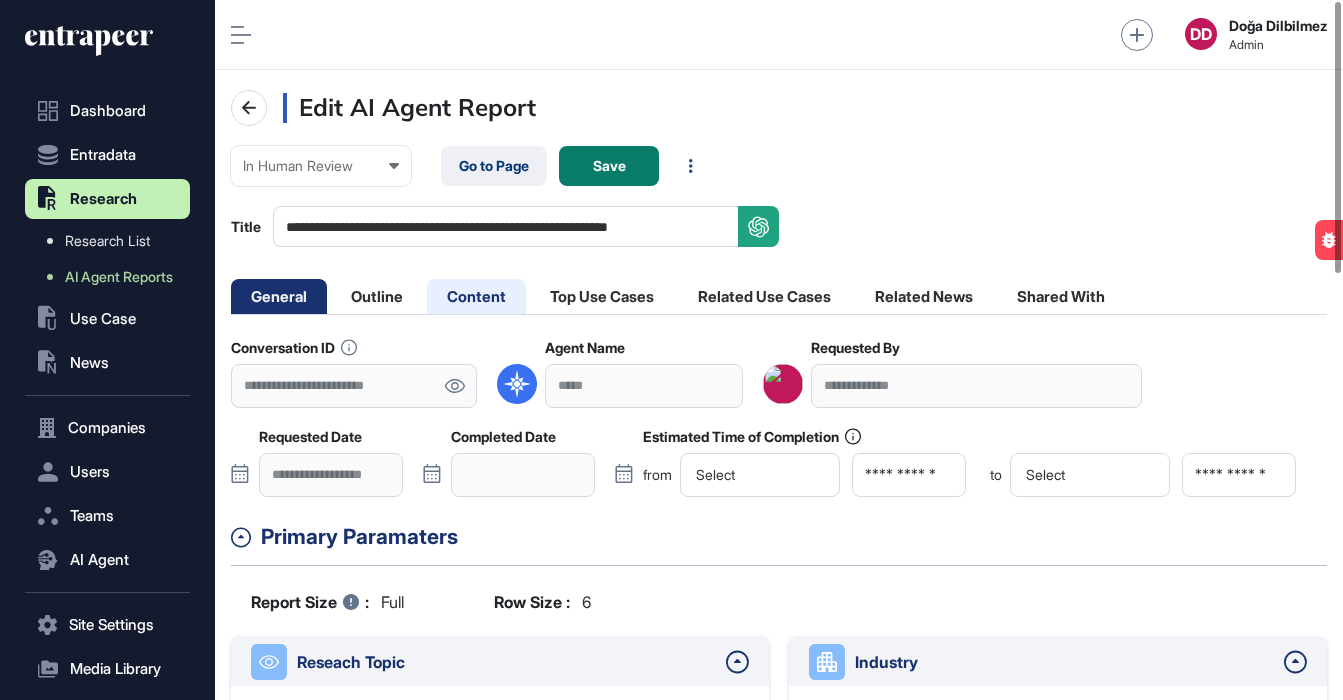 scroll, scrollTop: 0, scrollLeft: 0, axis: both 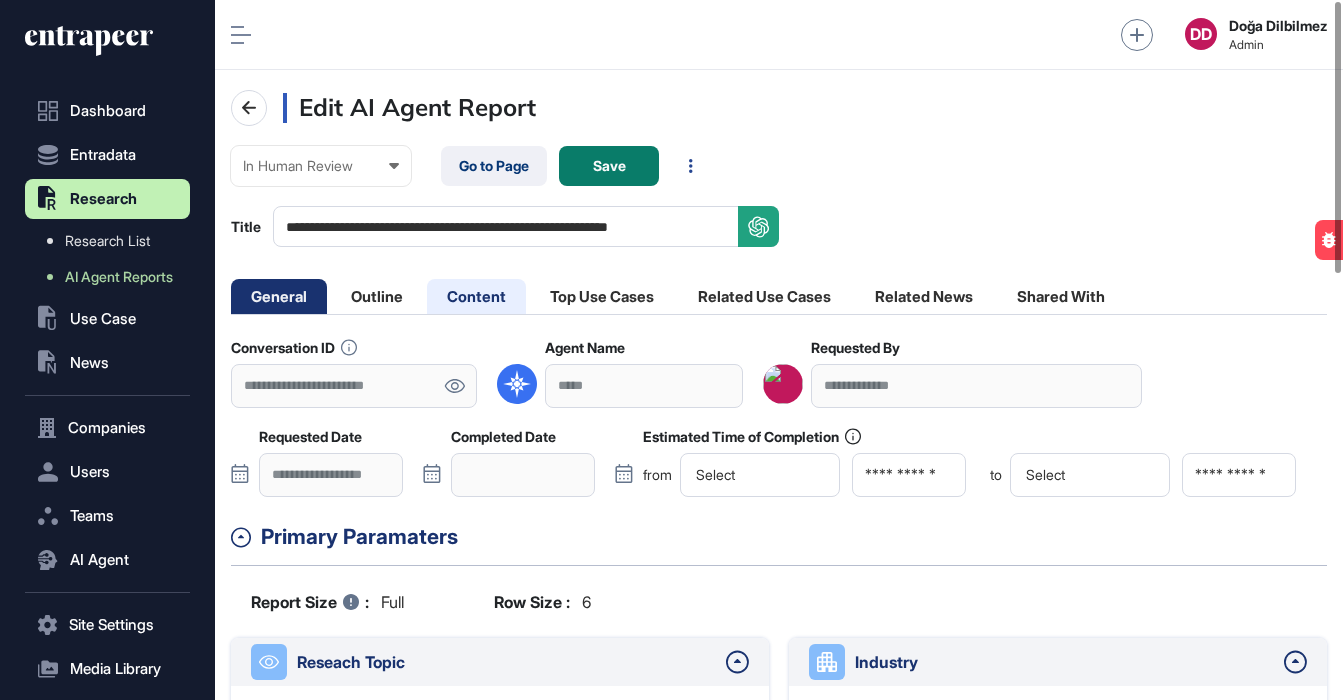 click on "Content" 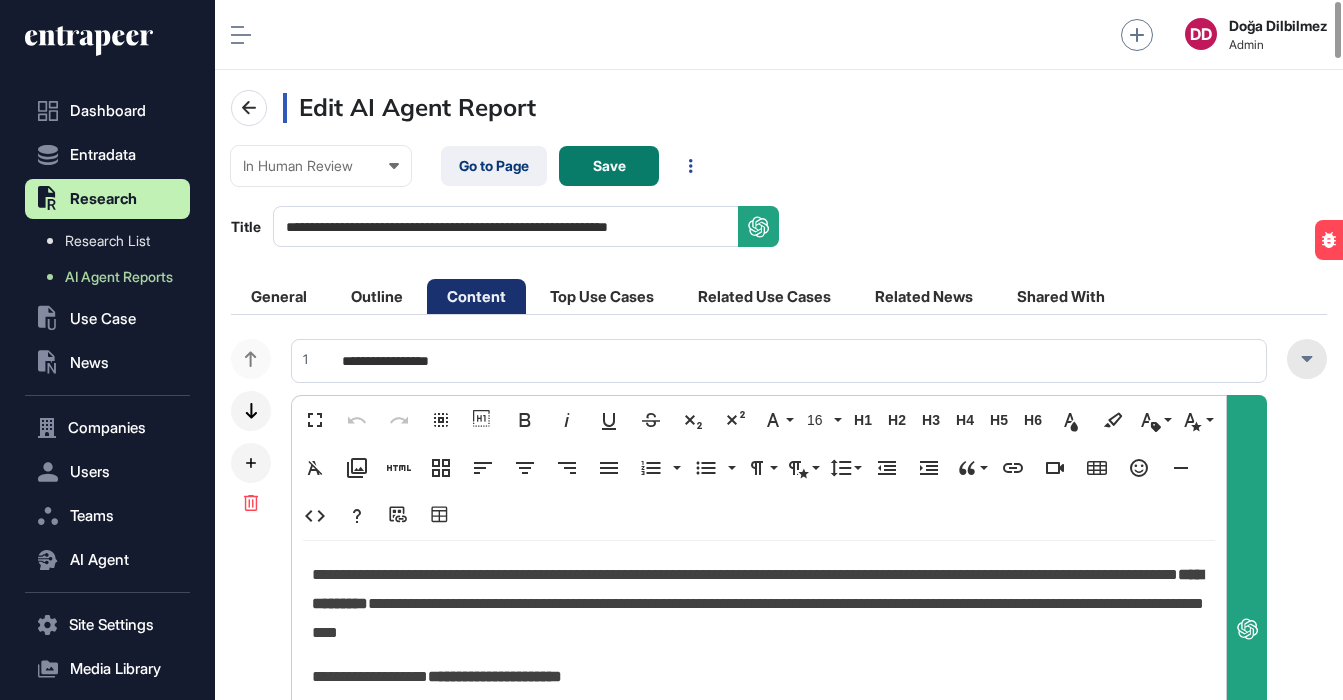 click at bounding box center (1307, 359) 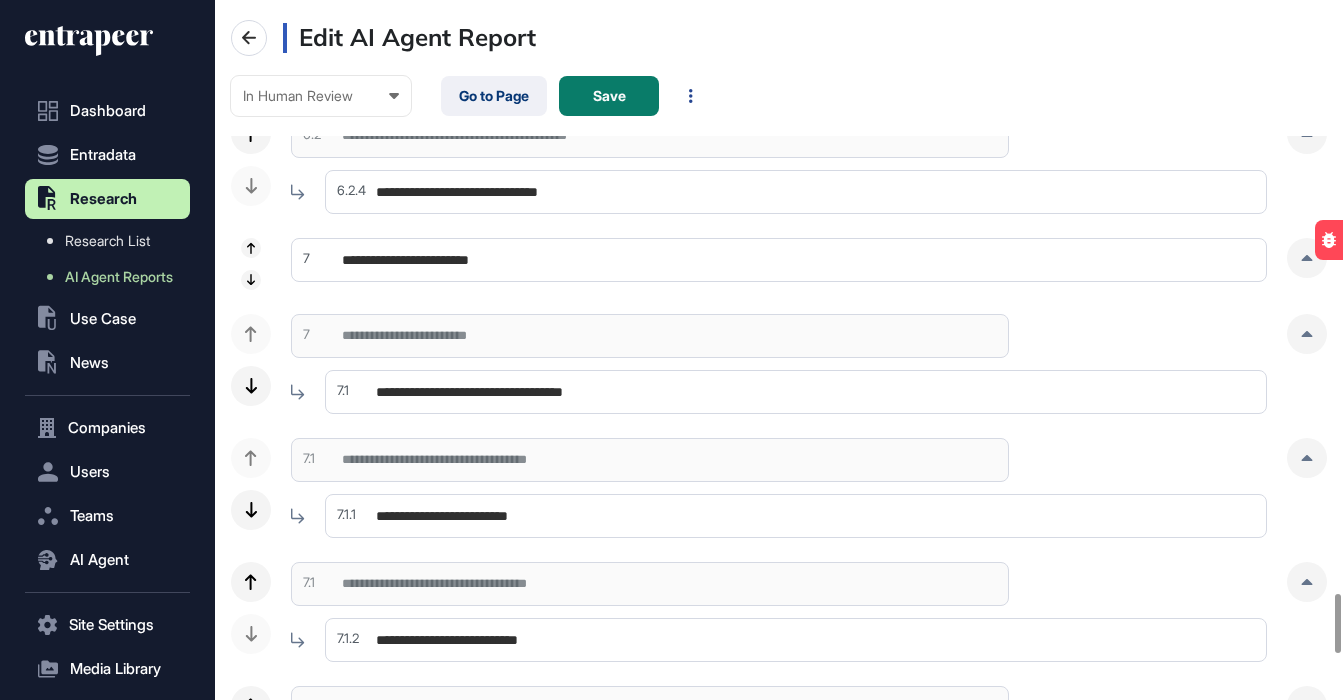 scroll, scrollTop: 7064, scrollLeft: 0, axis: vertical 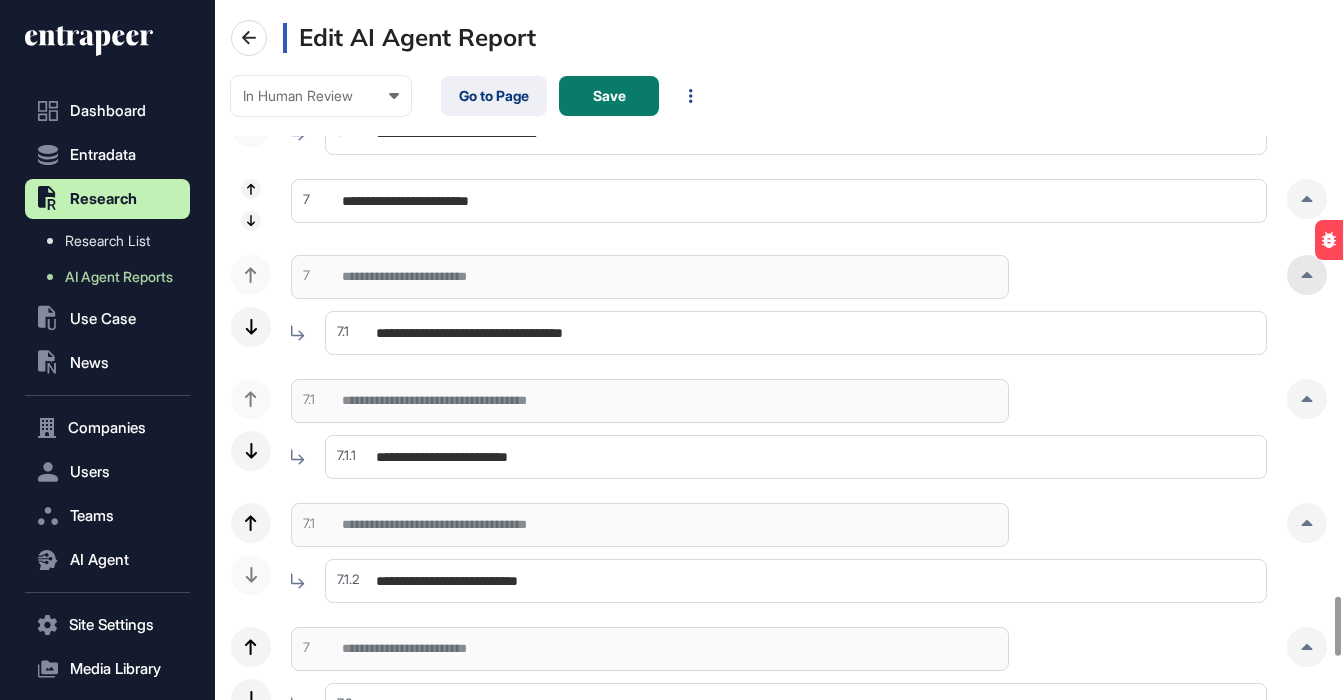 click at bounding box center [1307, 275] 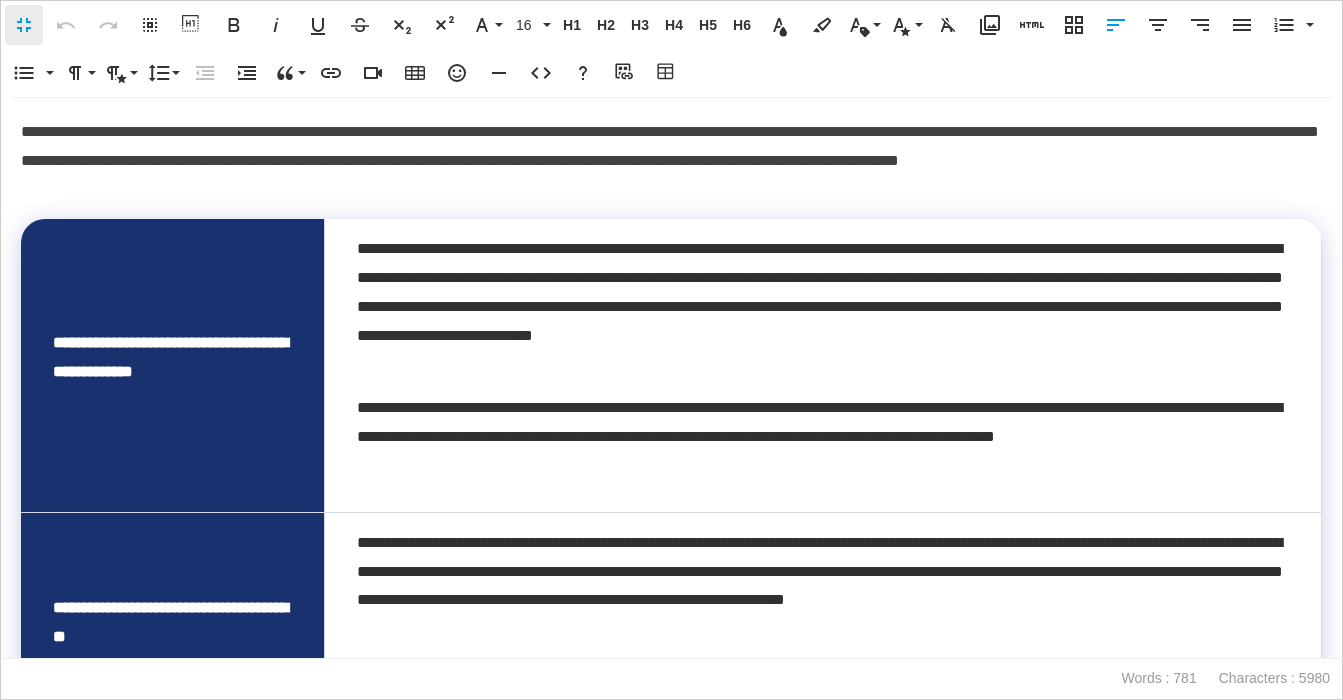 scroll, scrollTop: 1, scrollLeft: 9, axis: both 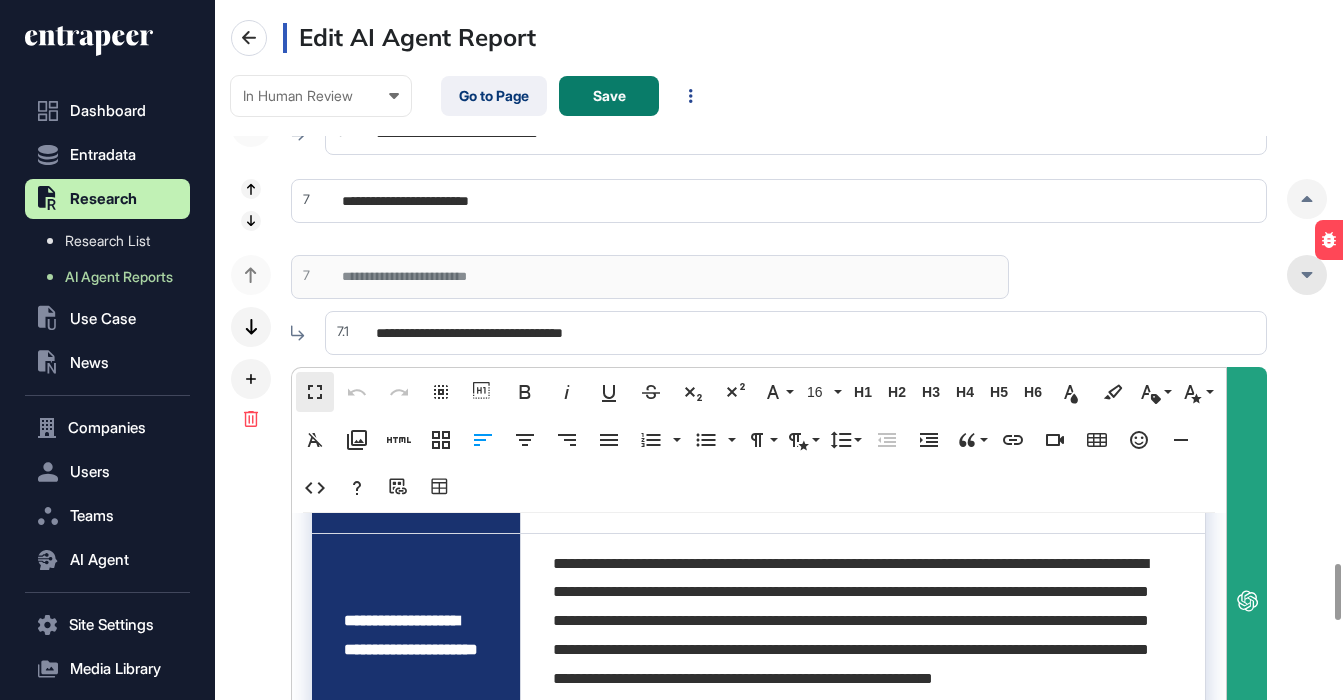 click at bounding box center [1307, 275] 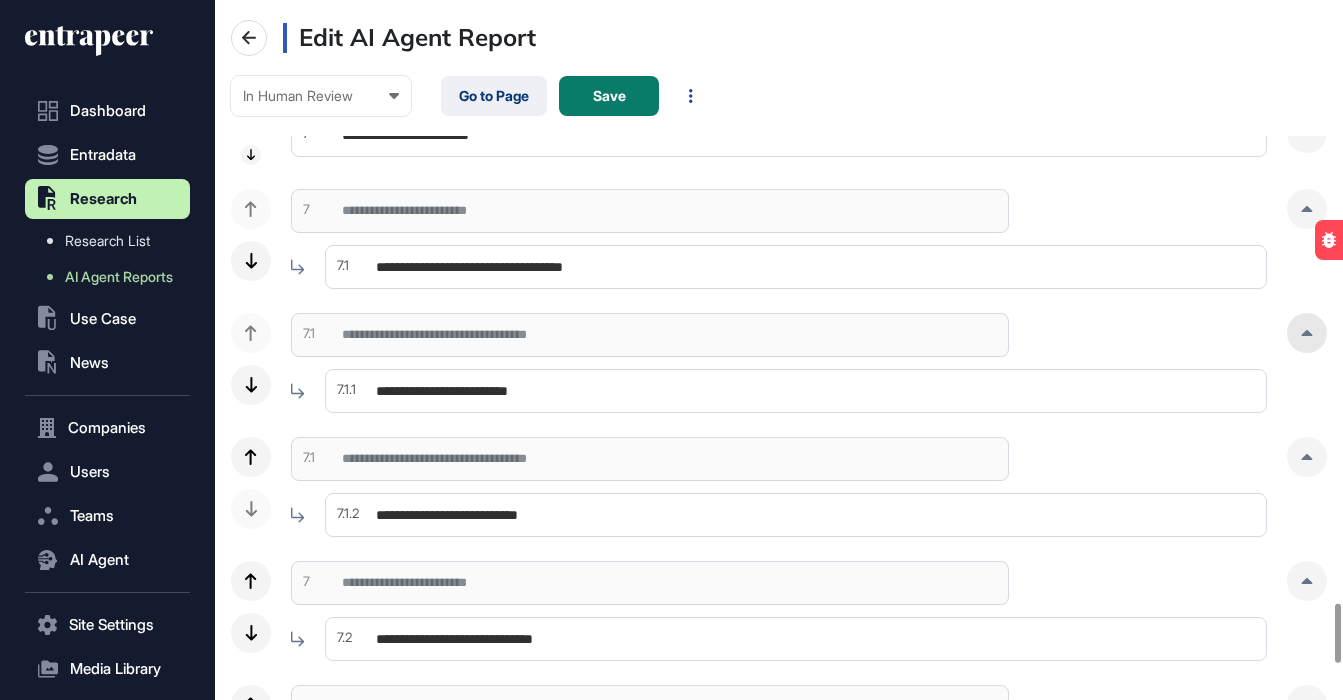 scroll, scrollTop: 7147, scrollLeft: 0, axis: vertical 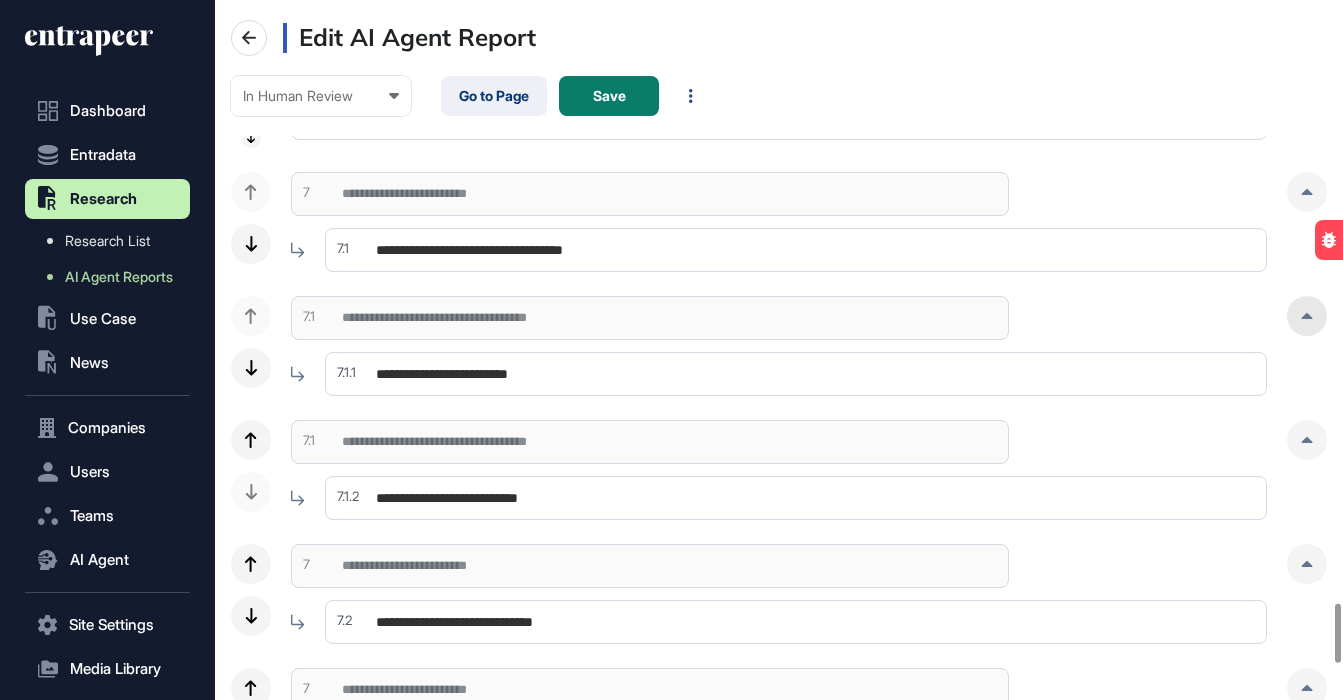 click at bounding box center [1307, 316] 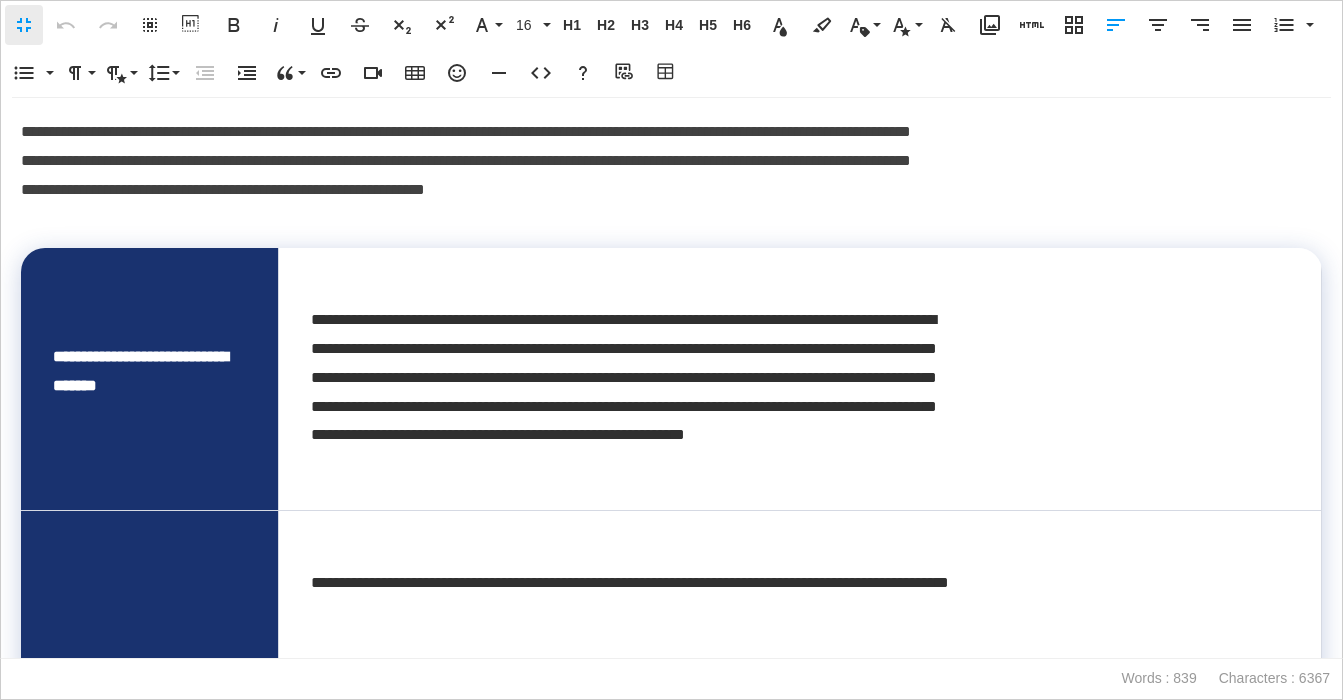 scroll, scrollTop: 1, scrollLeft: 9, axis: both 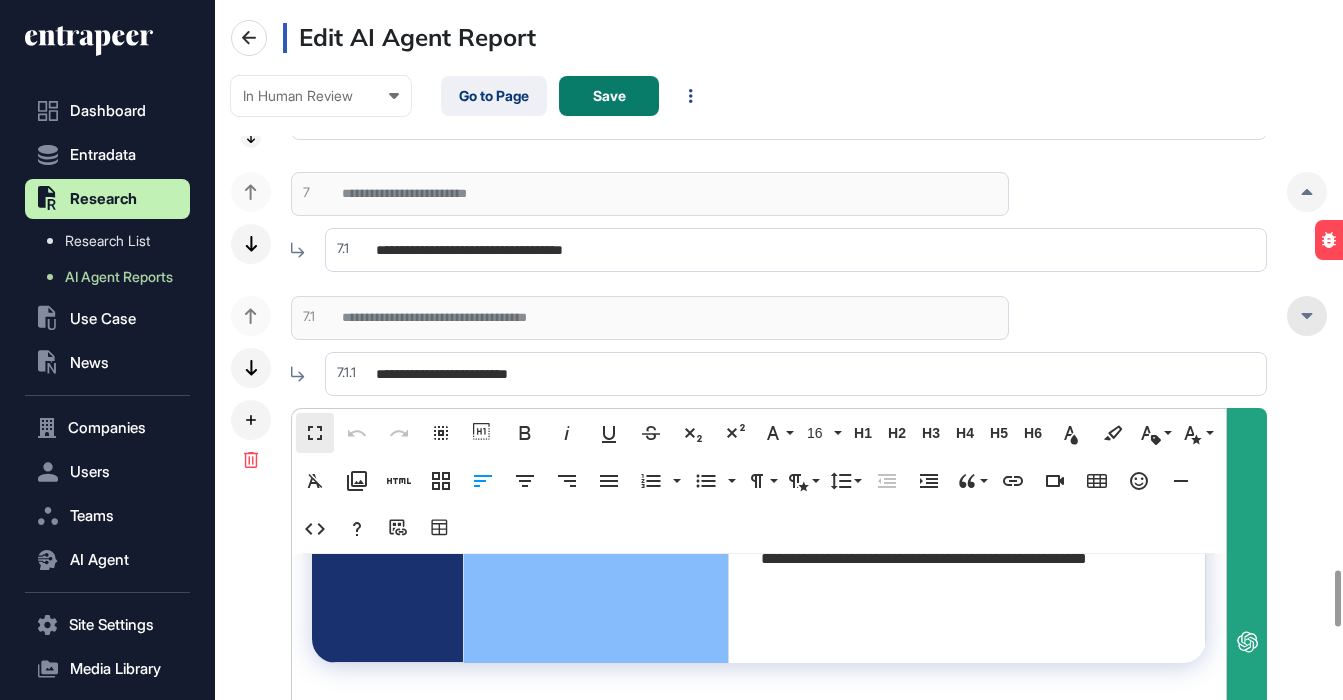 click at bounding box center [1307, 316] 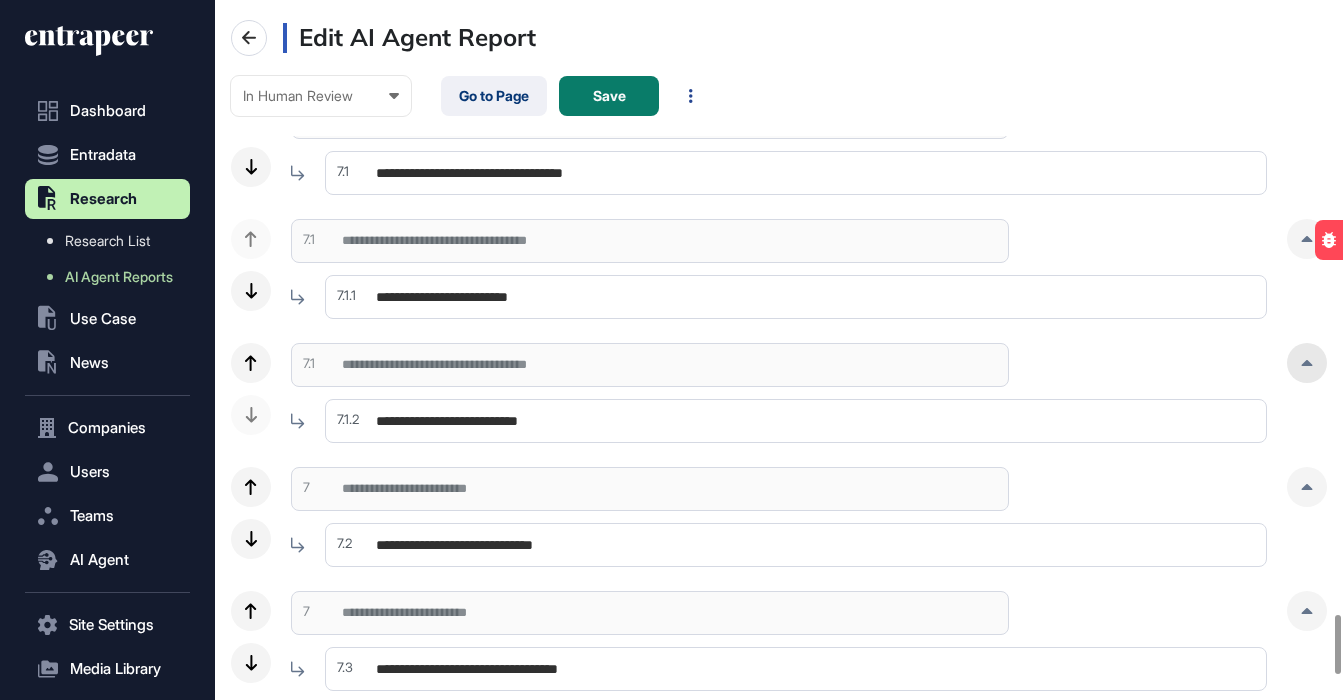 scroll, scrollTop: 7283, scrollLeft: 0, axis: vertical 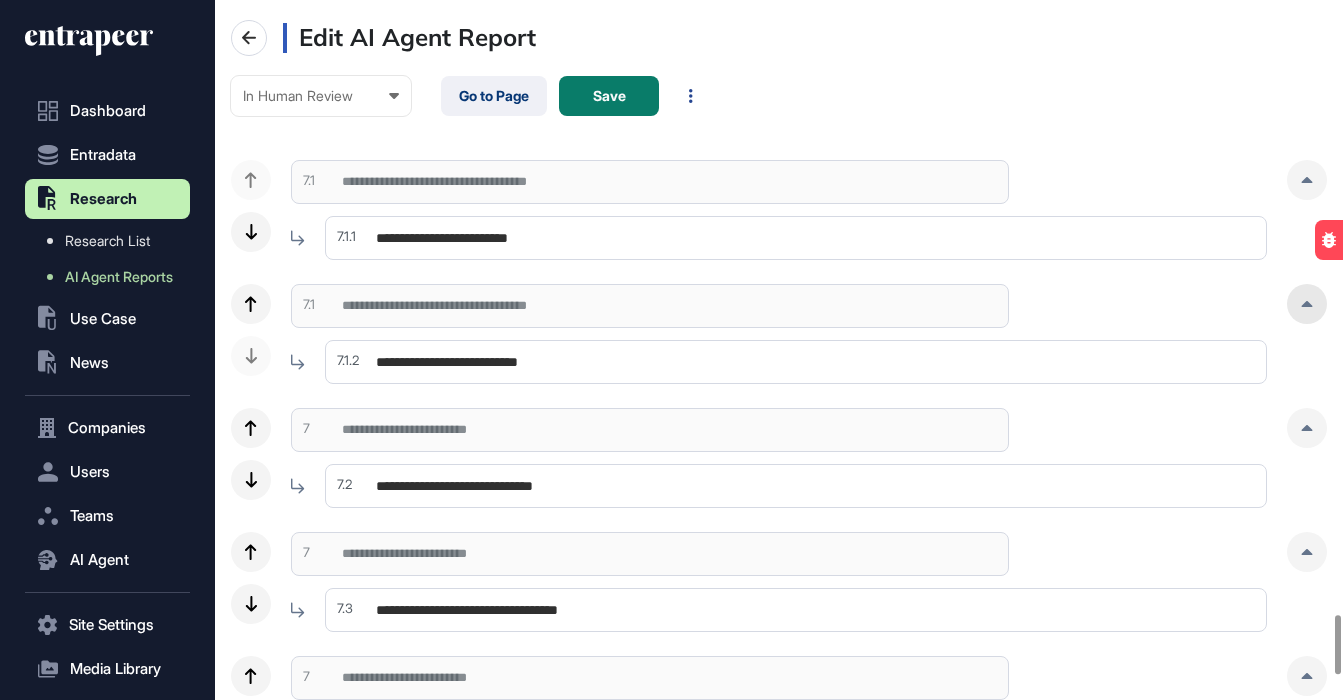 click at bounding box center (1307, 304) 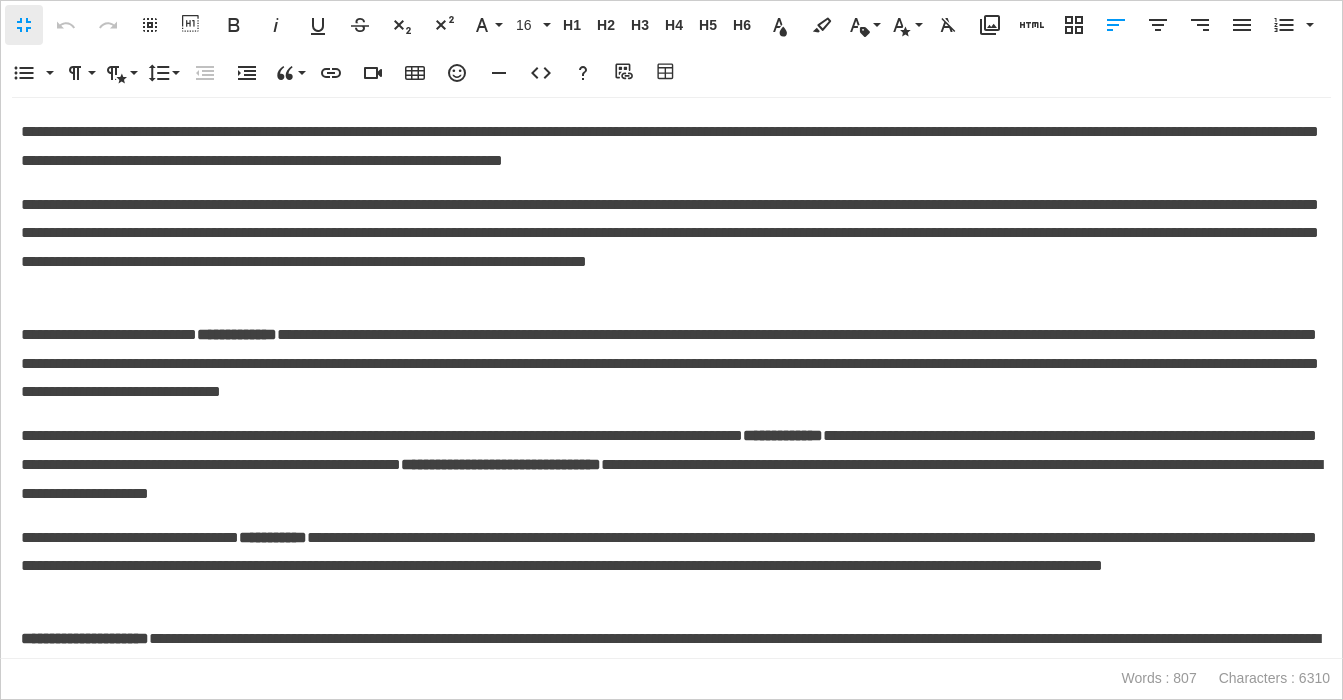 scroll, scrollTop: 1, scrollLeft: 9, axis: both 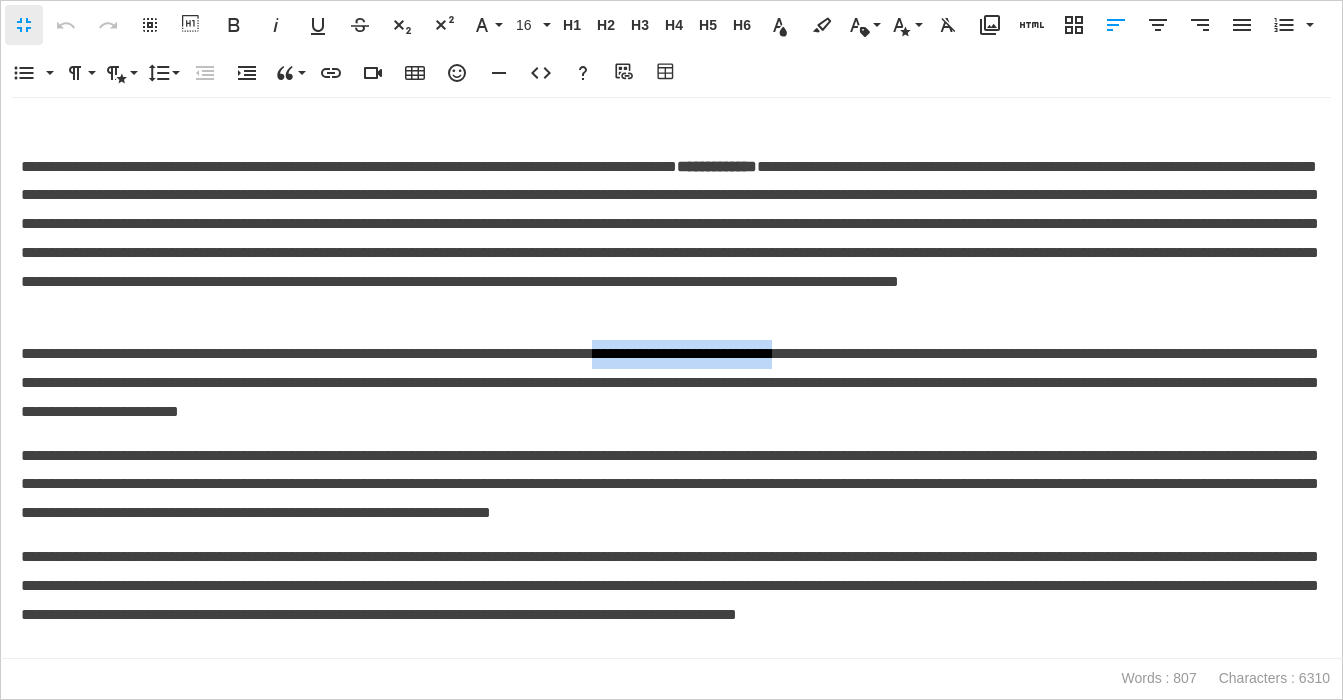 drag, startPoint x: 710, startPoint y: 356, endPoint x: 941, endPoint y: 359, distance: 231.01949 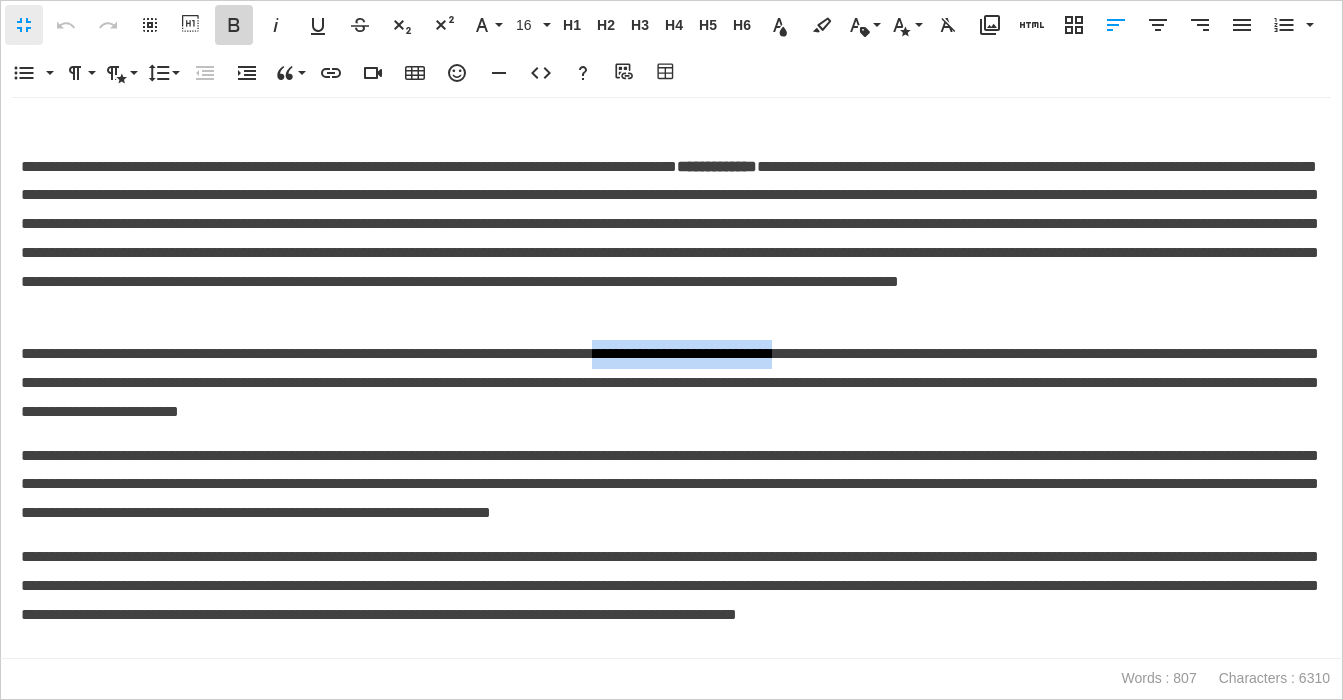 click 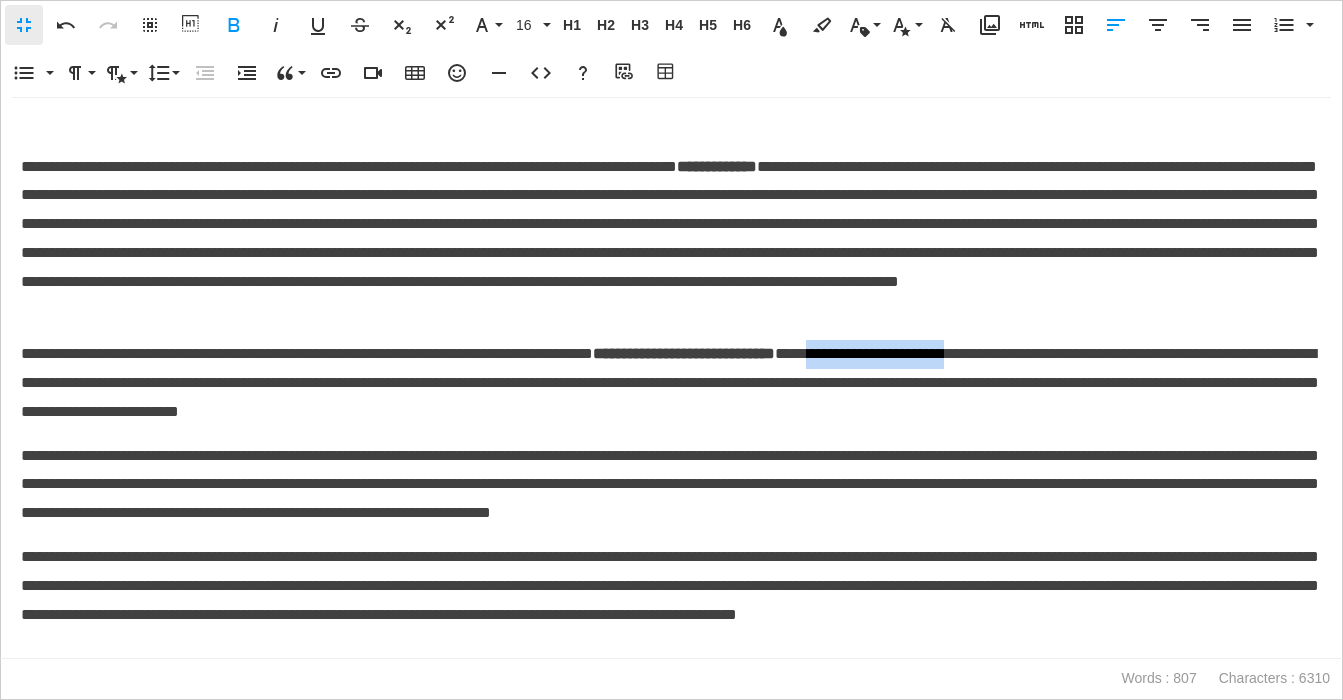 drag, startPoint x: 987, startPoint y: 357, endPoint x: 1152, endPoint y: 360, distance: 165.02727 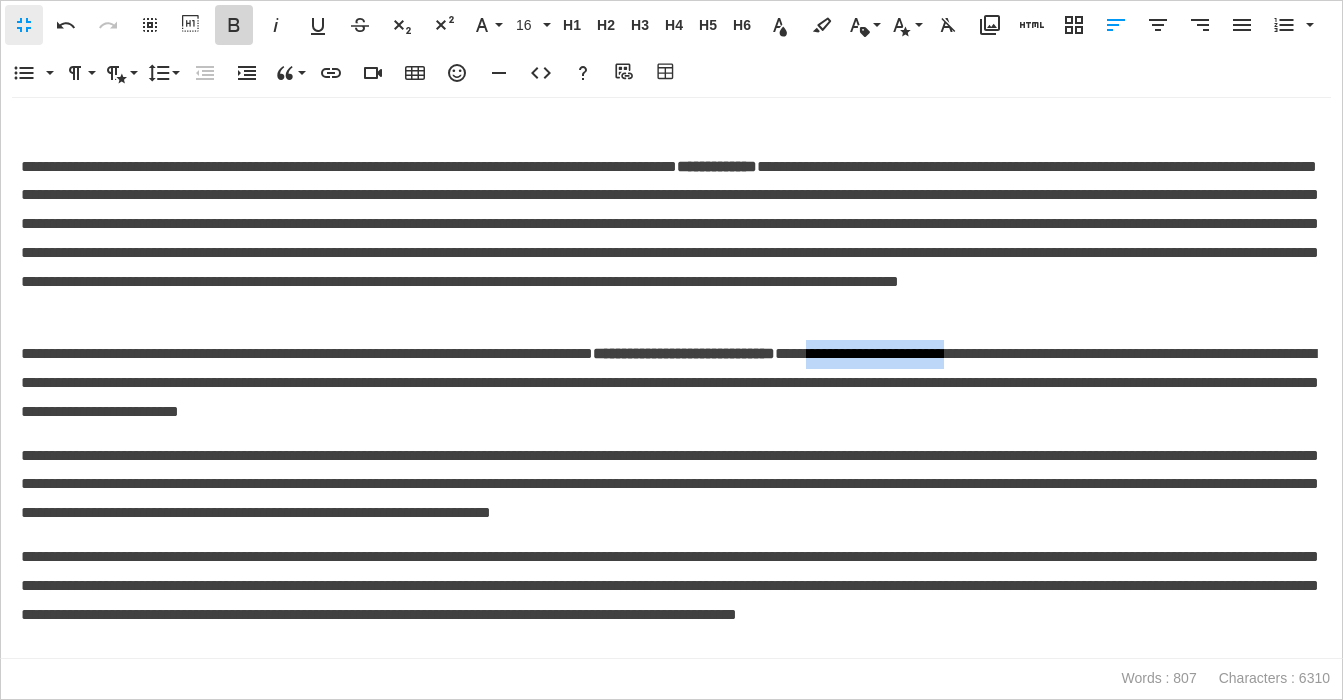 click 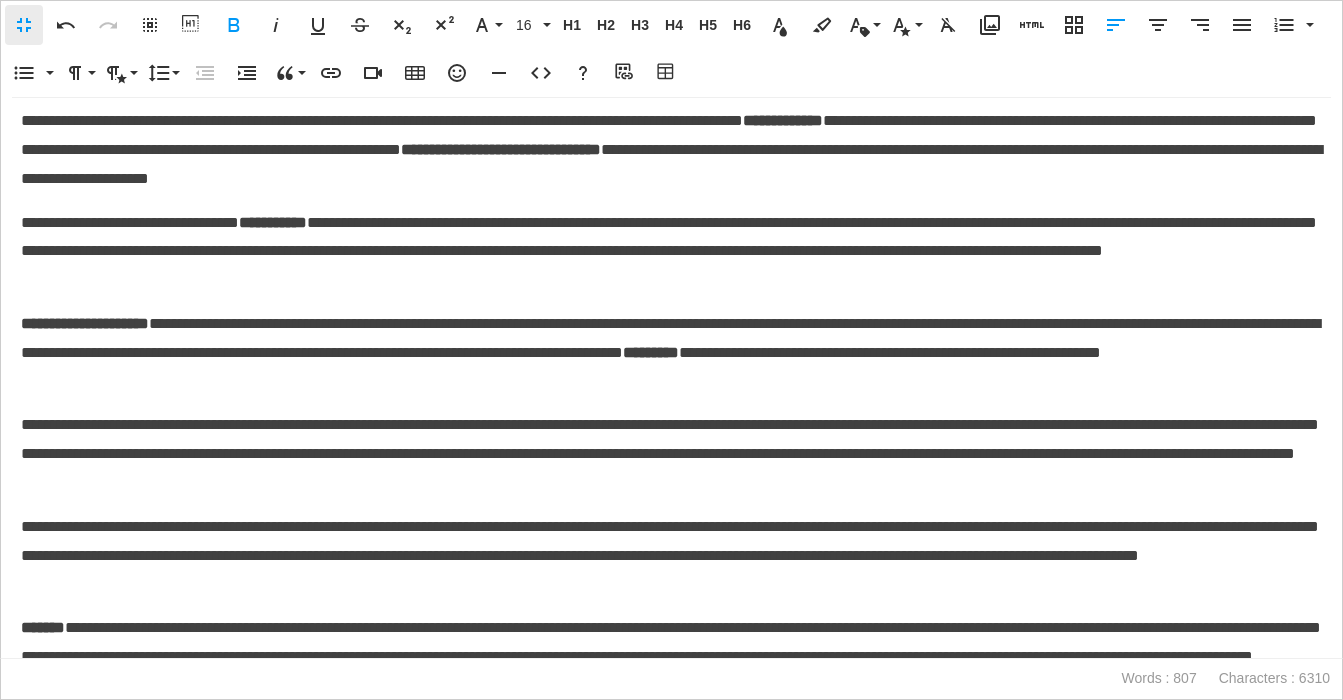 scroll, scrollTop: 306, scrollLeft: 0, axis: vertical 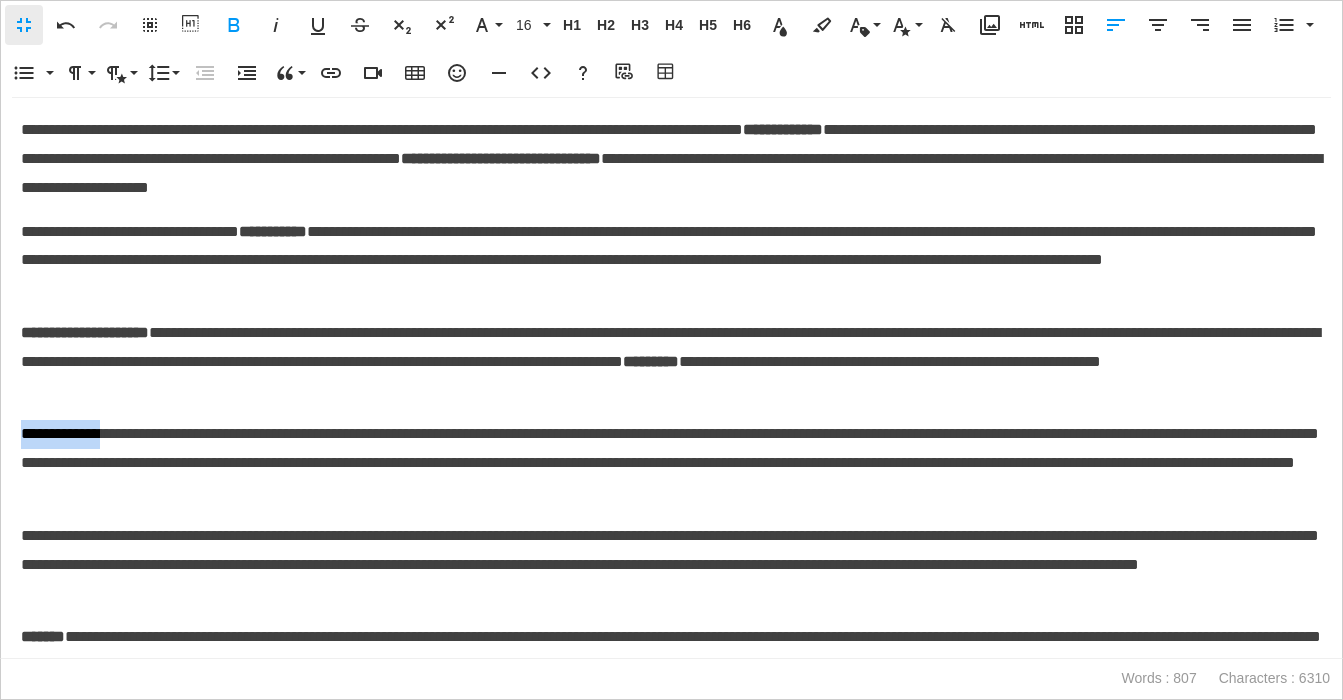 drag, startPoint x: 24, startPoint y: 434, endPoint x: 127, endPoint y: 436, distance: 103.01942 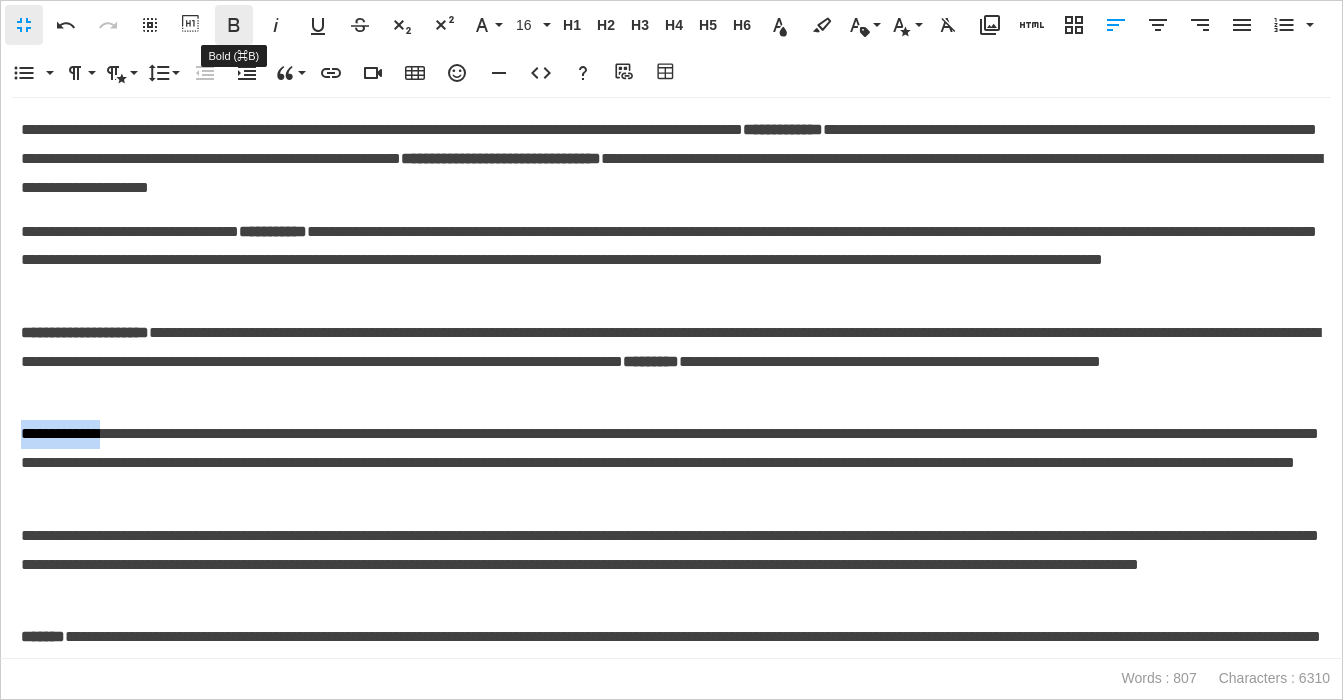 click 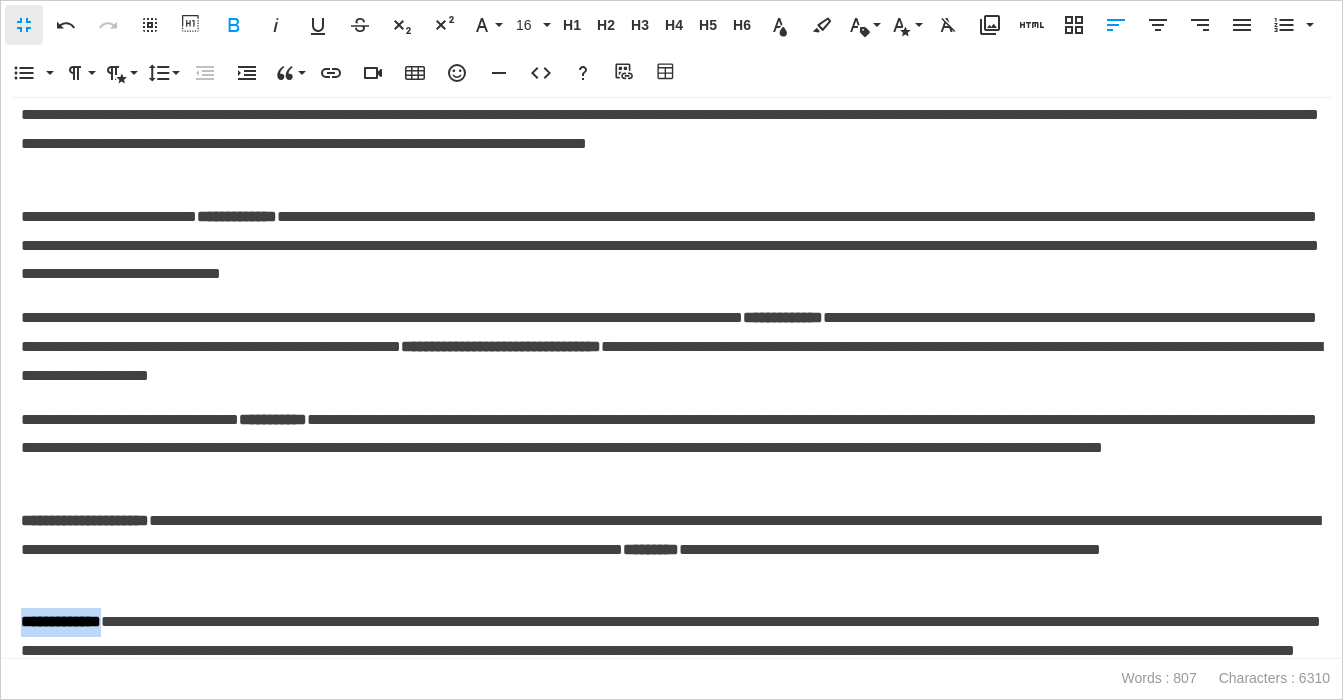 scroll, scrollTop: 0, scrollLeft: 0, axis: both 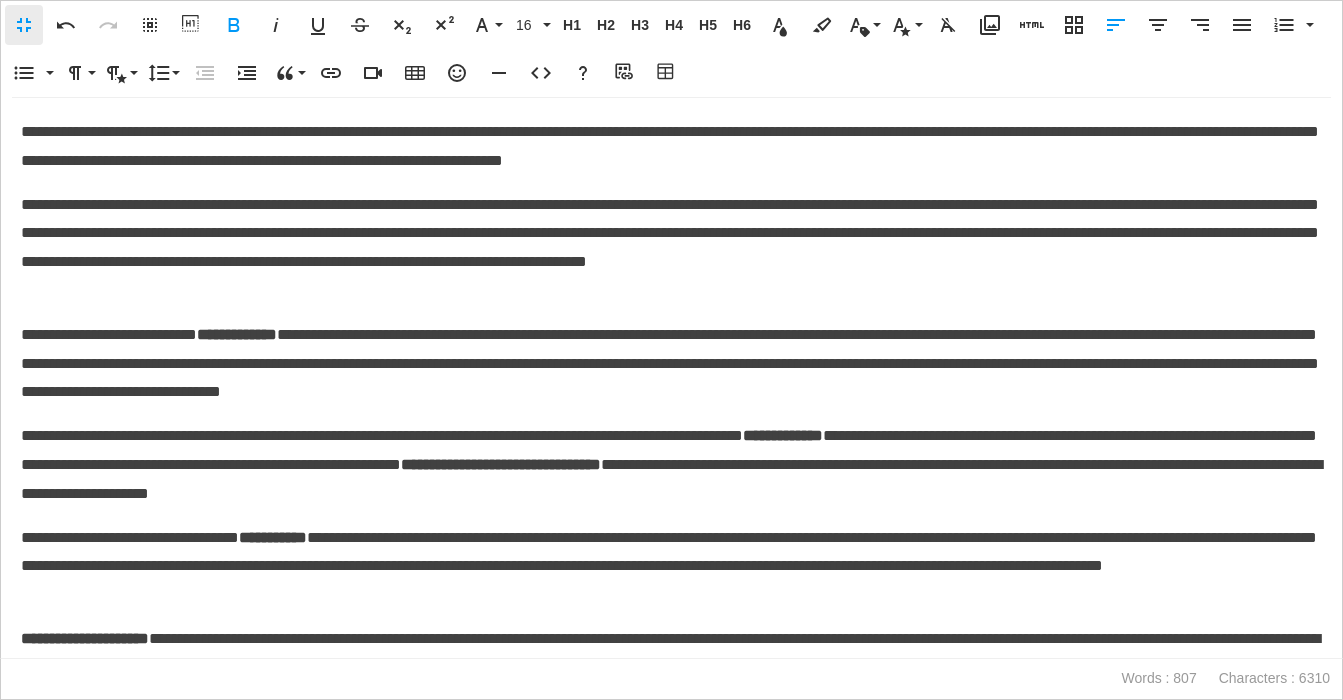 click on "**********" at bounding box center (671, 364) 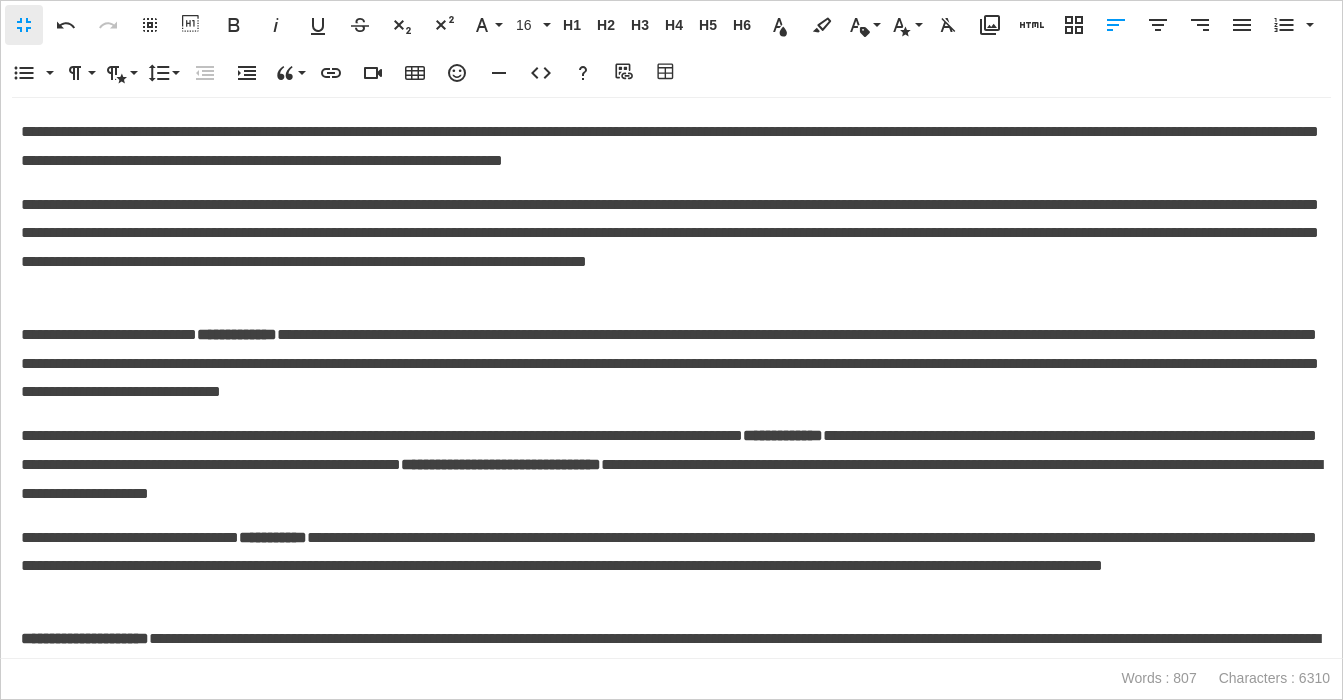 click on "**********" at bounding box center [671, 465] 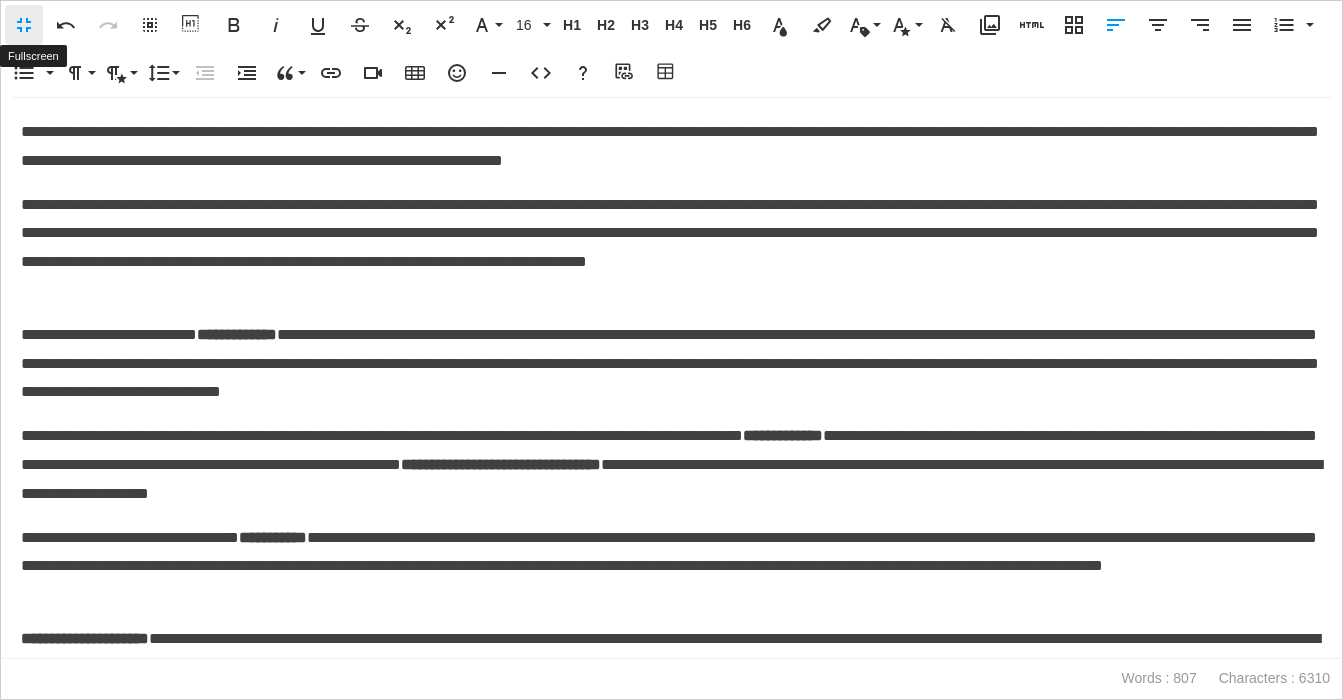 scroll, scrollTop: 1, scrollLeft: 1, axis: both 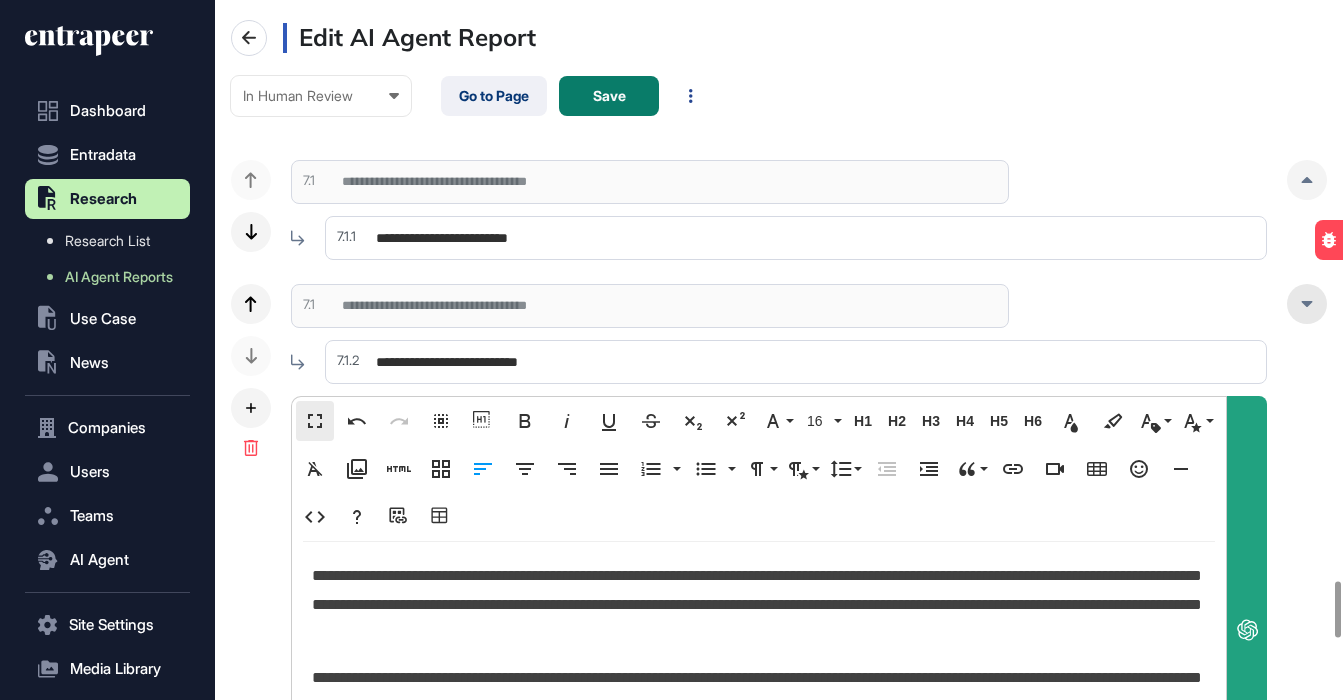 click at bounding box center [1307, 304] 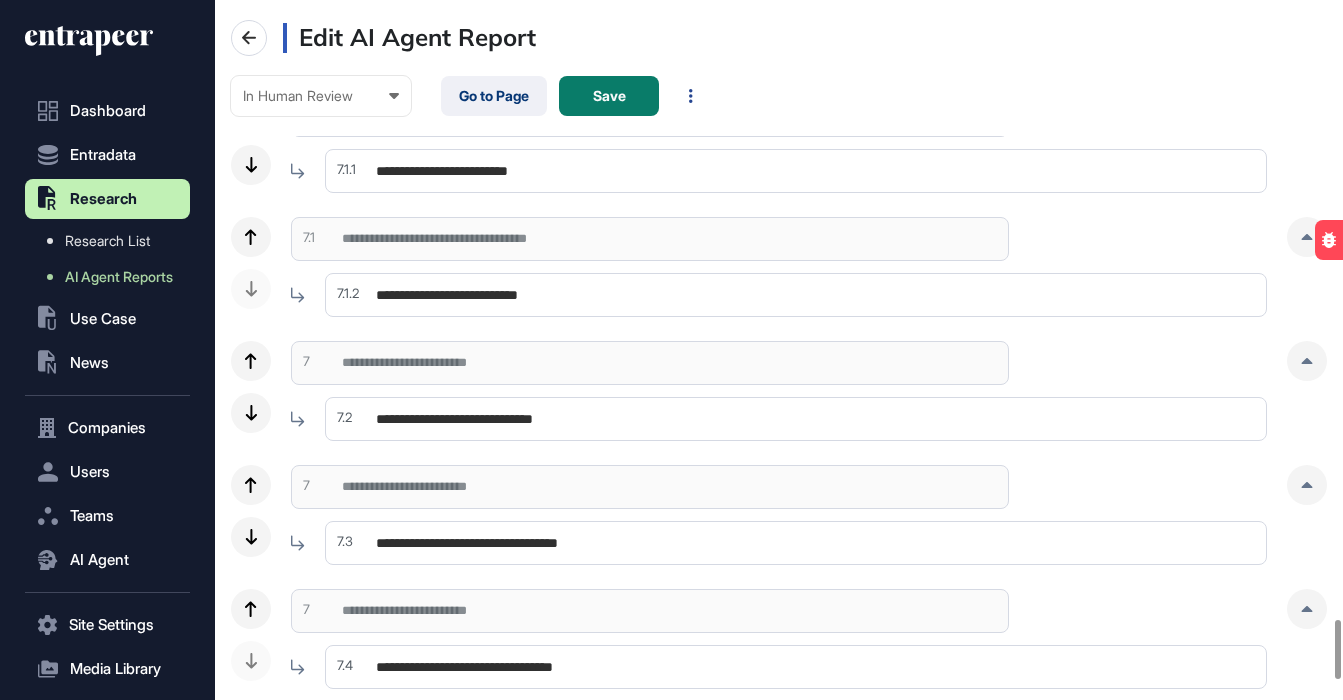 scroll, scrollTop: 7352, scrollLeft: 0, axis: vertical 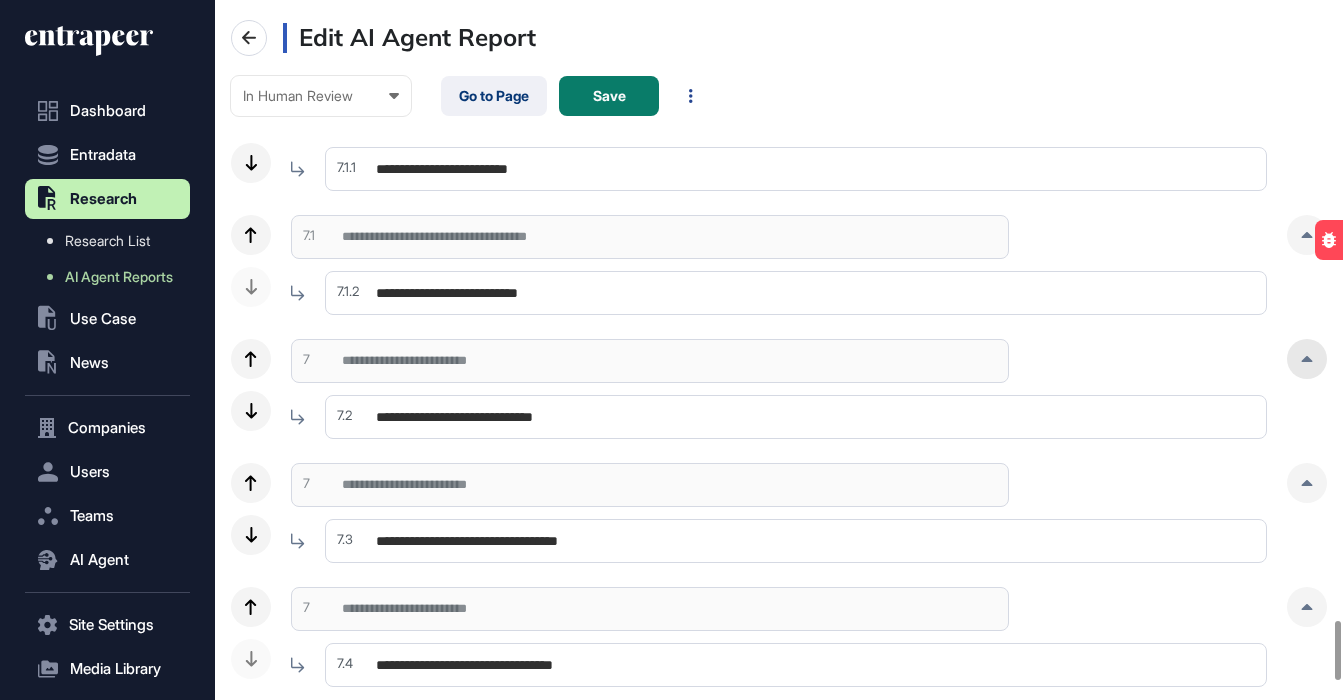 click at bounding box center (1307, 359) 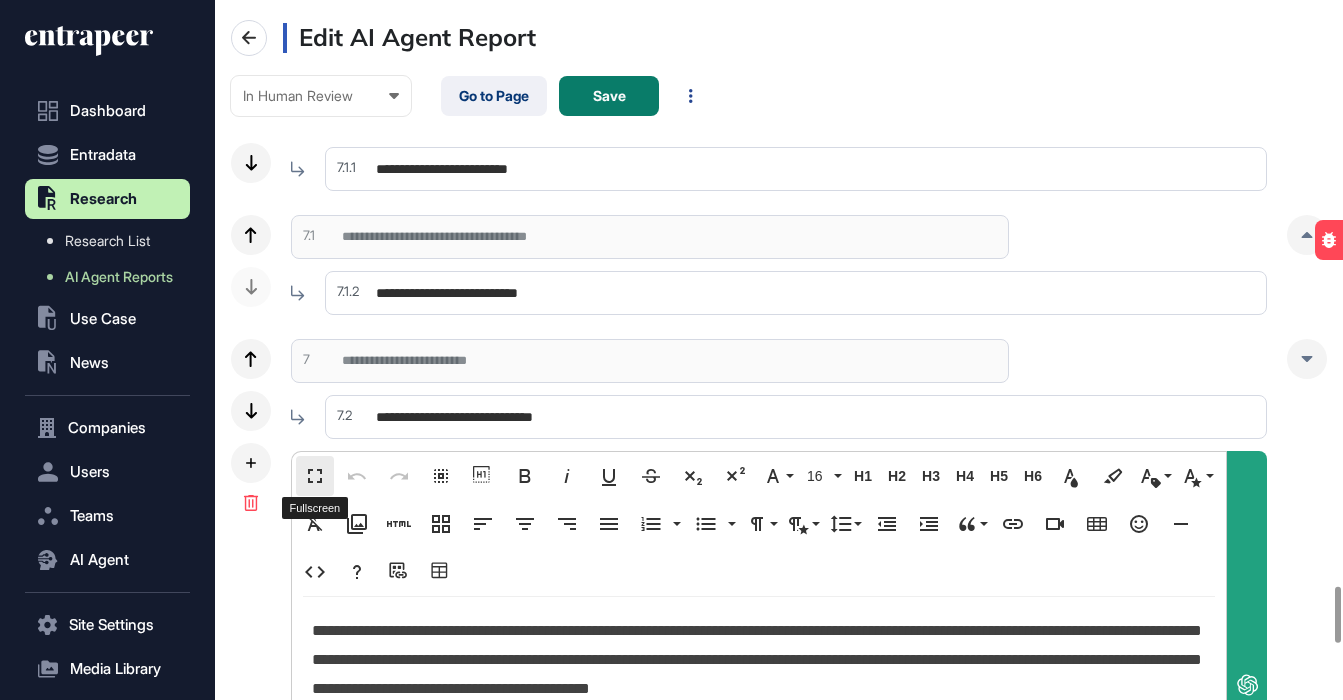 click on "Fullscreen" at bounding box center (315, 476) 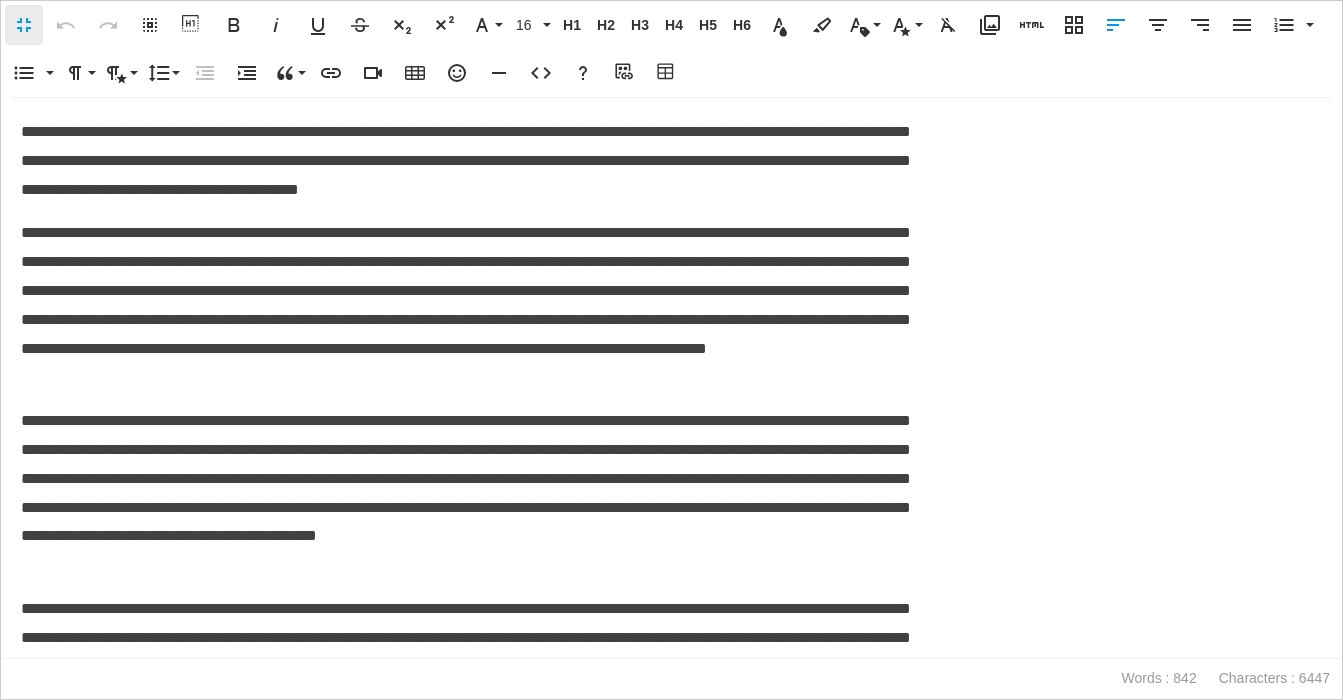 scroll, scrollTop: 1, scrollLeft: 9, axis: both 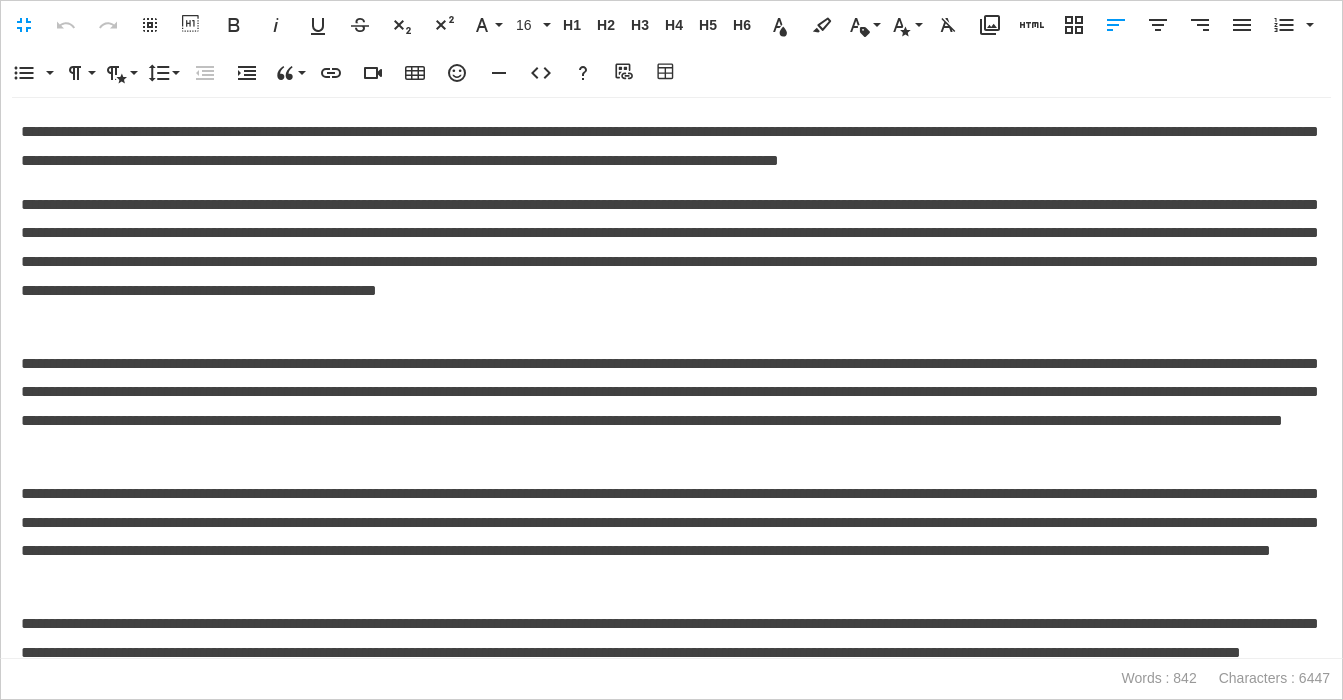 click on "**********" at bounding box center [671, 263] 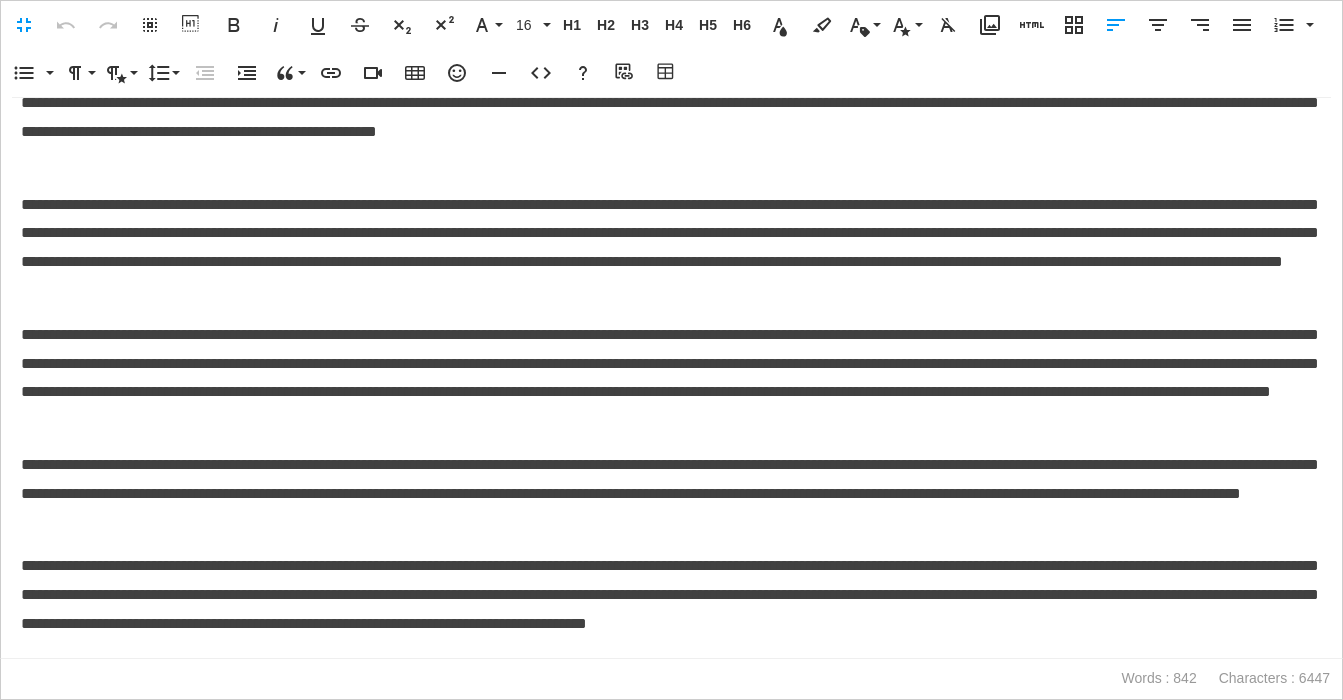 click on "**********" at bounding box center (671, 378) 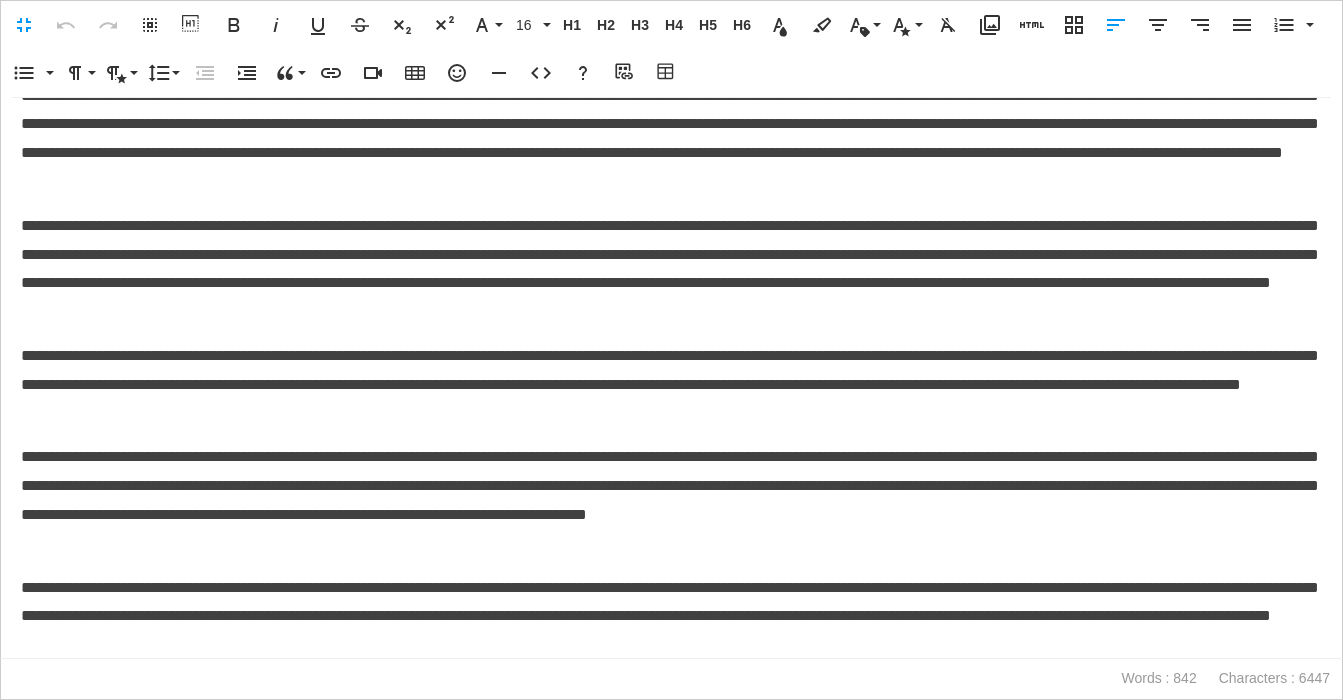 click on "**********" at bounding box center (671, 385) 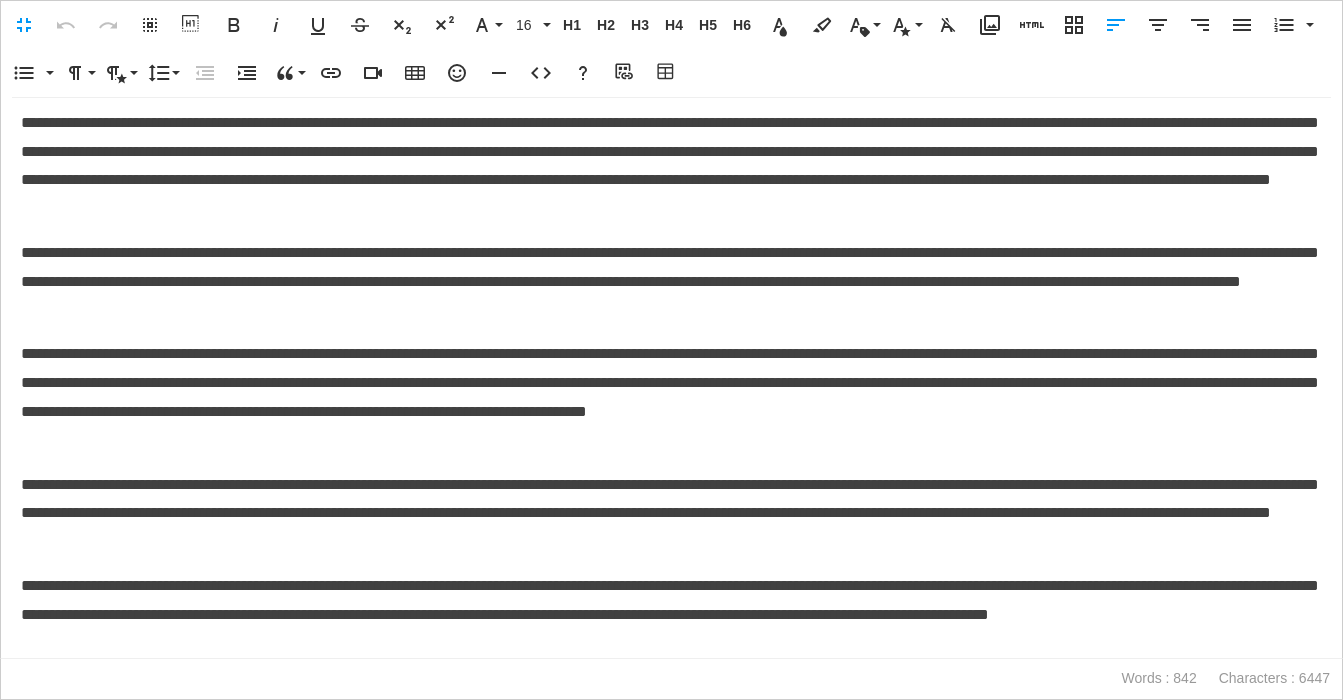 click on "**********" at bounding box center (671, 397) 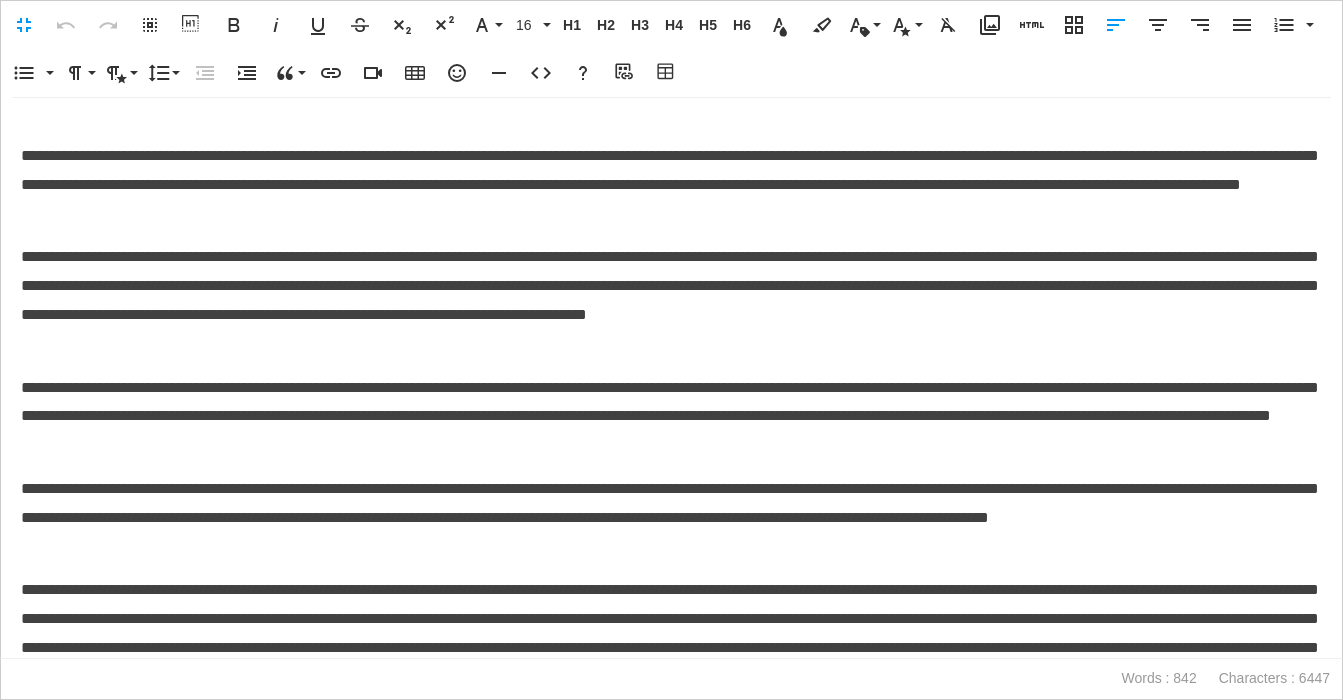 click on "**********" at bounding box center [671, 417] 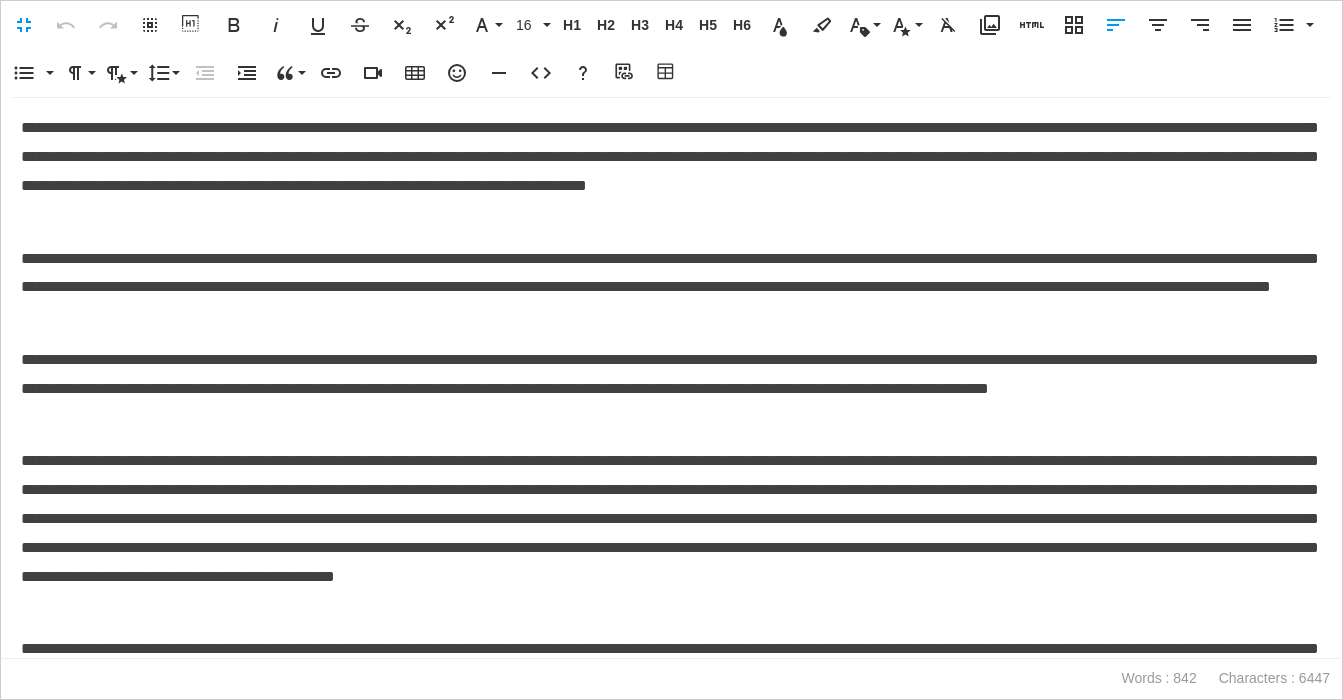 click on "**********" at bounding box center (671, 389) 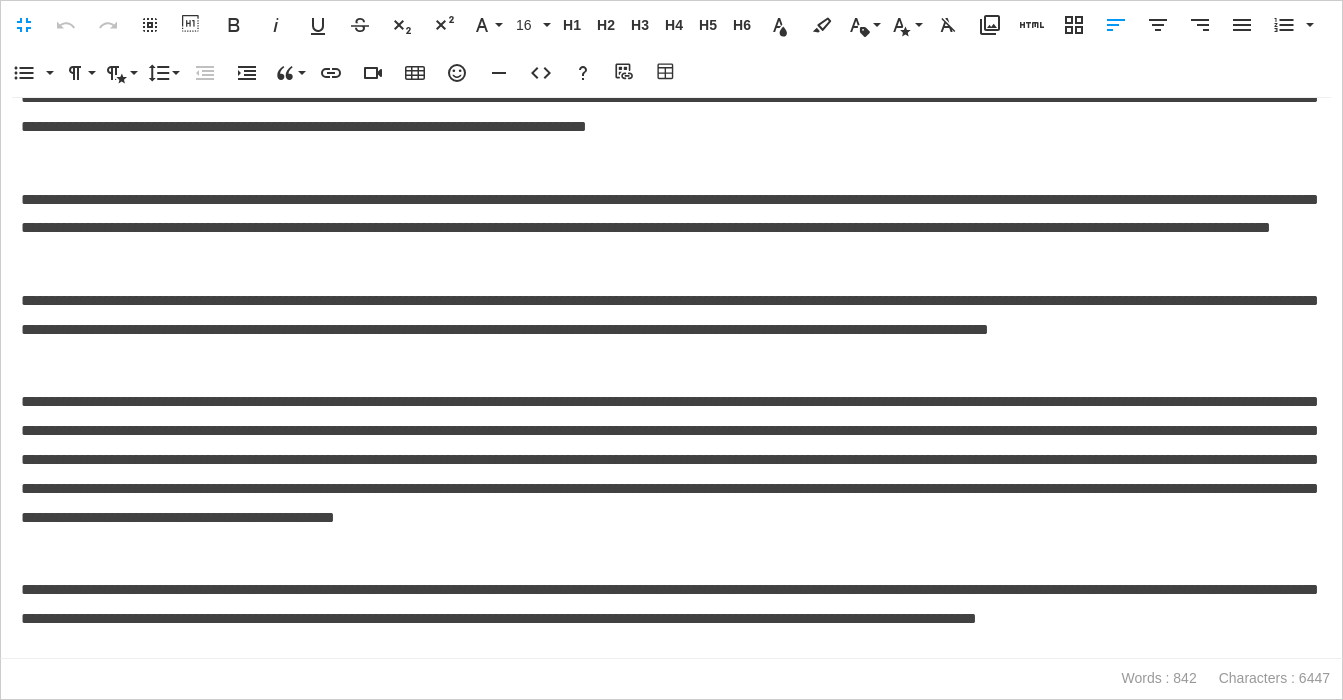 scroll, scrollTop: 701, scrollLeft: 0, axis: vertical 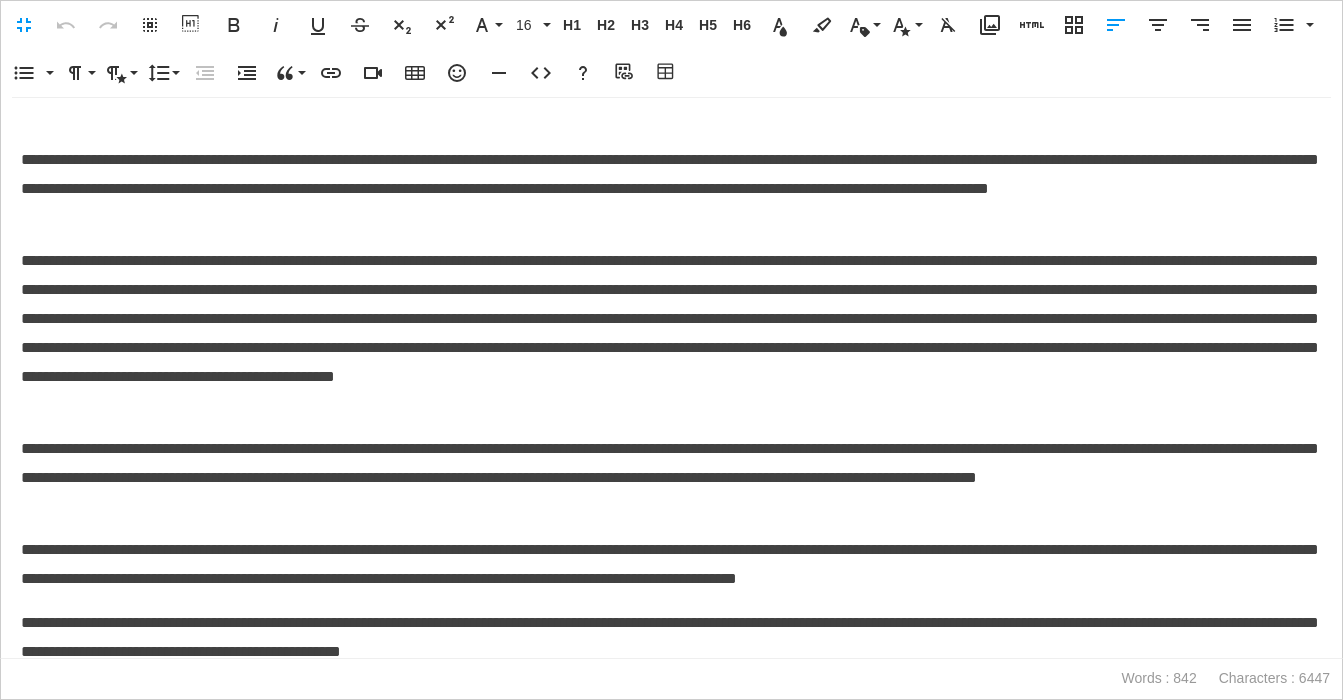 click on "**********" at bounding box center (671, 333) 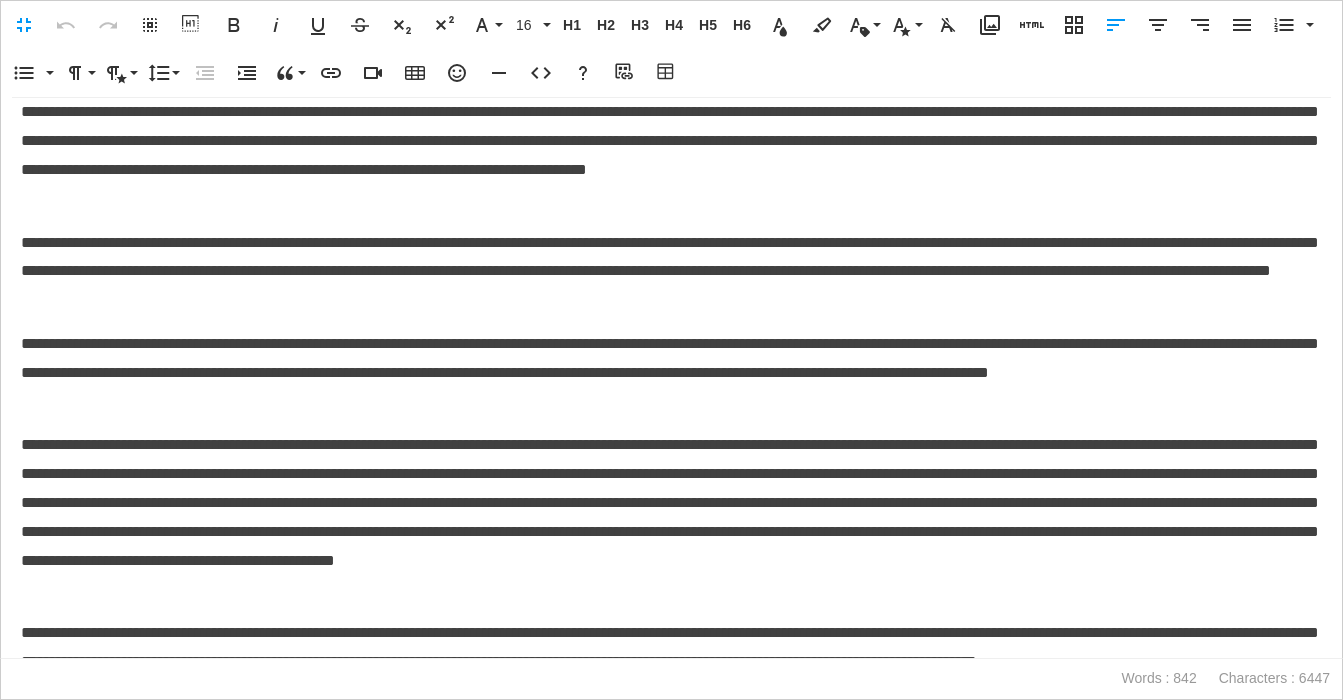 click on "**********" at bounding box center [671, 373] 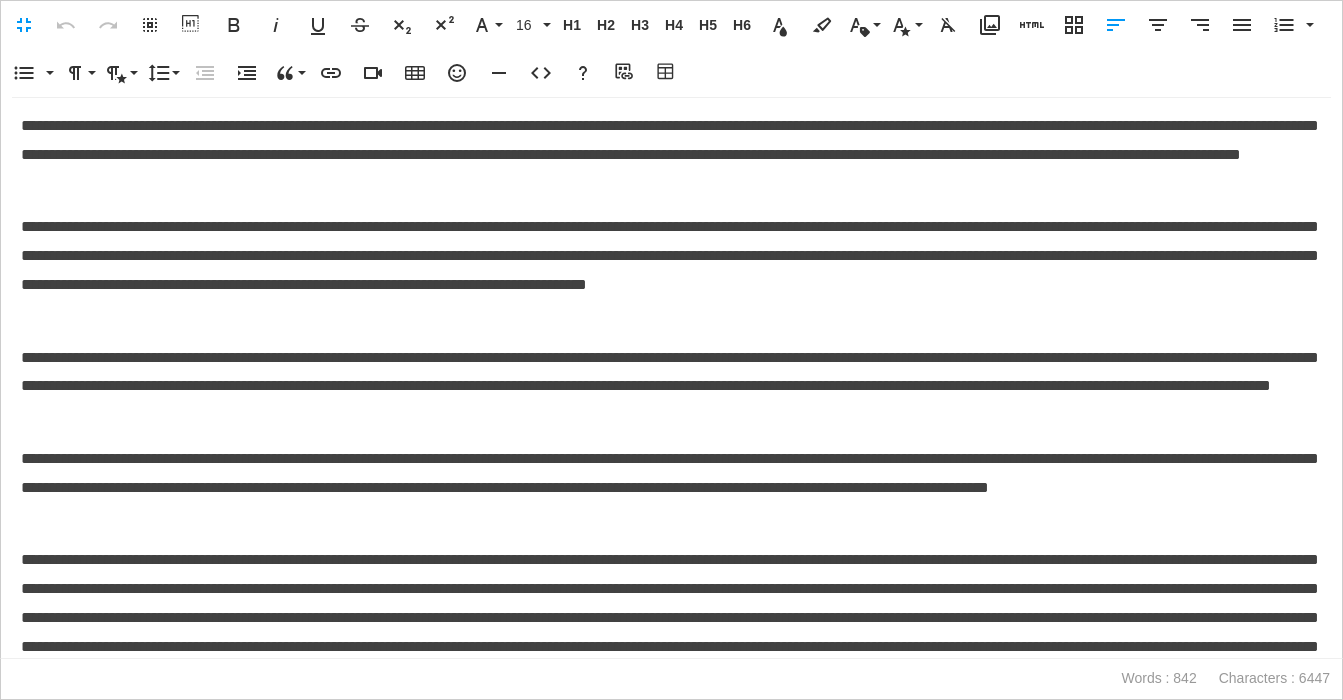 click on "**********" at bounding box center (671, 387) 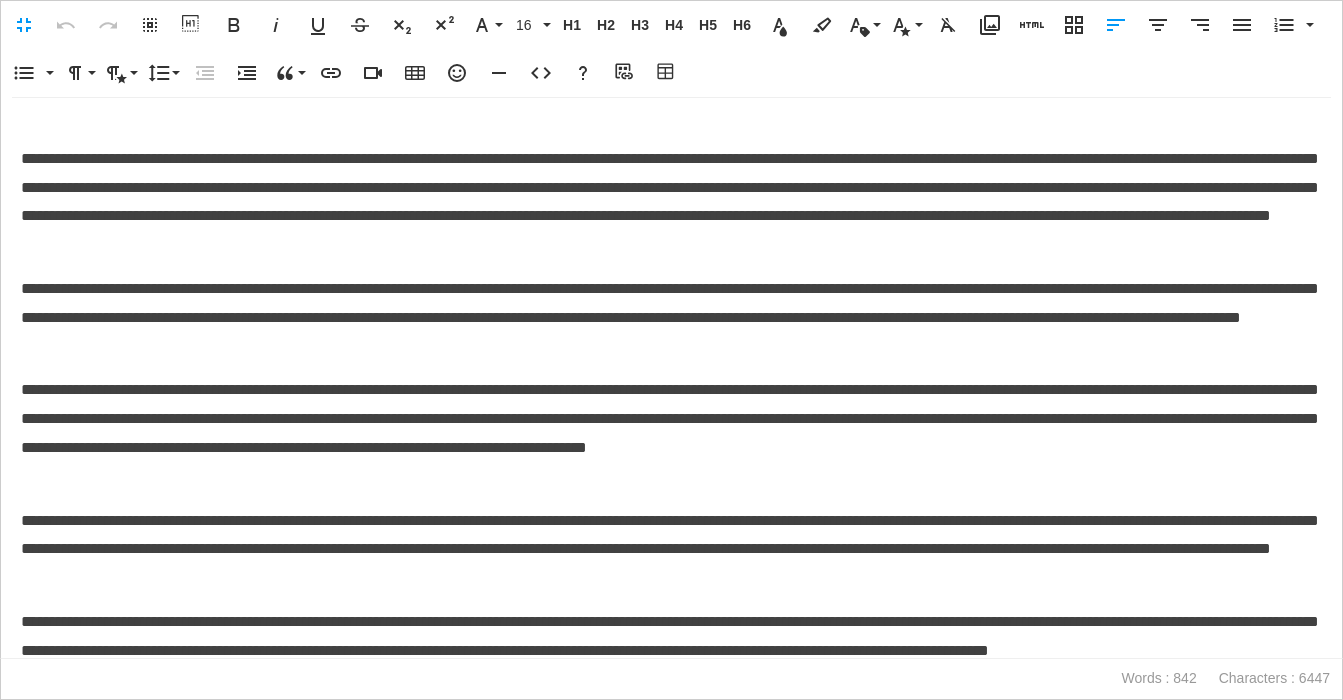scroll, scrollTop: 320, scrollLeft: 0, axis: vertical 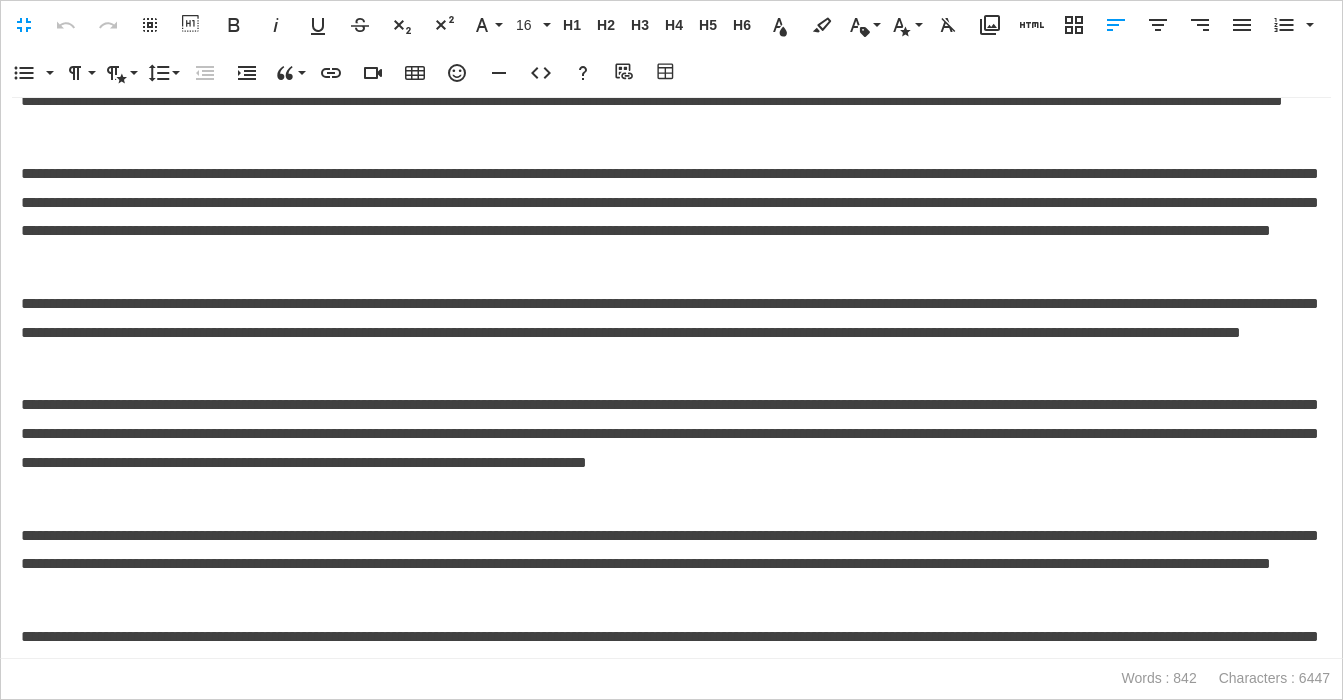 click on "**********" at bounding box center [671, 448] 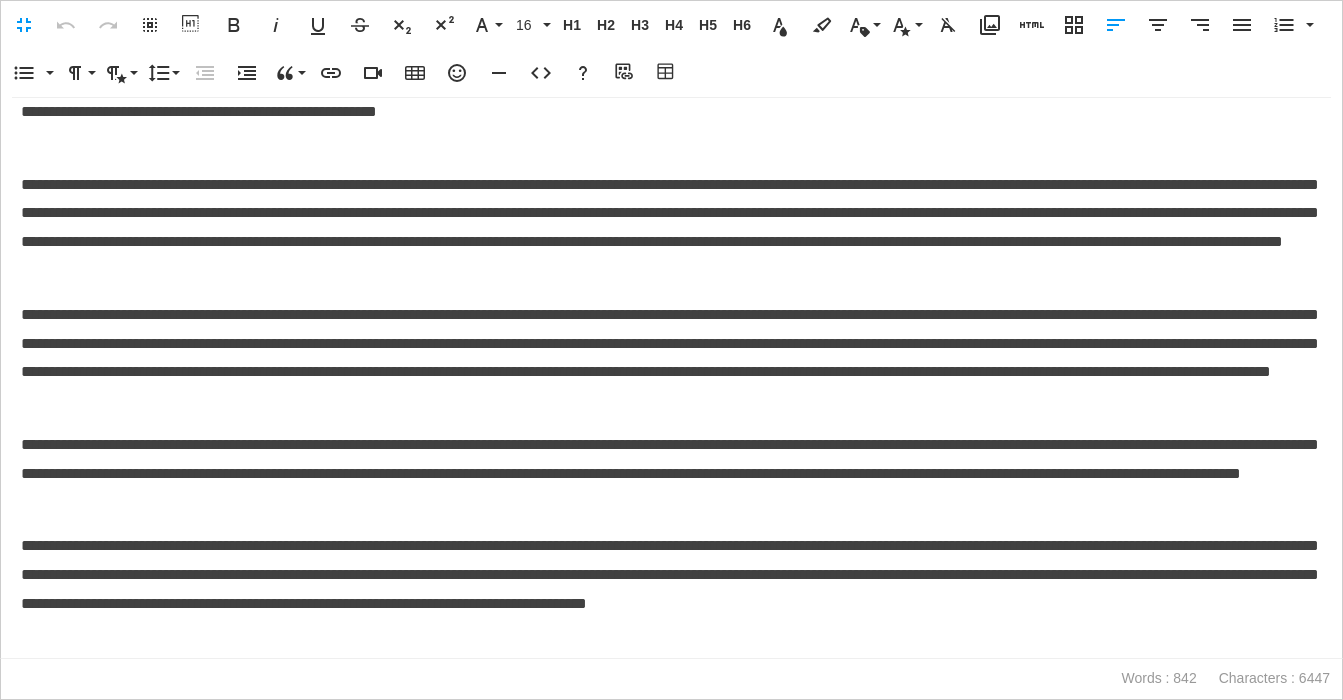 scroll, scrollTop: 138, scrollLeft: 0, axis: vertical 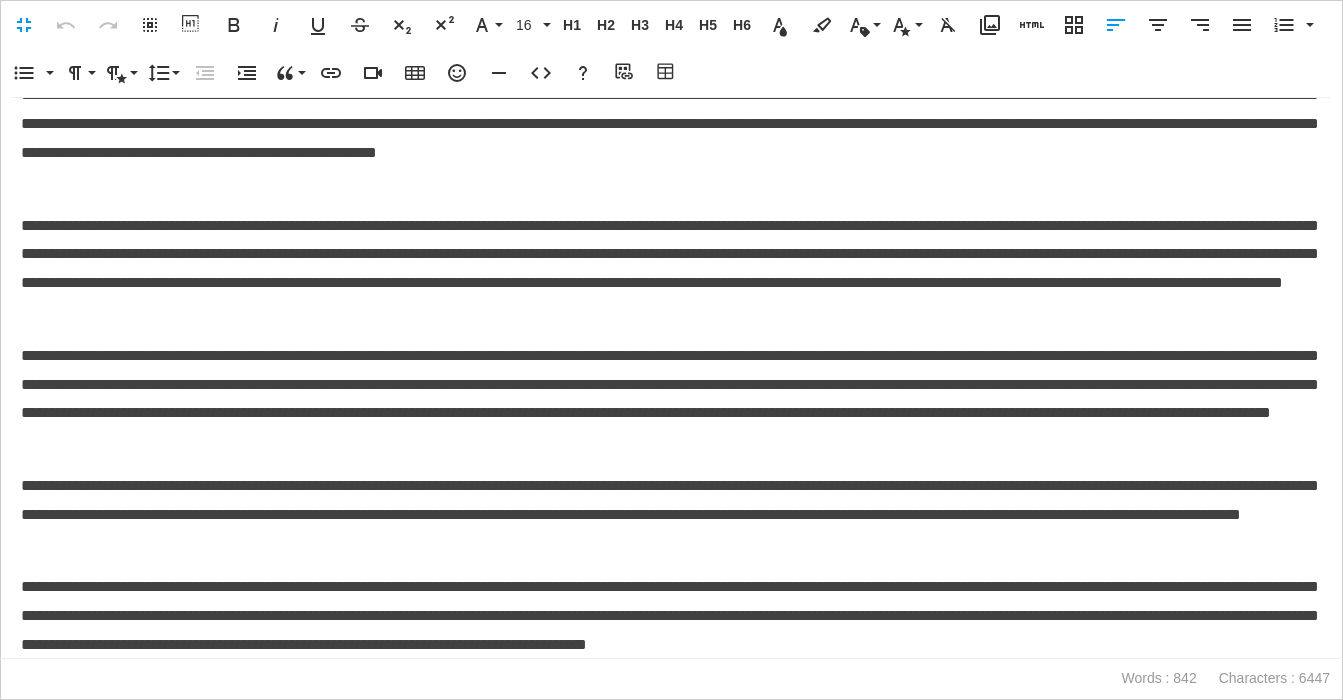click on "**********" at bounding box center [671, 399] 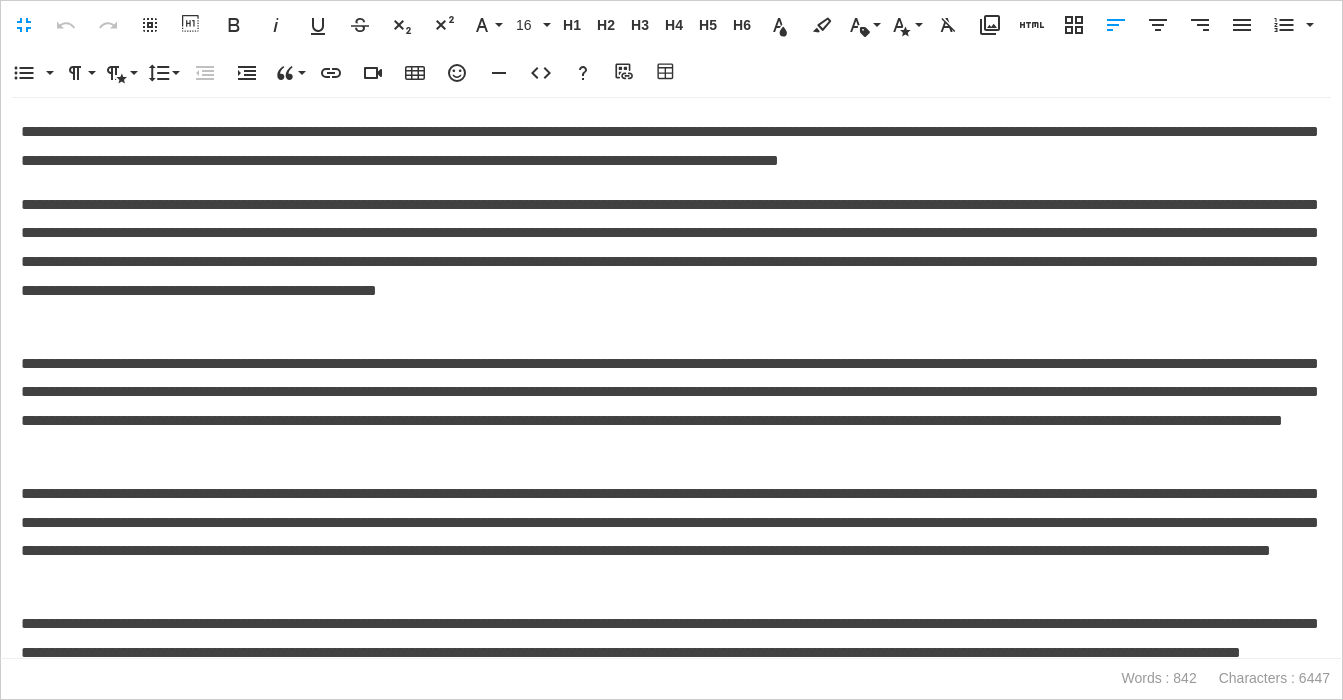 click on "**********" at bounding box center (671, 263) 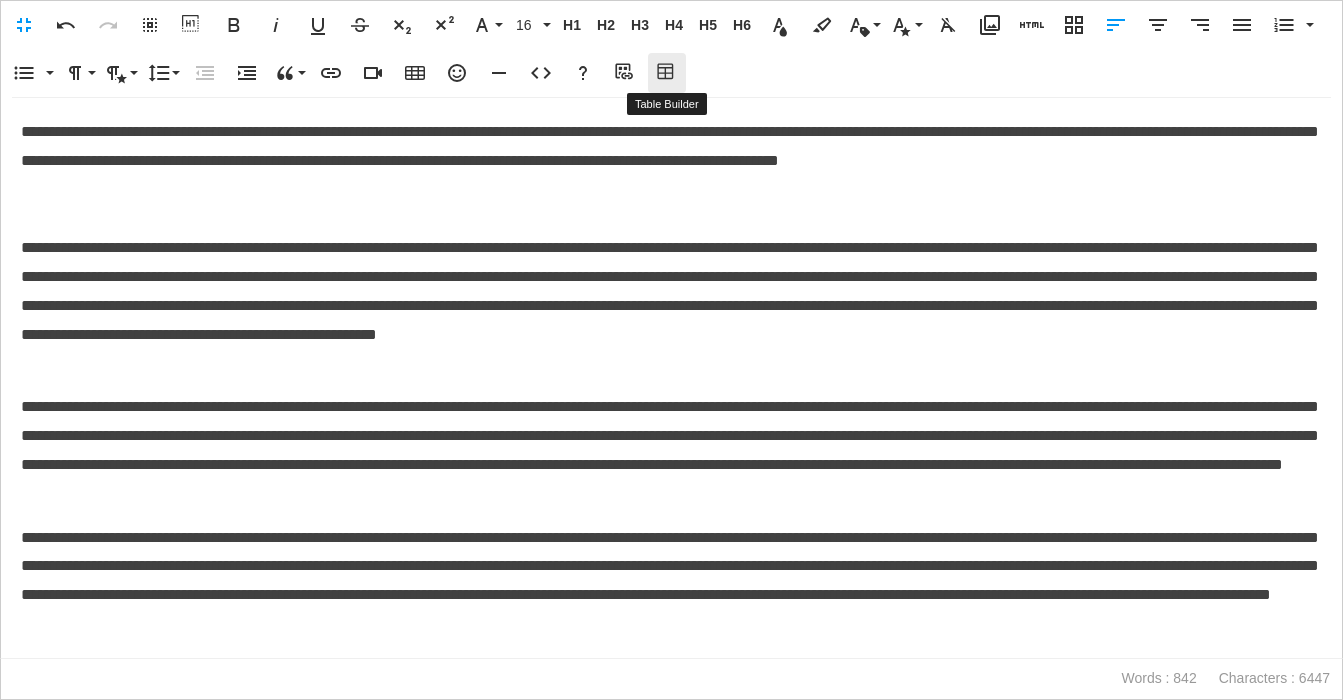 click 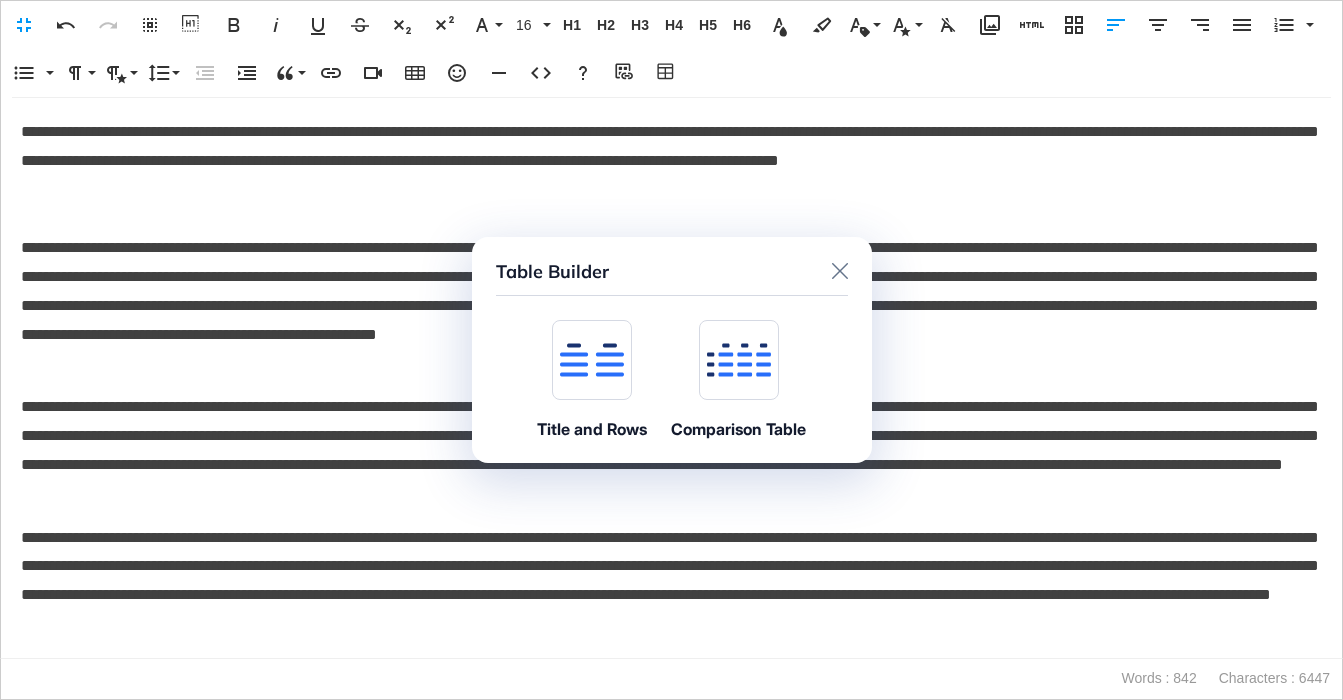 click at bounding box center (592, 360) 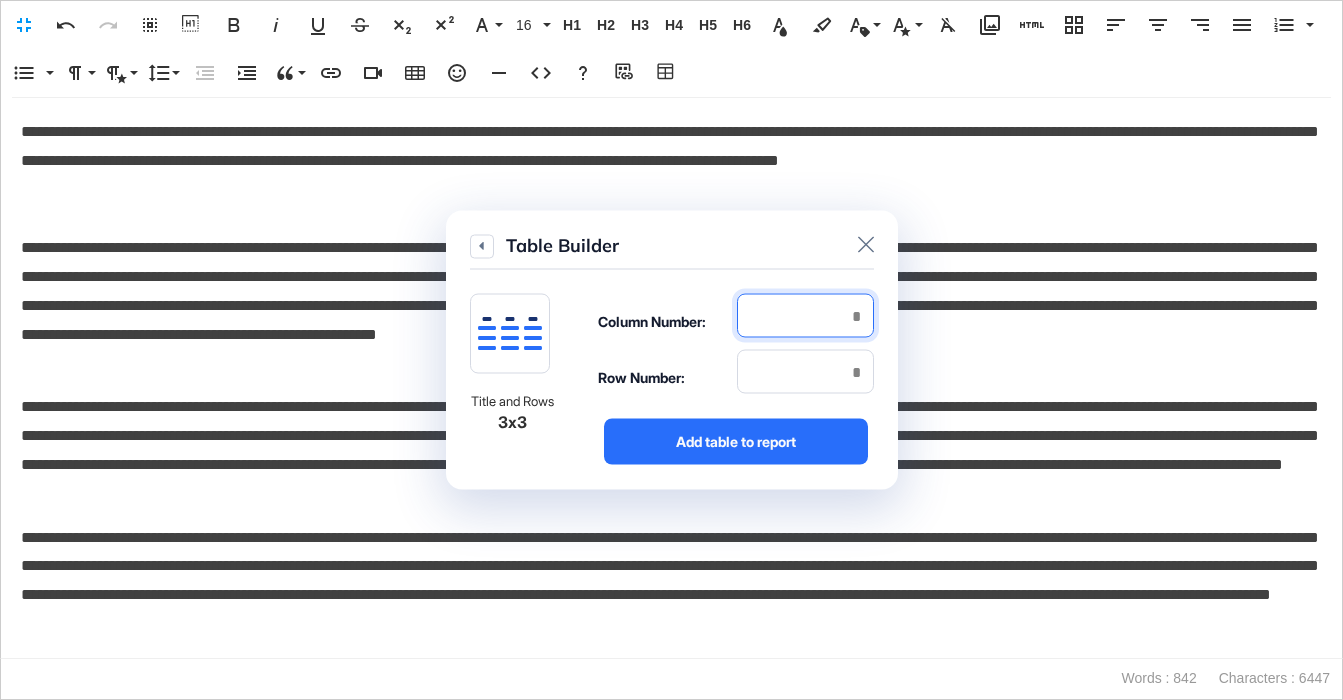 click at bounding box center [805, 316] 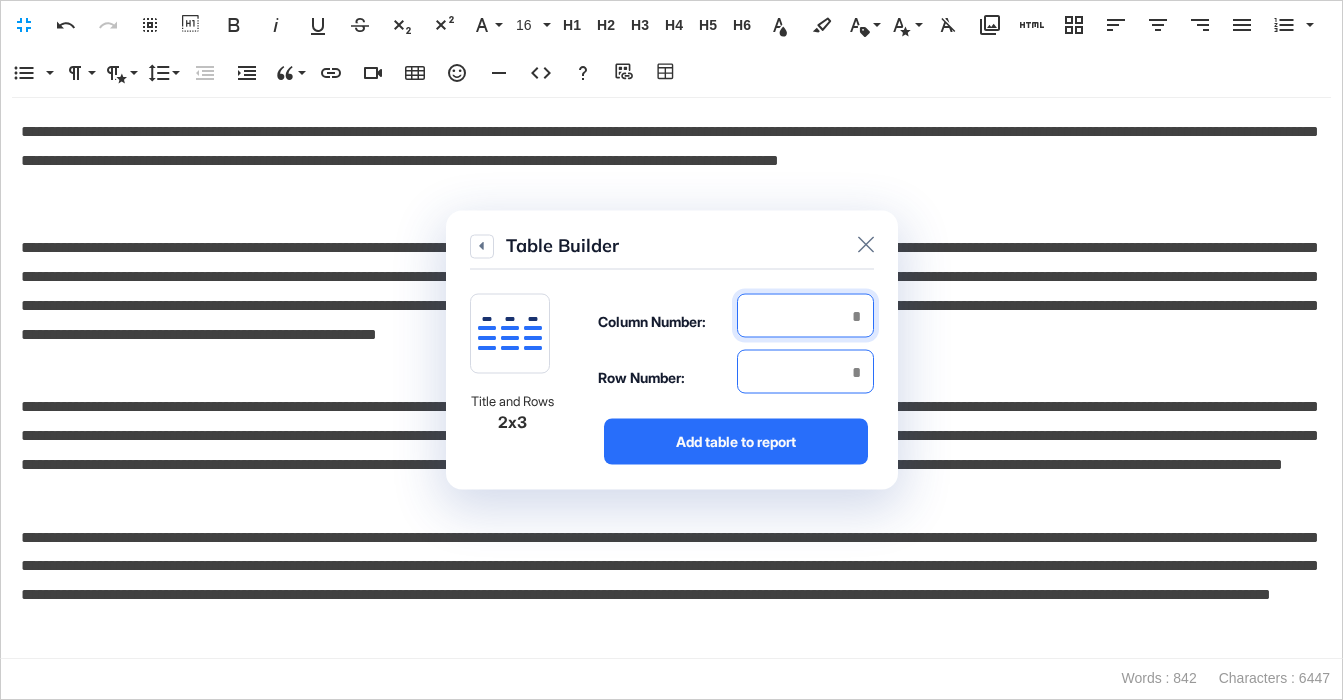 type on "*" 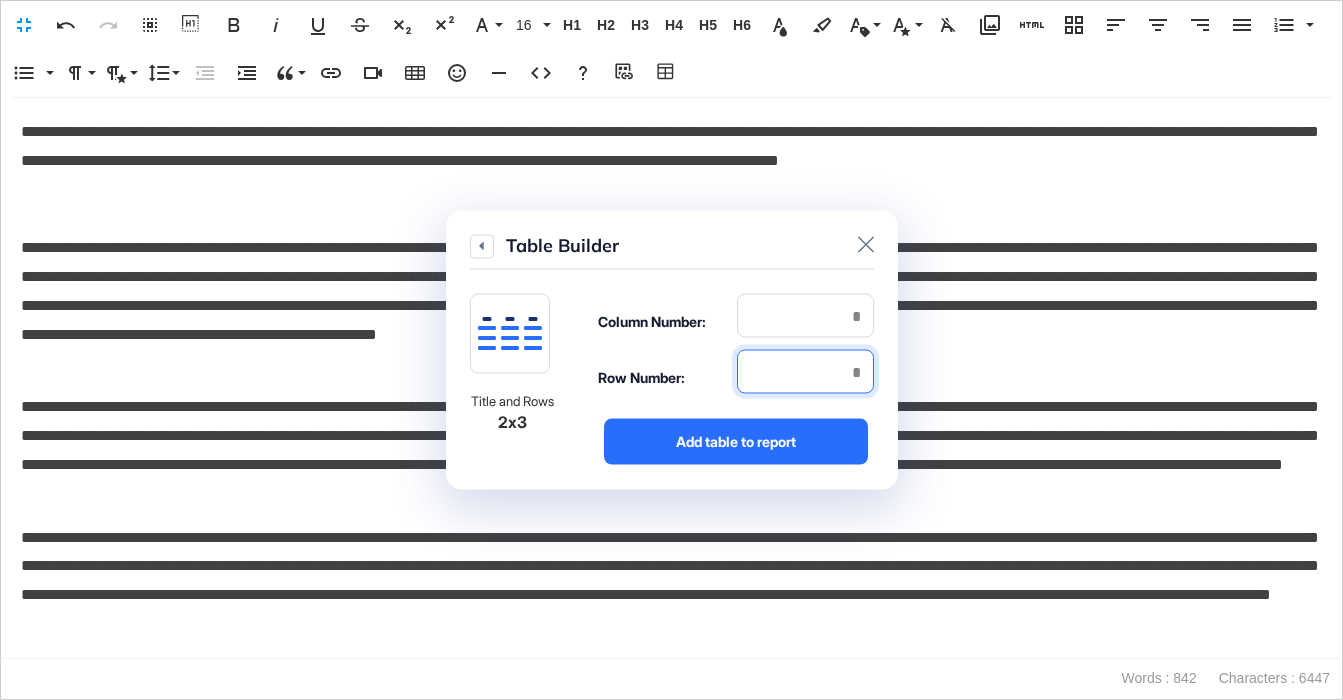 click at bounding box center (805, 372) 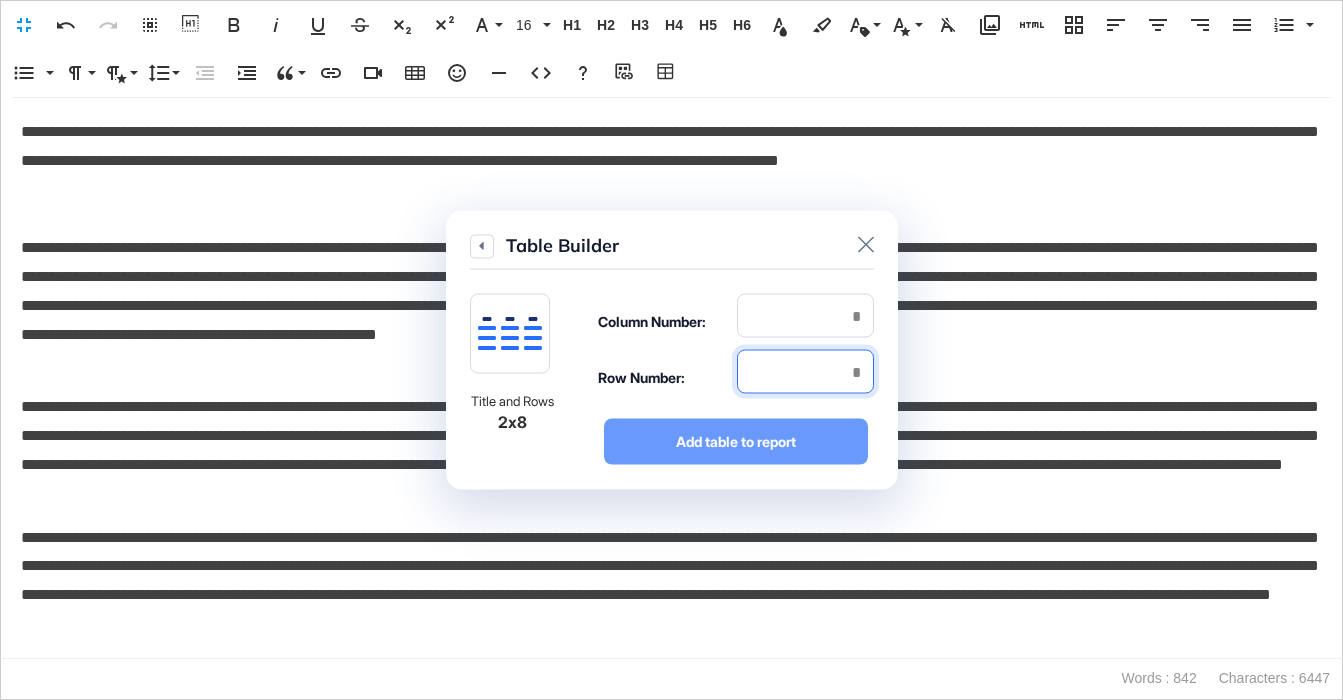 type on "*" 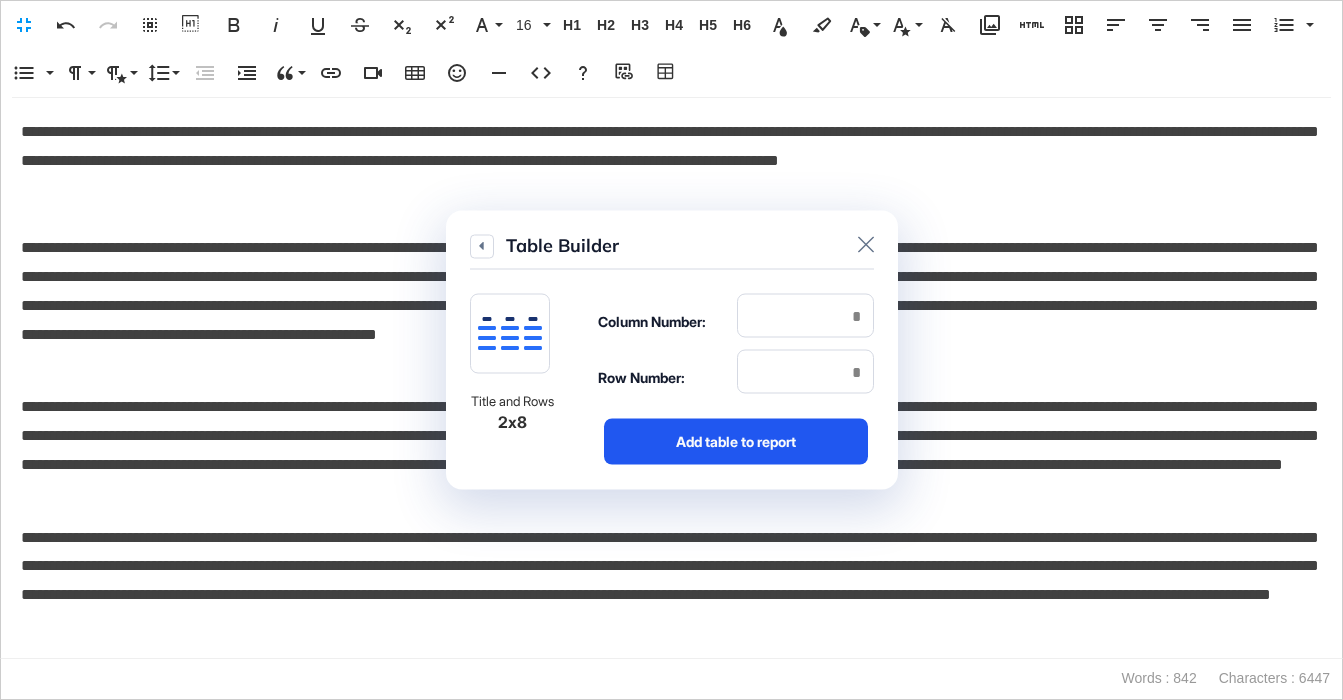 click on "Add table to report" at bounding box center [736, 442] 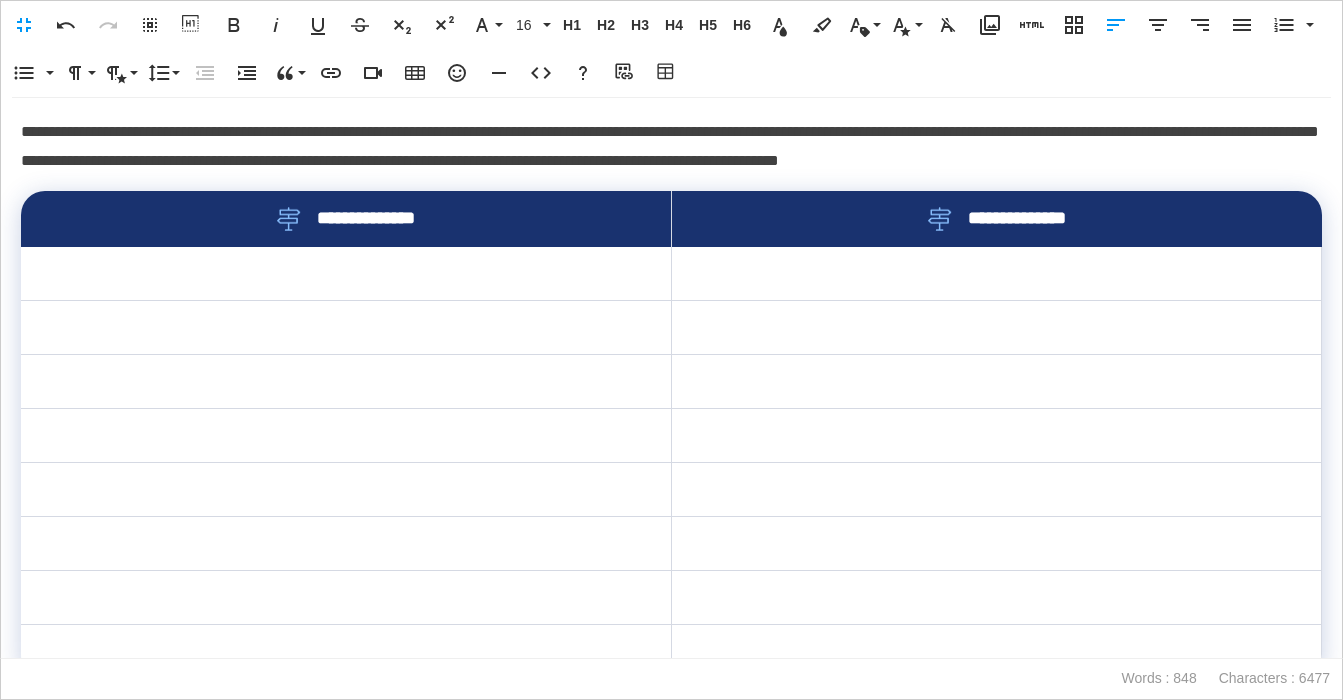 scroll, scrollTop: 43, scrollLeft: 0, axis: vertical 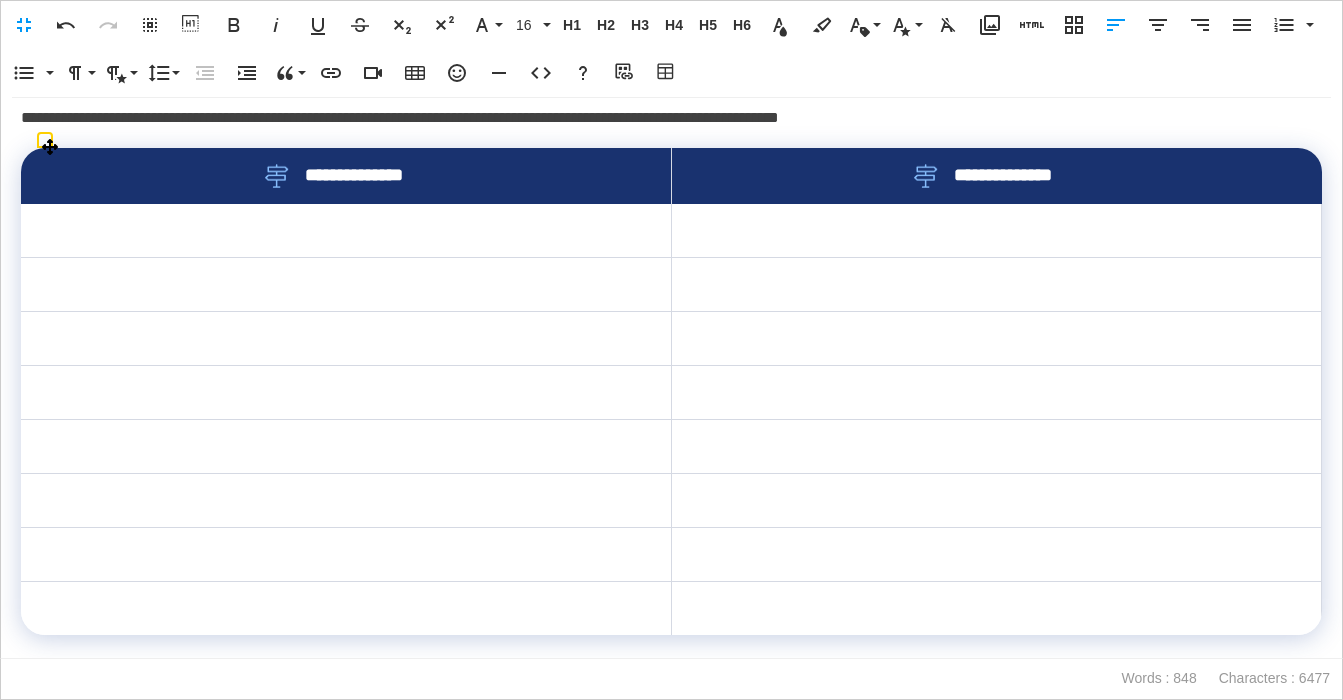 drag, startPoint x: 635, startPoint y: 178, endPoint x: 770, endPoint y: 178, distance: 135 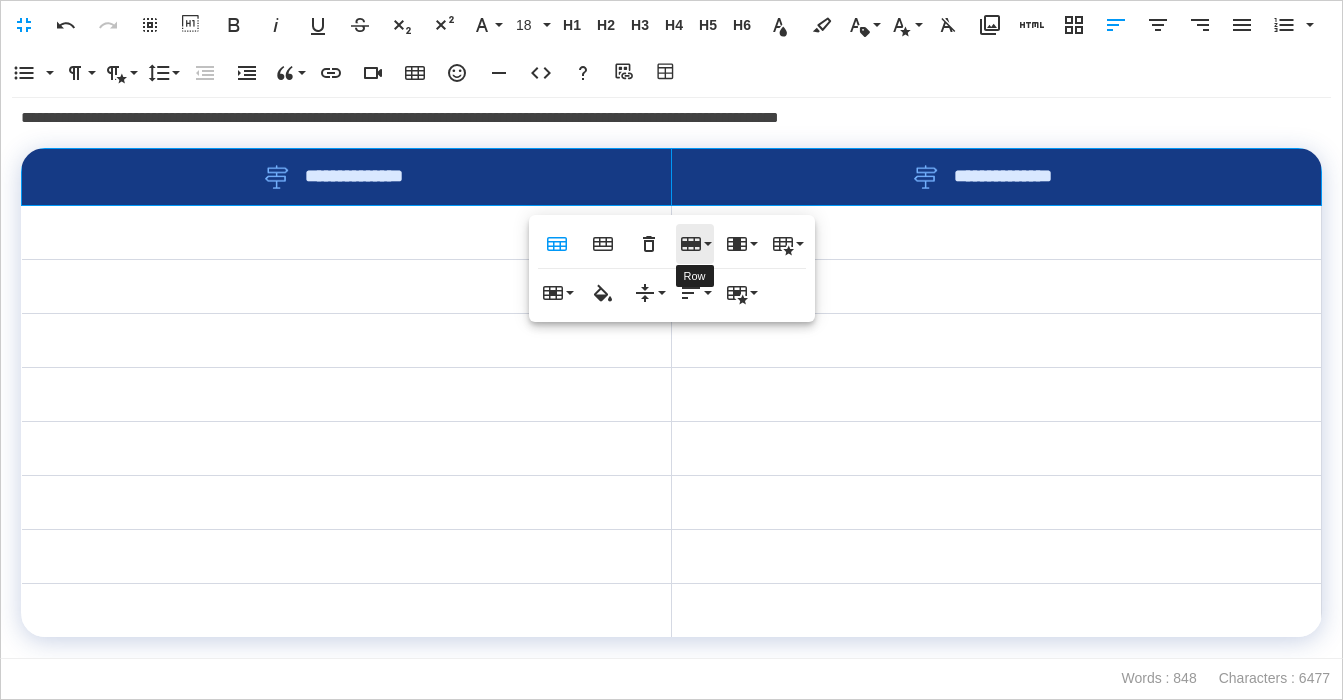 click 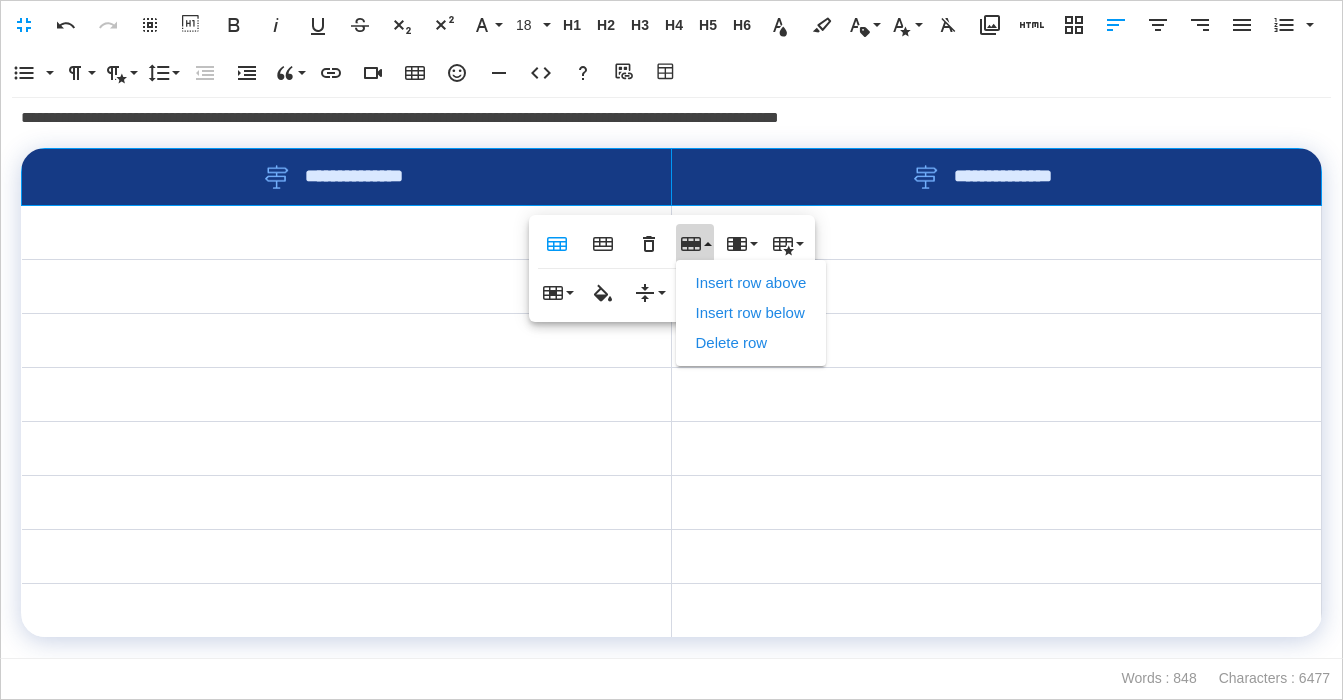 click on "Delete row" at bounding box center (751, 343) 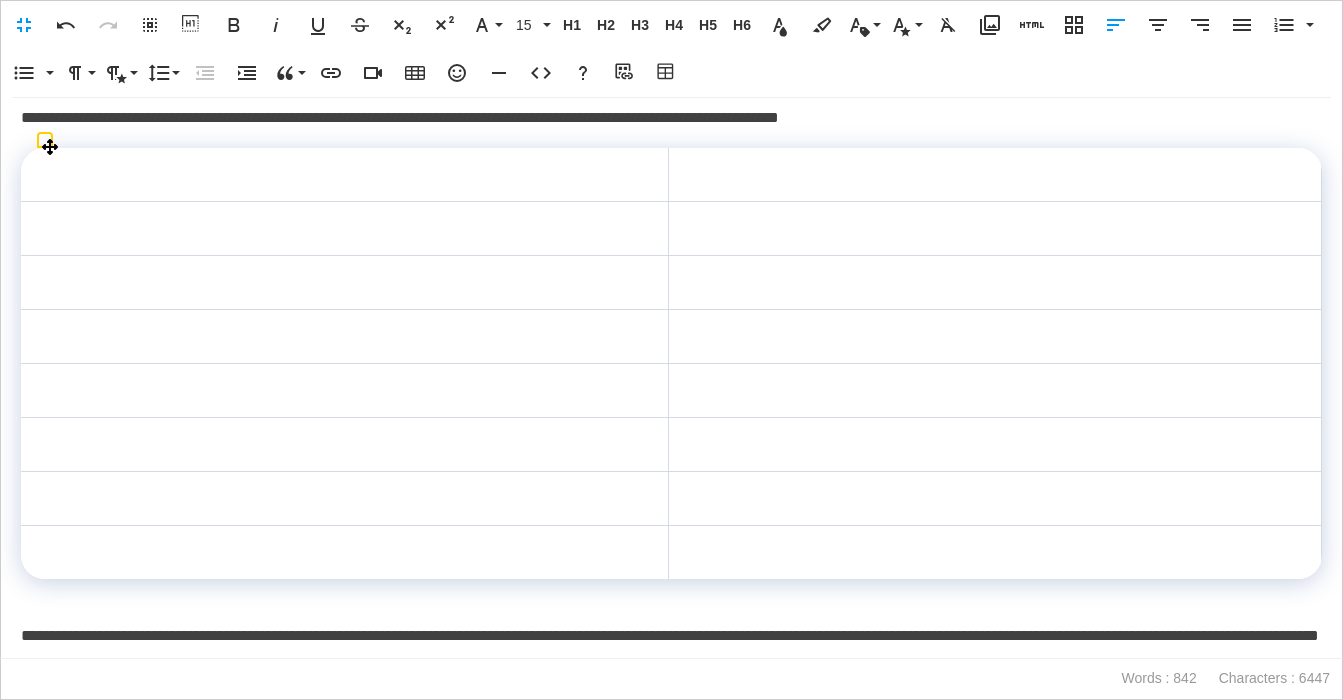 click on "**********" at bounding box center [671, 104] 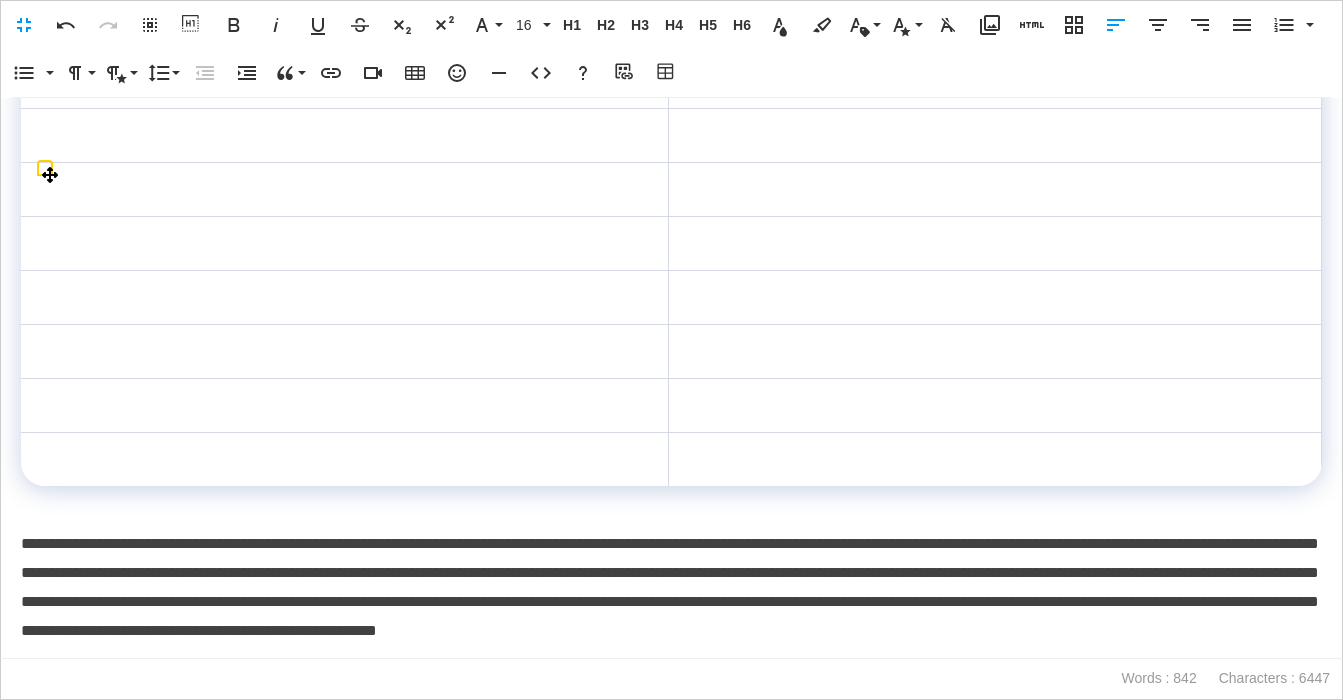scroll, scrollTop: 242, scrollLeft: 0, axis: vertical 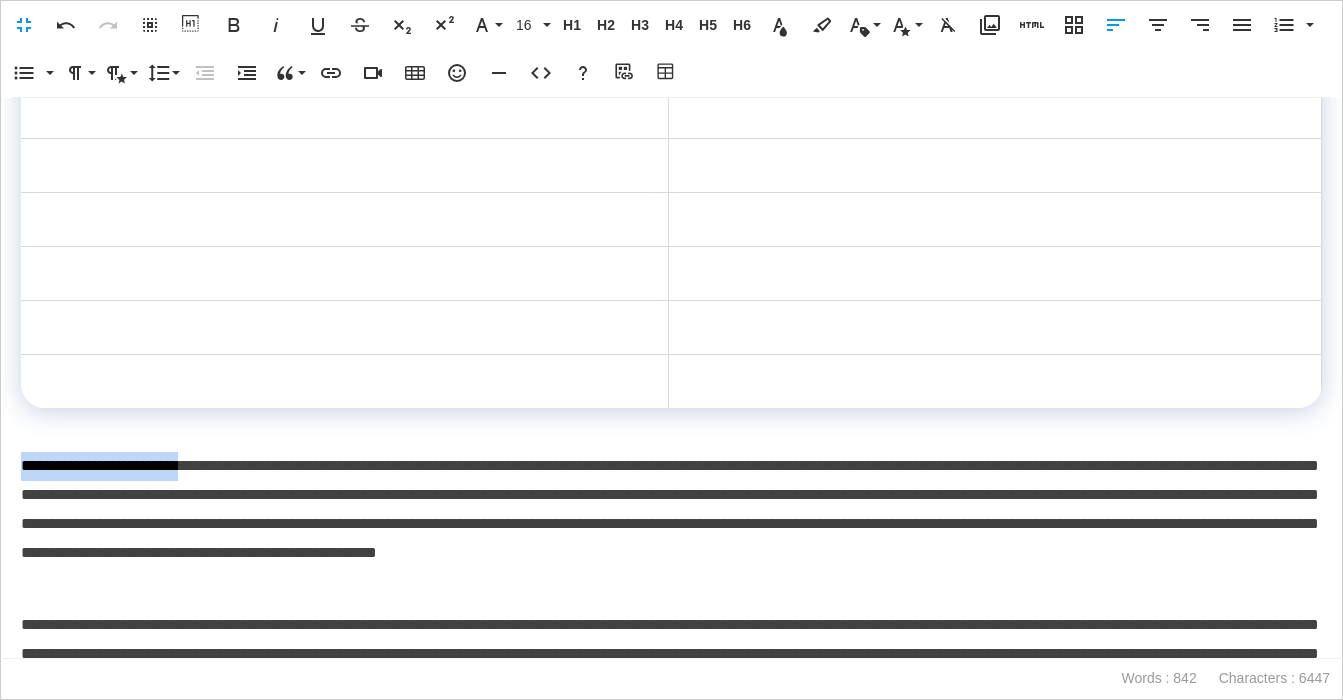 drag, startPoint x: 212, startPoint y: 470, endPoint x: 16, endPoint y: 473, distance: 196.02296 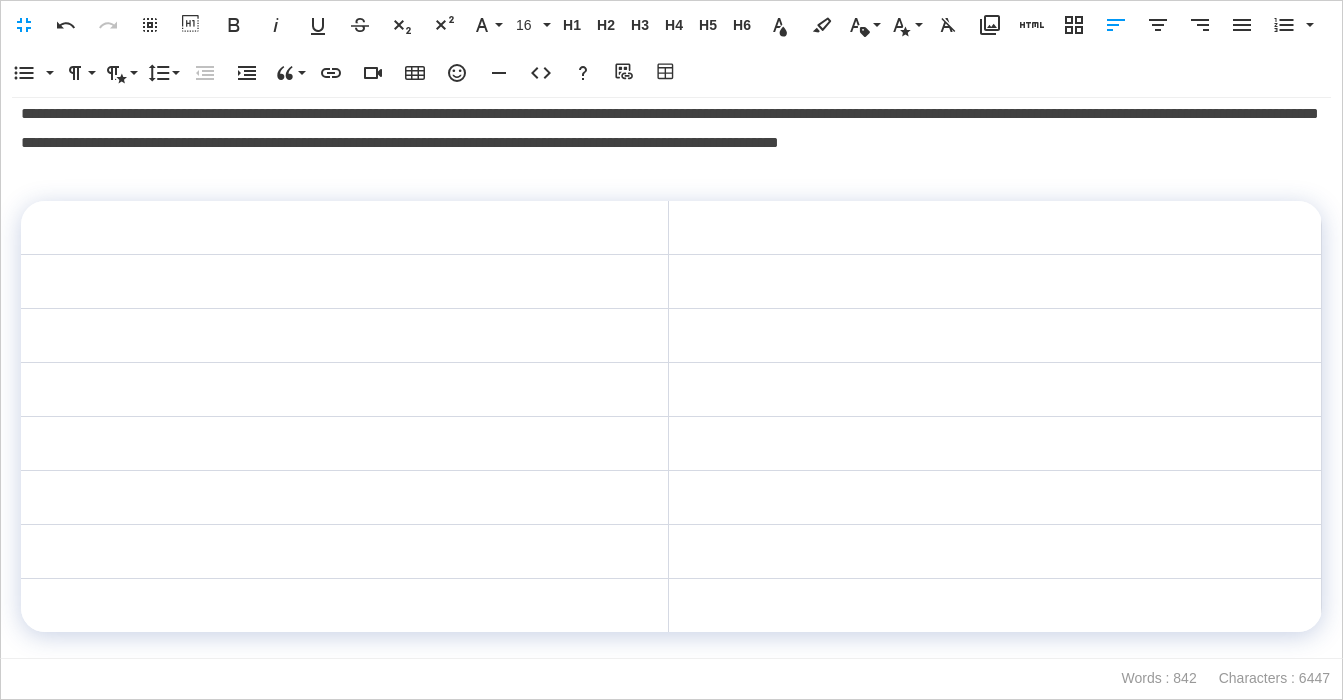scroll, scrollTop: 7, scrollLeft: 0, axis: vertical 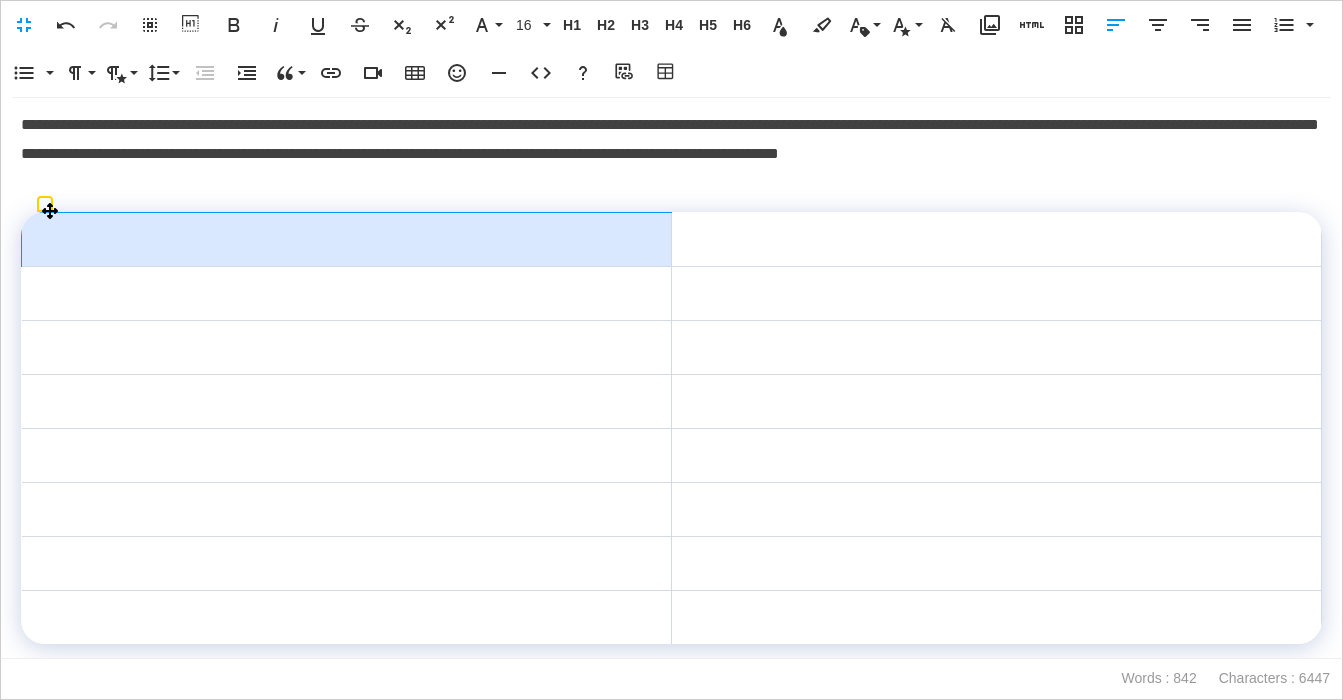click at bounding box center (347, 240) 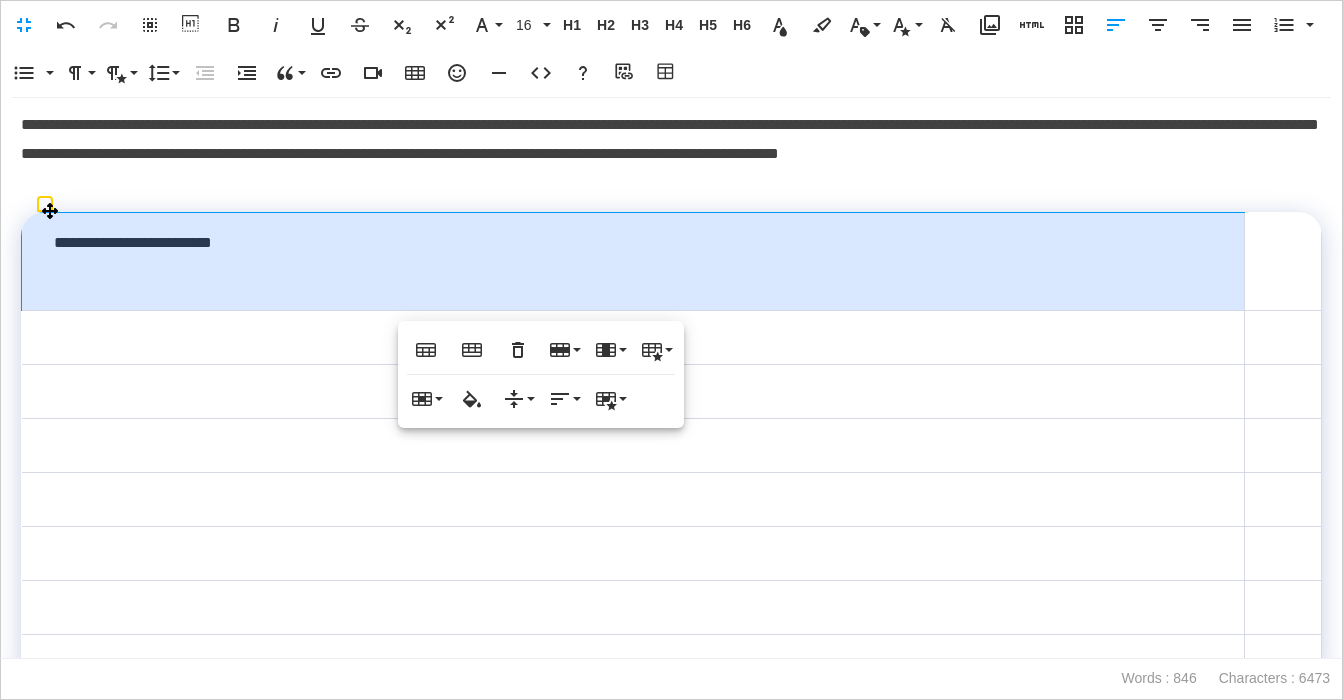 click on "**********" at bounding box center (633, 262) 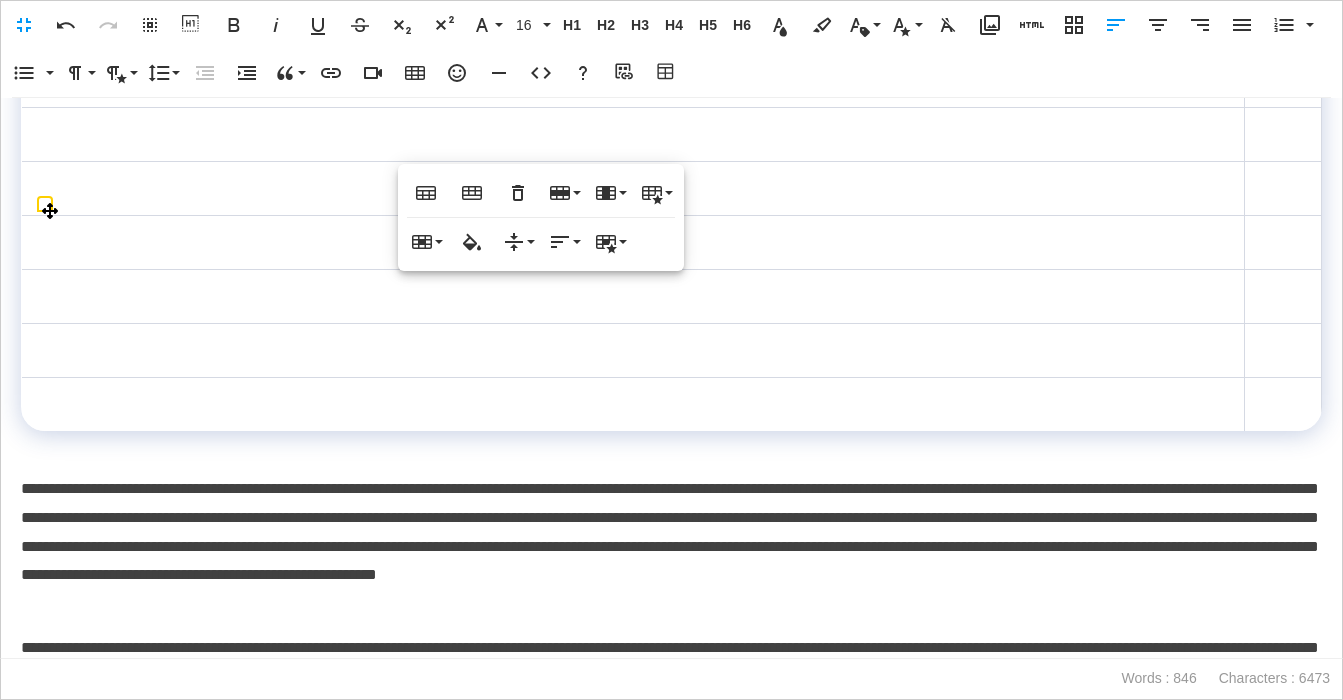 scroll, scrollTop: 251, scrollLeft: 0, axis: vertical 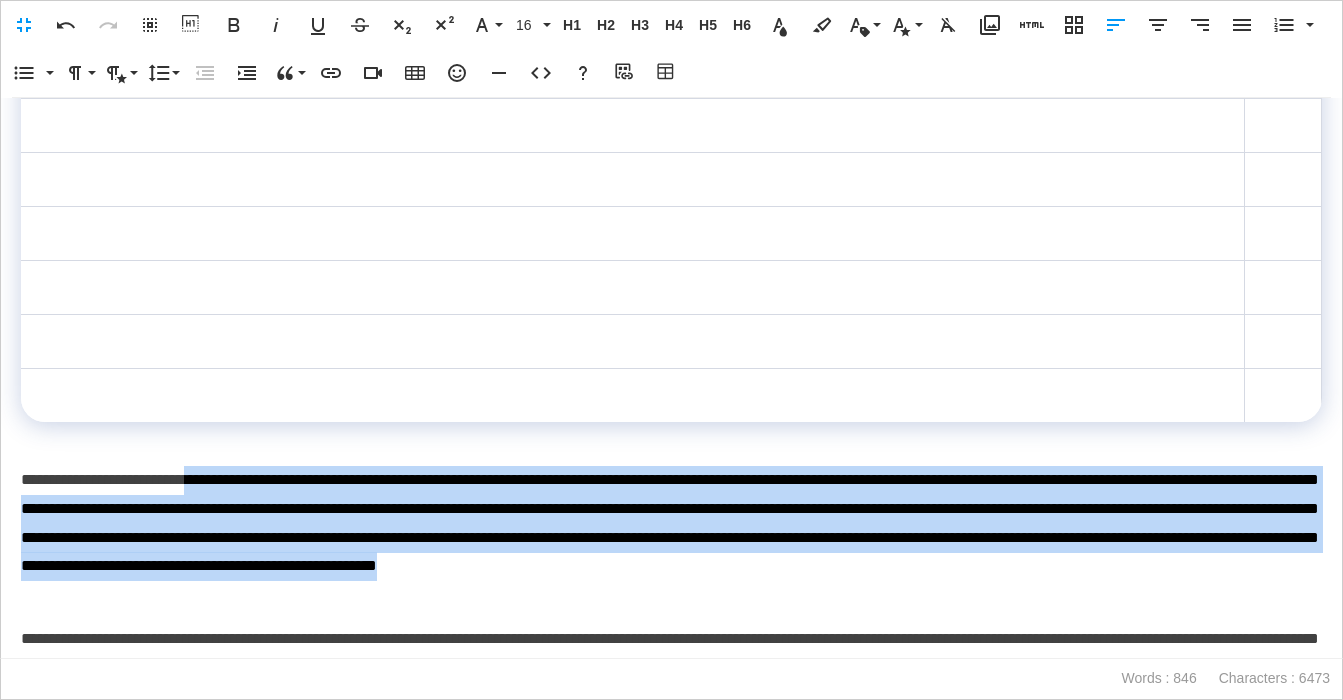 drag, startPoint x: 220, startPoint y: 479, endPoint x: 345, endPoint y: 587, distance: 165.19383 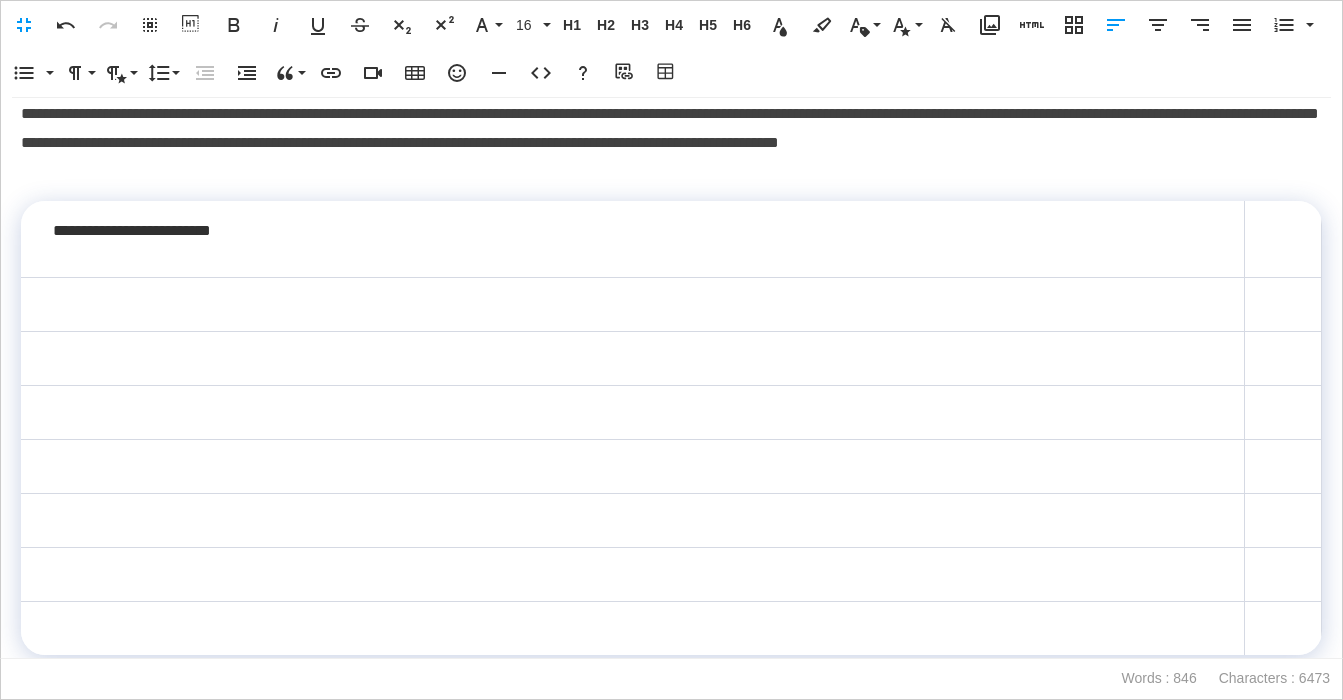 scroll, scrollTop: 0, scrollLeft: 0, axis: both 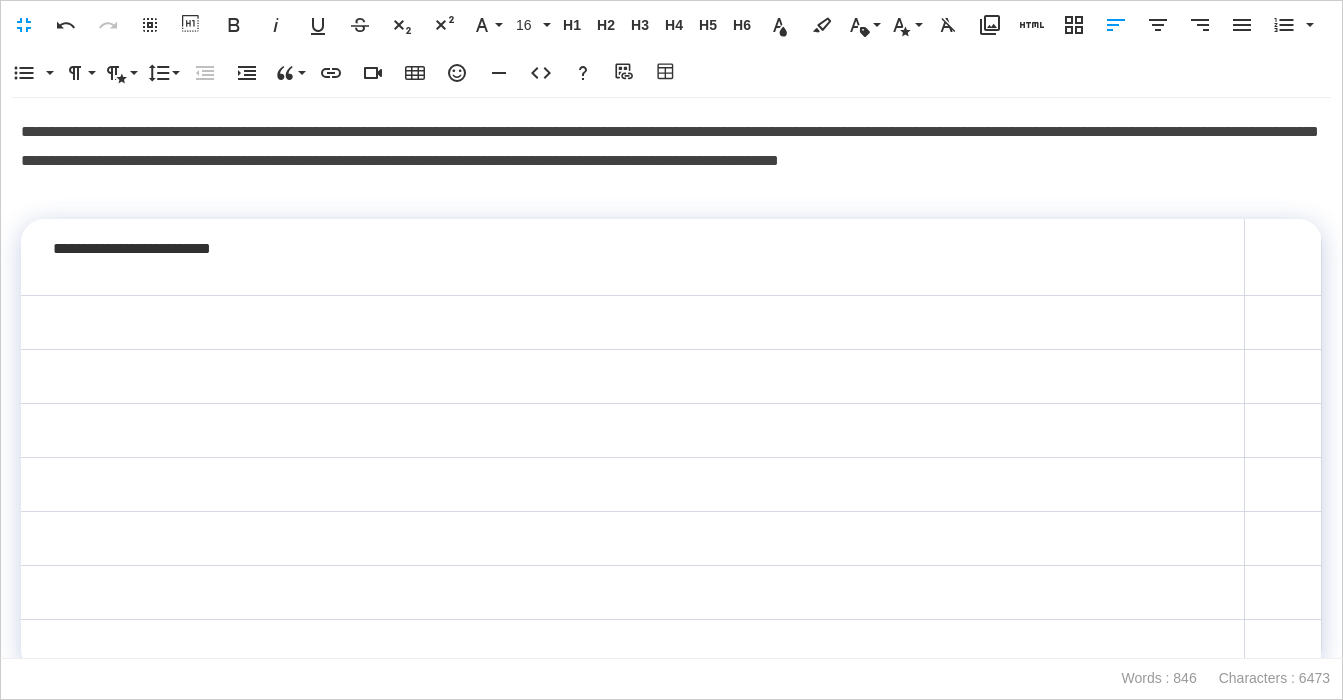 click at bounding box center (1283, 257) 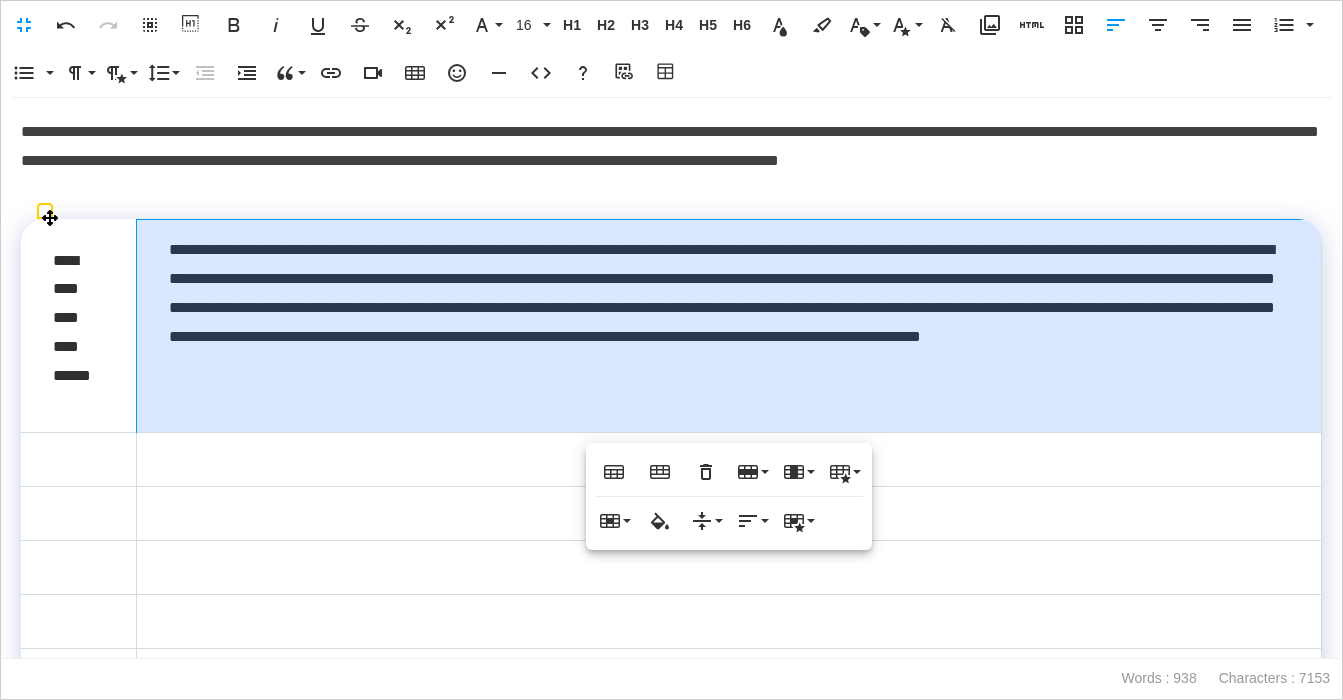 click on "**********" at bounding box center (729, 326) 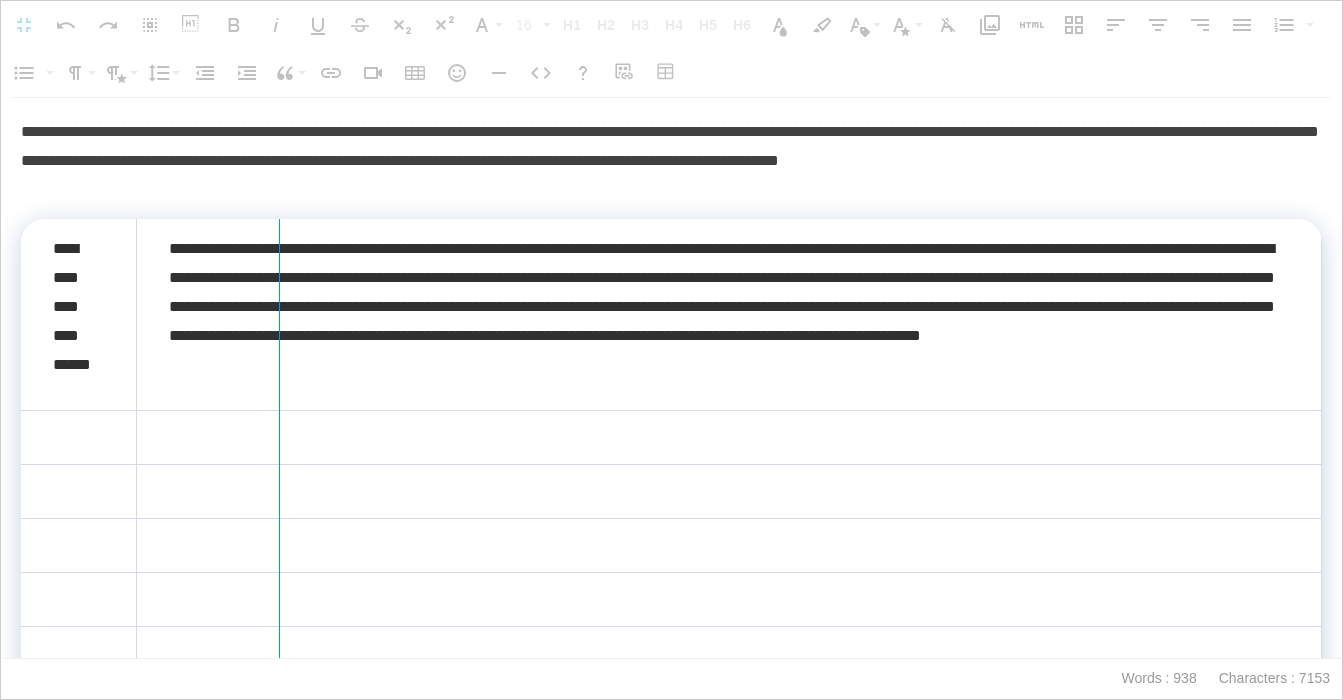drag, startPoint x: 138, startPoint y: 332, endPoint x: 331, endPoint y: 332, distance: 193 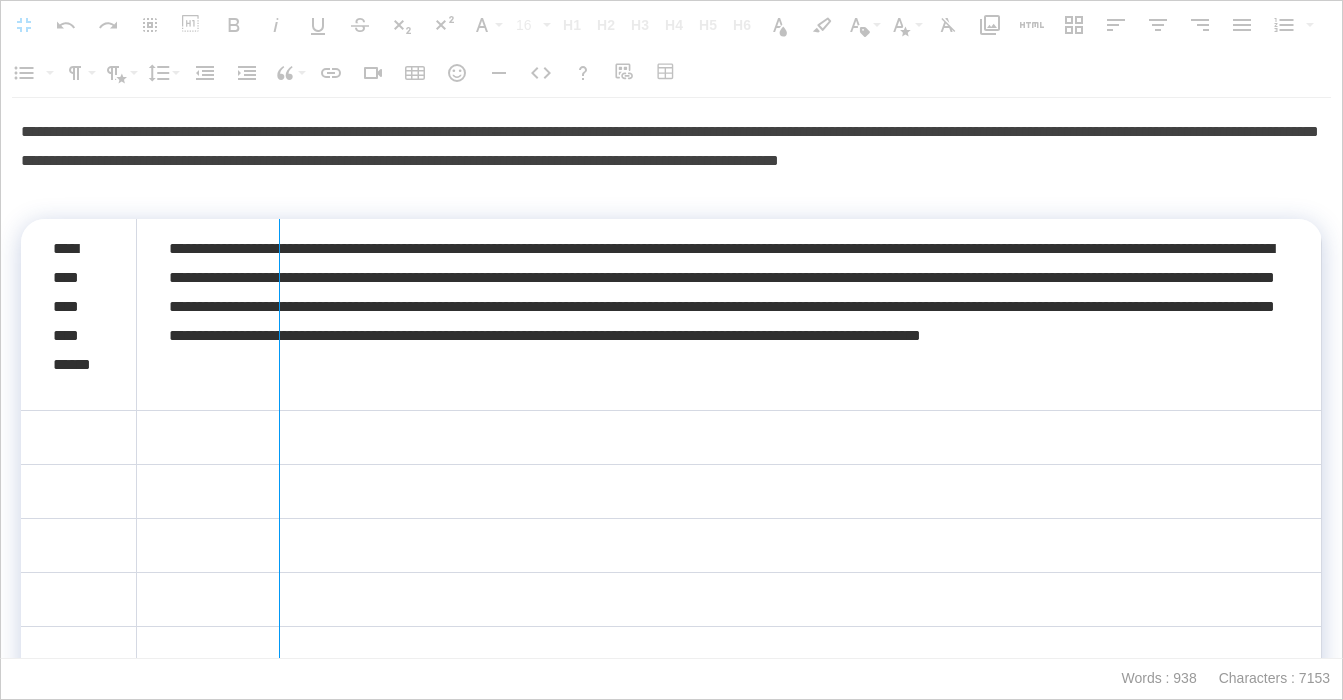 click at bounding box center (279, 503) 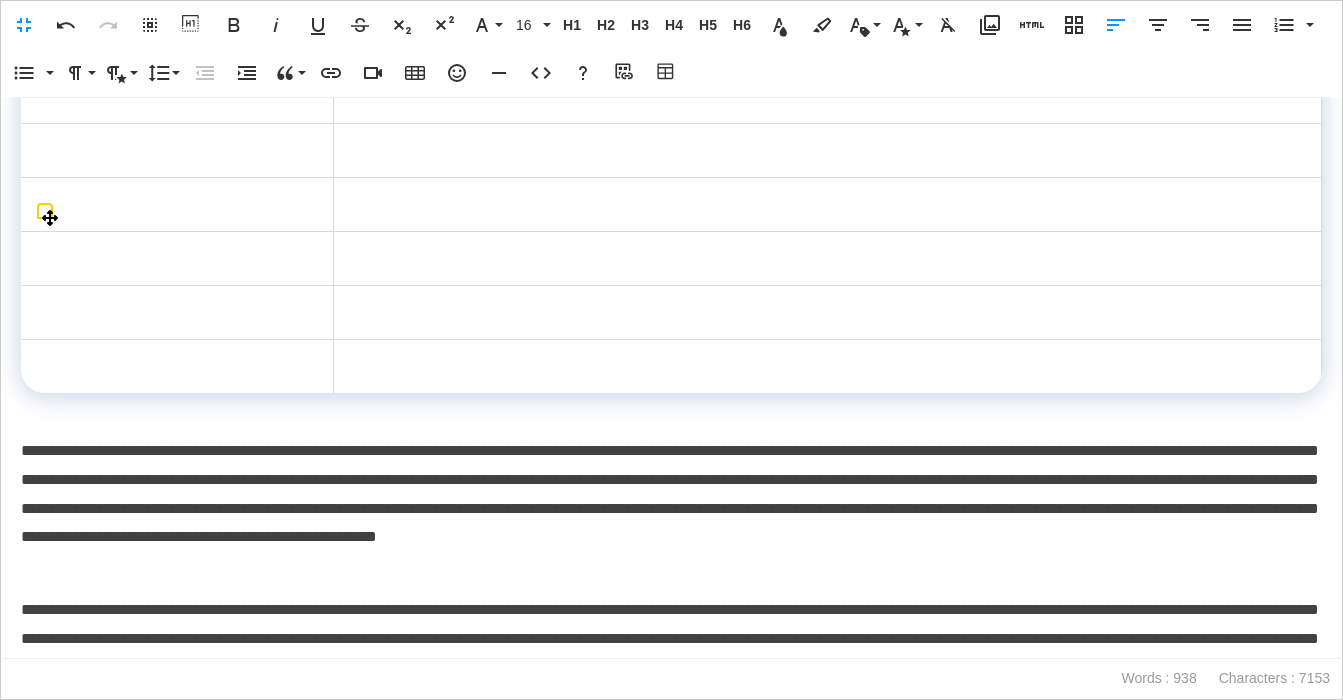 scroll, scrollTop: 427, scrollLeft: 0, axis: vertical 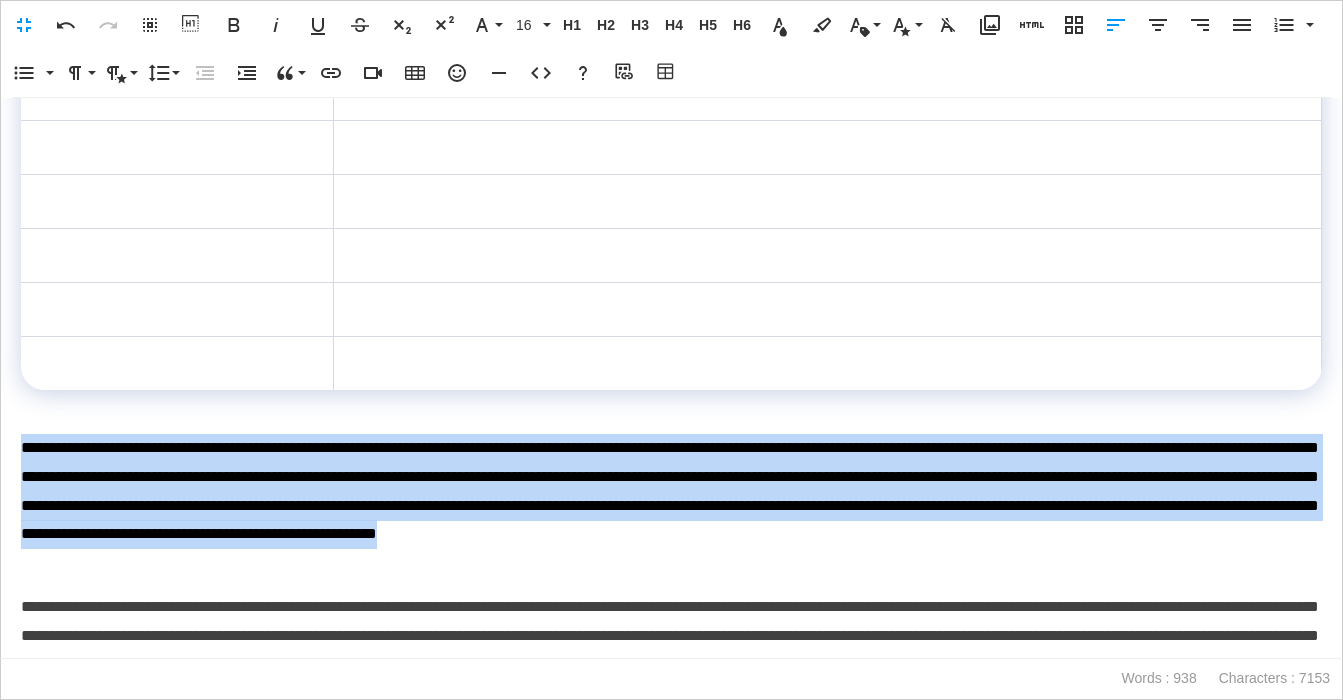 drag, startPoint x: 90, startPoint y: 561, endPoint x: 12, endPoint y: 447, distance: 138.13037 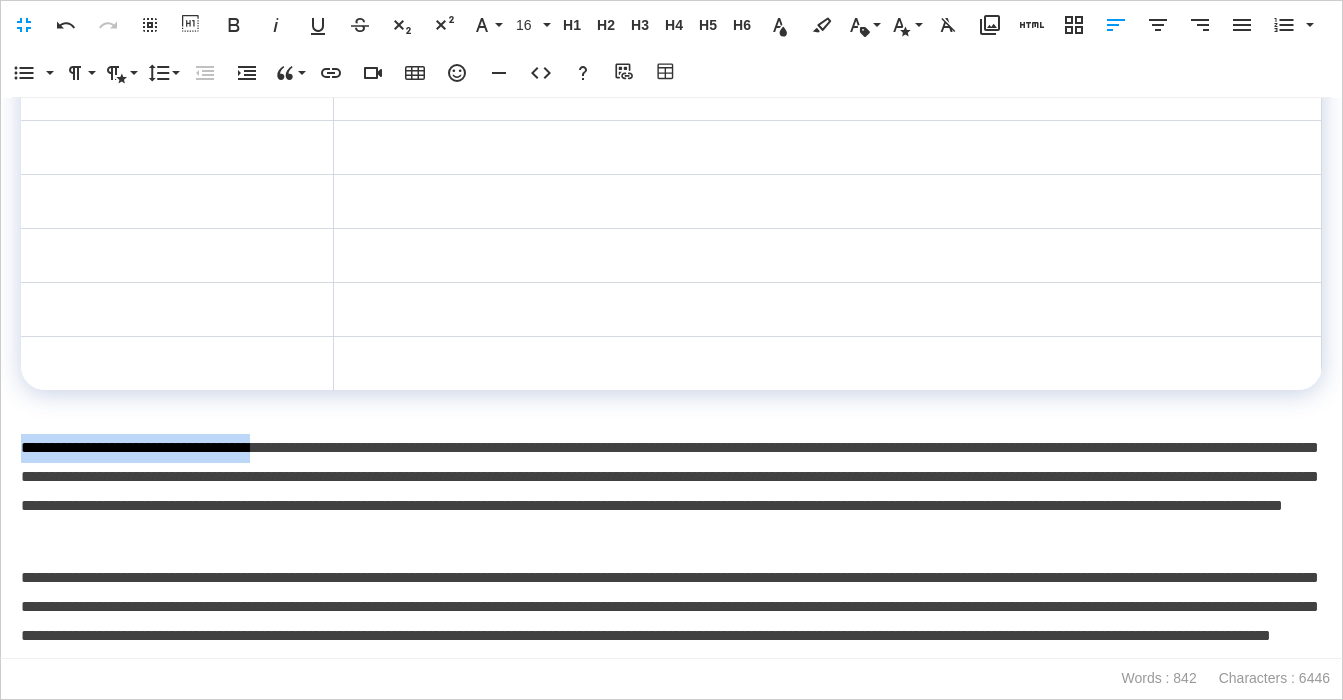 drag, startPoint x: 23, startPoint y: 451, endPoint x: 317, endPoint y: 450, distance: 294.0017 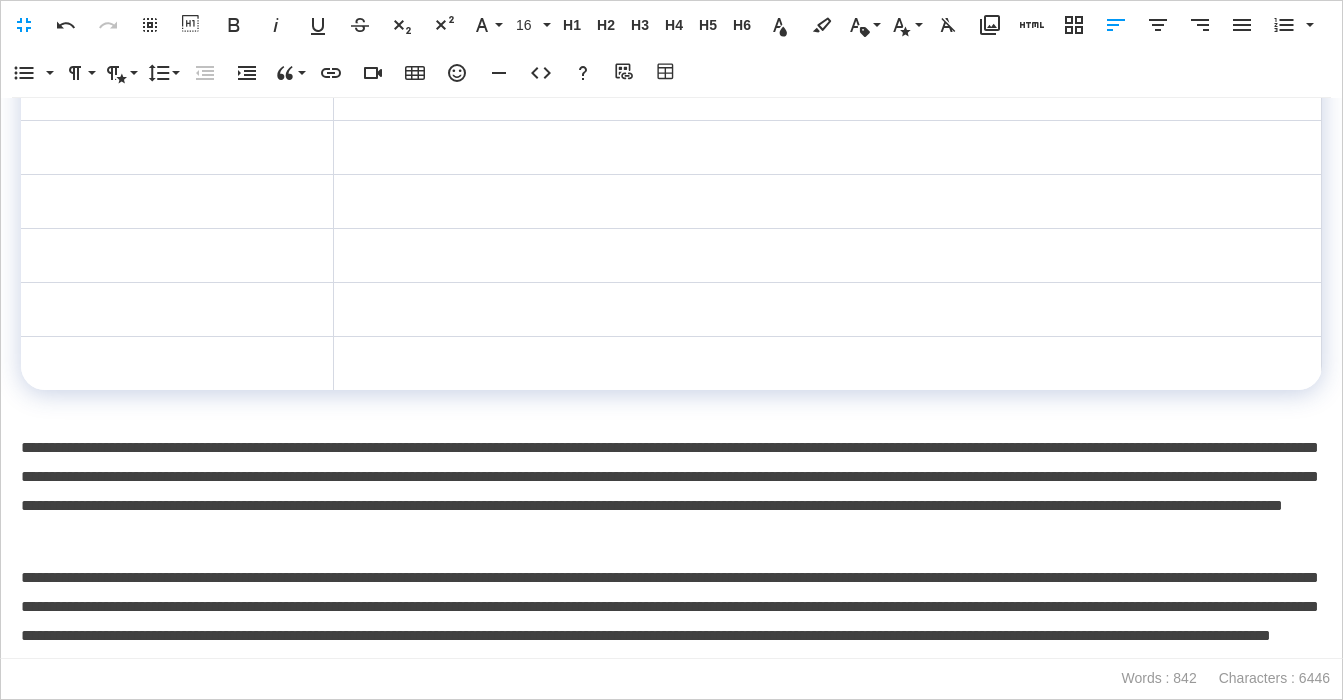click on "**********" at bounding box center [671, 491] 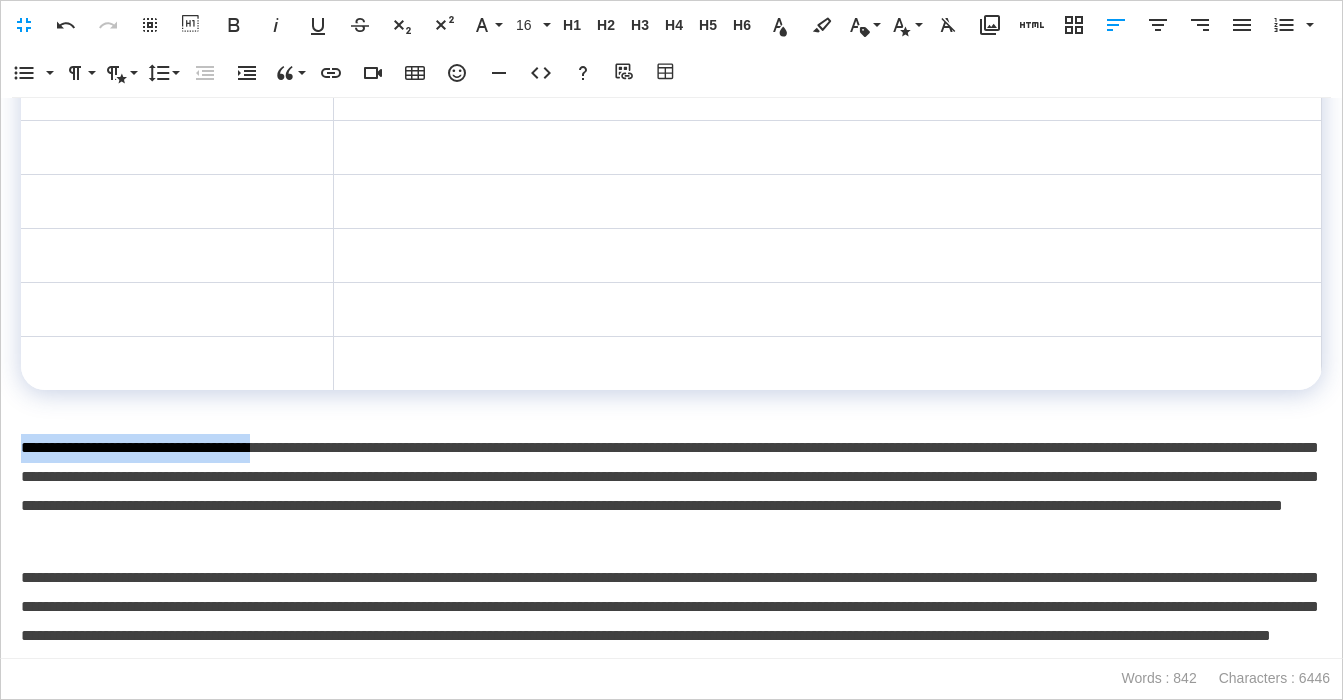 drag, startPoint x: 320, startPoint y: 450, endPoint x: -19, endPoint y: 454, distance: 339.0236 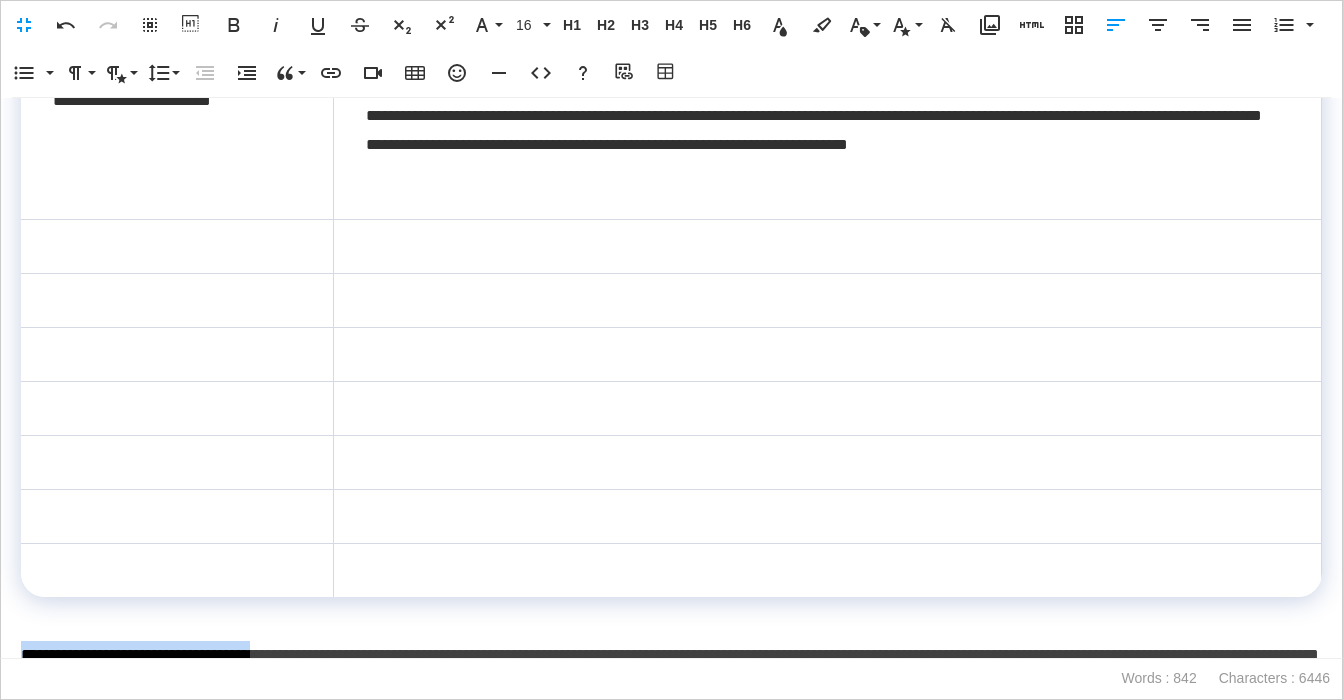 scroll, scrollTop: 217, scrollLeft: 0, axis: vertical 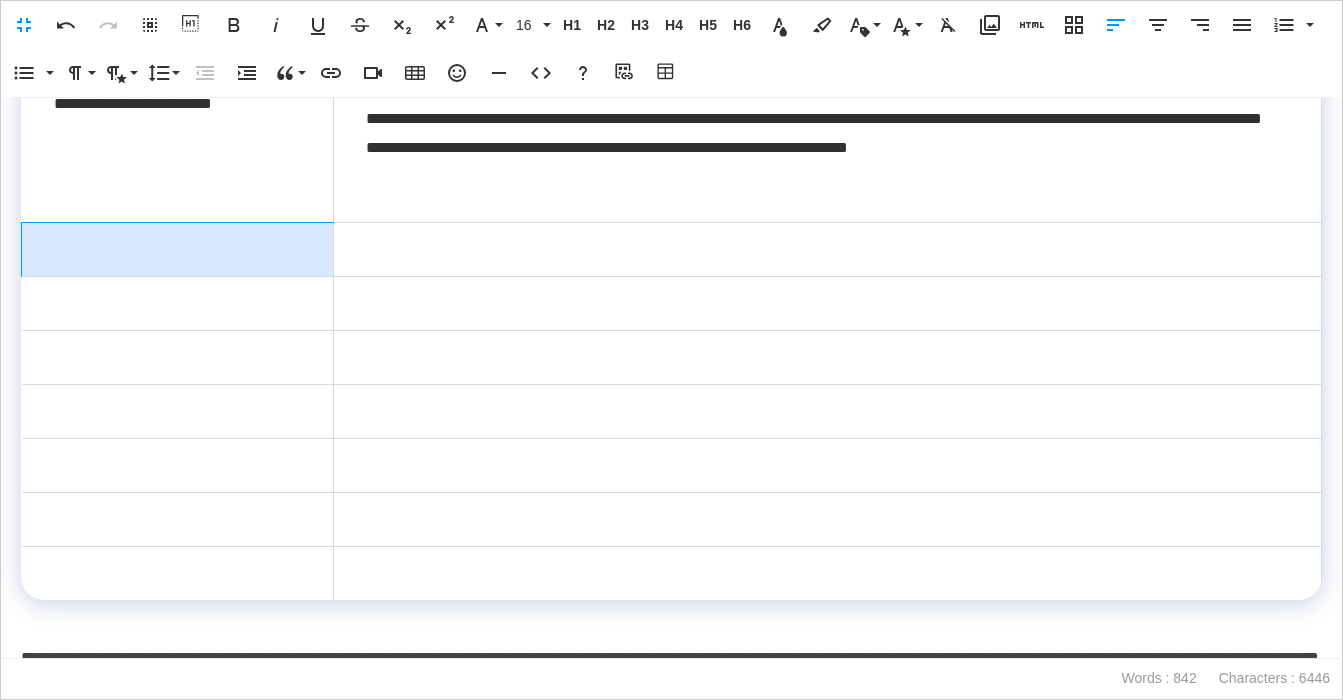 click at bounding box center [178, 250] 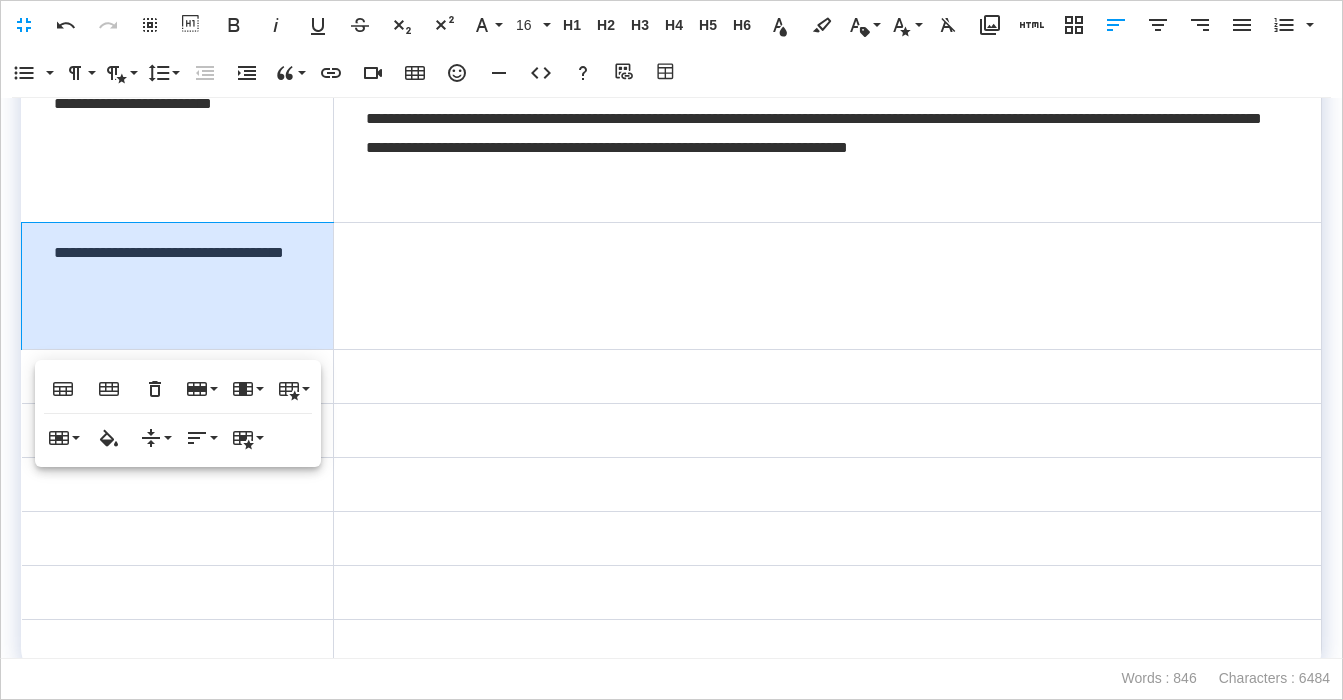 click on "**********" at bounding box center (178, 286) 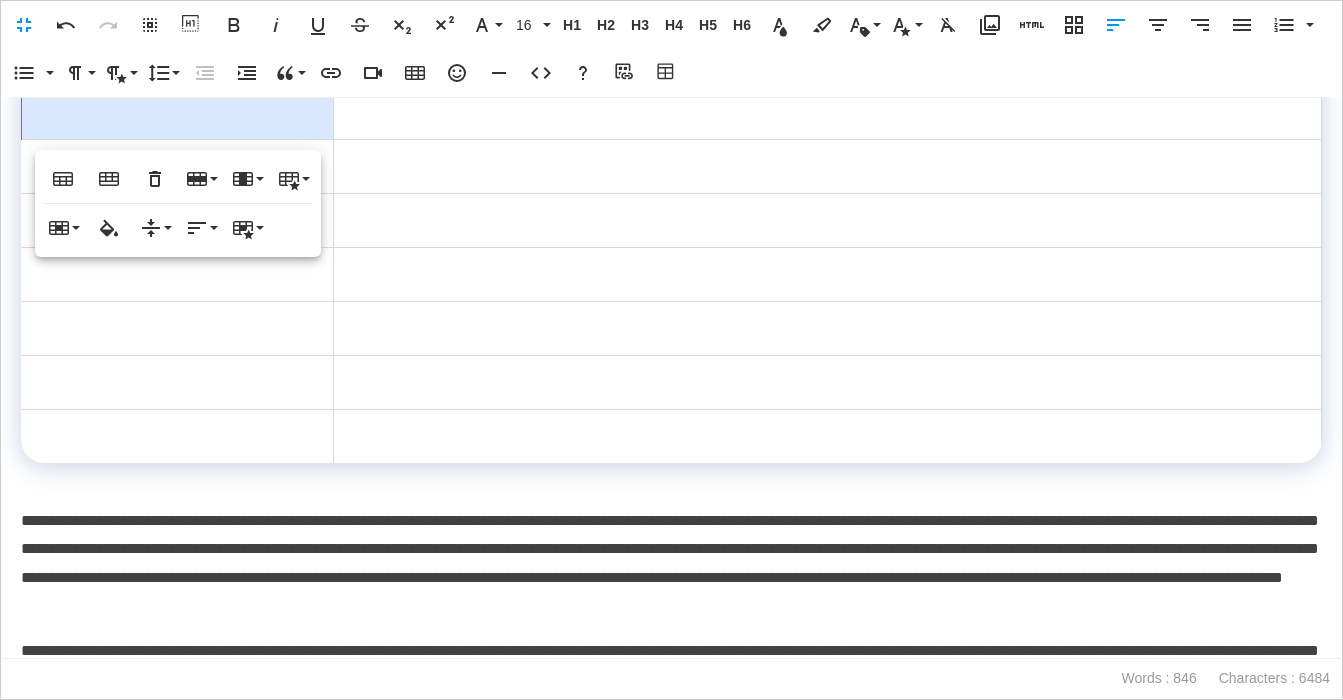 scroll, scrollTop: 466, scrollLeft: 0, axis: vertical 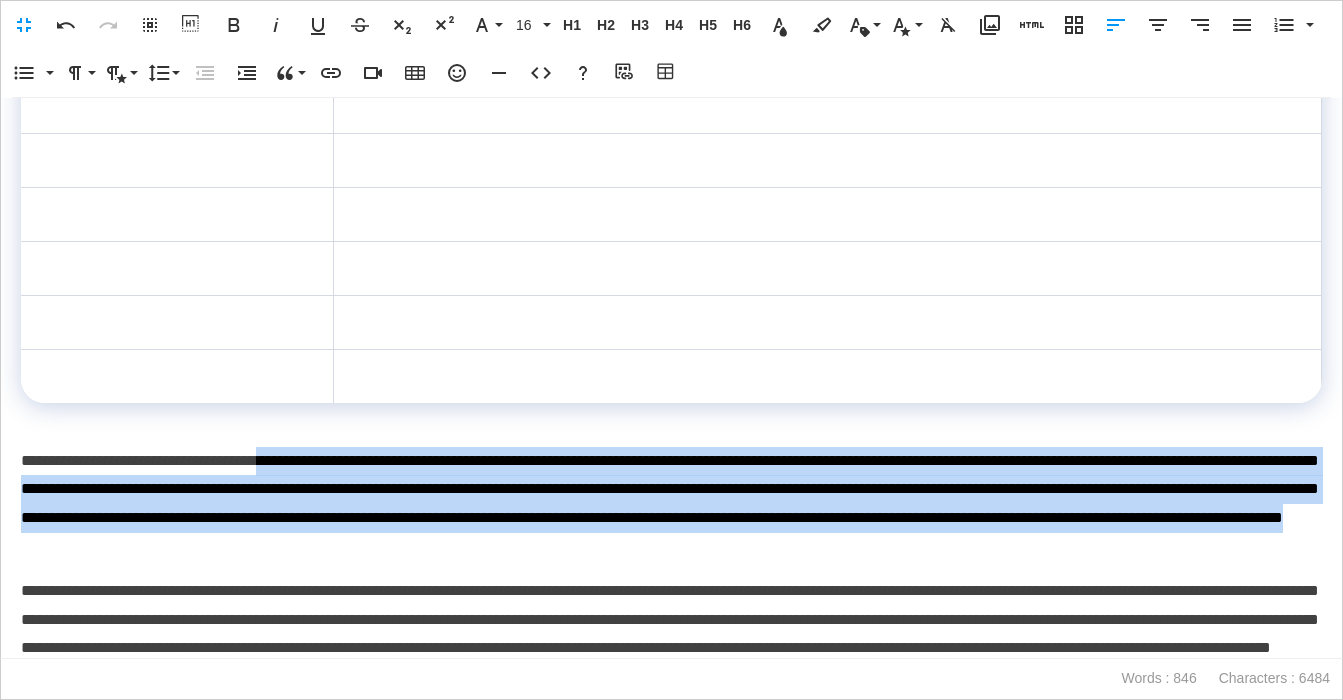 drag, startPoint x: 326, startPoint y: 458, endPoint x: 949, endPoint y: 546, distance: 629.1844 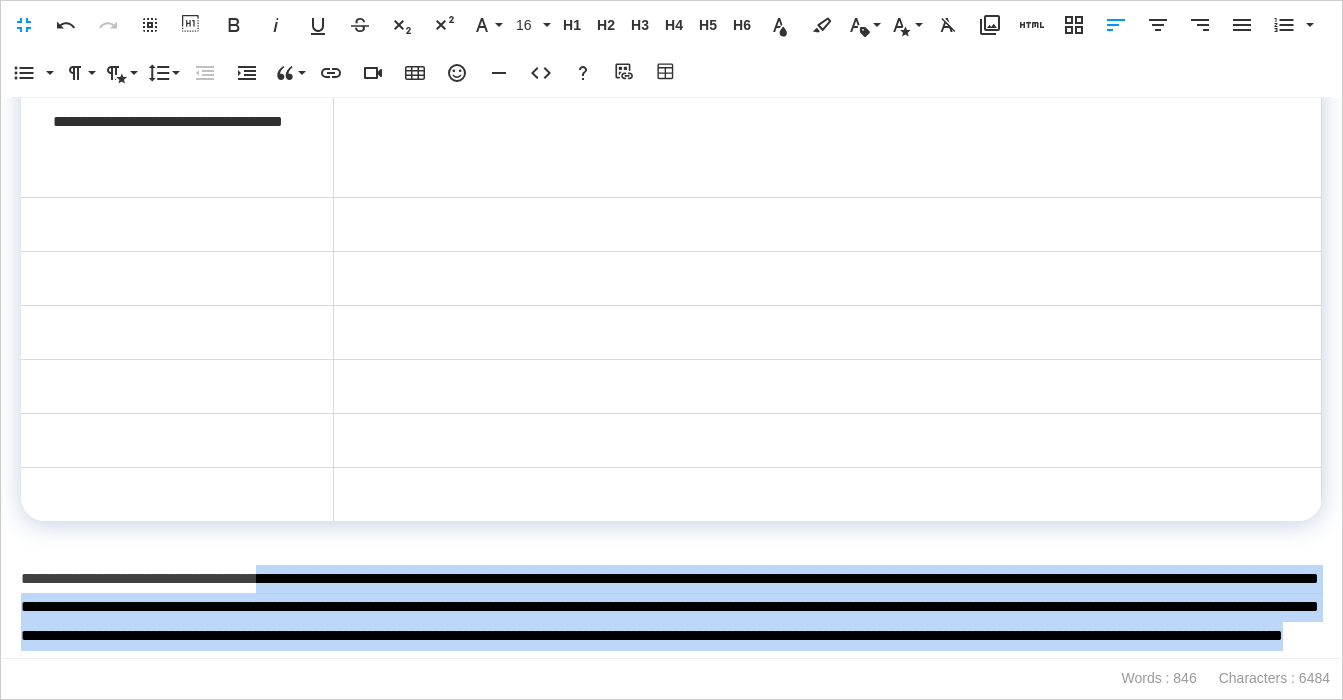 scroll, scrollTop: 438, scrollLeft: 0, axis: vertical 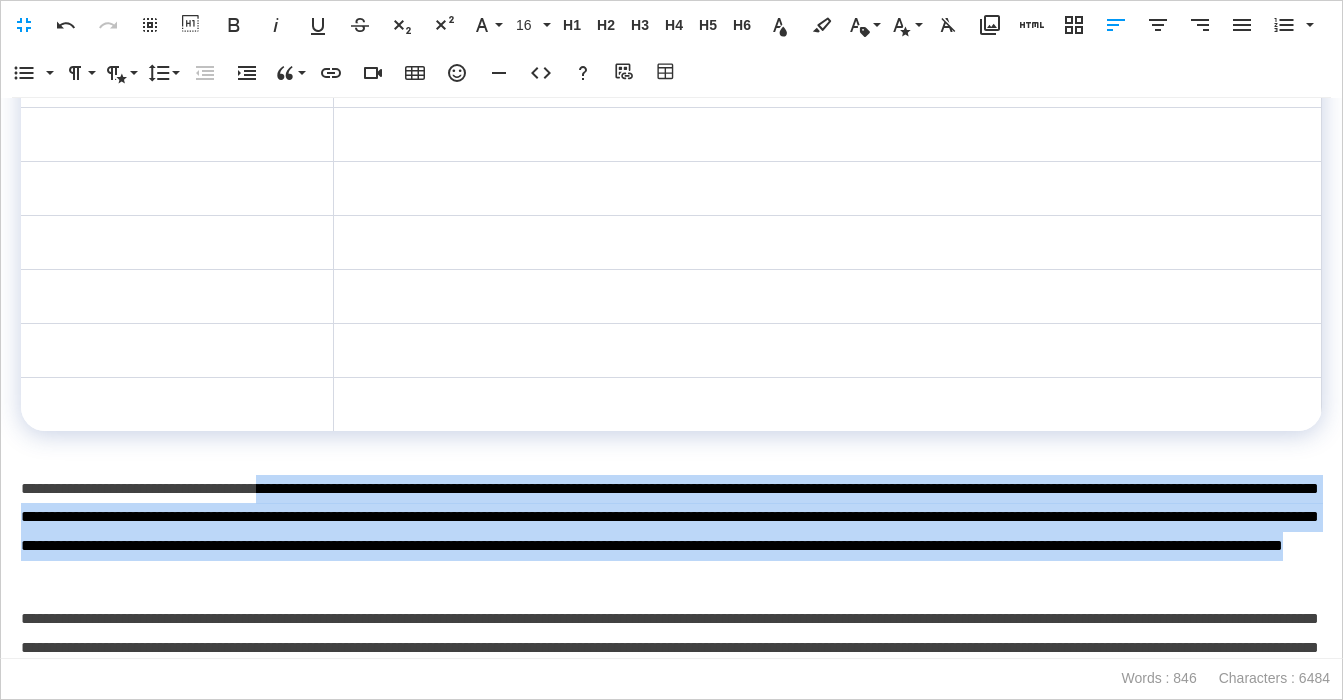 copy on "**********" 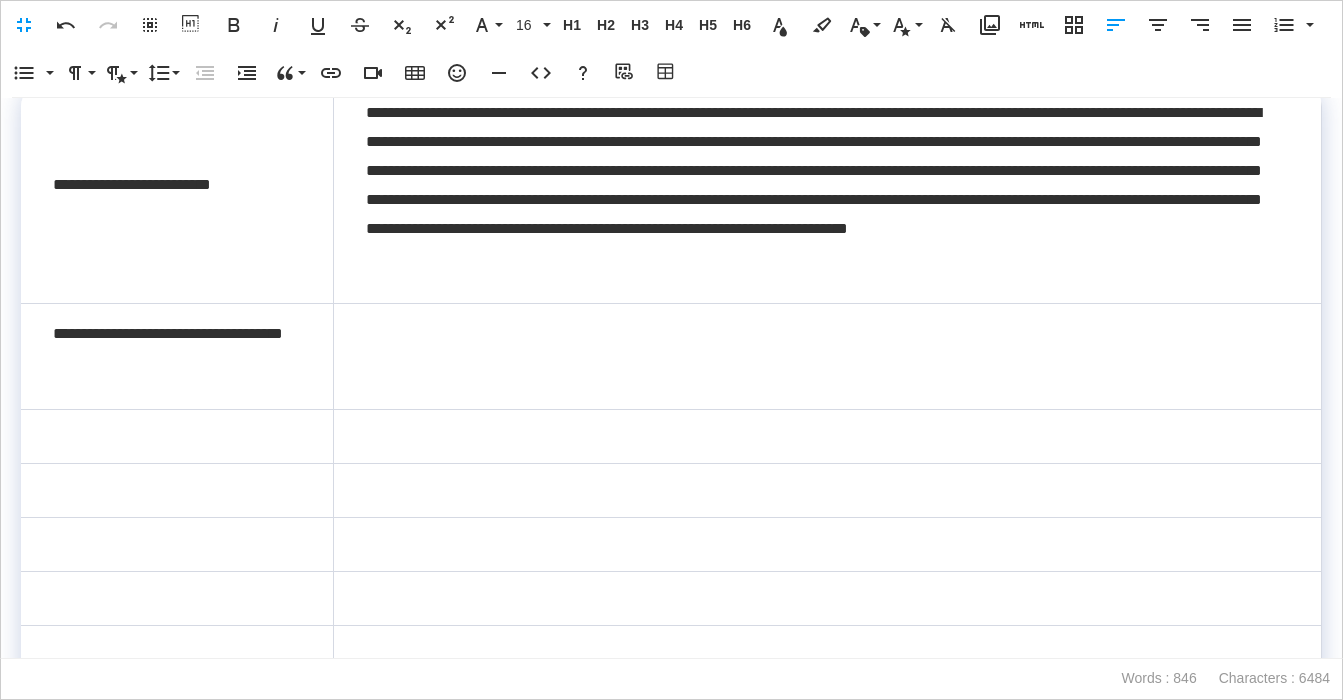scroll, scrollTop: 112, scrollLeft: 0, axis: vertical 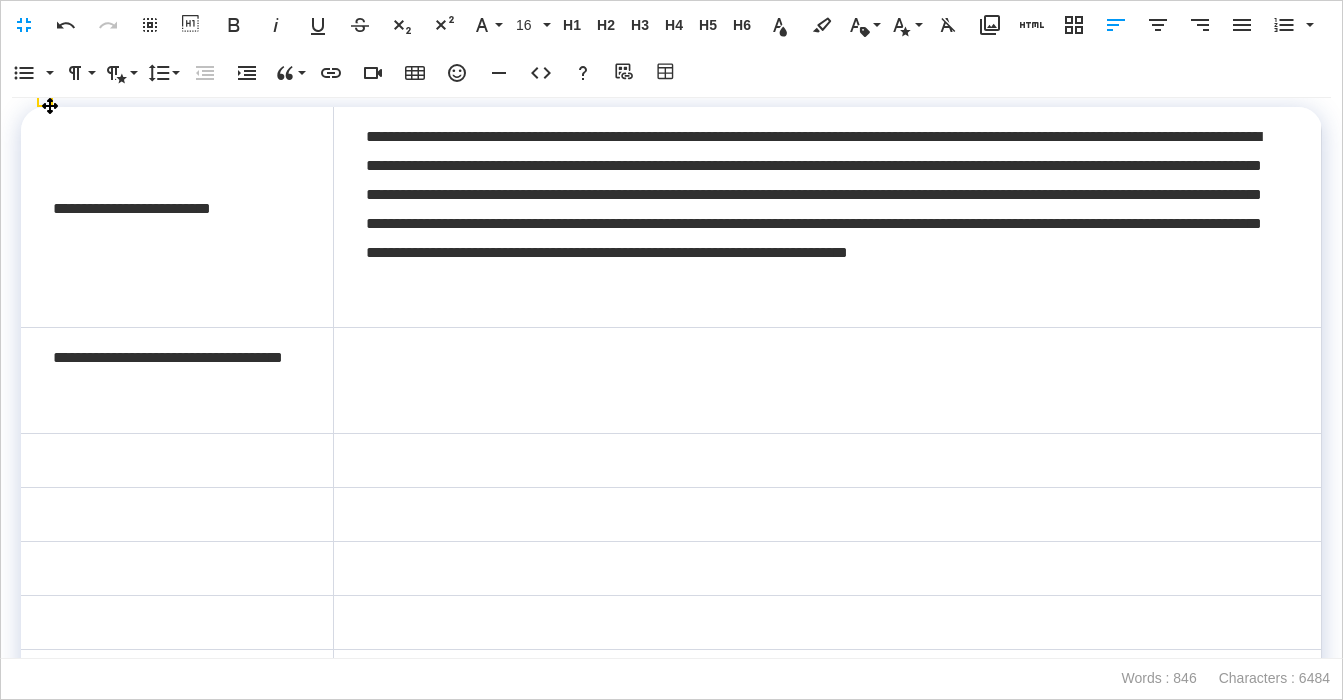 click at bounding box center (827, 381) 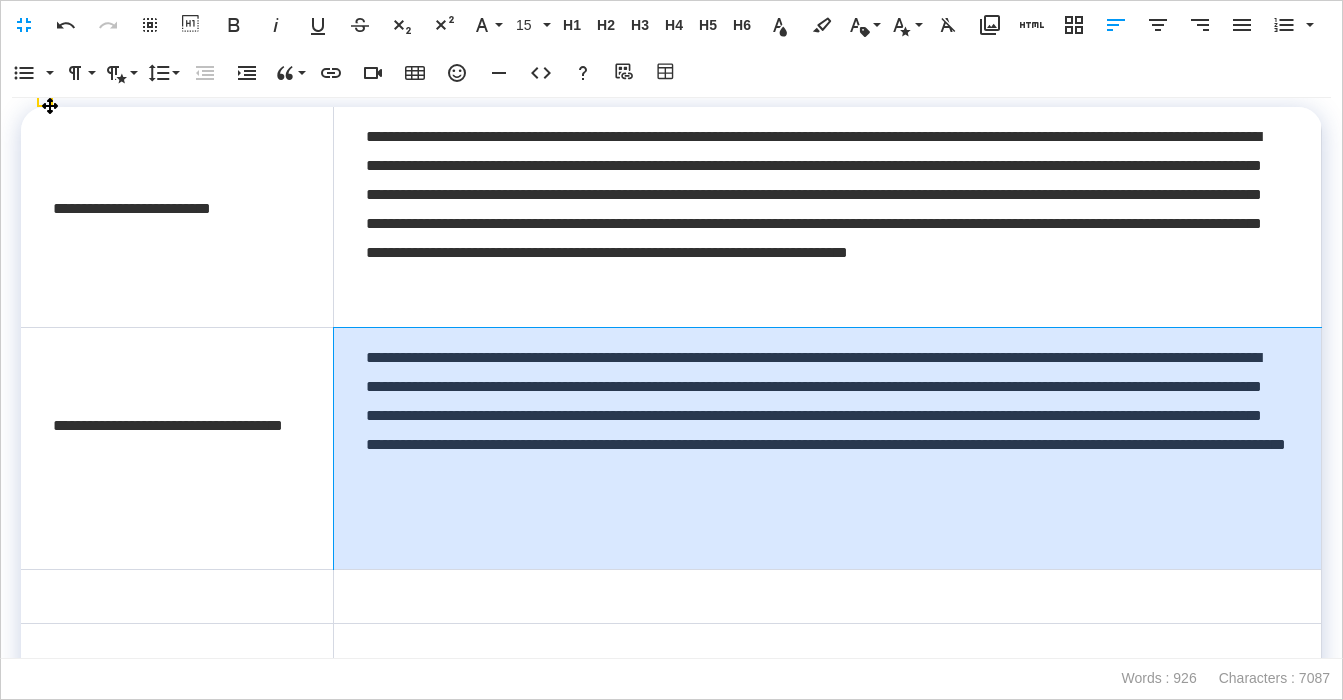 click on "**********" at bounding box center [827, 449] 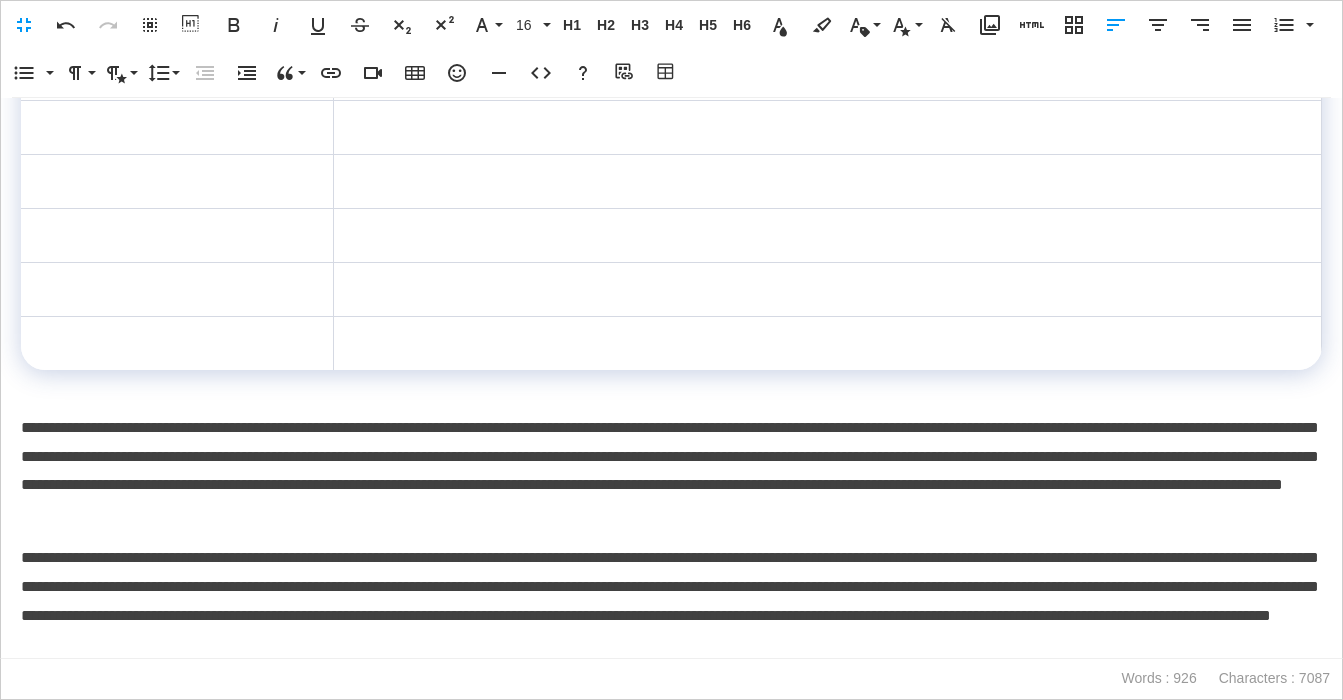 scroll, scrollTop: 638, scrollLeft: 0, axis: vertical 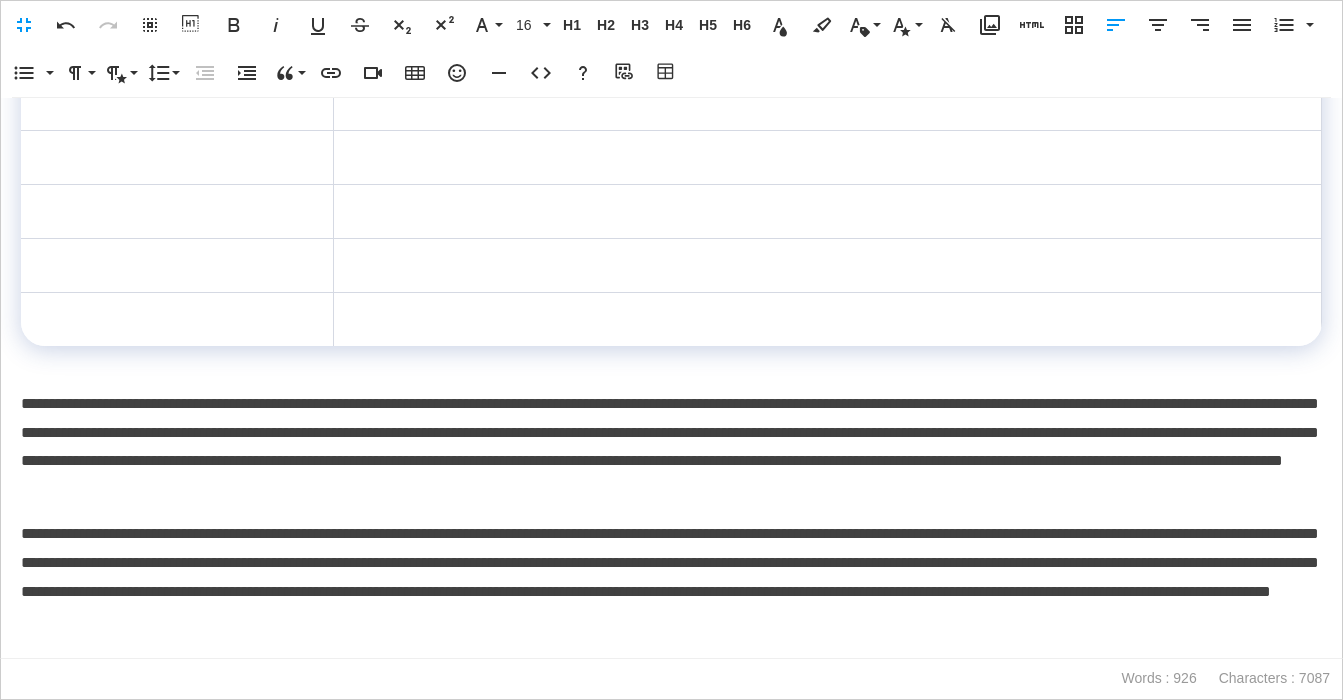 click on "**********" at bounding box center (671, 447) 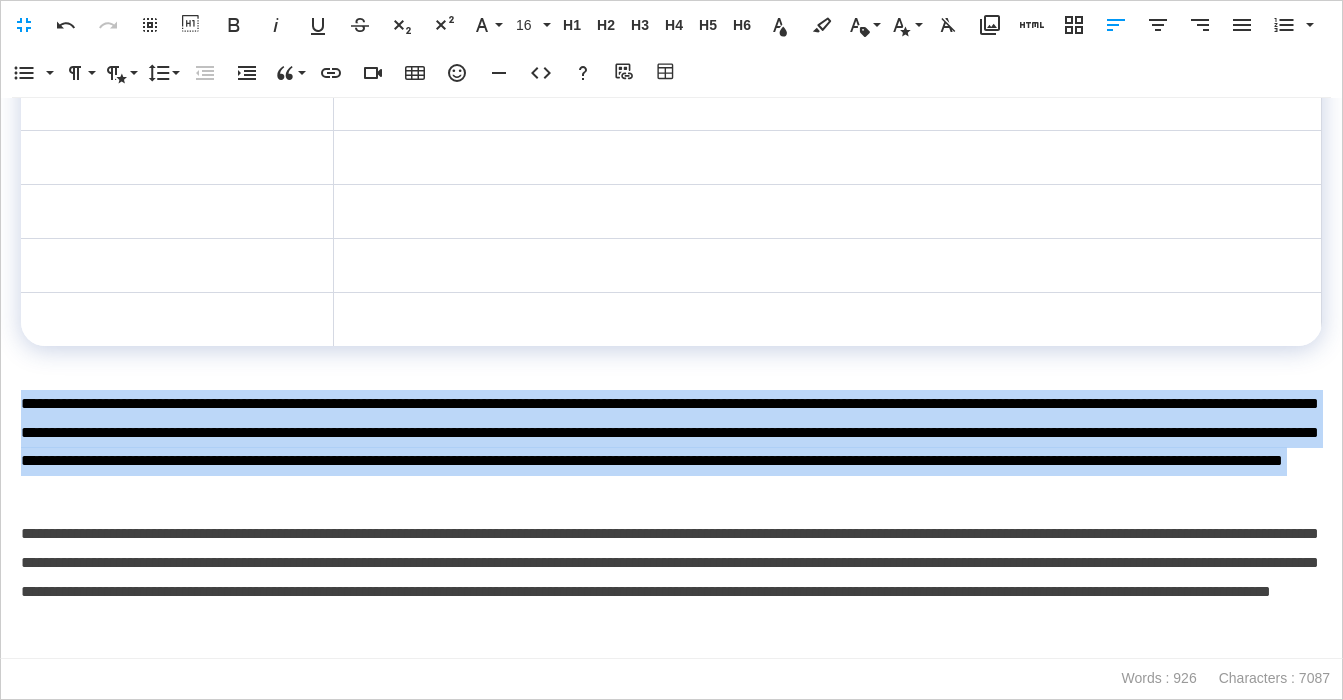 drag, startPoint x: 998, startPoint y: 495, endPoint x: 19, endPoint y: 403, distance: 983.3133 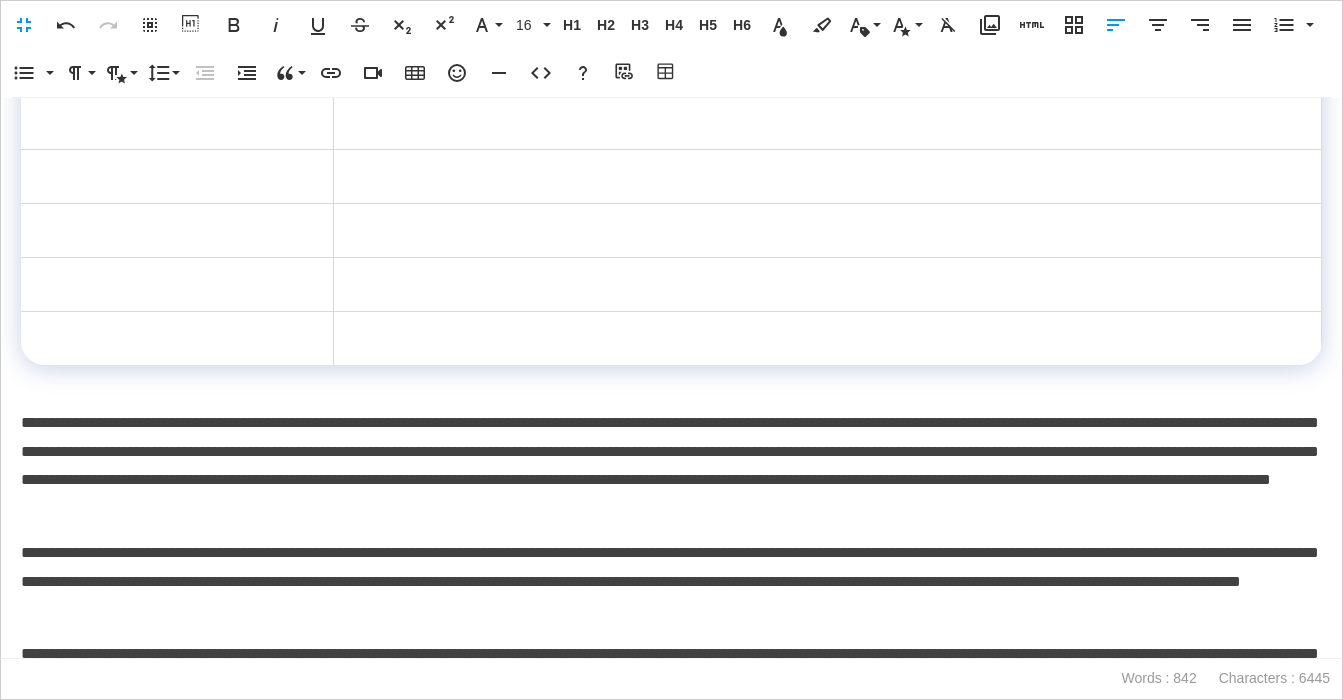 scroll, scrollTop: 620, scrollLeft: 0, axis: vertical 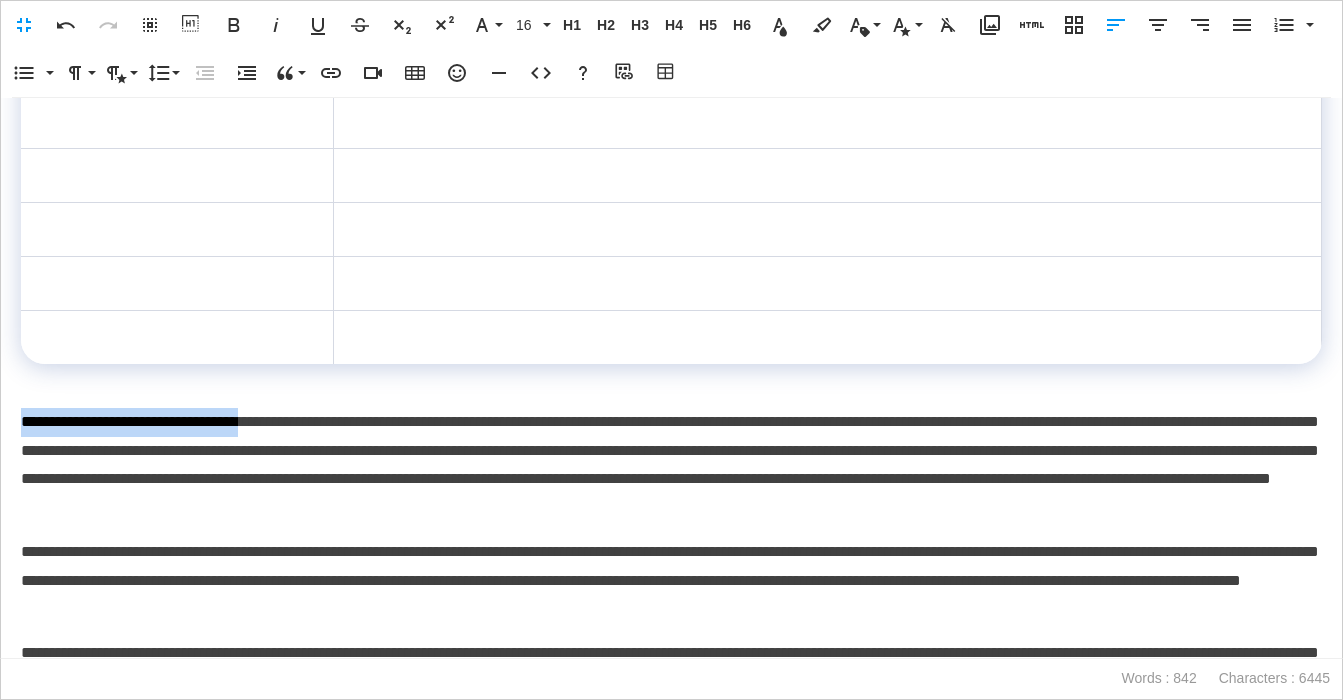 drag, startPoint x: 25, startPoint y: 423, endPoint x: 303, endPoint y: 424, distance: 278.0018 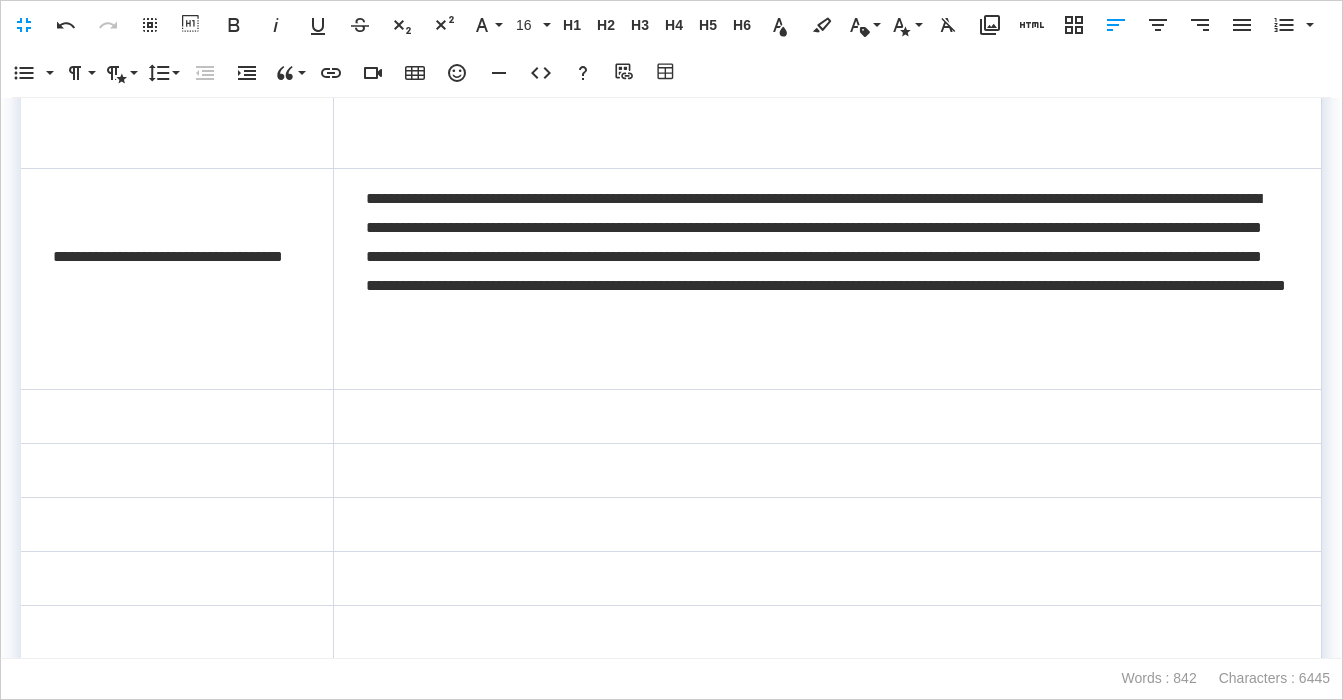 scroll, scrollTop: 258, scrollLeft: 0, axis: vertical 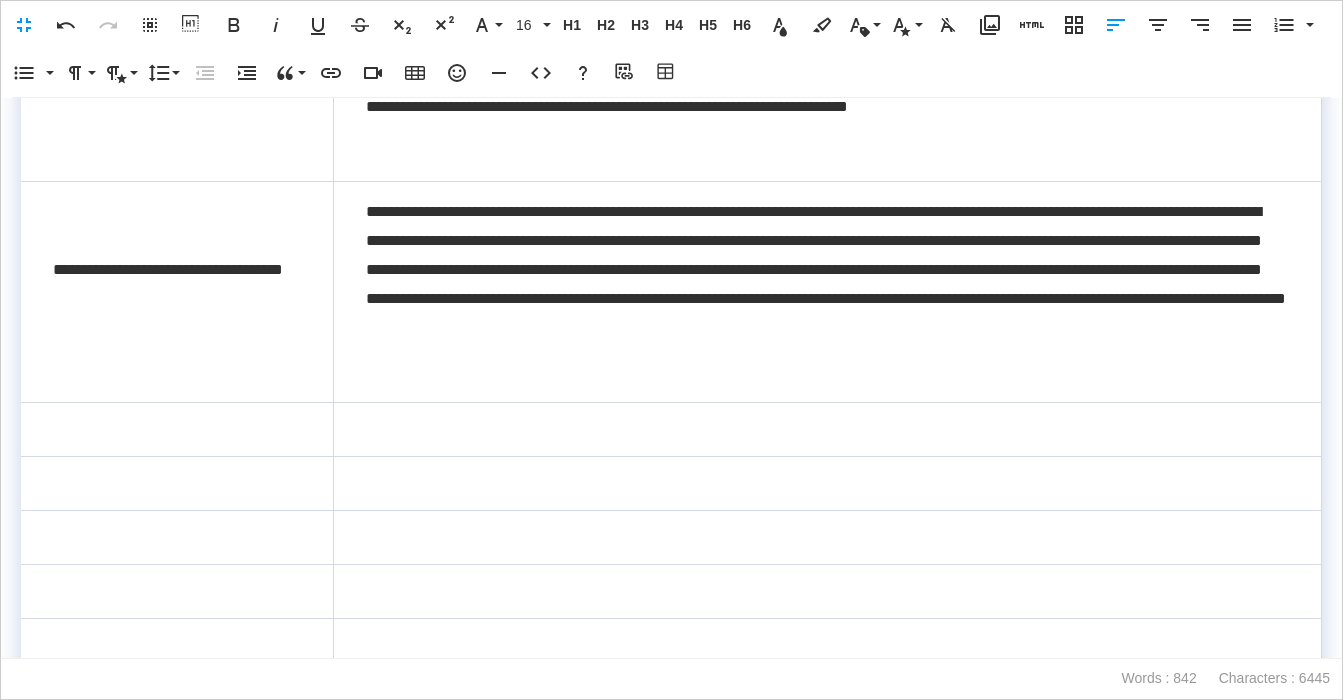click at bounding box center [177, 429] 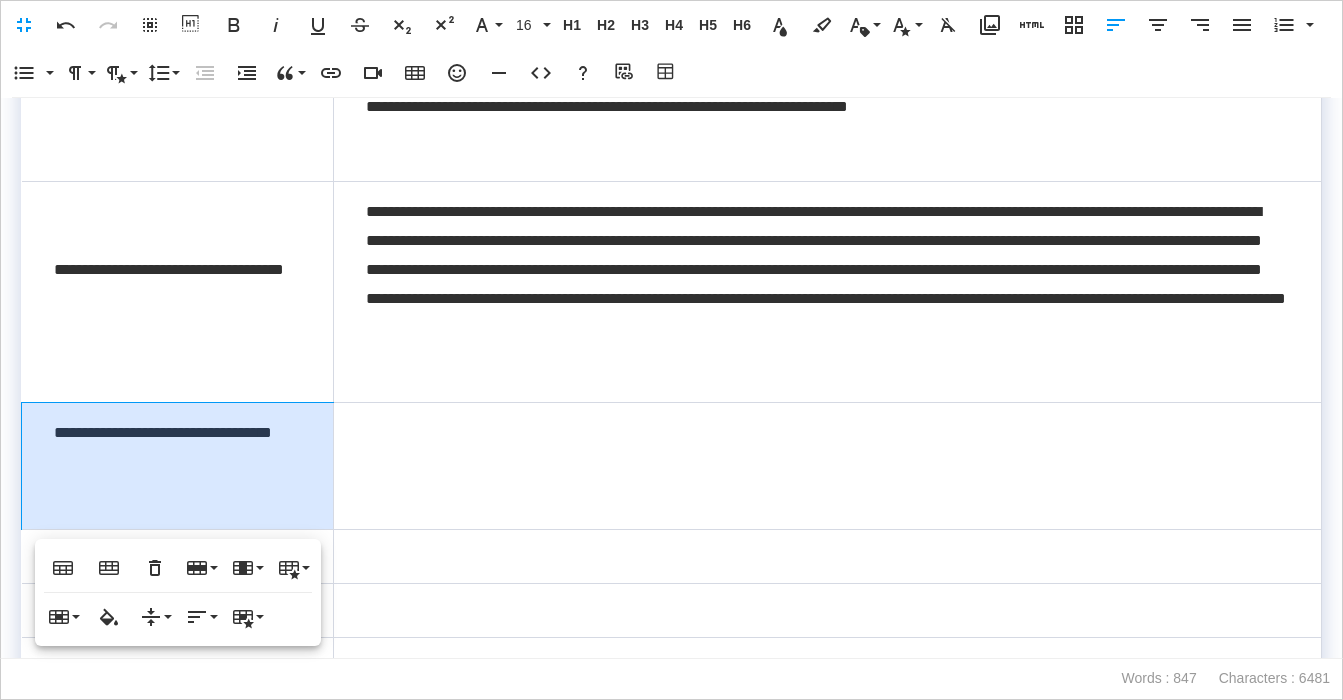 click on "**********" at bounding box center (178, 465) 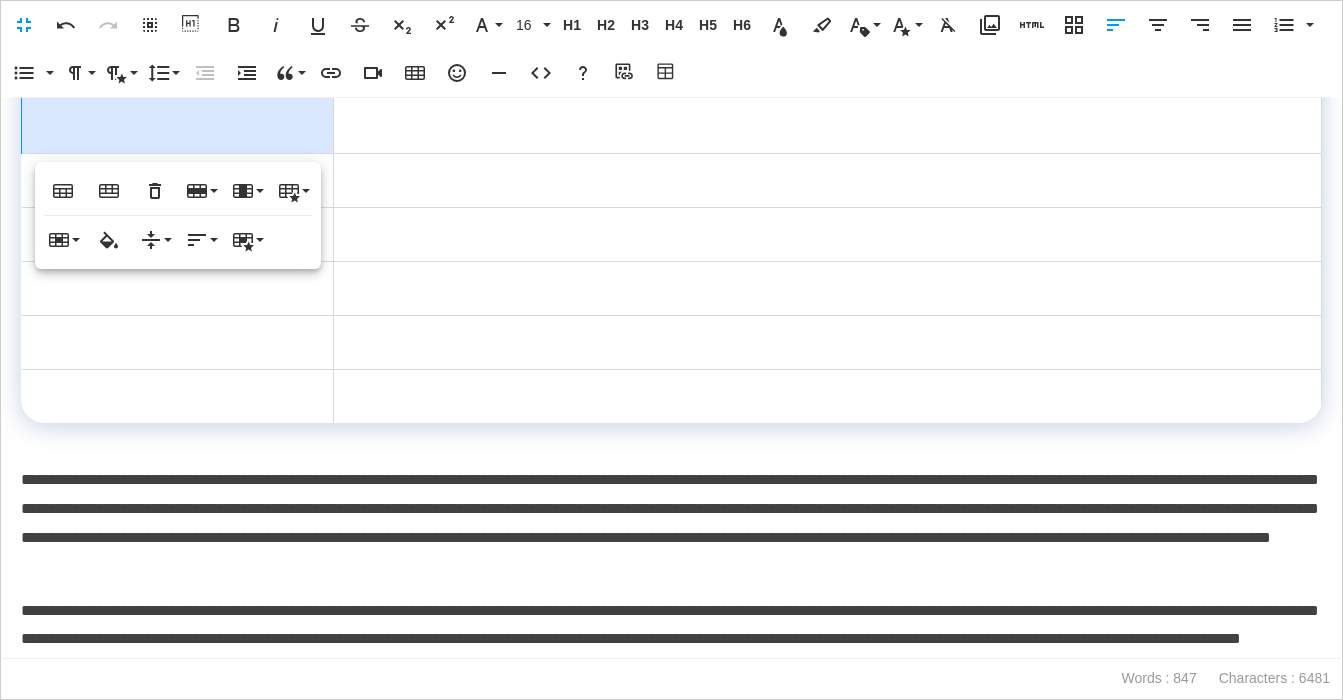 scroll, scrollTop: 614, scrollLeft: 0, axis: vertical 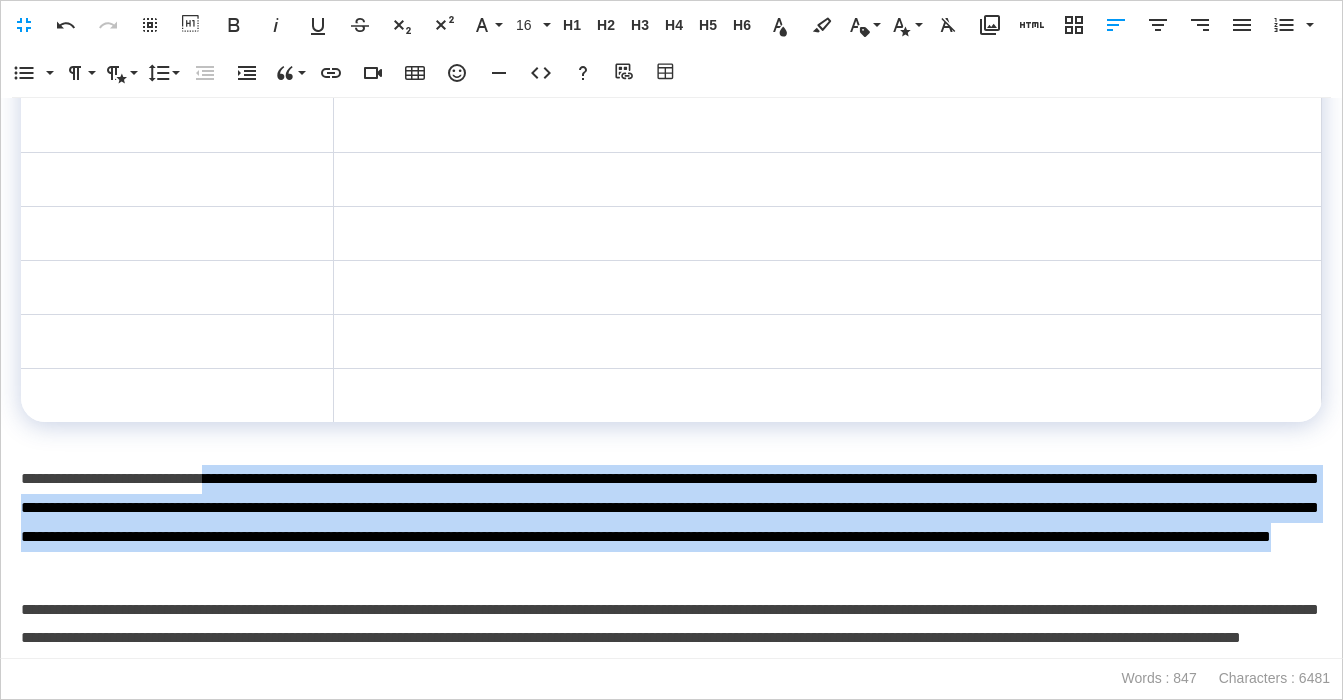 drag, startPoint x: 256, startPoint y: 475, endPoint x: 1087, endPoint y: 576, distance: 837.1153 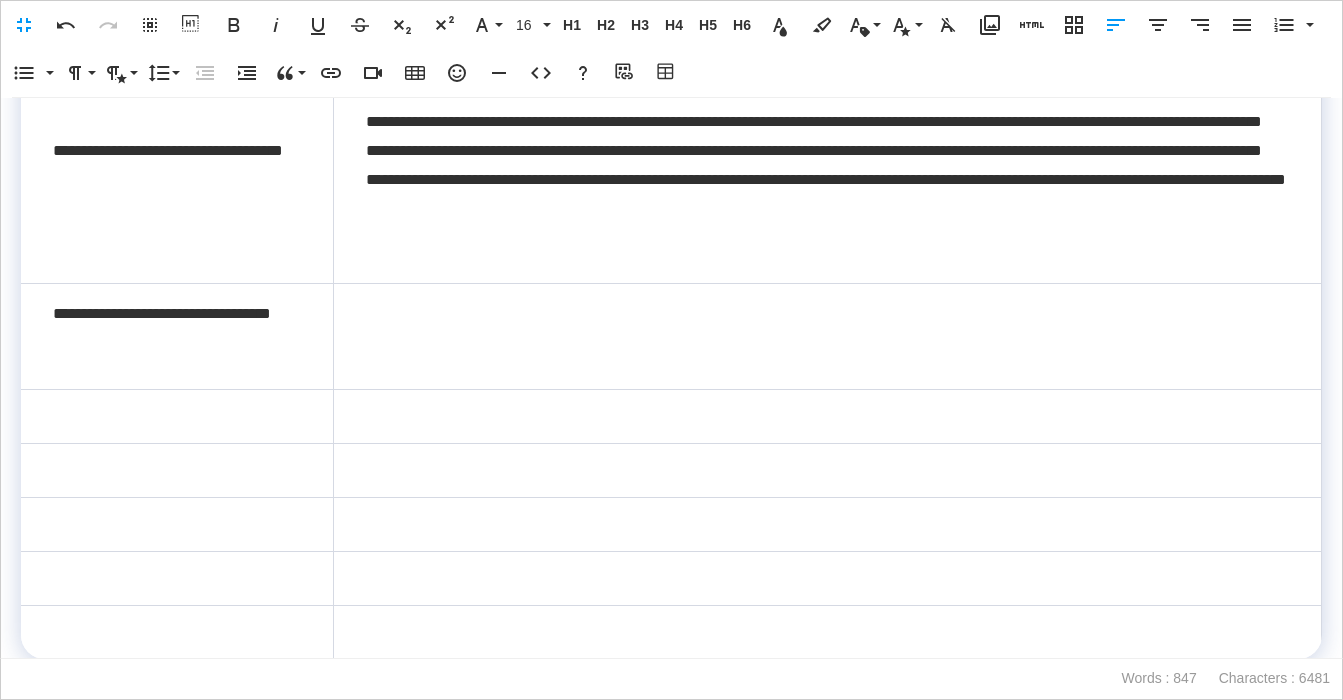 scroll, scrollTop: 271, scrollLeft: 0, axis: vertical 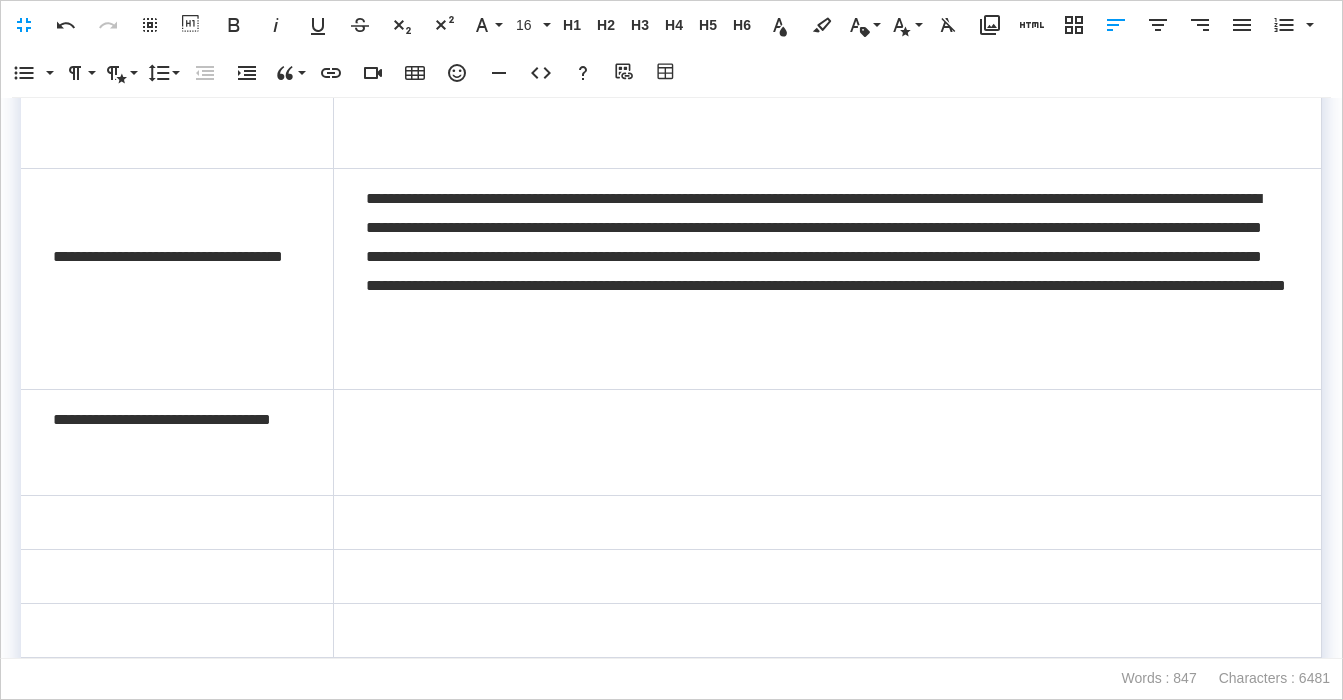 click at bounding box center (827, 442) 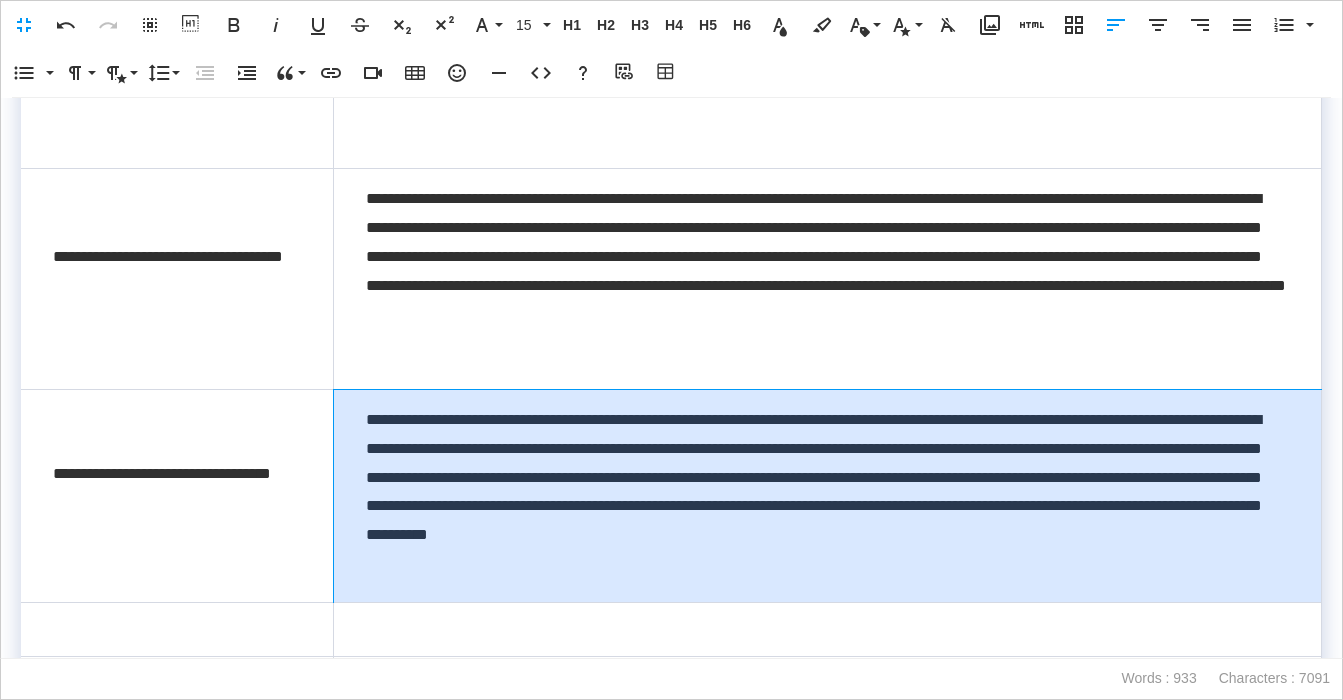 click on "**********" at bounding box center [827, 495] 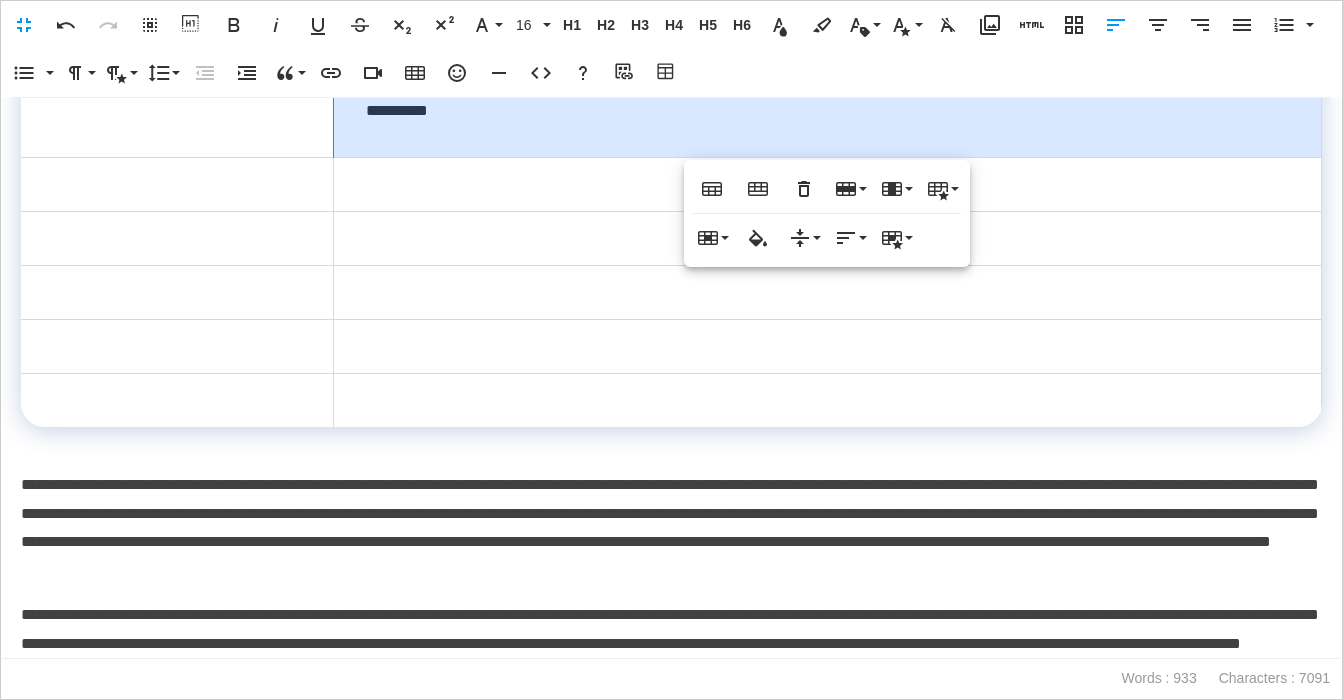 scroll, scrollTop: 702, scrollLeft: 0, axis: vertical 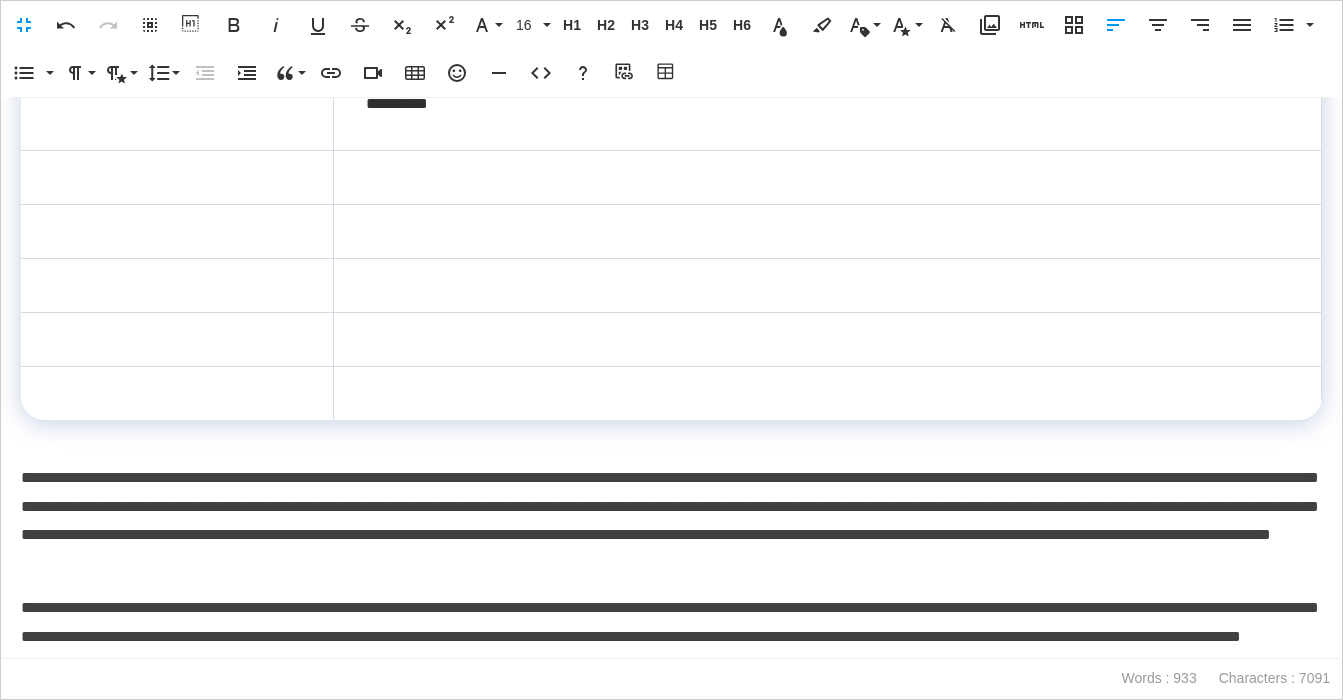click on "**********" at bounding box center [671, 521] 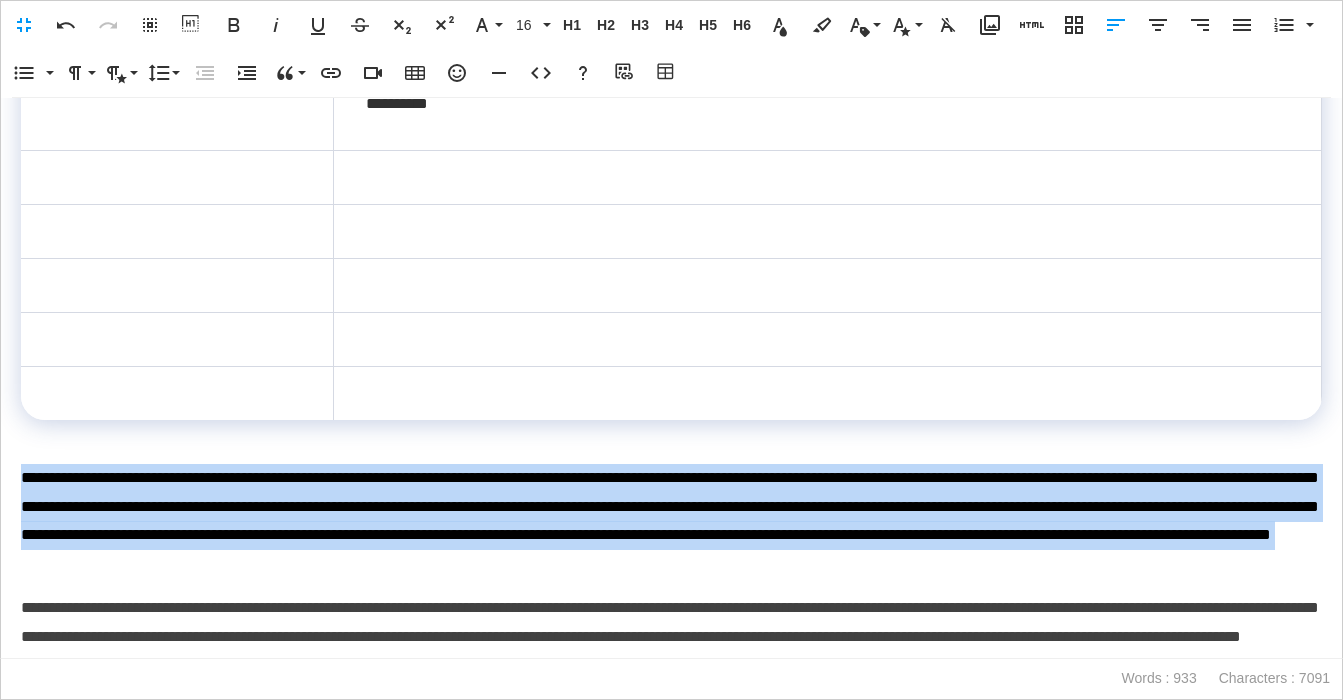 drag, startPoint x: 967, startPoint y: 567, endPoint x: -17, endPoint y: 477, distance: 988.1073 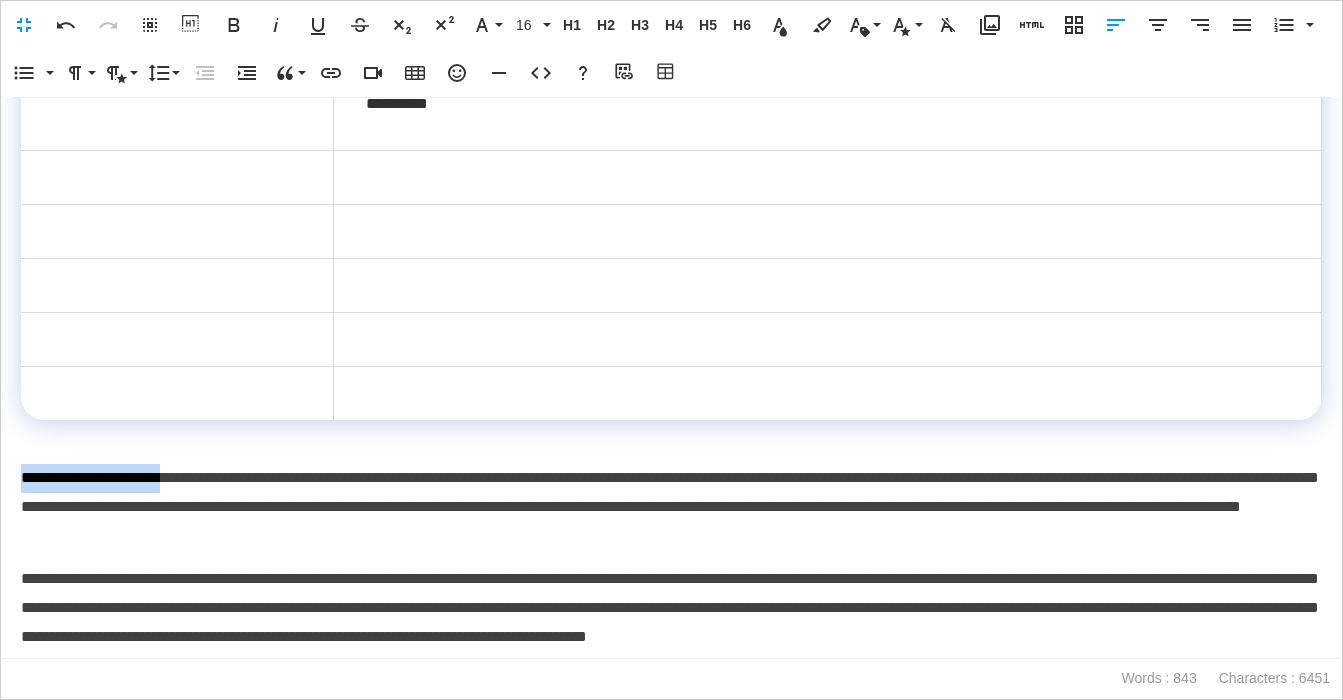 drag, startPoint x: 23, startPoint y: 477, endPoint x: 207, endPoint y: 476, distance: 184.00272 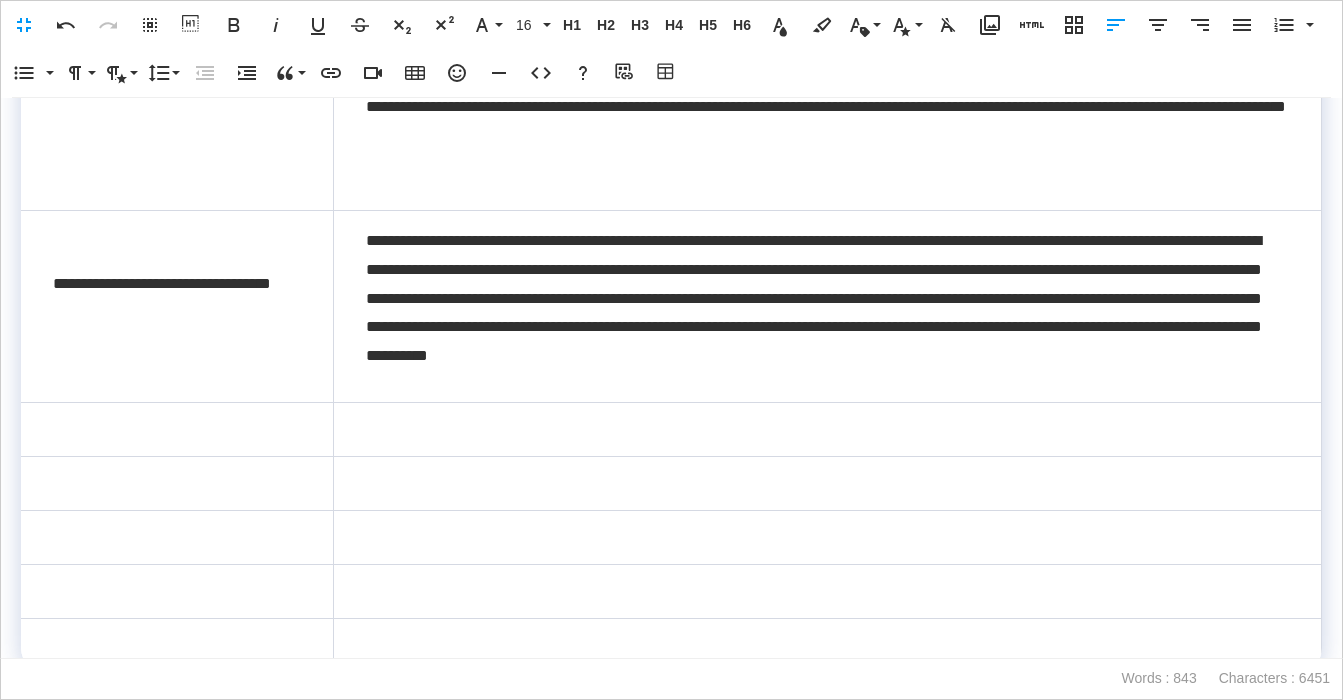 scroll, scrollTop: 444, scrollLeft: 0, axis: vertical 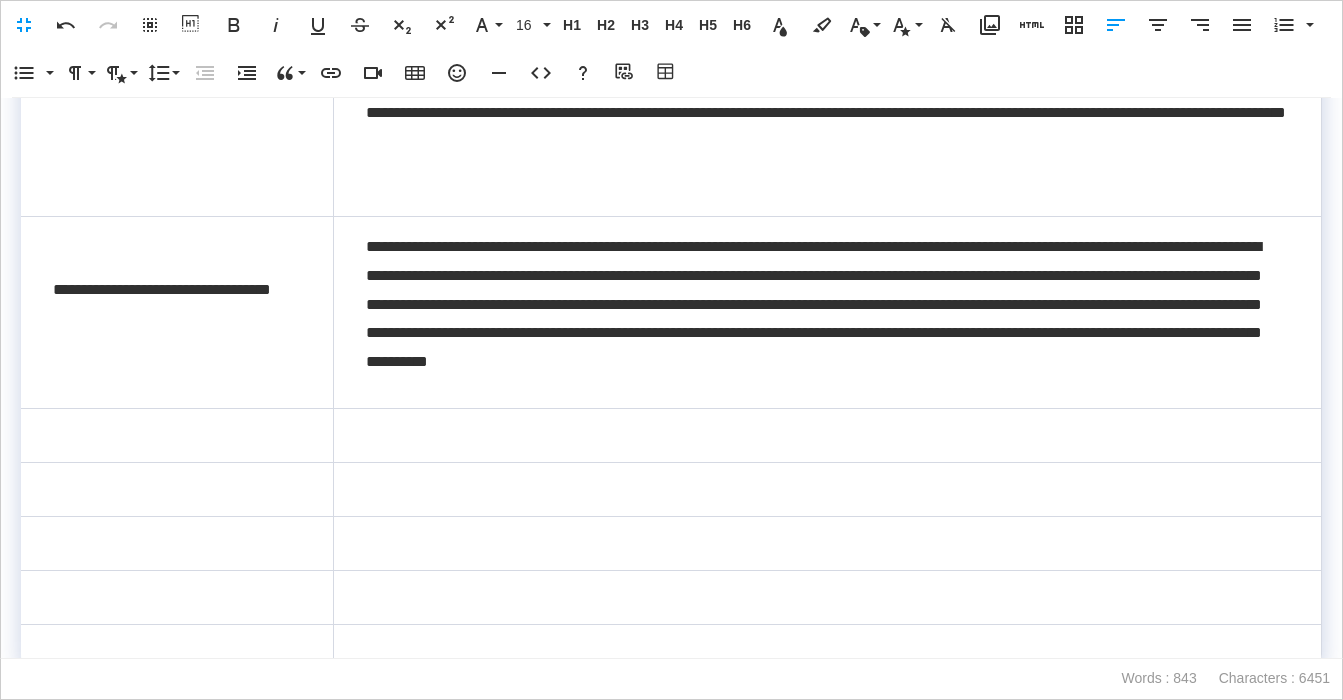 click at bounding box center (177, 435) 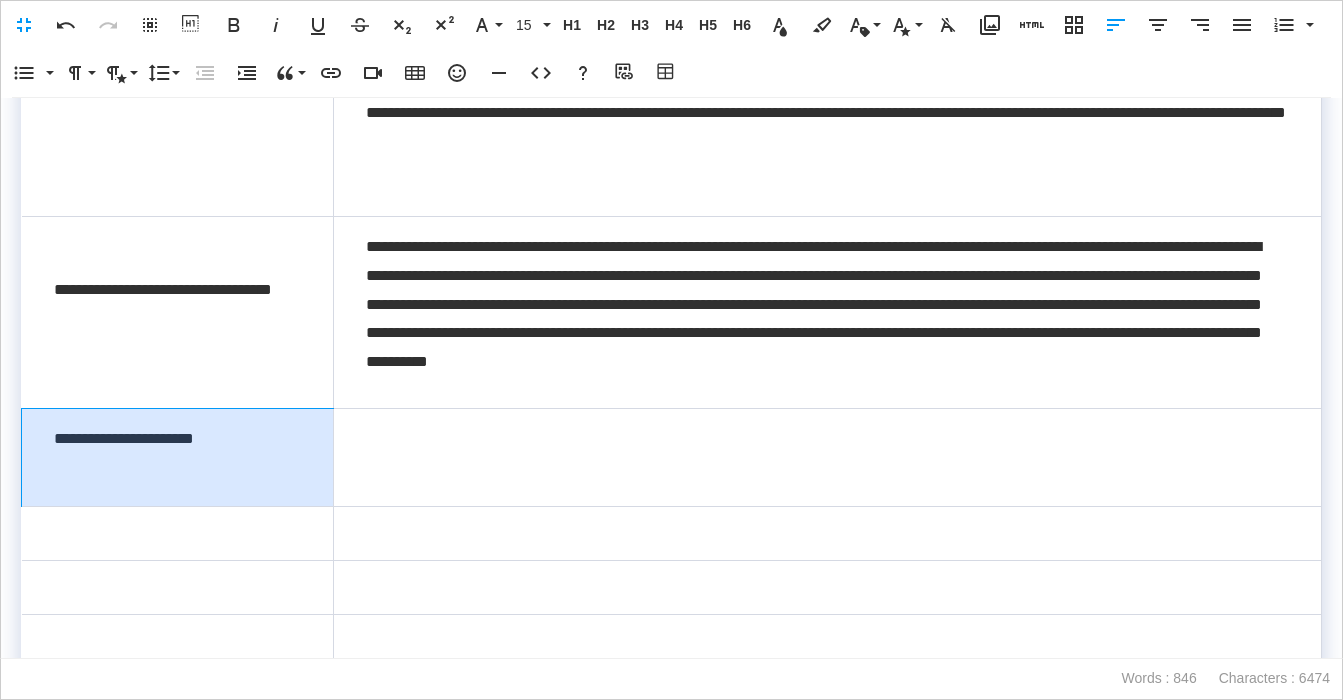 click on "**********" at bounding box center (178, 457) 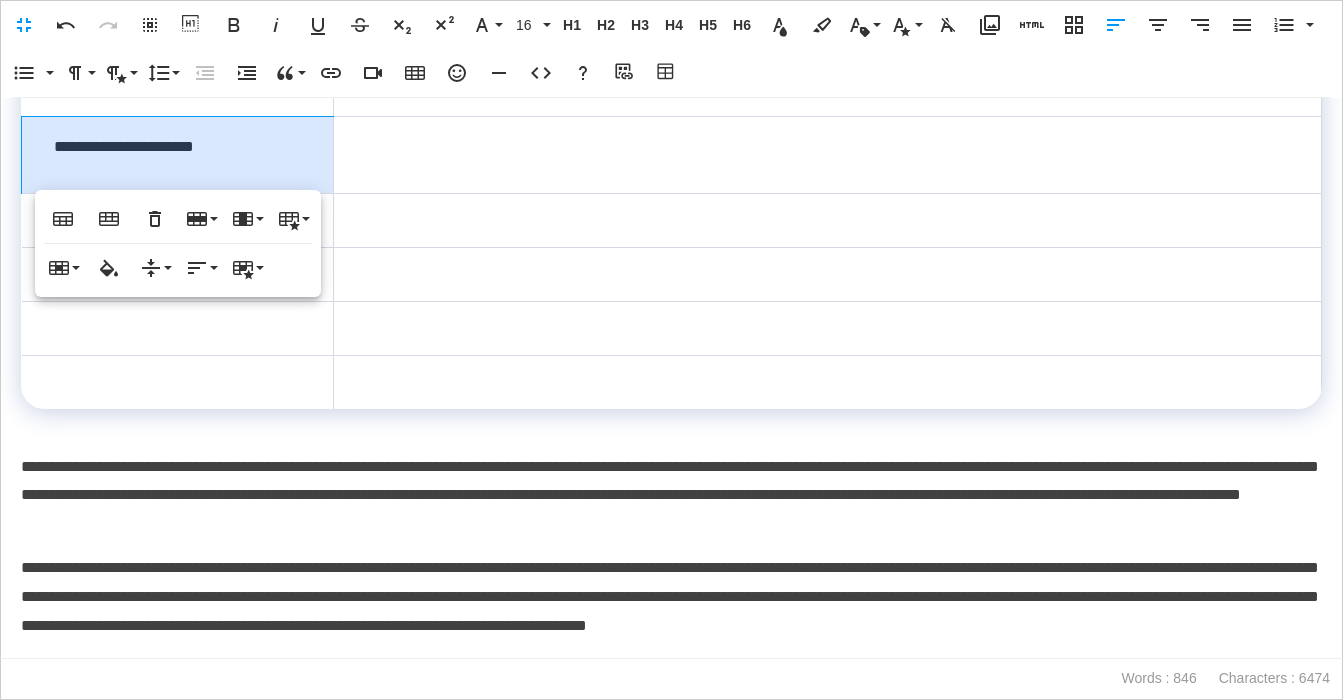 scroll, scrollTop: 749, scrollLeft: 0, axis: vertical 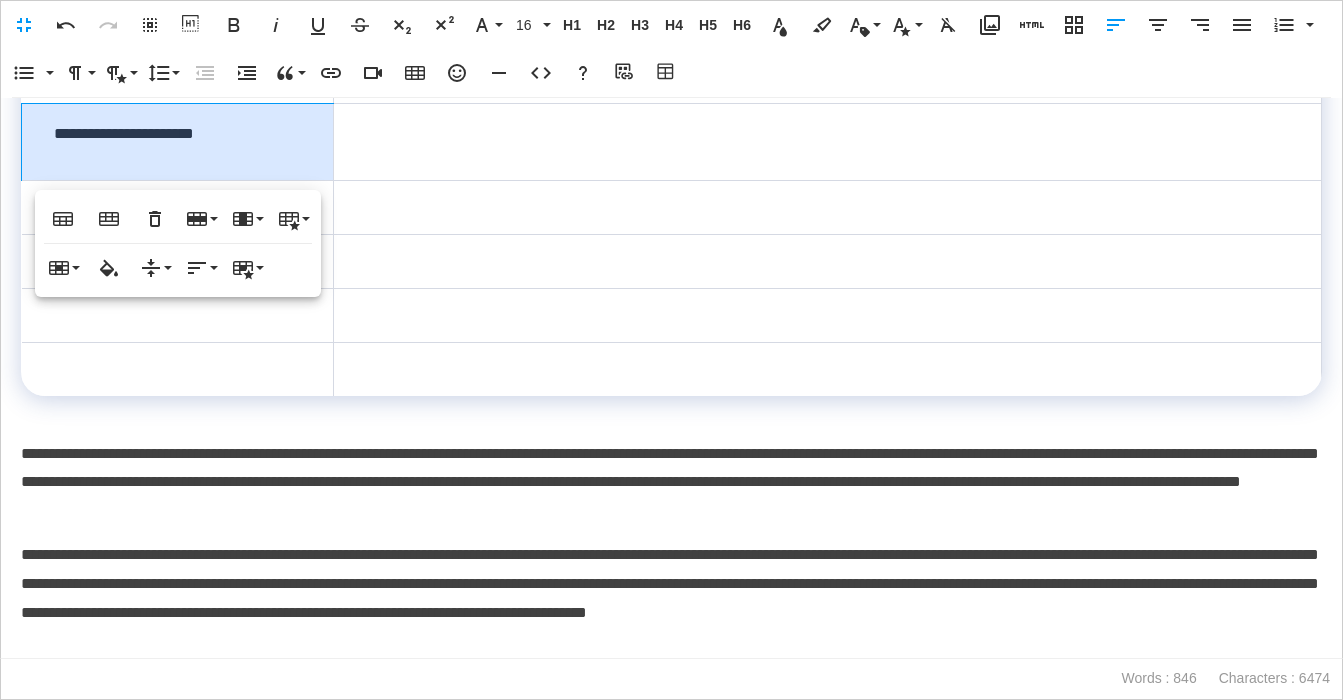 click on "**********" at bounding box center (671, 483) 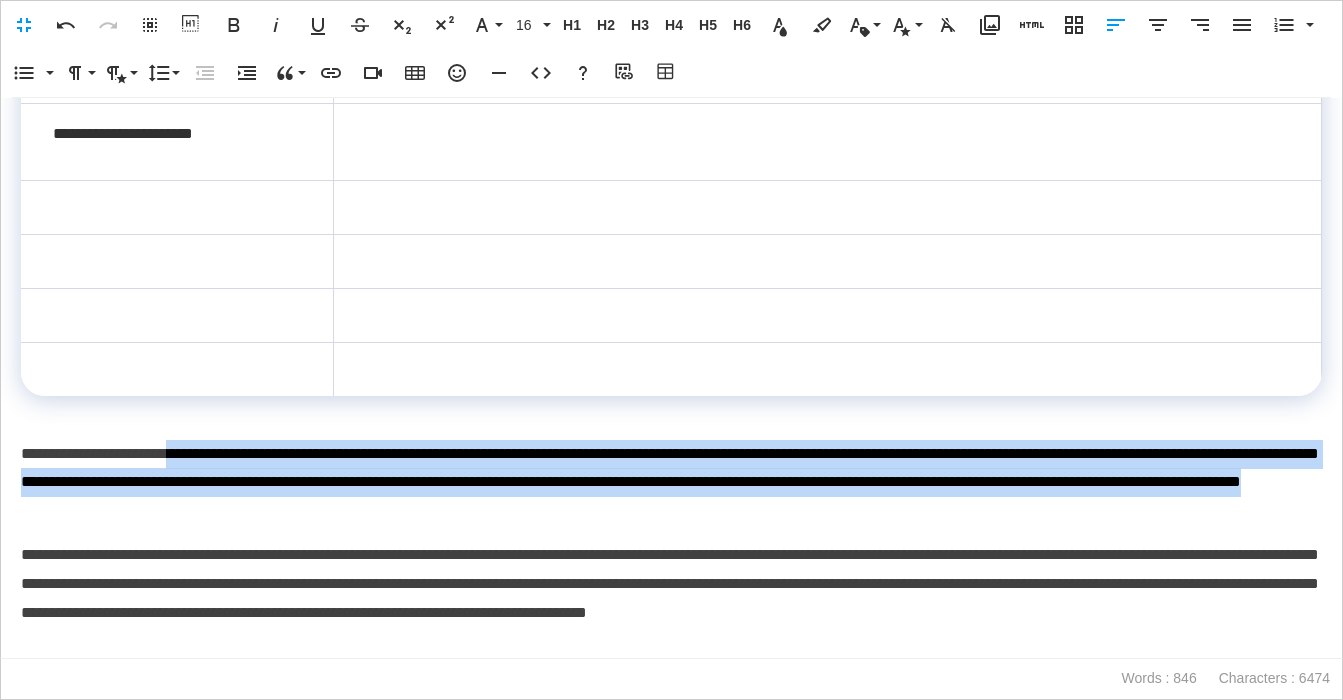 drag, startPoint x: 216, startPoint y: 451, endPoint x: 611, endPoint y: 510, distance: 399.38202 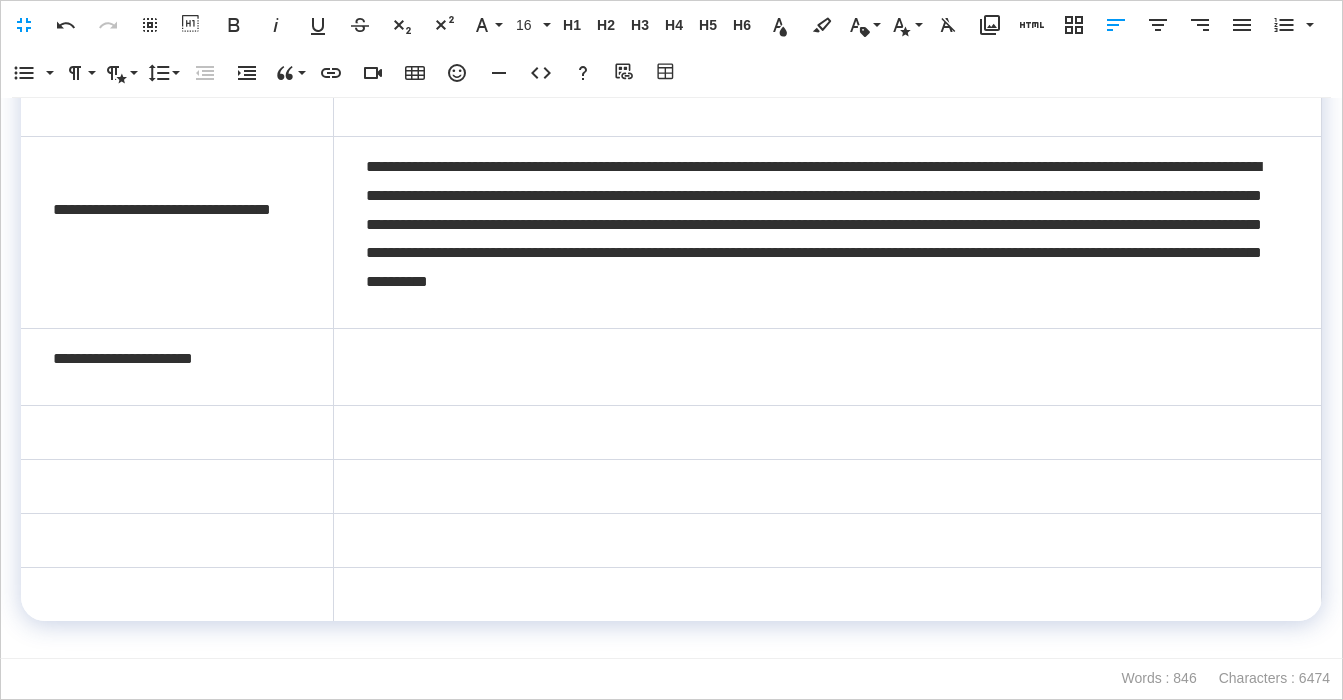 scroll, scrollTop: 519, scrollLeft: 0, axis: vertical 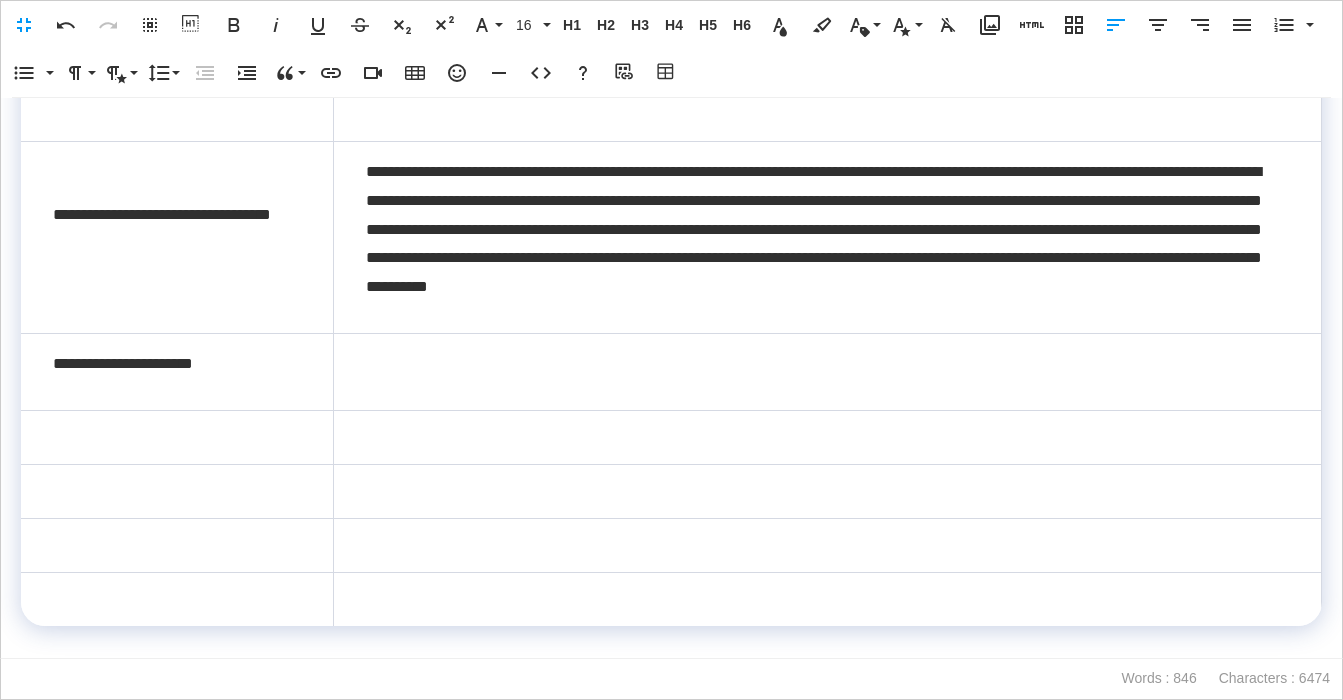 click at bounding box center (827, 371) 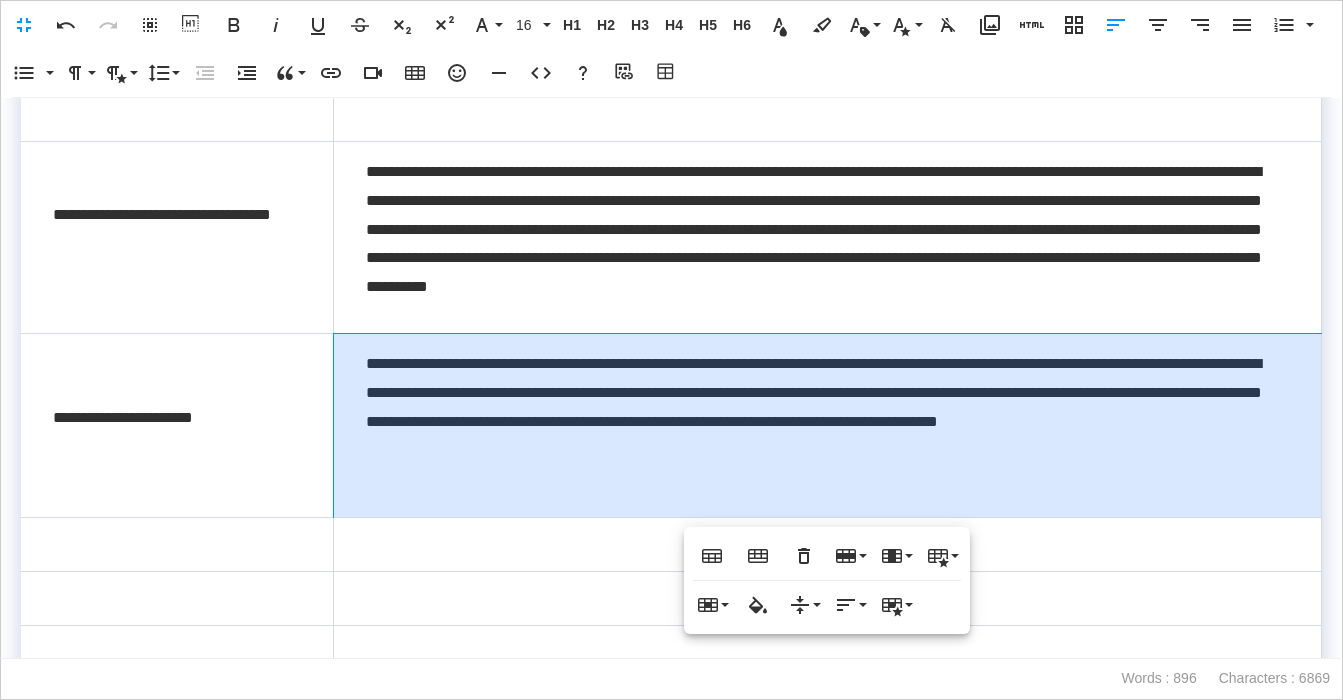 click on "**********" at bounding box center [827, 425] 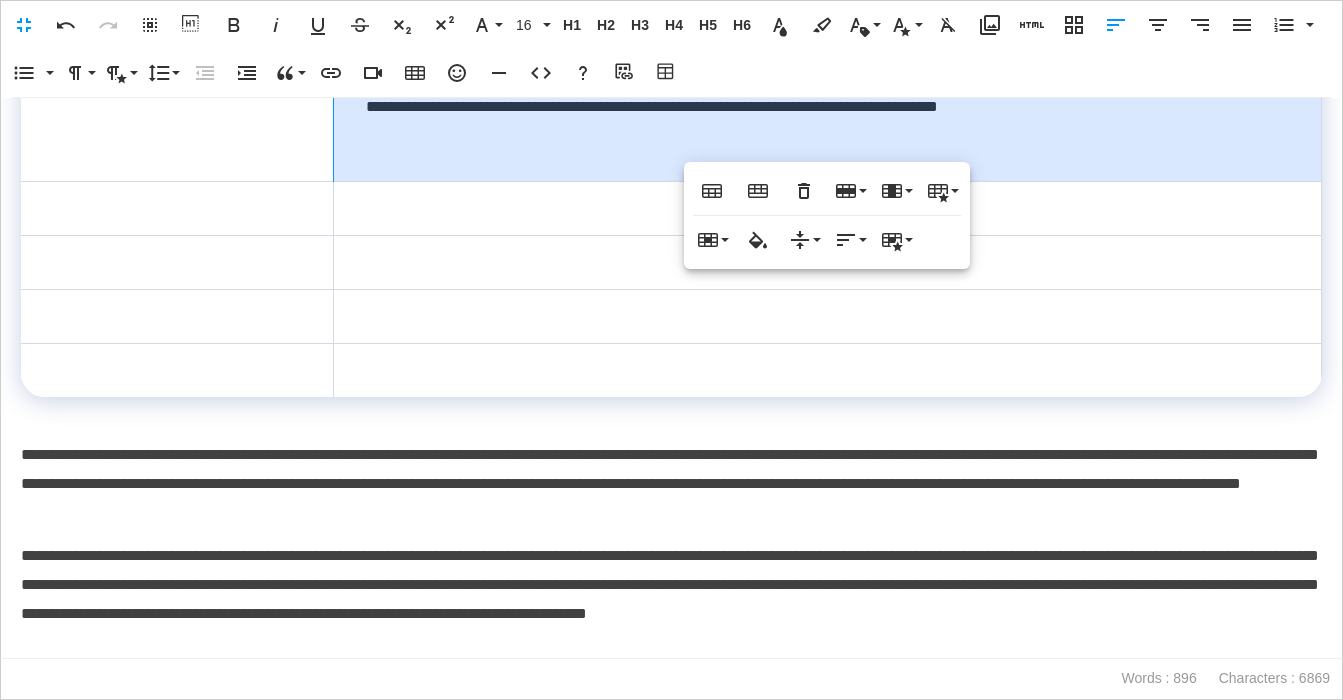 scroll, scrollTop: 863, scrollLeft: 0, axis: vertical 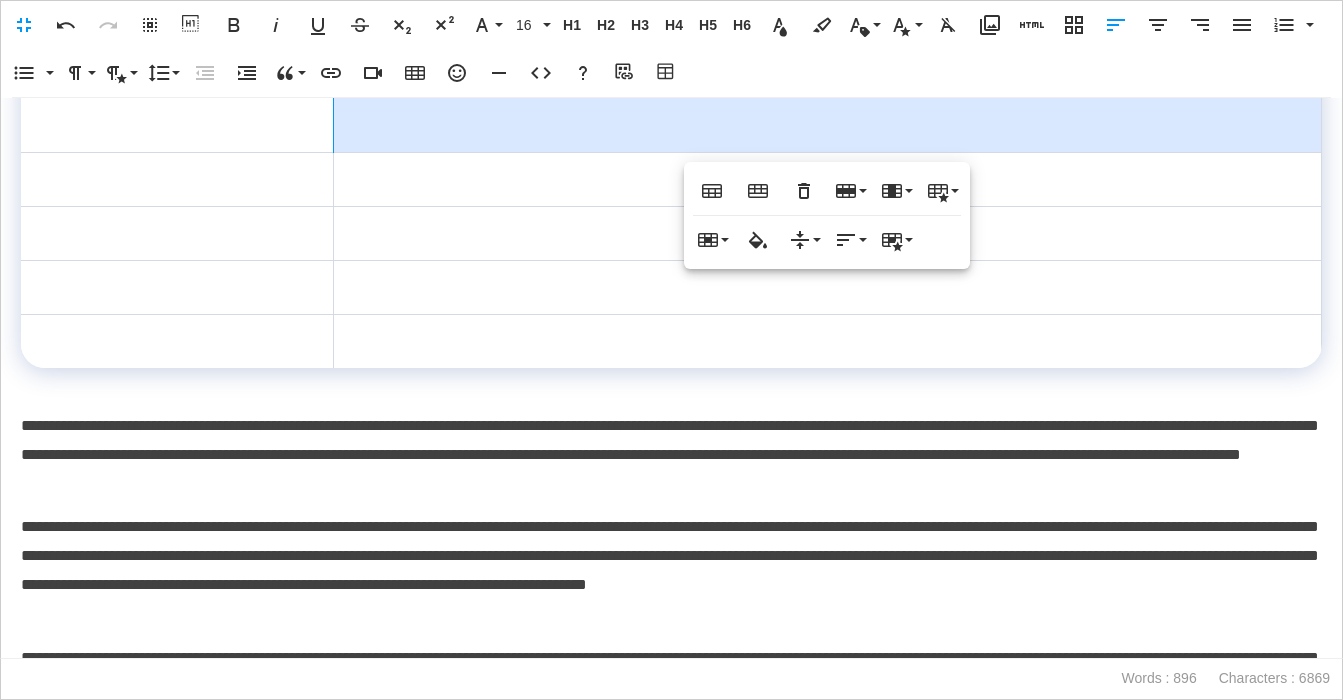 click on "**********" at bounding box center (671, 455) 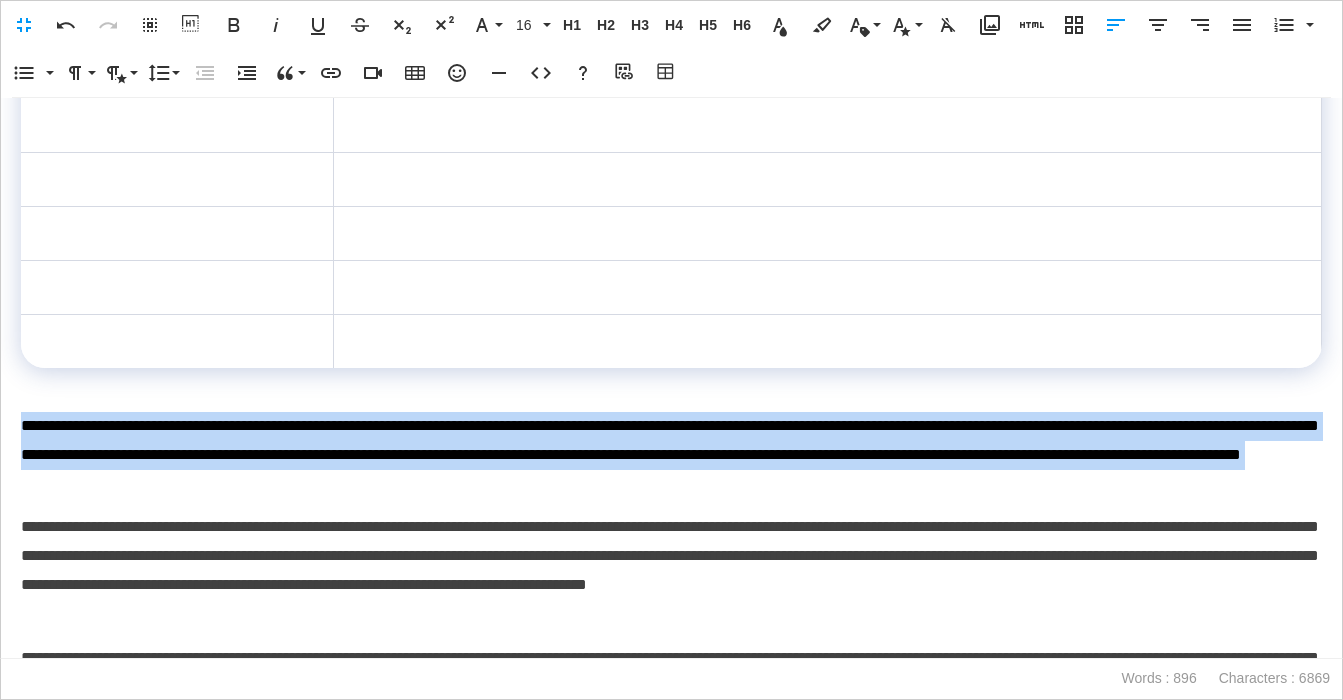 drag, startPoint x: 601, startPoint y: 482, endPoint x: 8, endPoint y: 435, distance: 594.8596 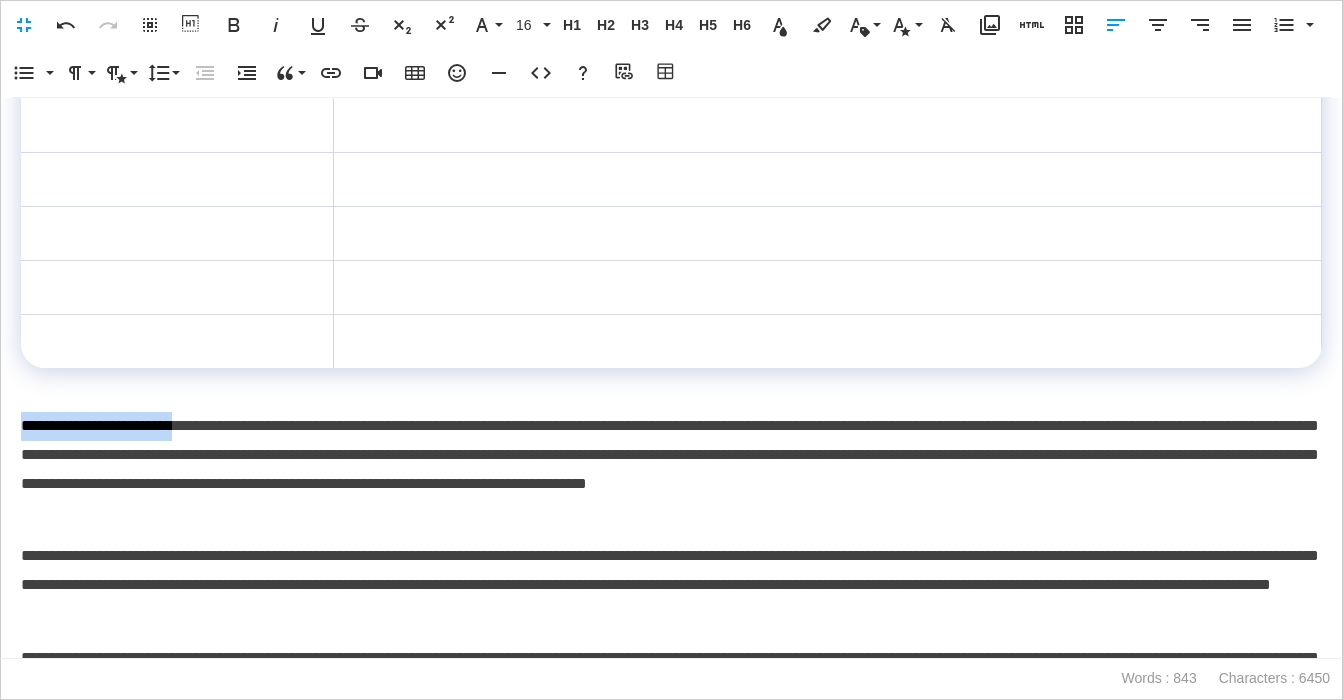drag, startPoint x: 23, startPoint y: 427, endPoint x: 219, endPoint y: 431, distance: 196.04082 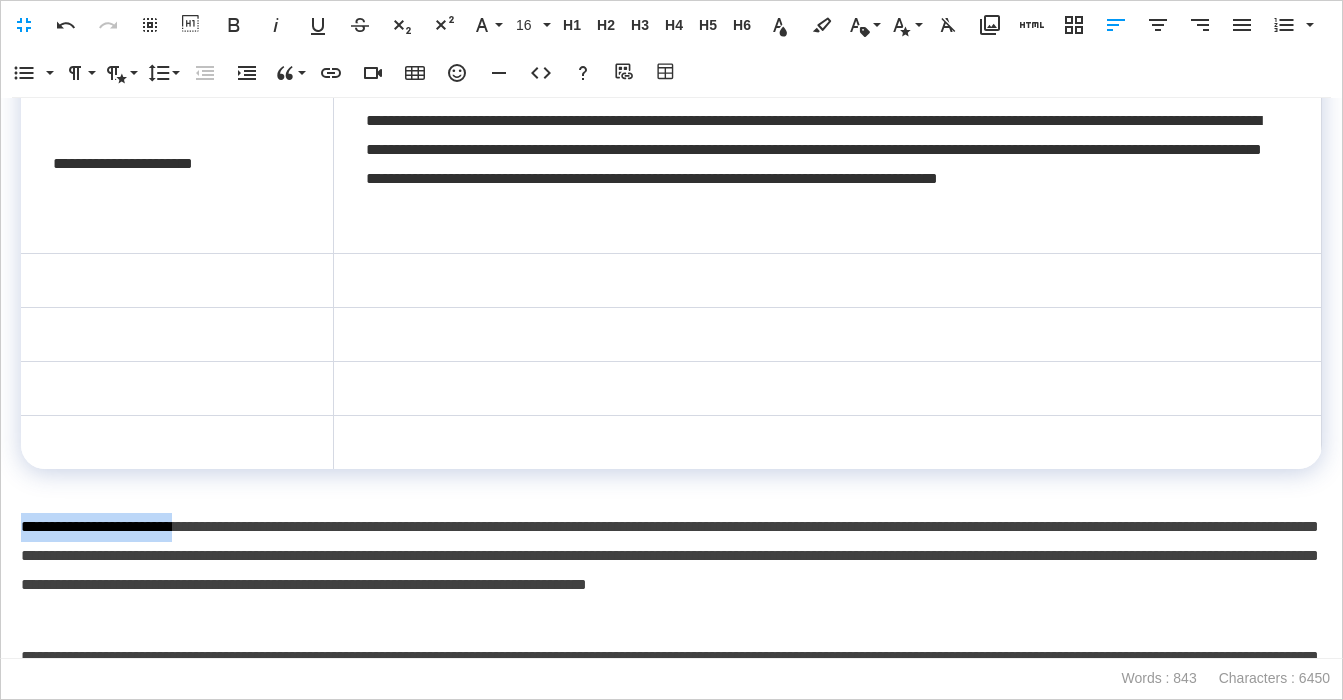 scroll, scrollTop: 740, scrollLeft: 0, axis: vertical 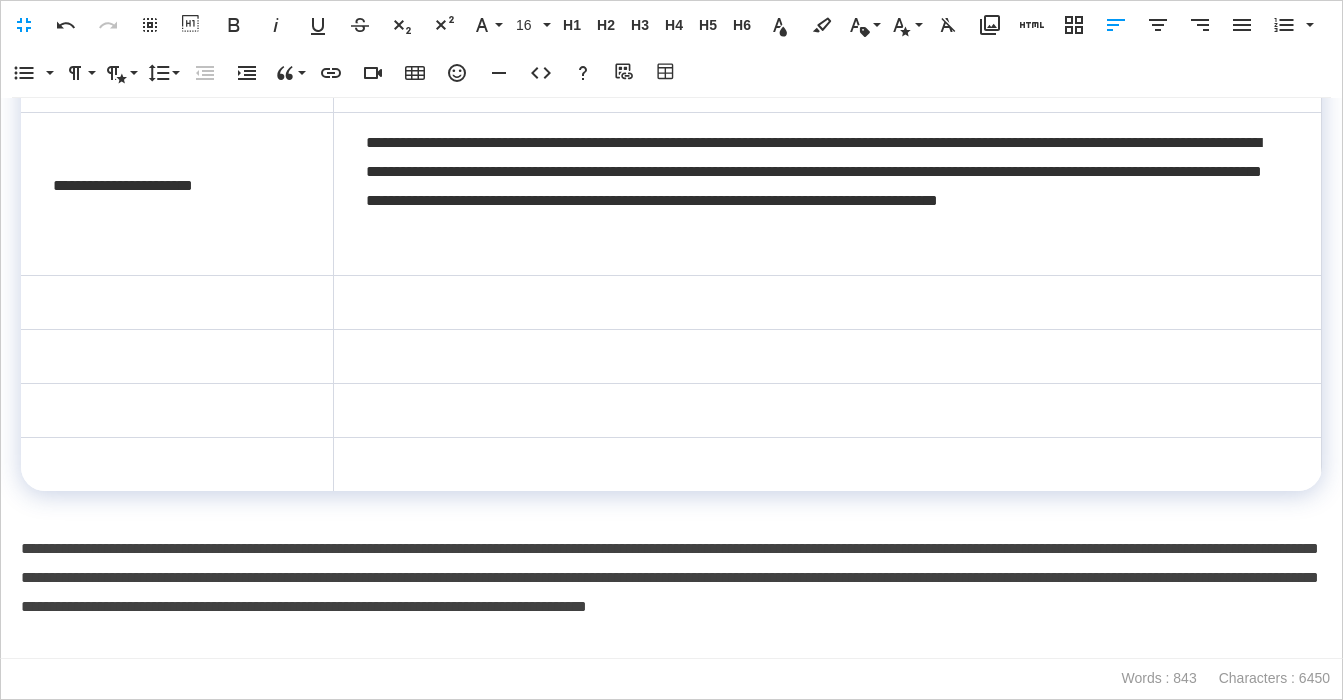 click at bounding box center (177, 303) 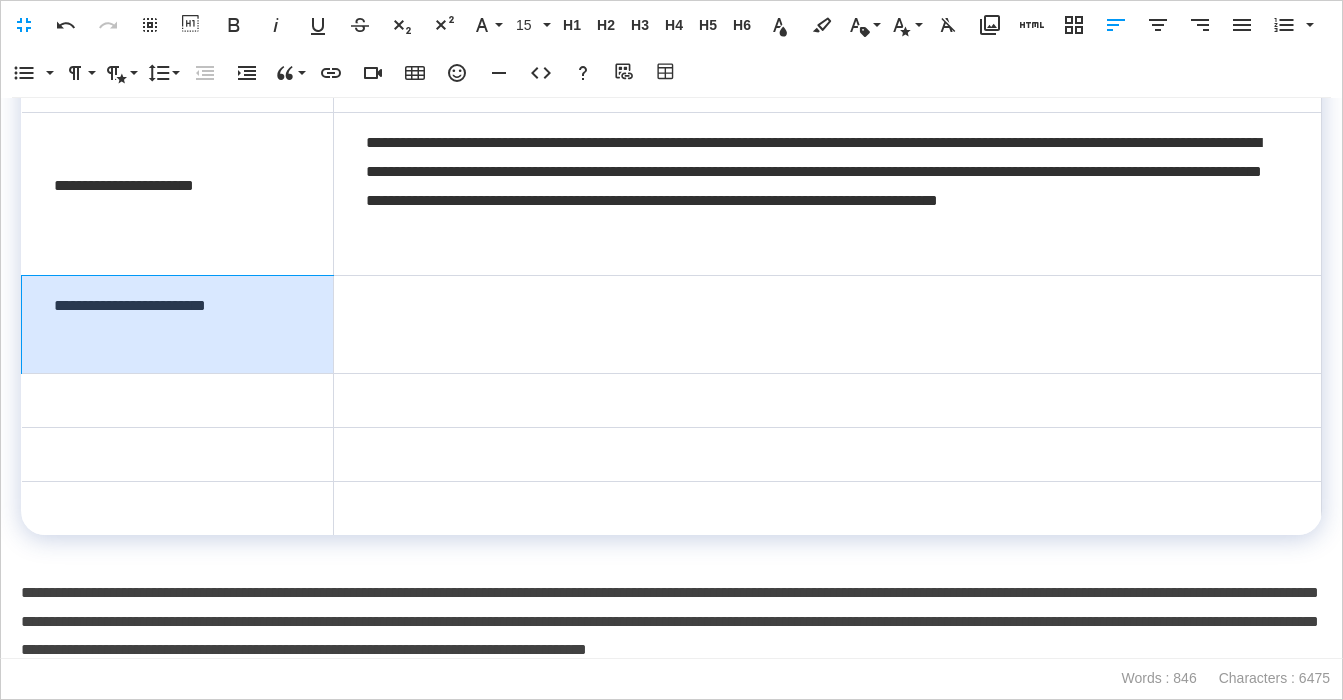 click on "**********" at bounding box center (178, 325) 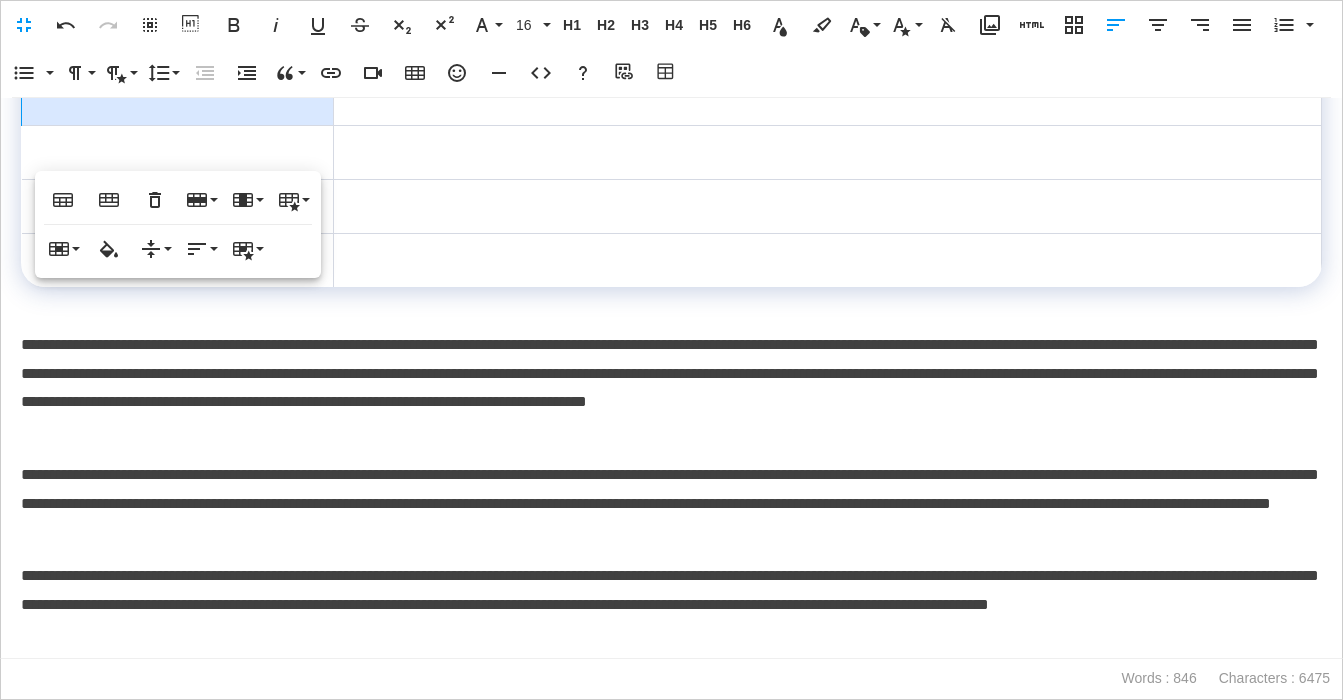 scroll, scrollTop: 995, scrollLeft: 0, axis: vertical 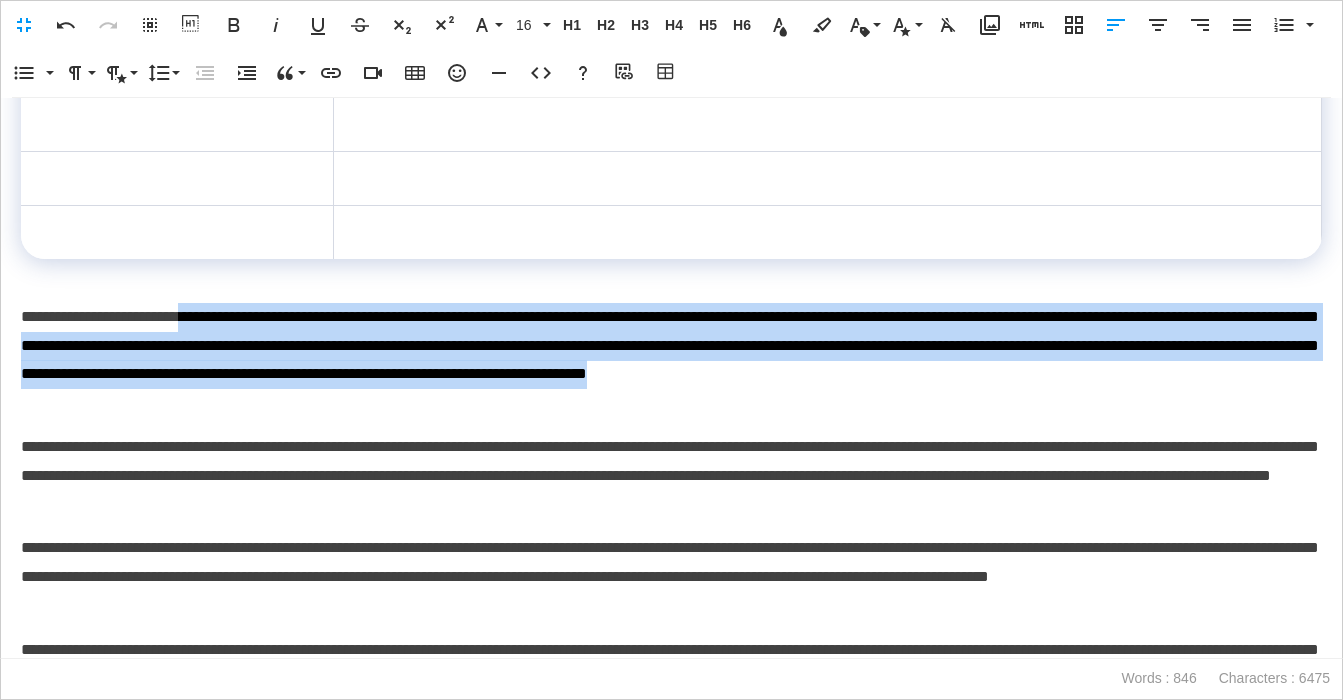 drag, startPoint x: 227, startPoint y: 319, endPoint x: 307, endPoint y: 394, distance: 109.65856 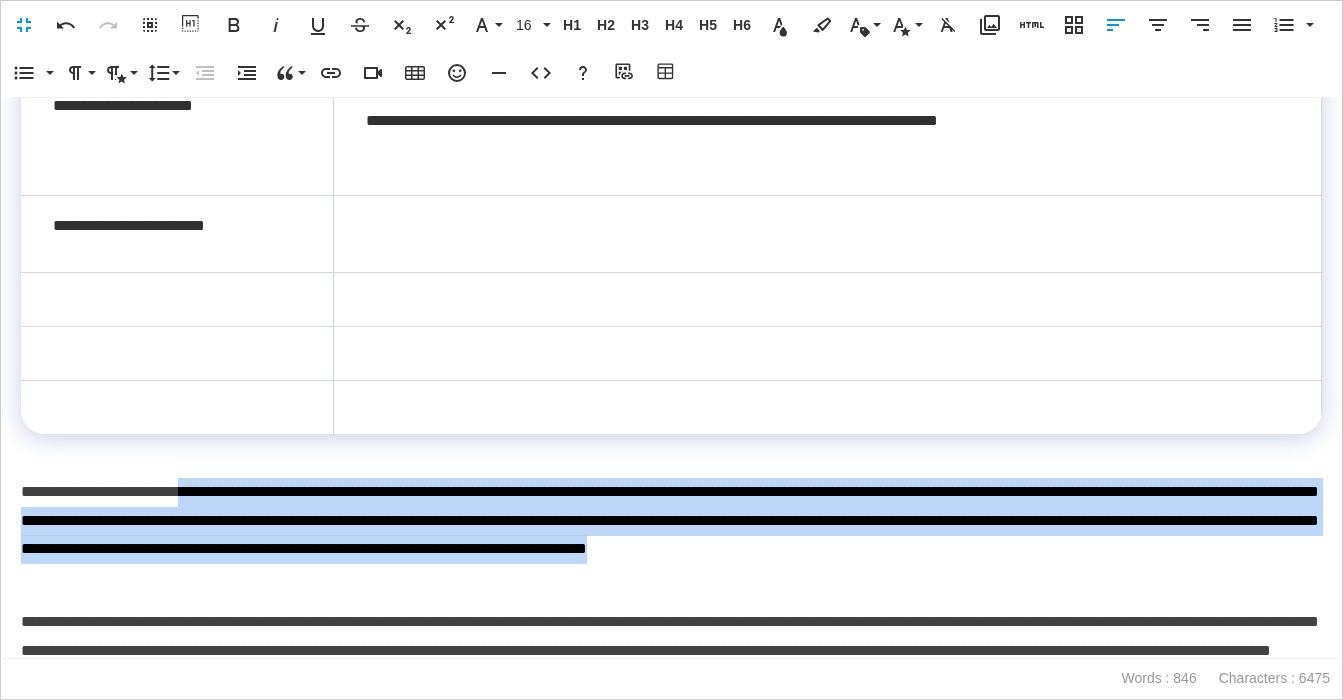 scroll, scrollTop: 805, scrollLeft: 0, axis: vertical 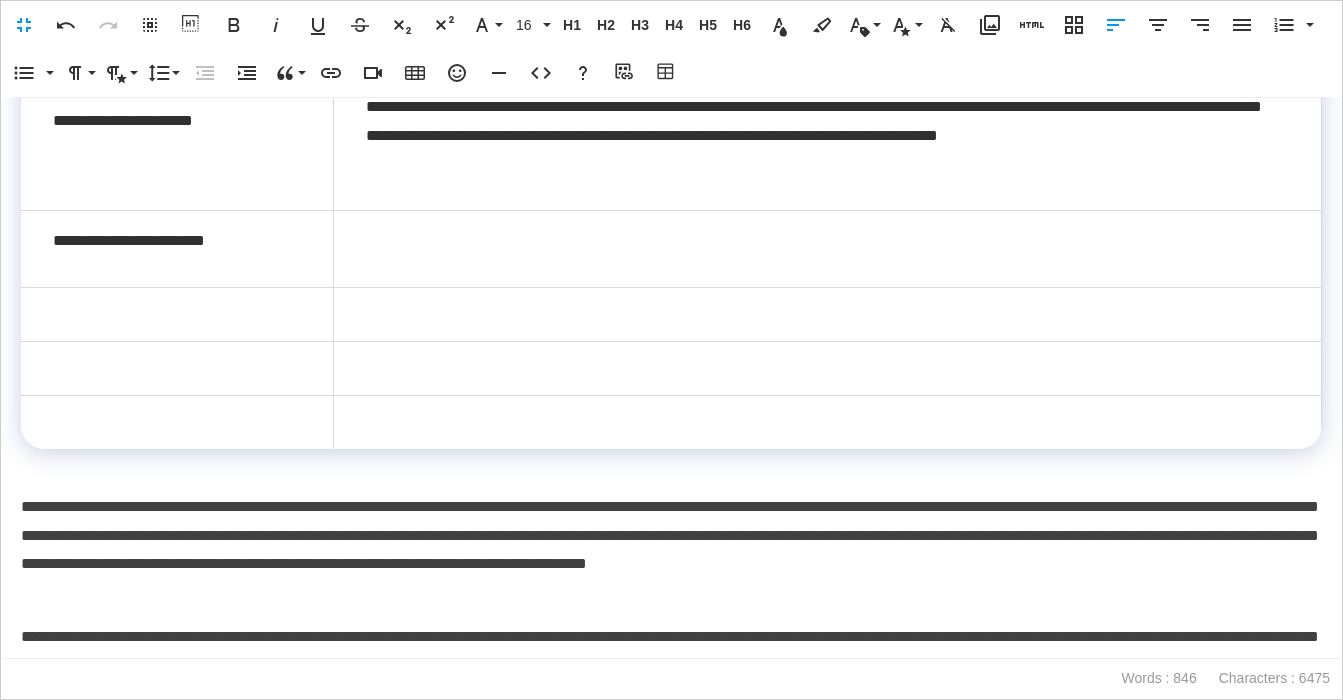 click at bounding box center [827, 249] 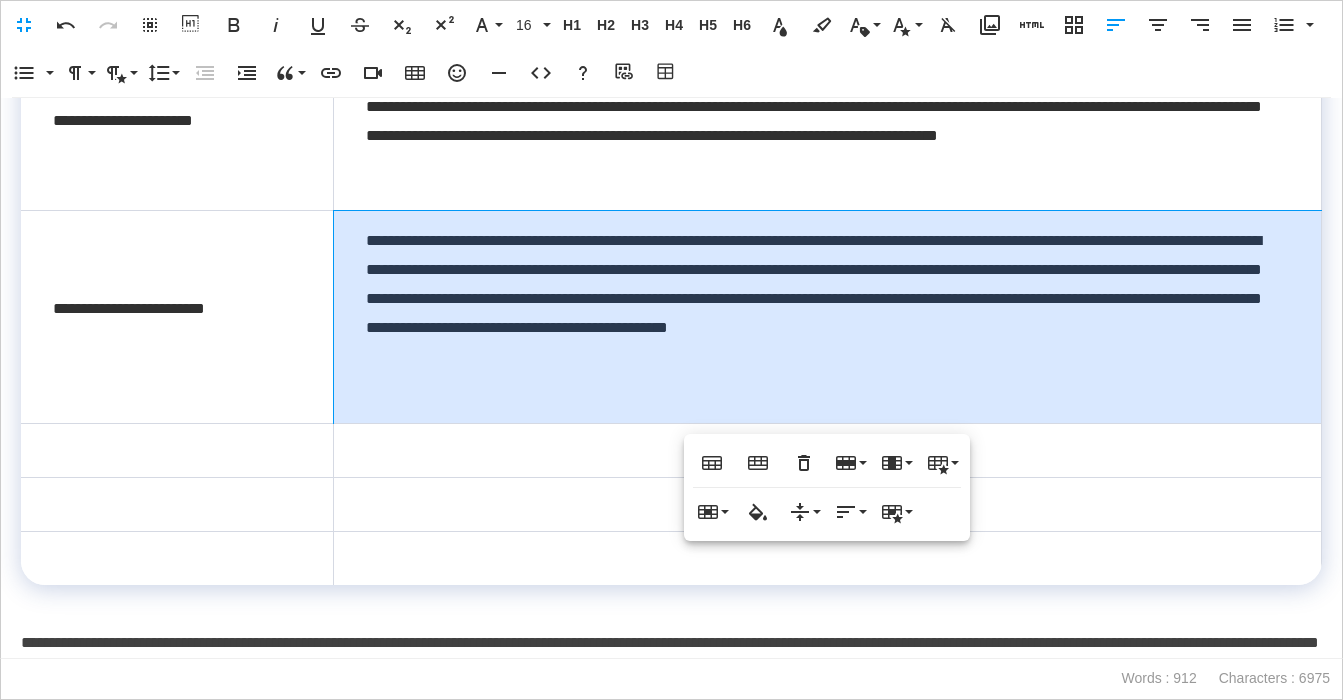 click on "**********" at bounding box center (827, 317) 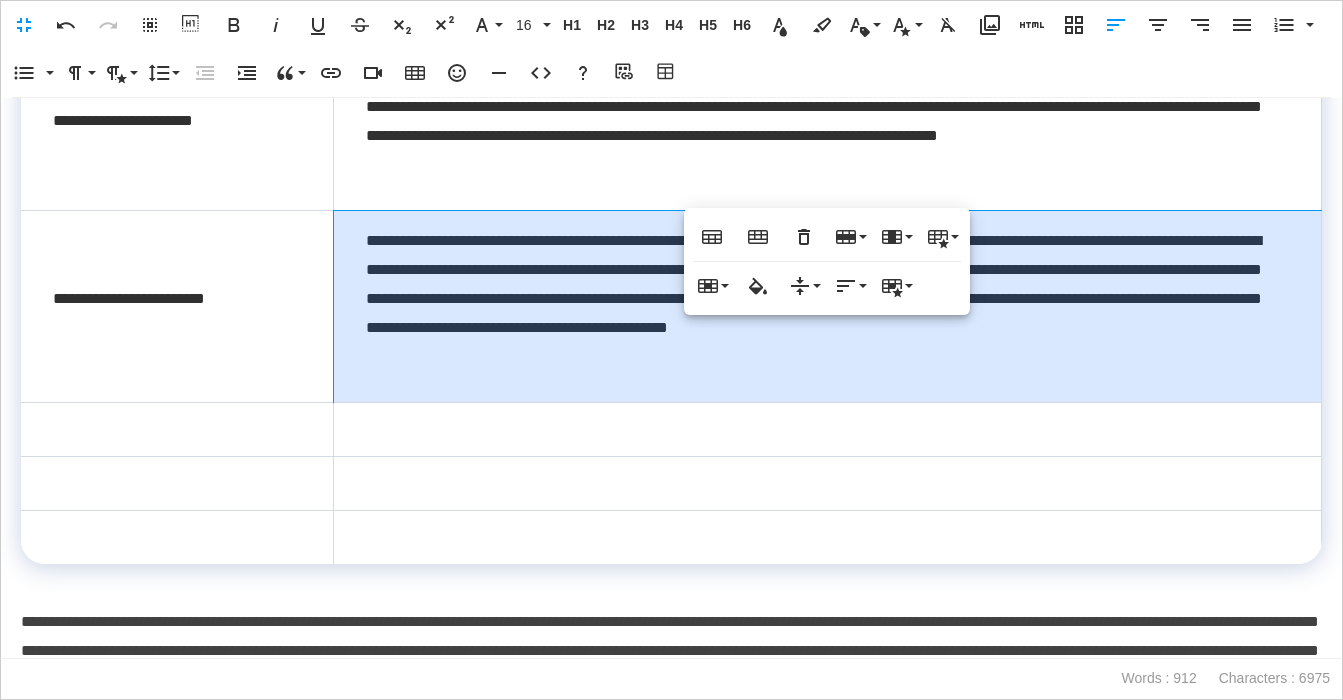 scroll, scrollTop: 1030, scrollLeft: 0, axis: vertical 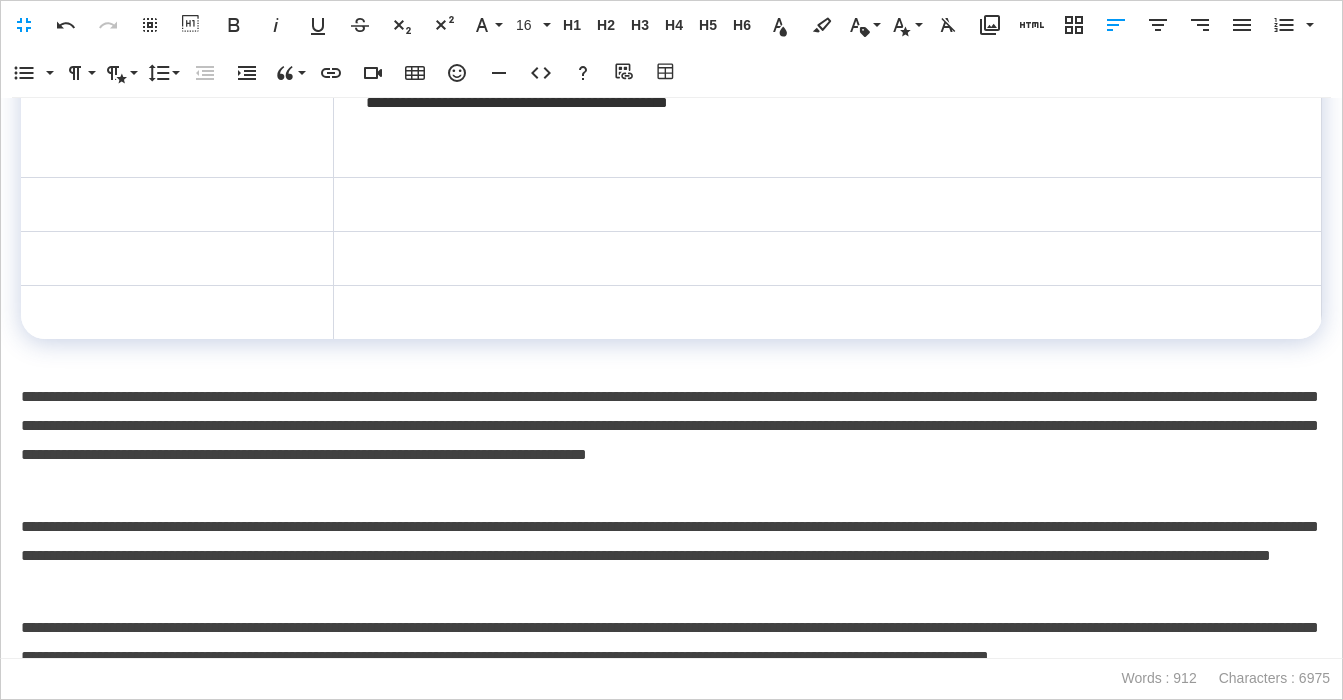 click on "**********" at bounding box center (671, 440) 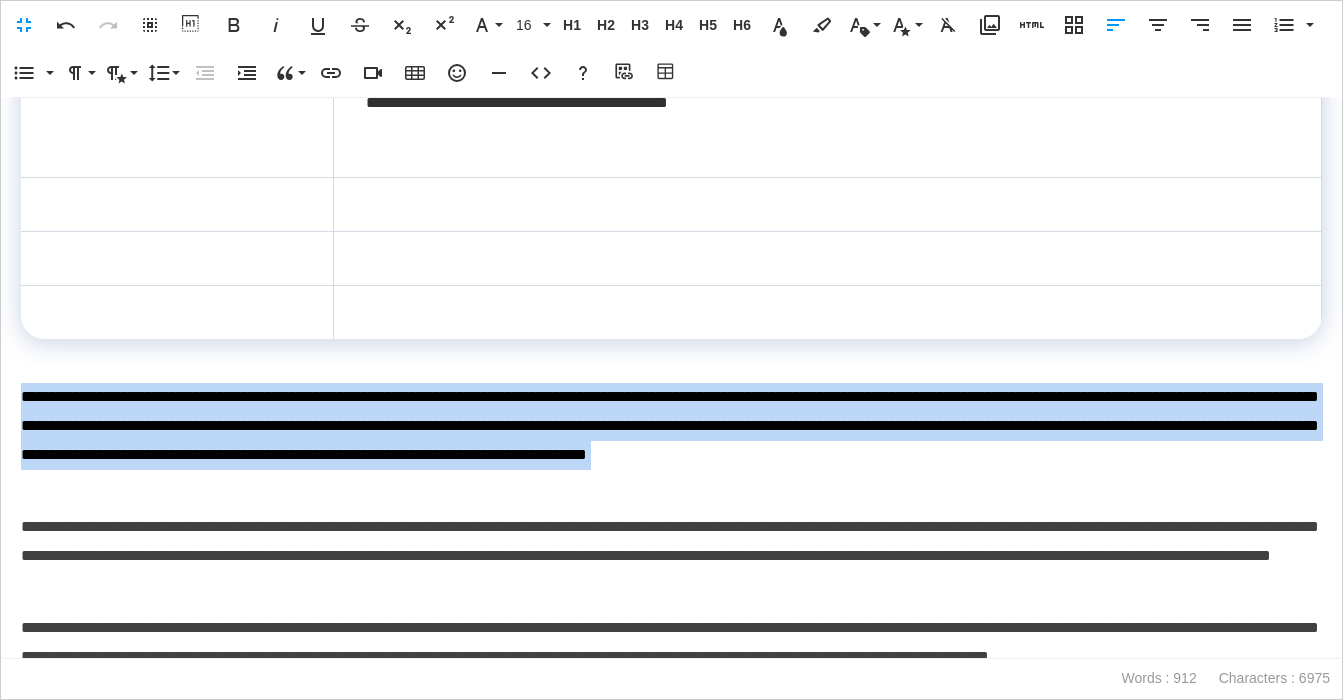 drag, startPoint x: 165, startPoint y: 472, endPoint x: -19, endPoint y: 408, distance: 194.81273 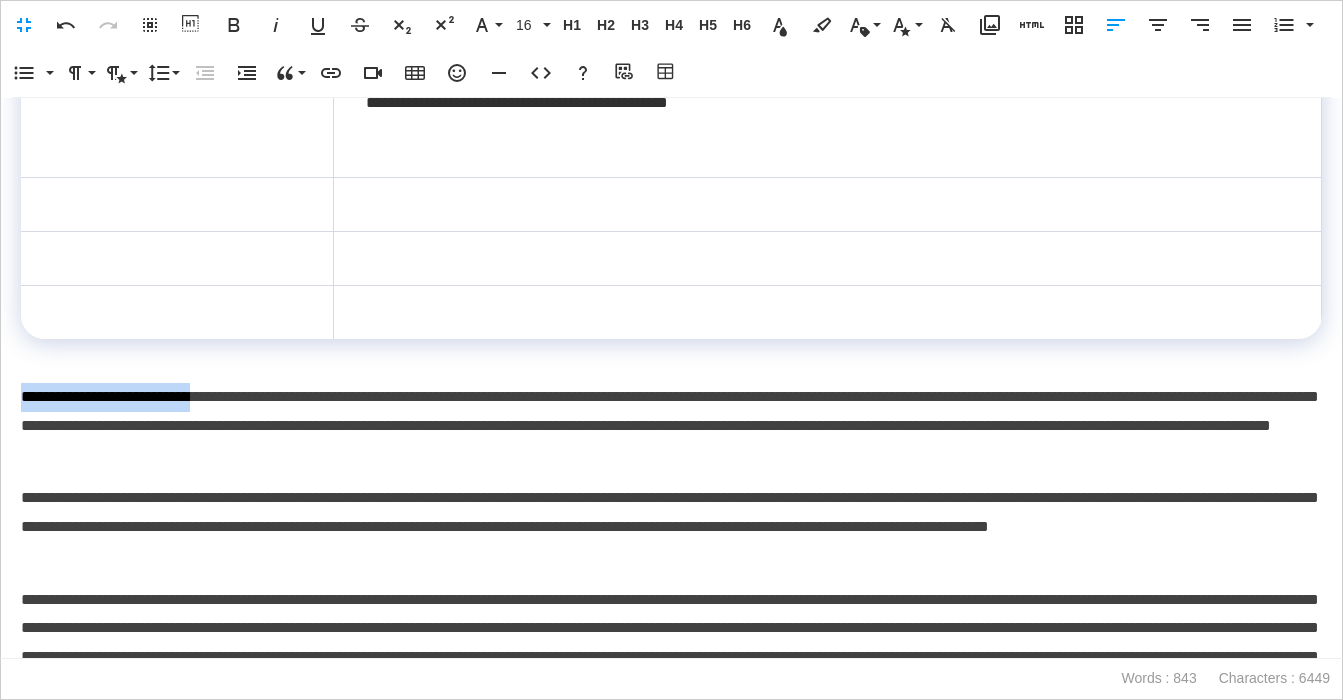 drag, startPoint x: 23, startPoint y: 399, endPoint x: 235, endPoint y: 399, distance: 212 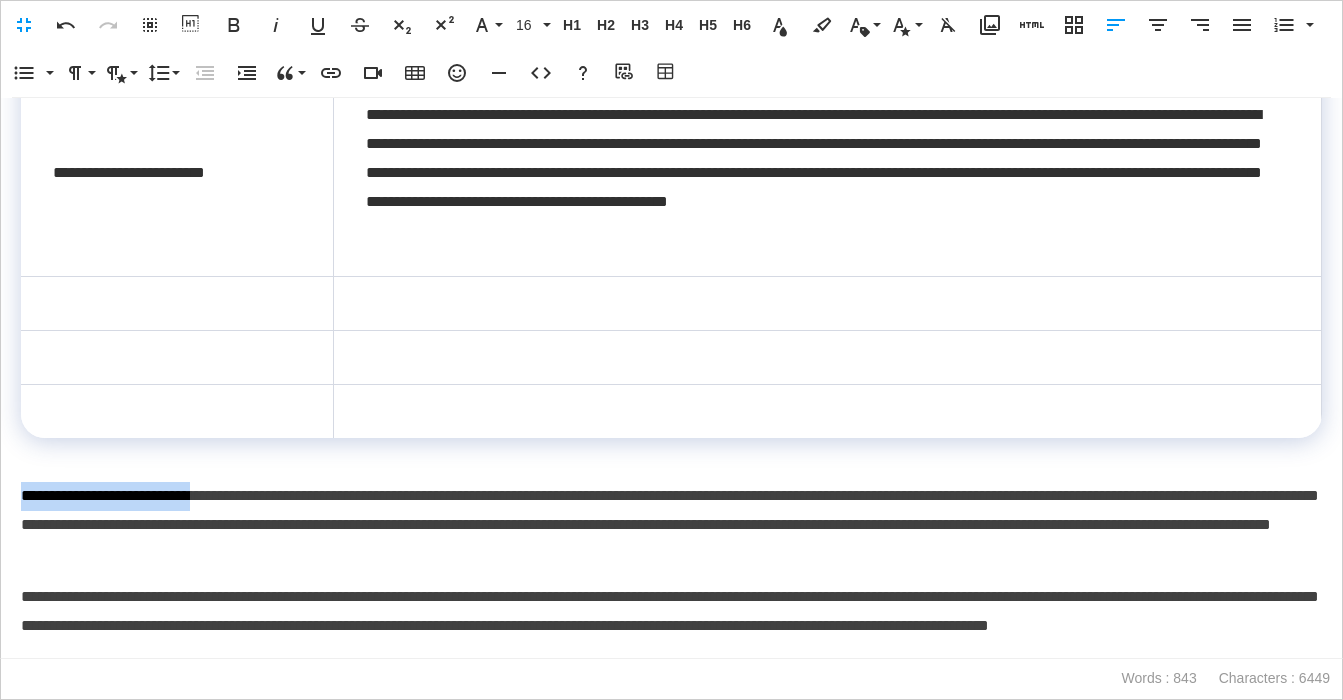 scroll, scrollTop: 928, scrollLeft: 0, axis: vertical 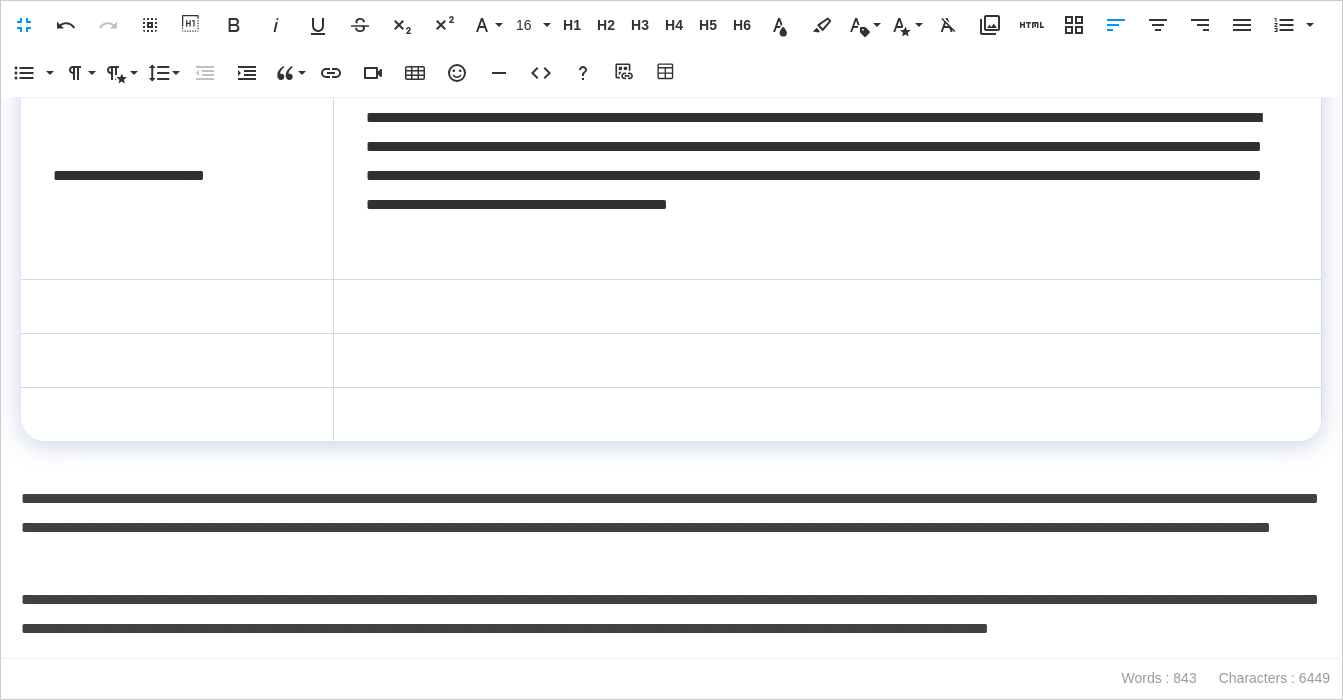click at bounding box center [177, 307] 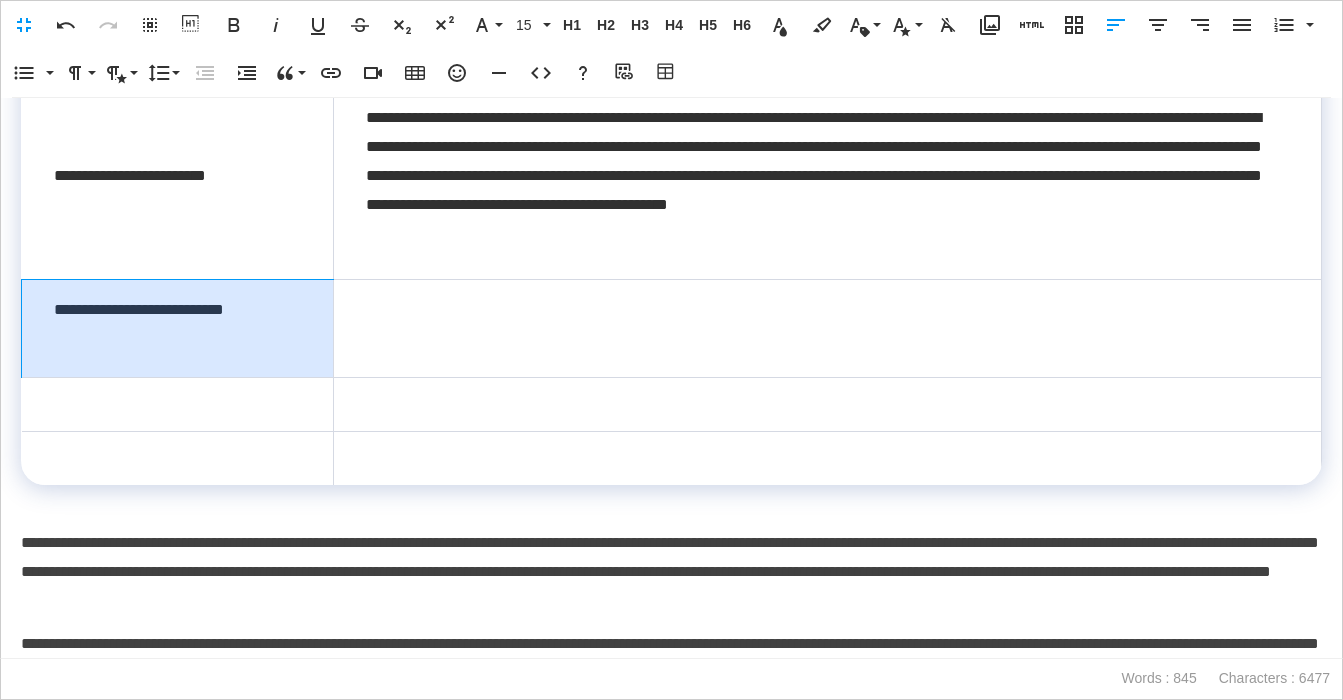 click on "**********" at bounding box center [178, 329] 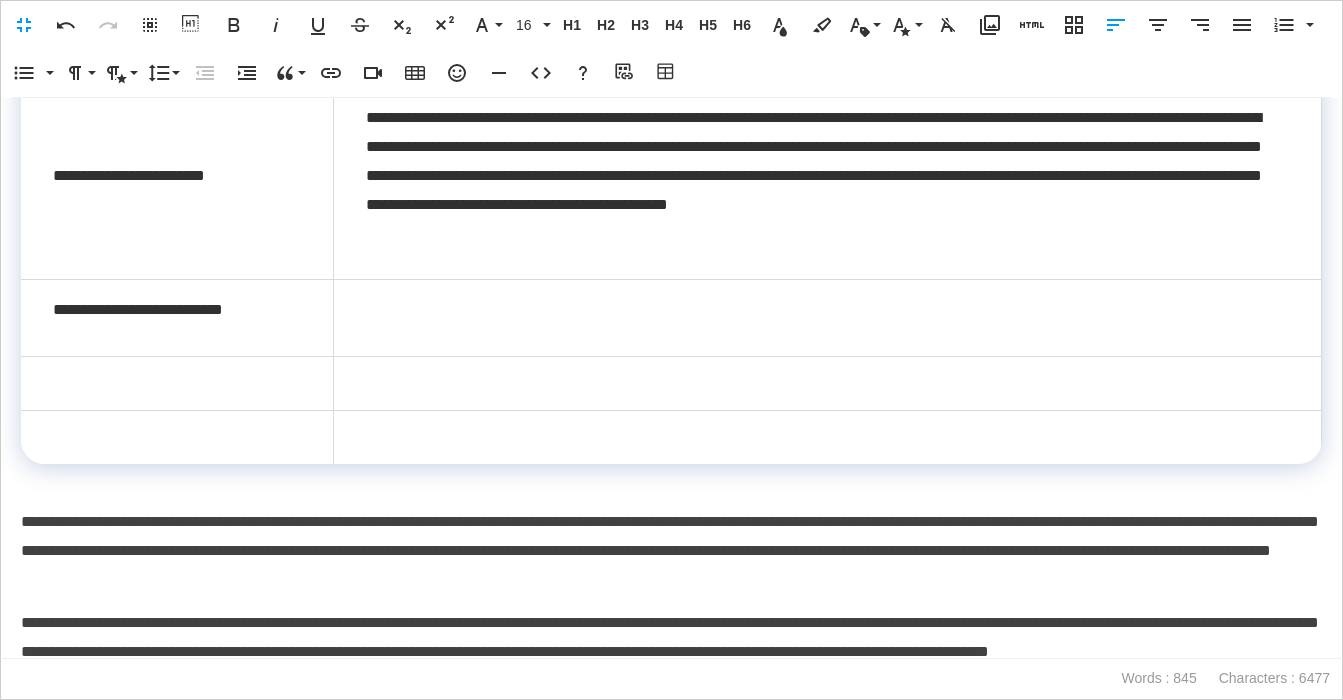 click on "**********" at bounding box center (671, 551) 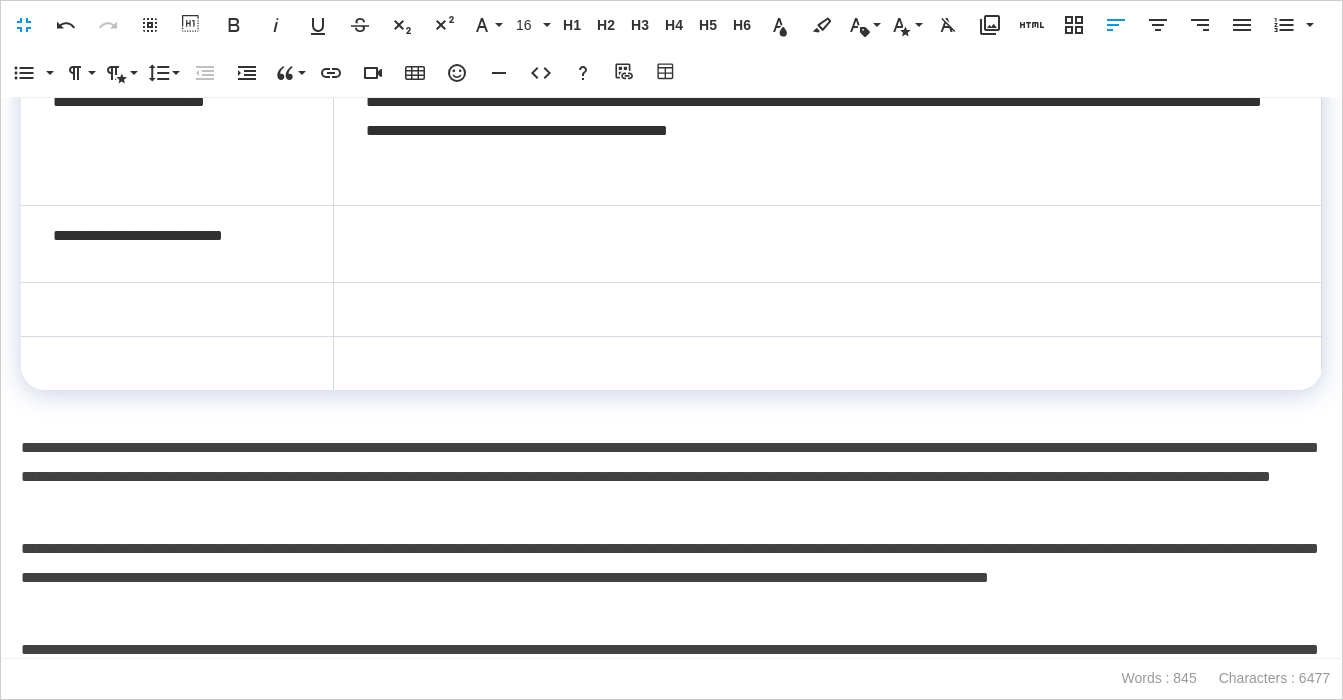 click on "**********" at bounding box center [671, 477] 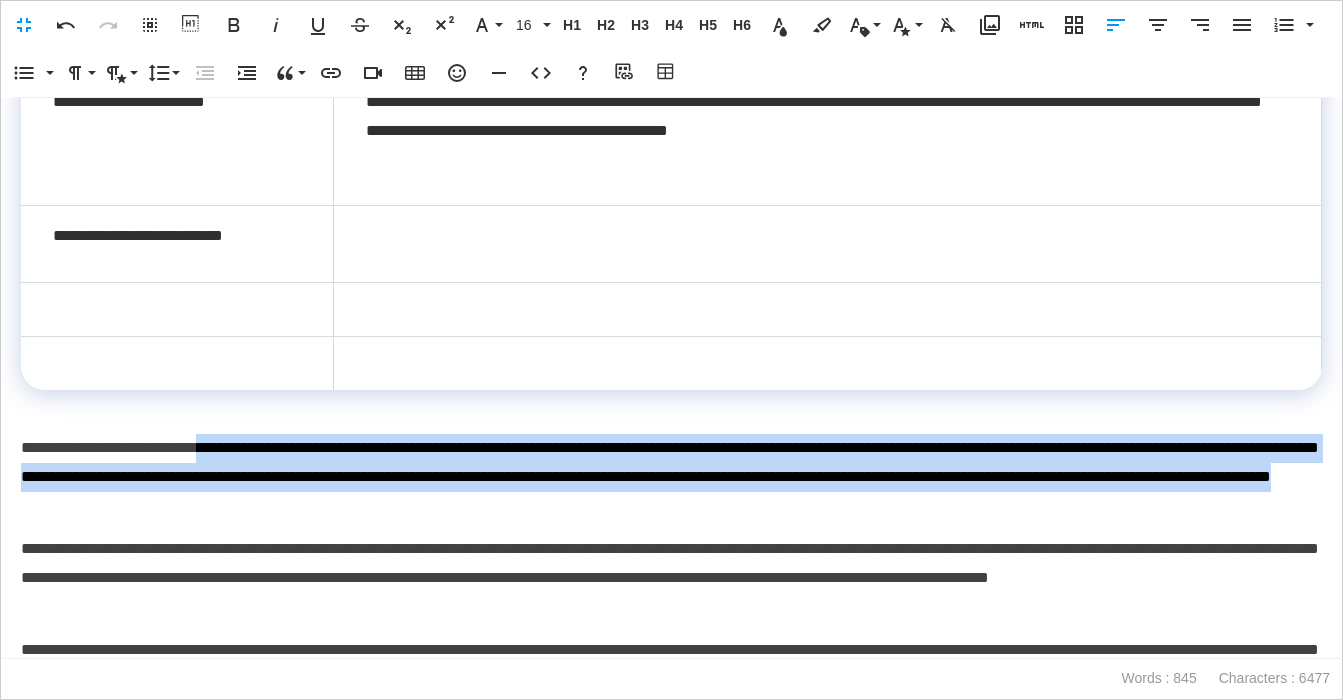 drag, startPoint x: 243, startPoint y: 446, endPoint x: 677, endPoint y: 513, distance: 439.1412 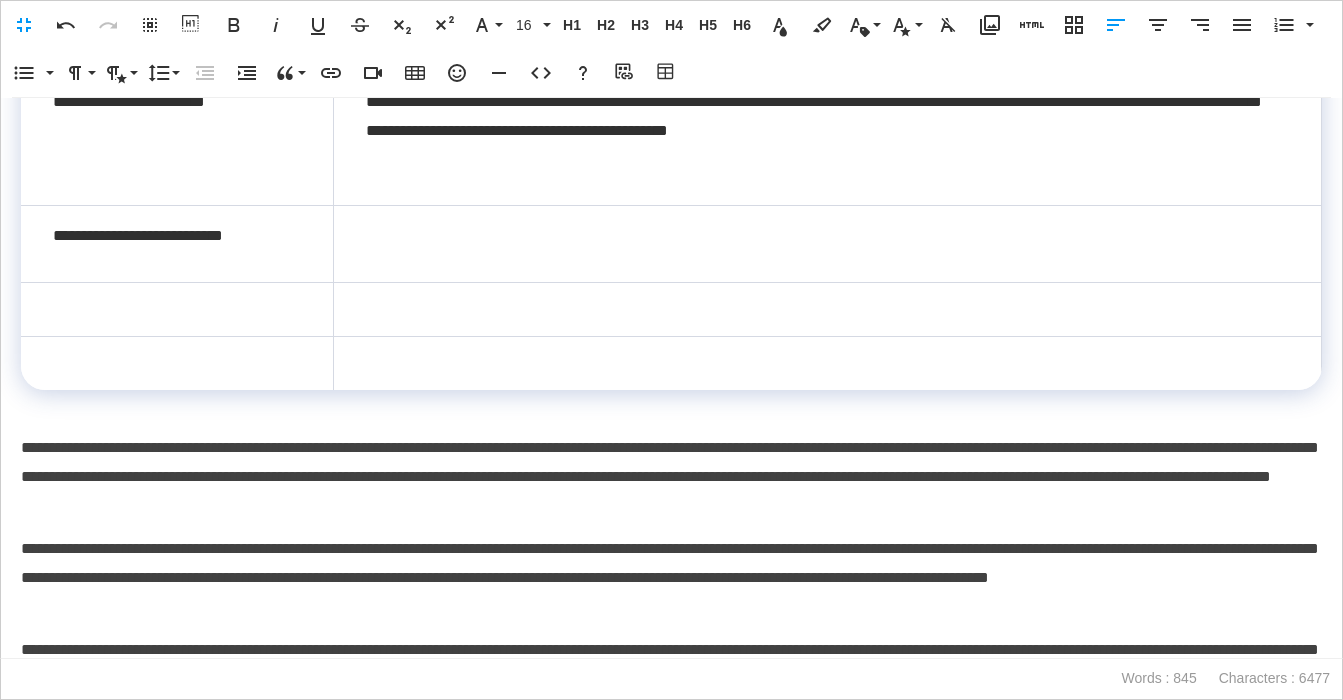 click at bounding box center [827, 244] 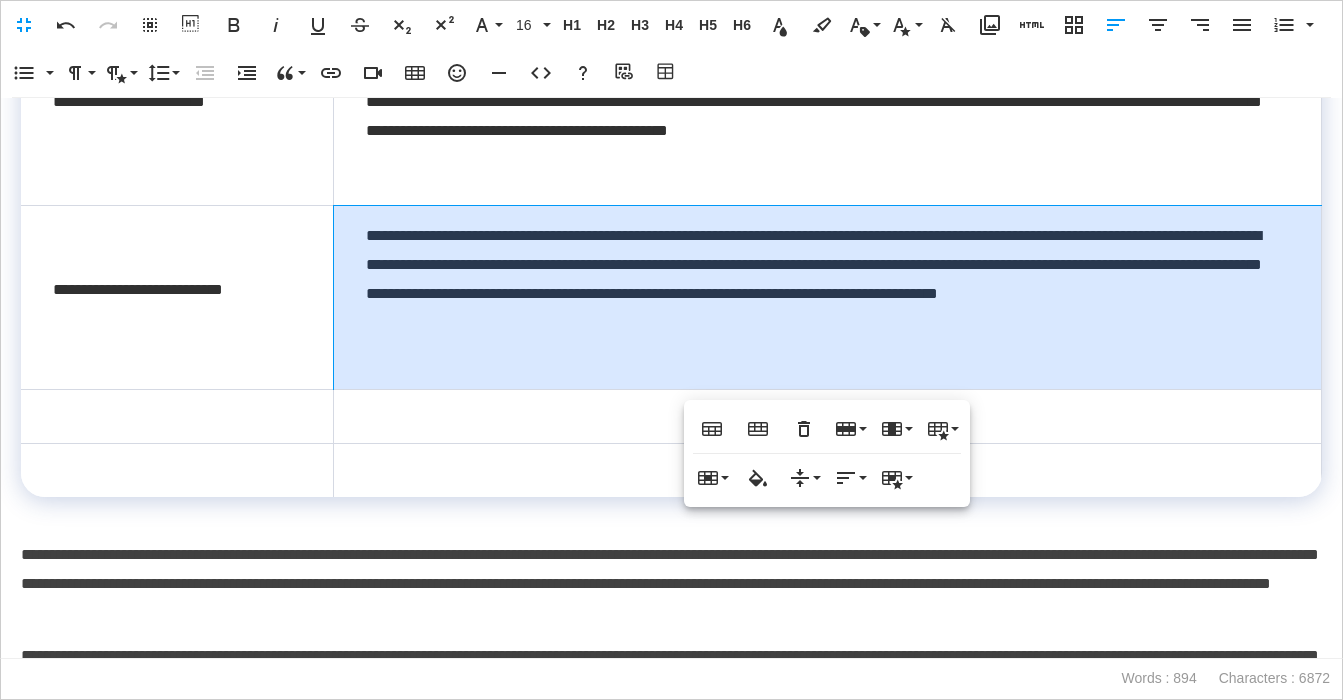 click on "**********" at bounding box center [827, 298] 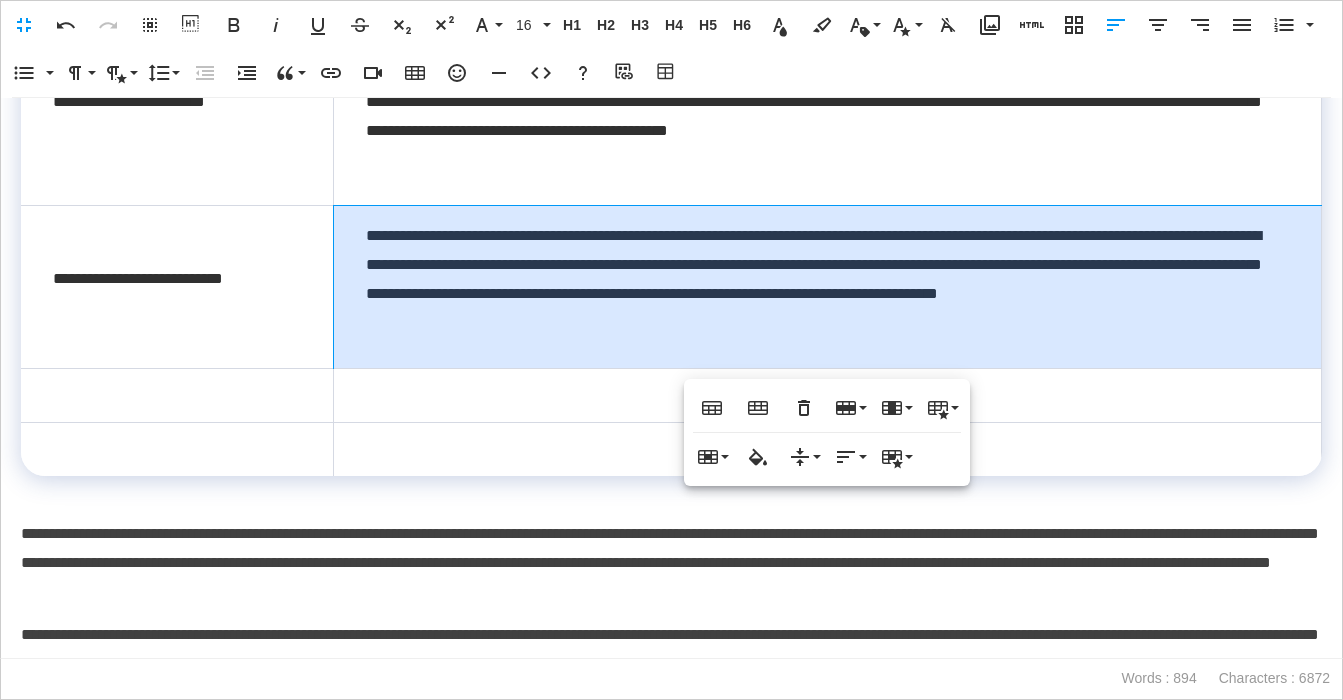 click on "**********" at bounding box center [671, 563] 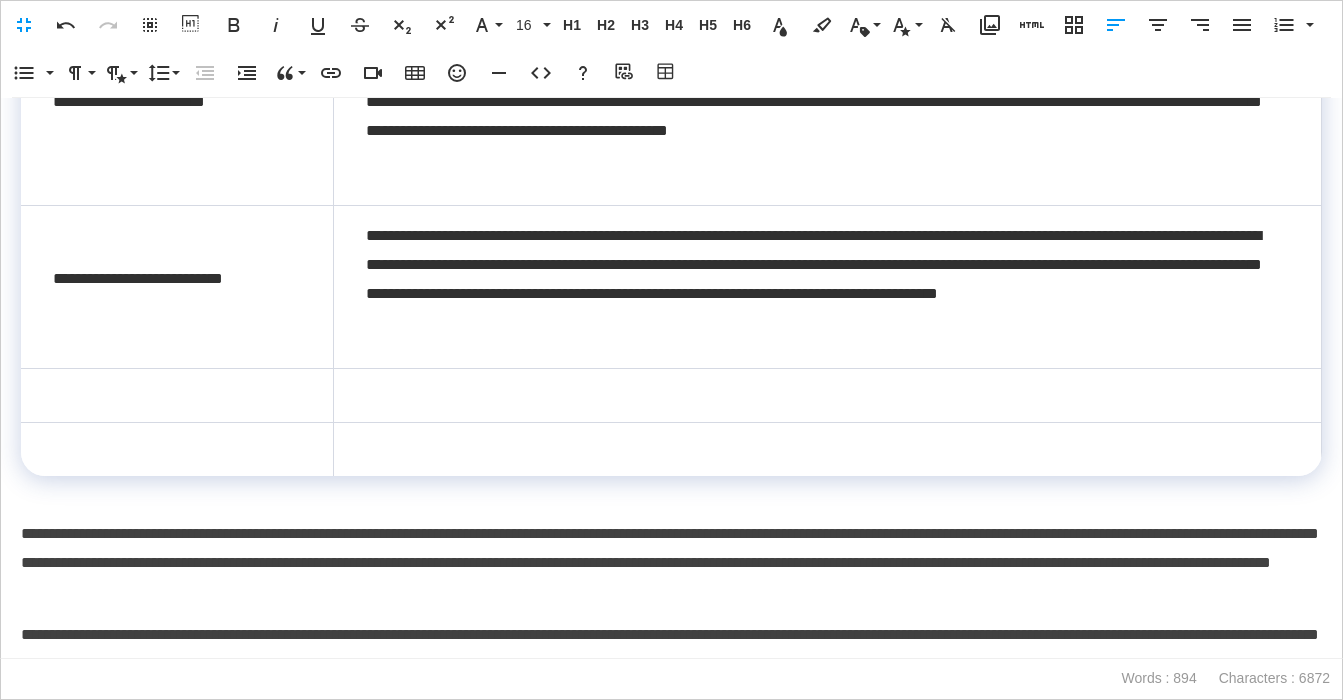 scroll, scrollTop: 1053, scrollLeft: 0, axis: vertical 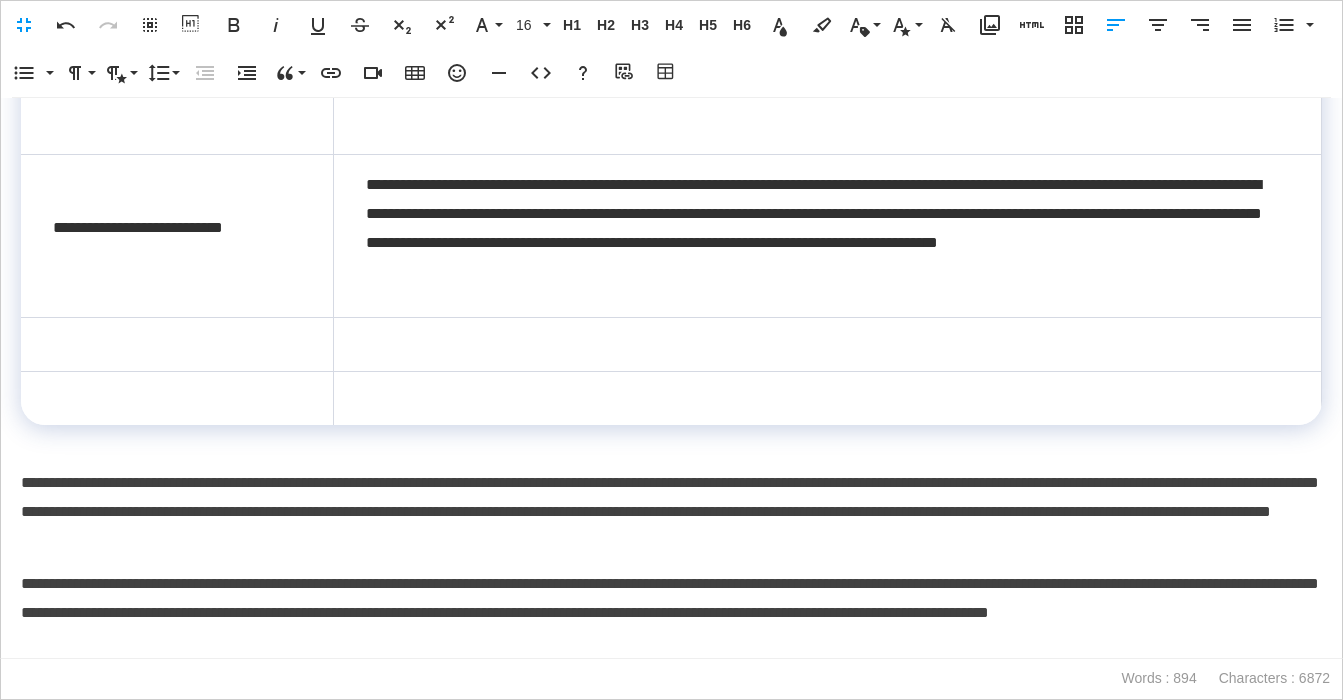 click on "**********" at bounding box center (671, 512) 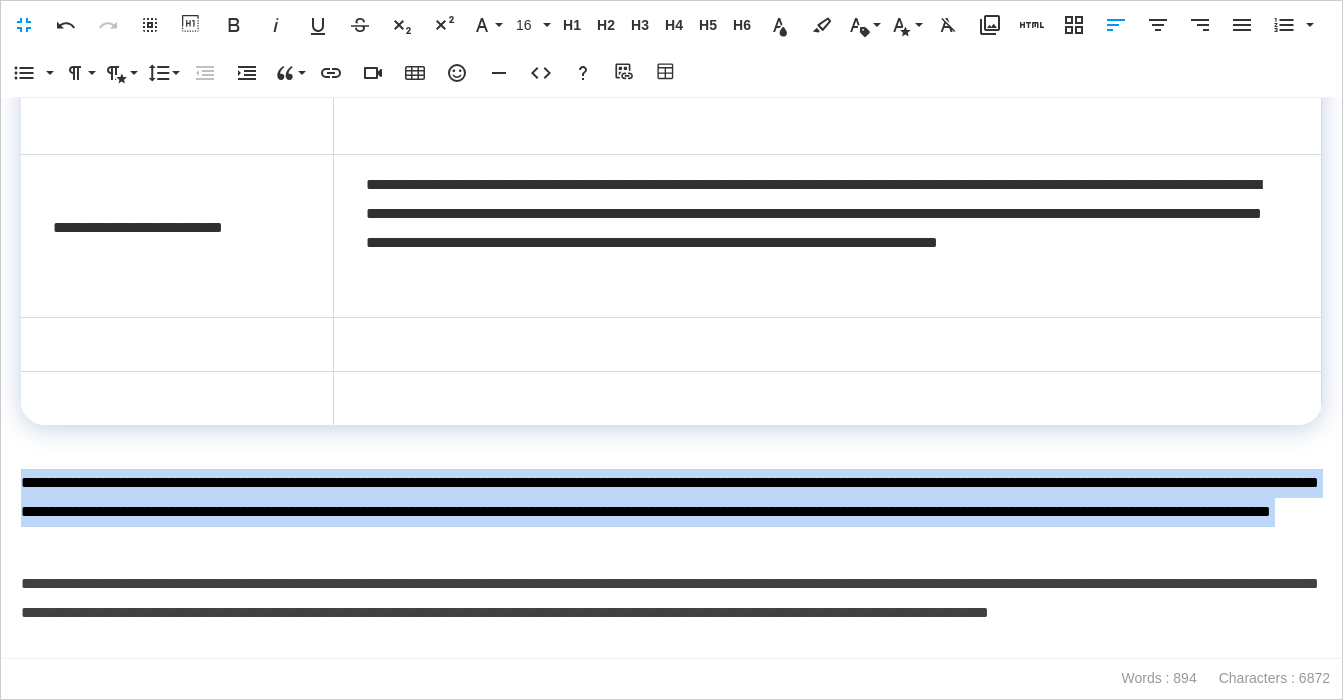 drag, startPoint x: 669, startPoint y: 530, endPoint x: 8, endPoint y: 488, distance: 662.333 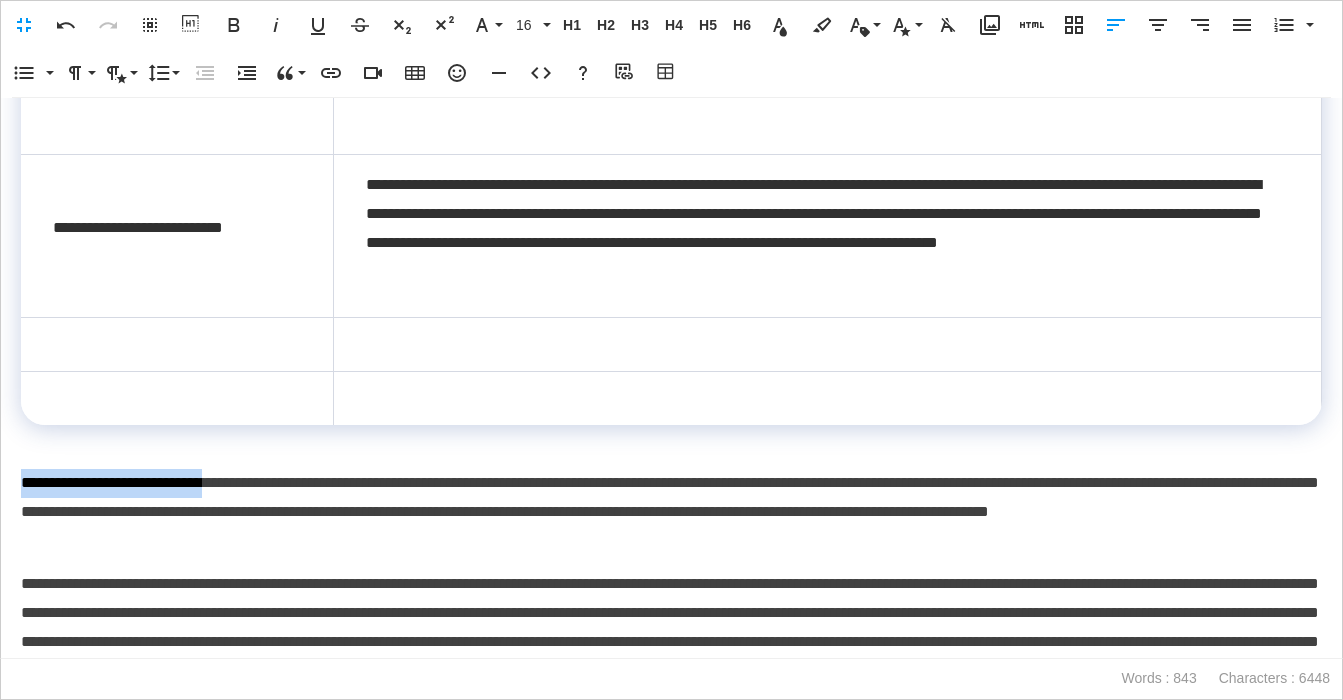 drag, startPoint x: 24, startPoint y: 482, endPoint x: 254, endPoint y: 487, distance: 230.05434 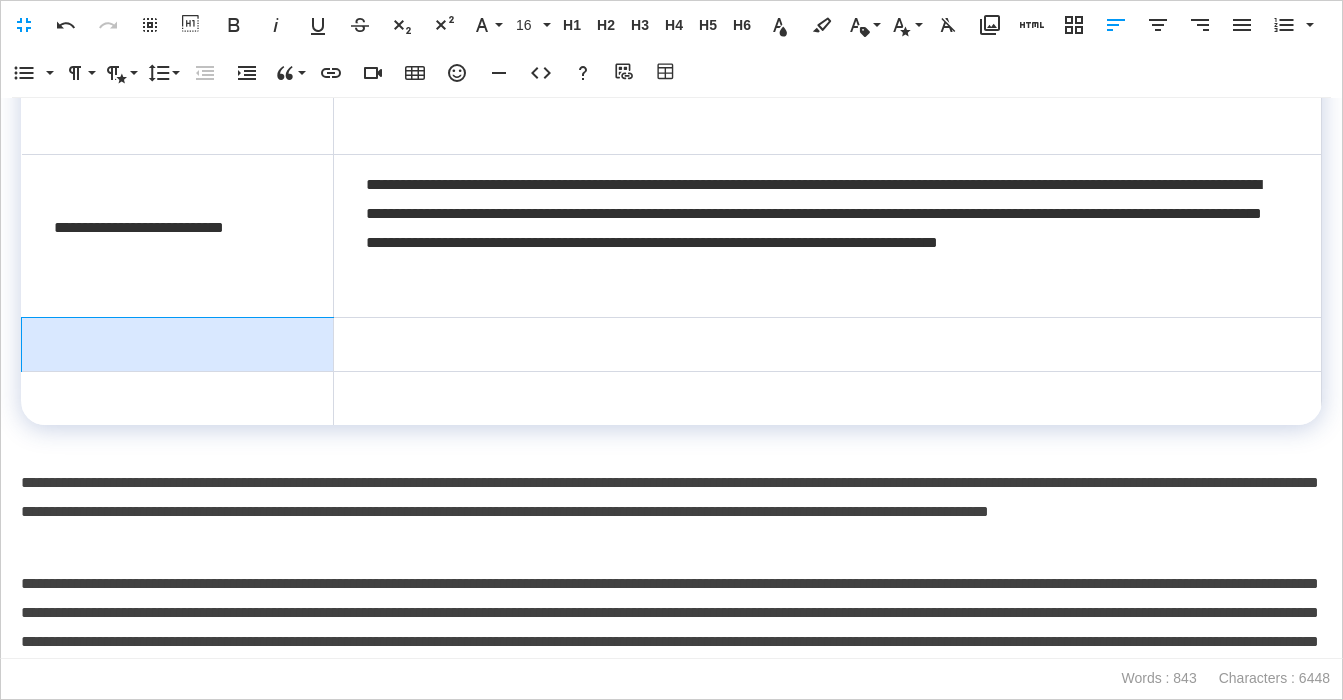 click at bounding box center [178, 345] 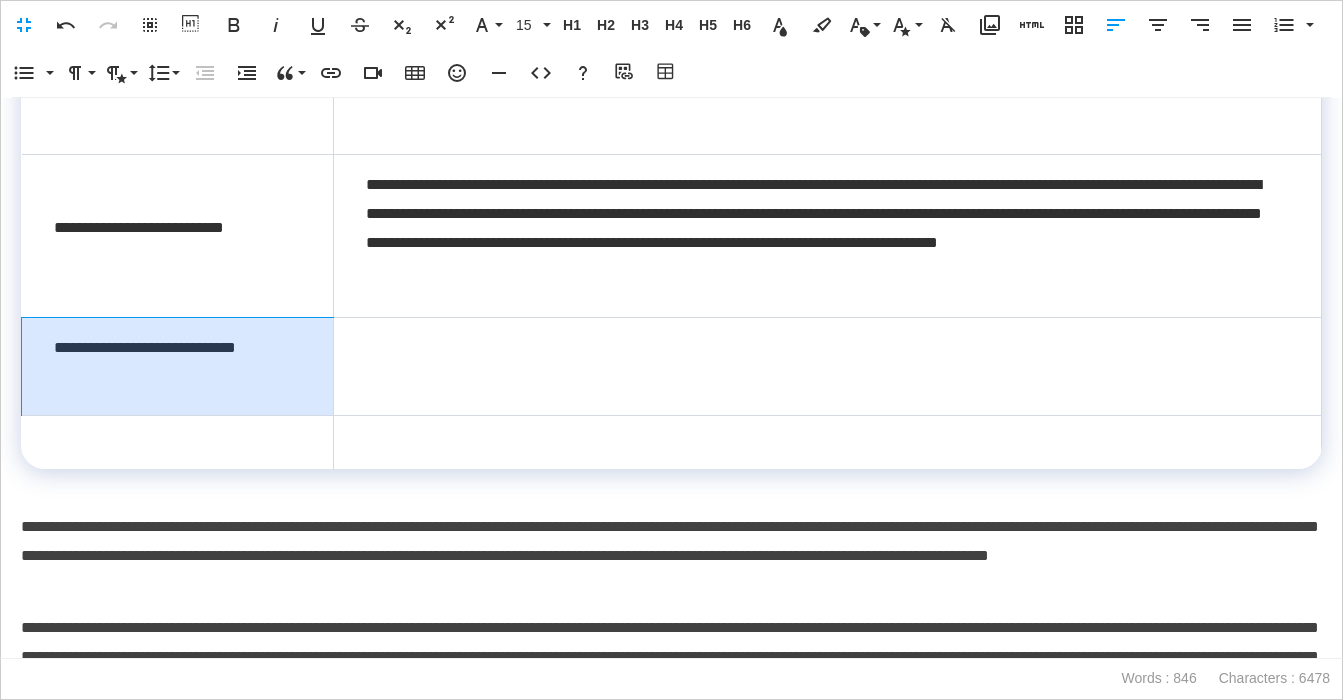 click on "**********" at bounding box center (178, 367) 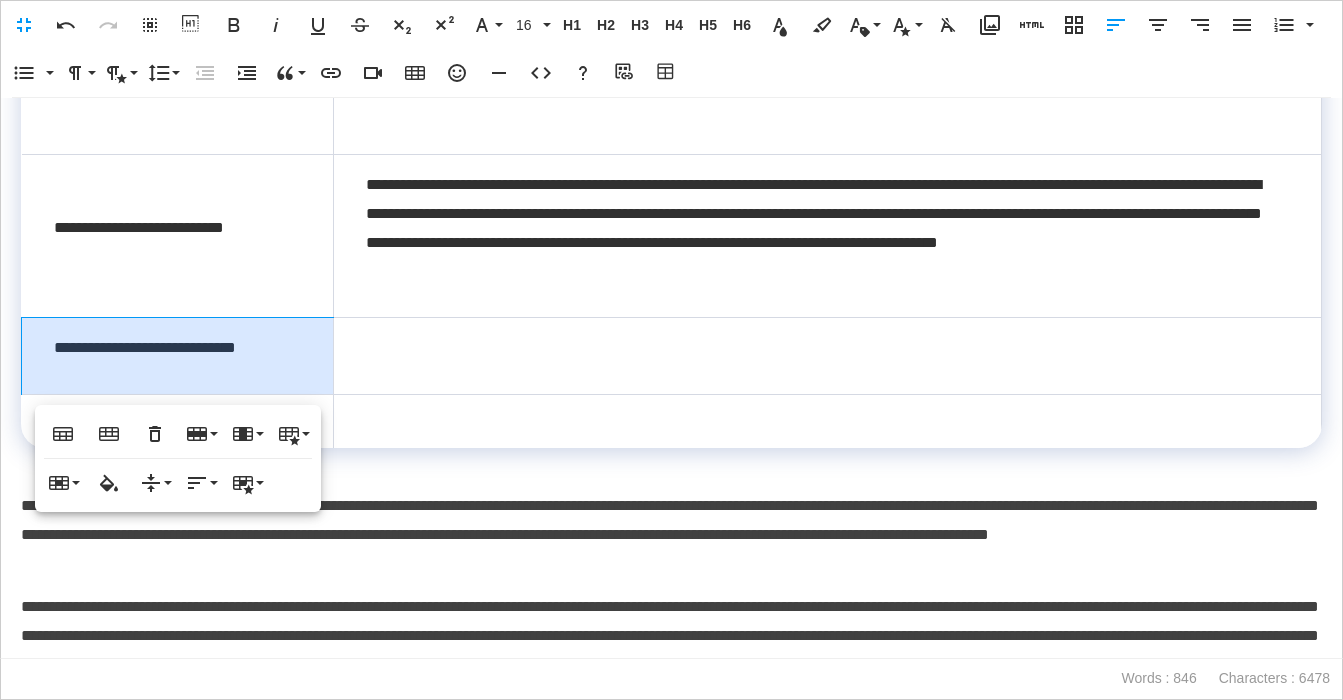 click on "**********" at bounding box center [671, 535] 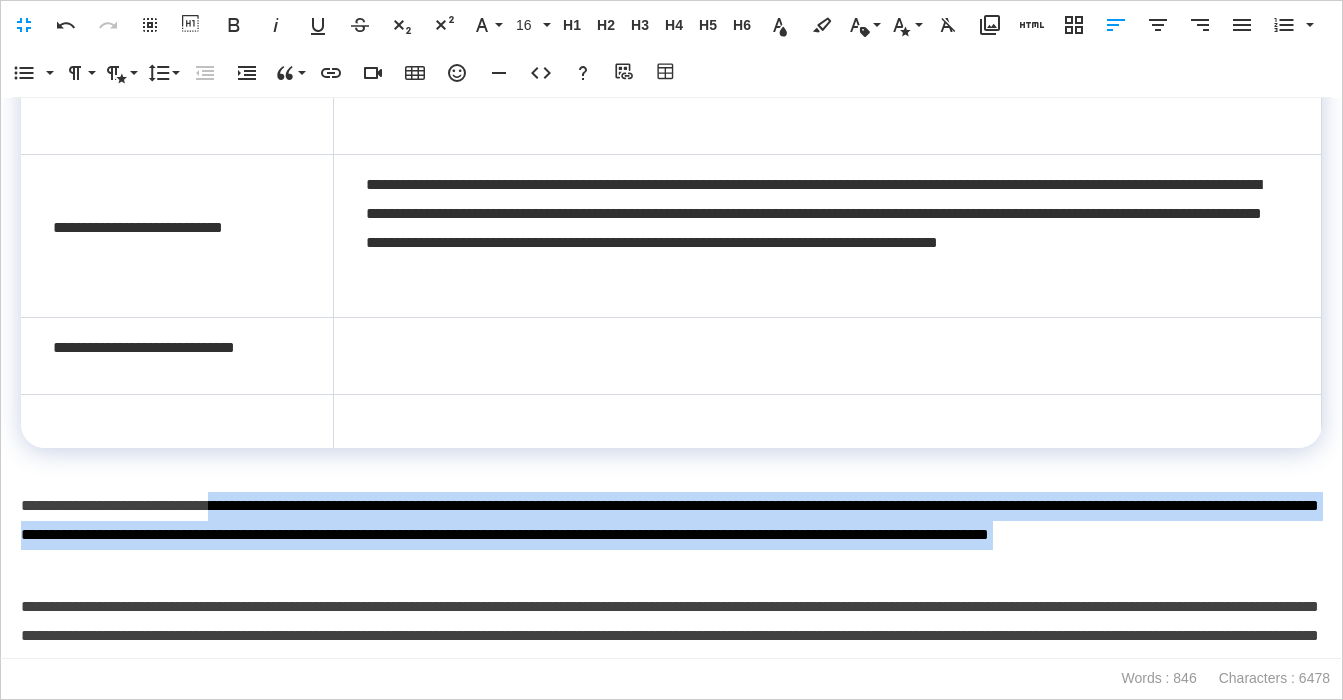 drag, startPoint x: 262, startPoint y: 506, endPoint x: 326, endPoint y: 587, distance: 103.23275 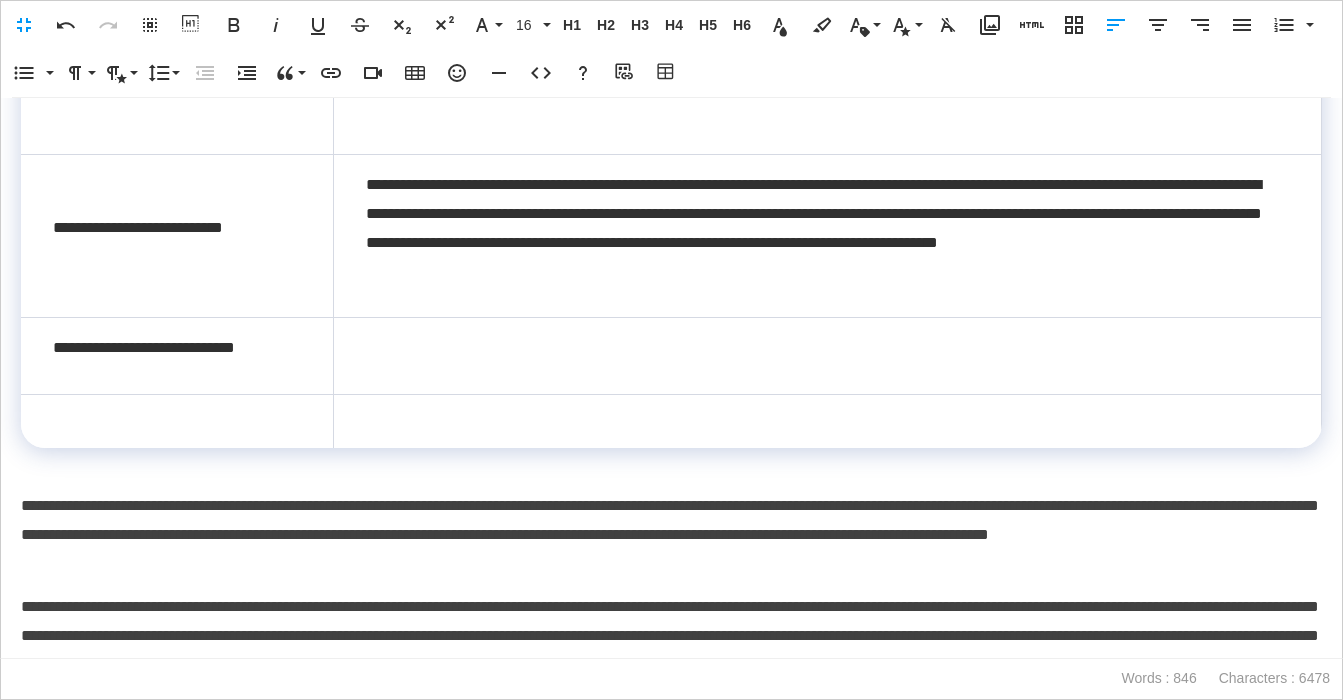 click at bounding box center (827, 356) 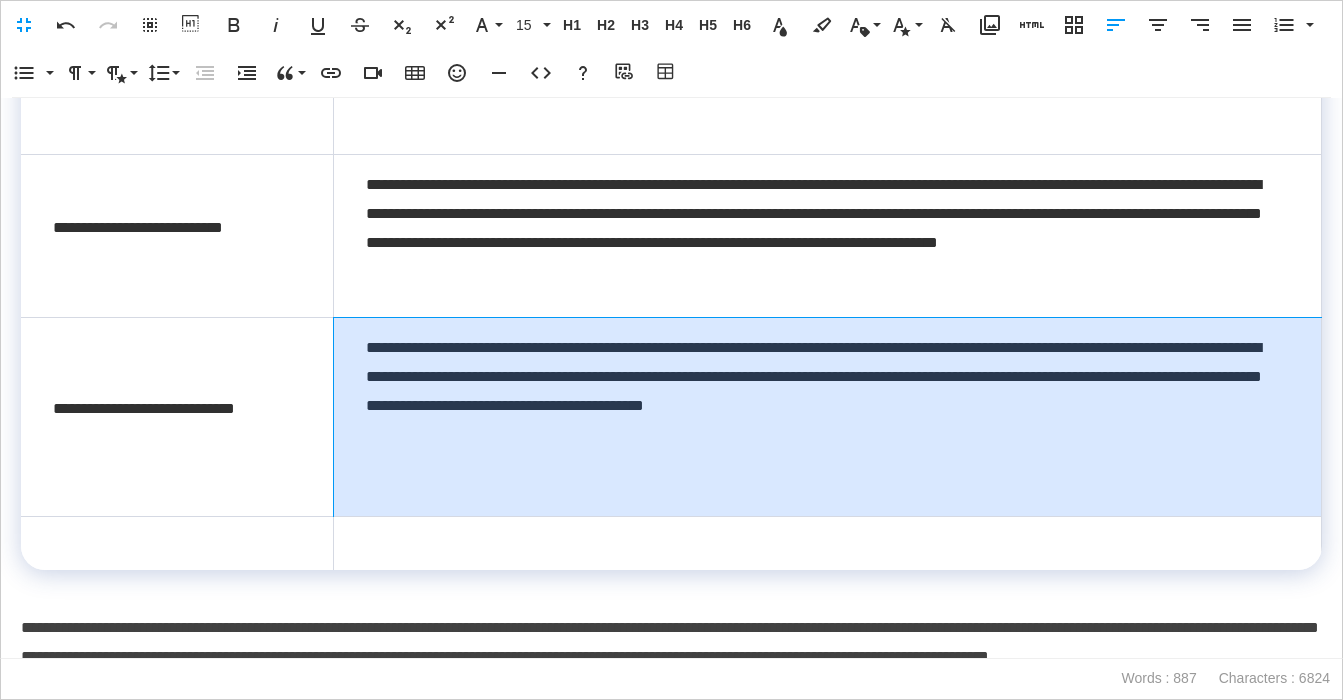 click on "**********" at bounding box center [827, 417] 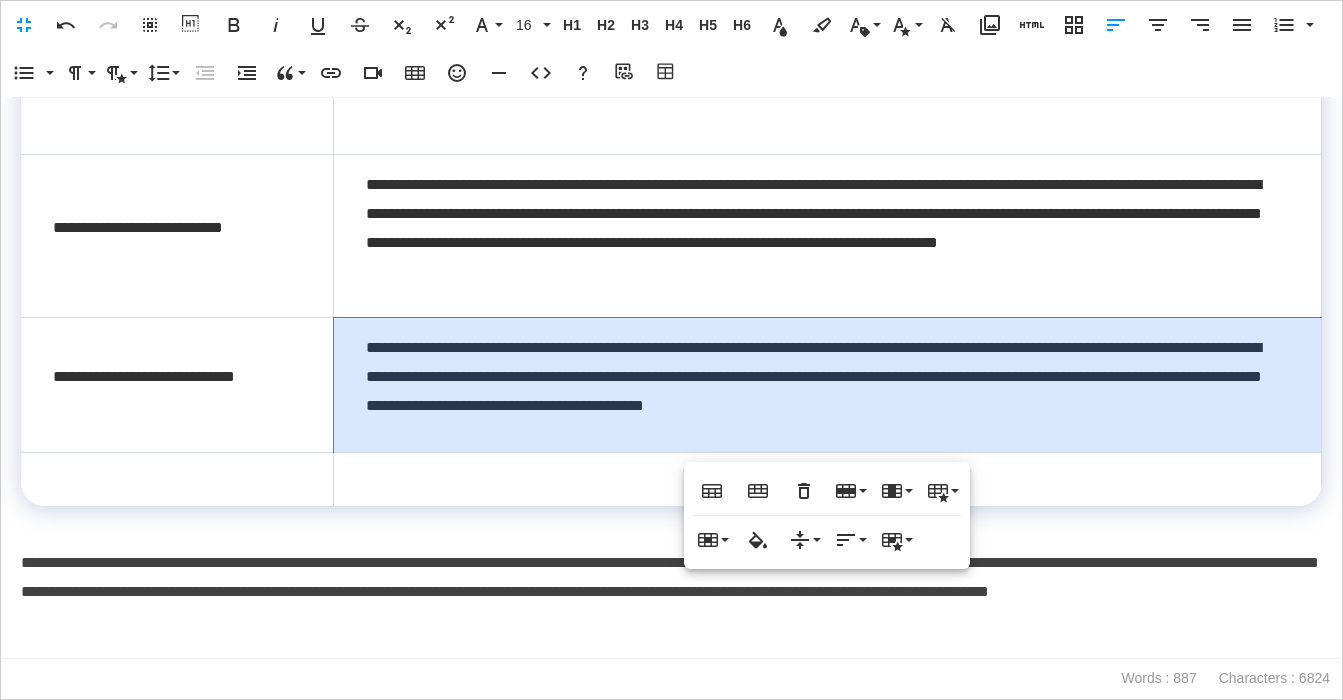 scroll, scrollTop: 1124, scrollLeft: 0, axis: vertical 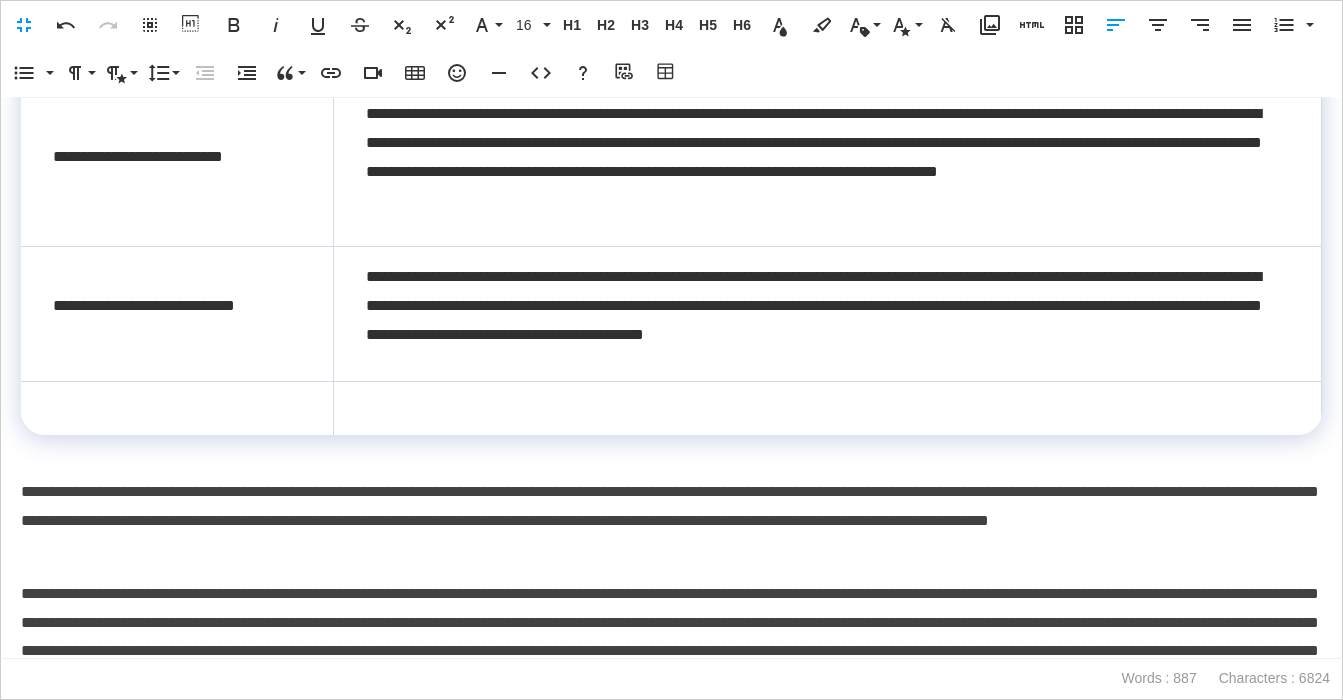 click on "**********" at bounding box center [671, 521] 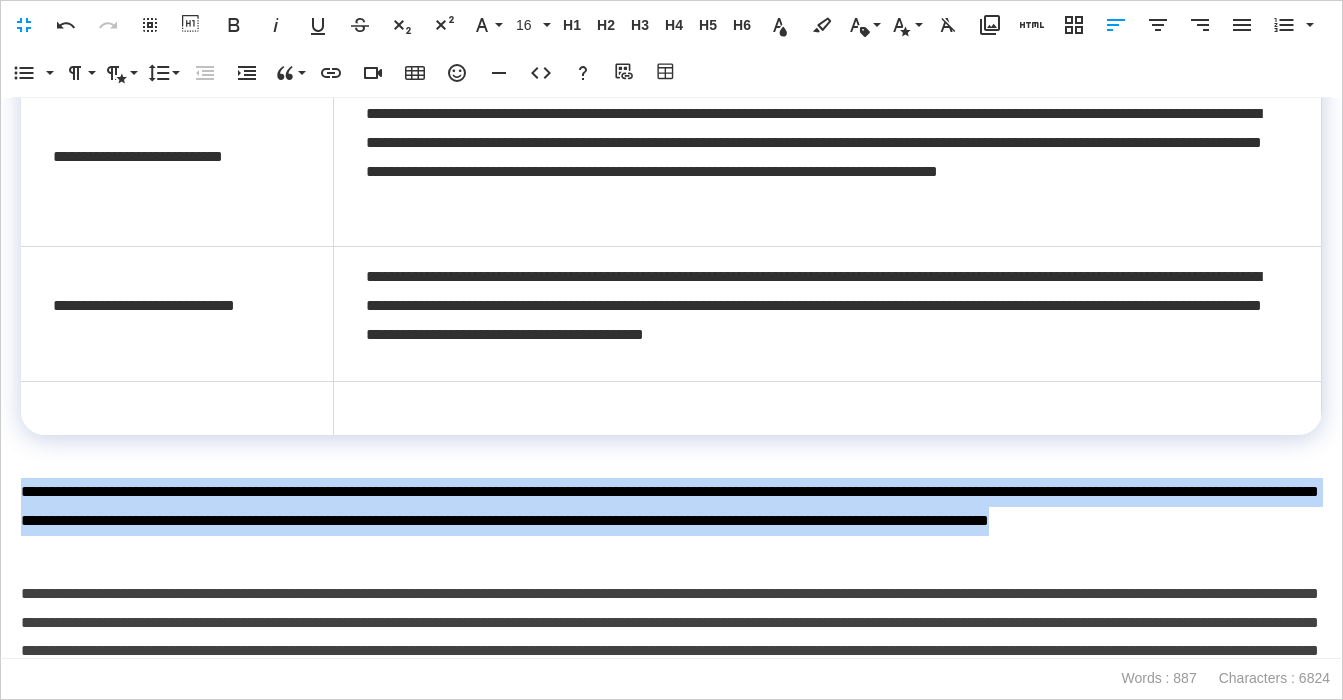 drag, startPoint x: 314, startPoint y: 545, endPoint x: 5, endPoint y: 486, distance: 314.58228 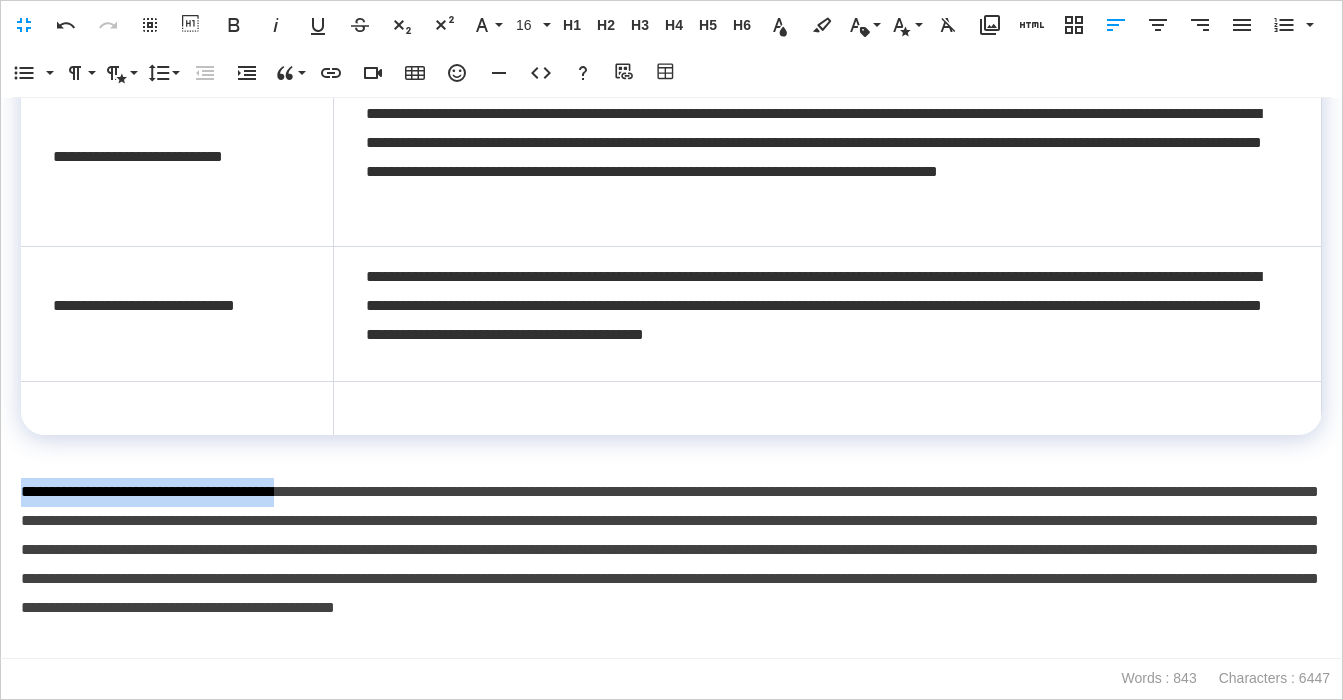 drag, startPoint x: 23, startPoint y: 493, endPoint x: 368, endPoint y: 501, distance: 345.09274 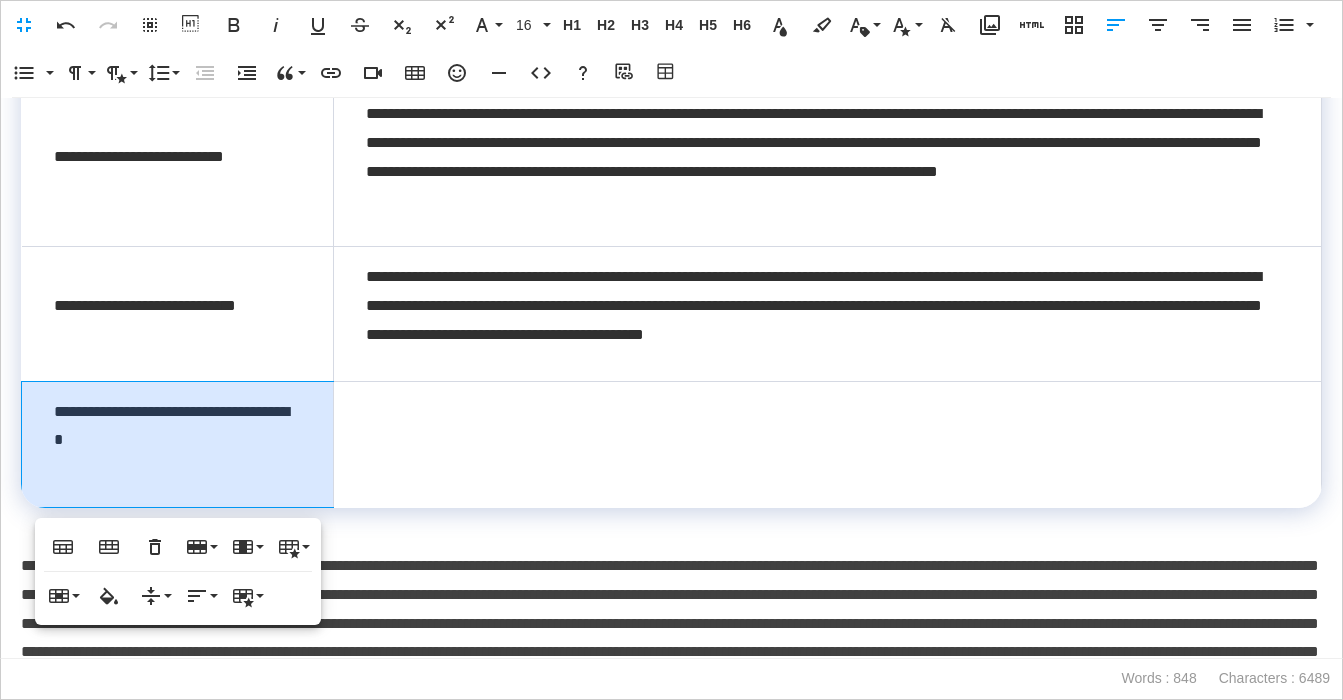 click on "**********" at bounding box center [178, 444] 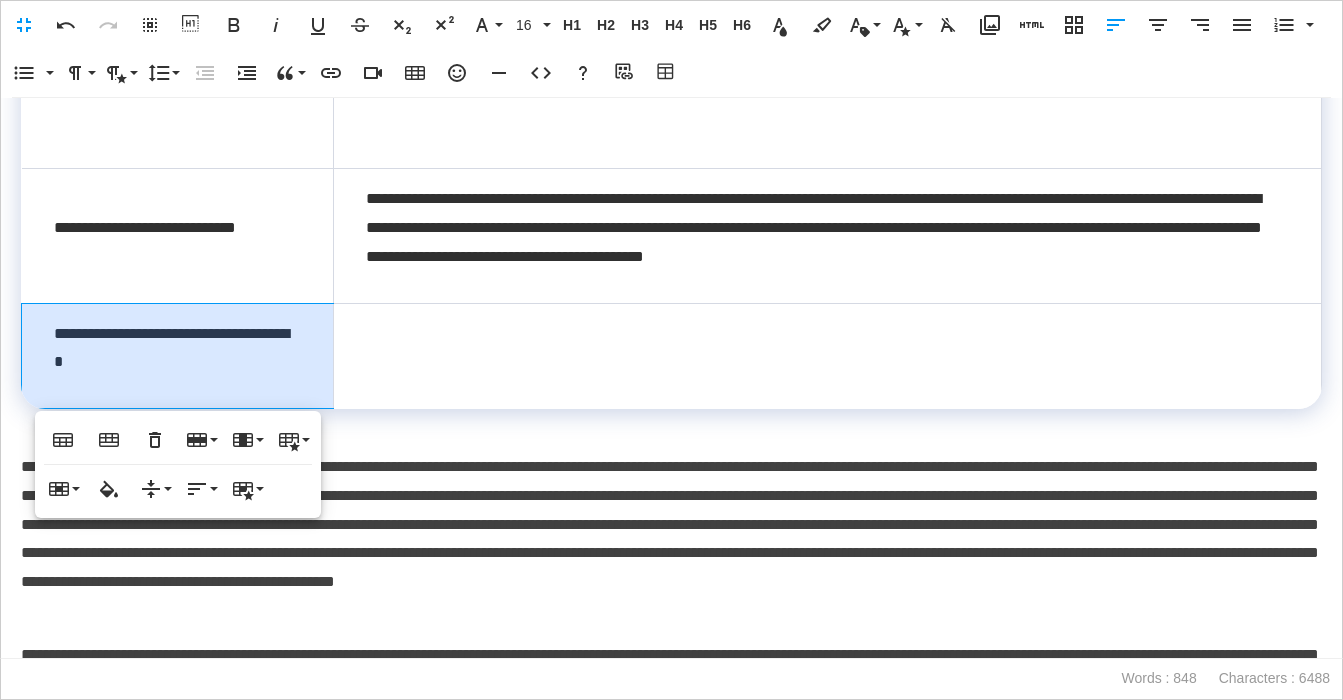 scroll, scrollTop: 1213, scrollLeft: 0, axis: vertical 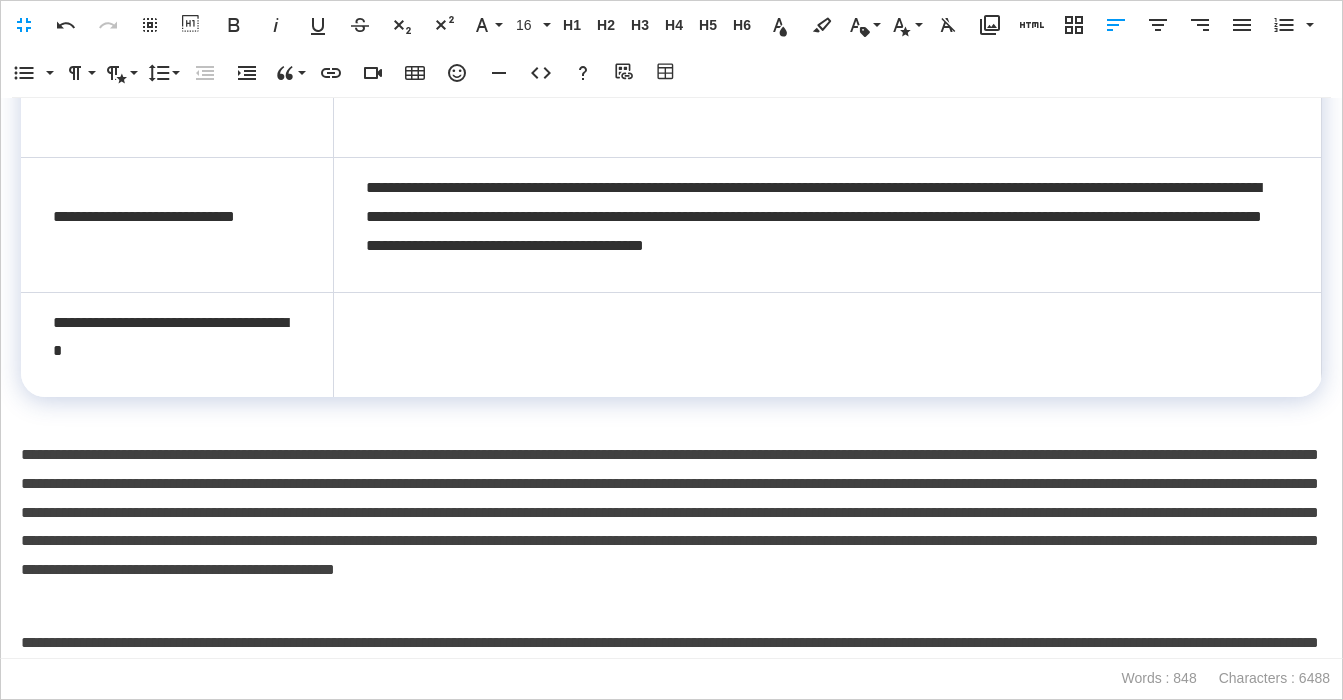 click on "**********" at bounding box center [671, 527] 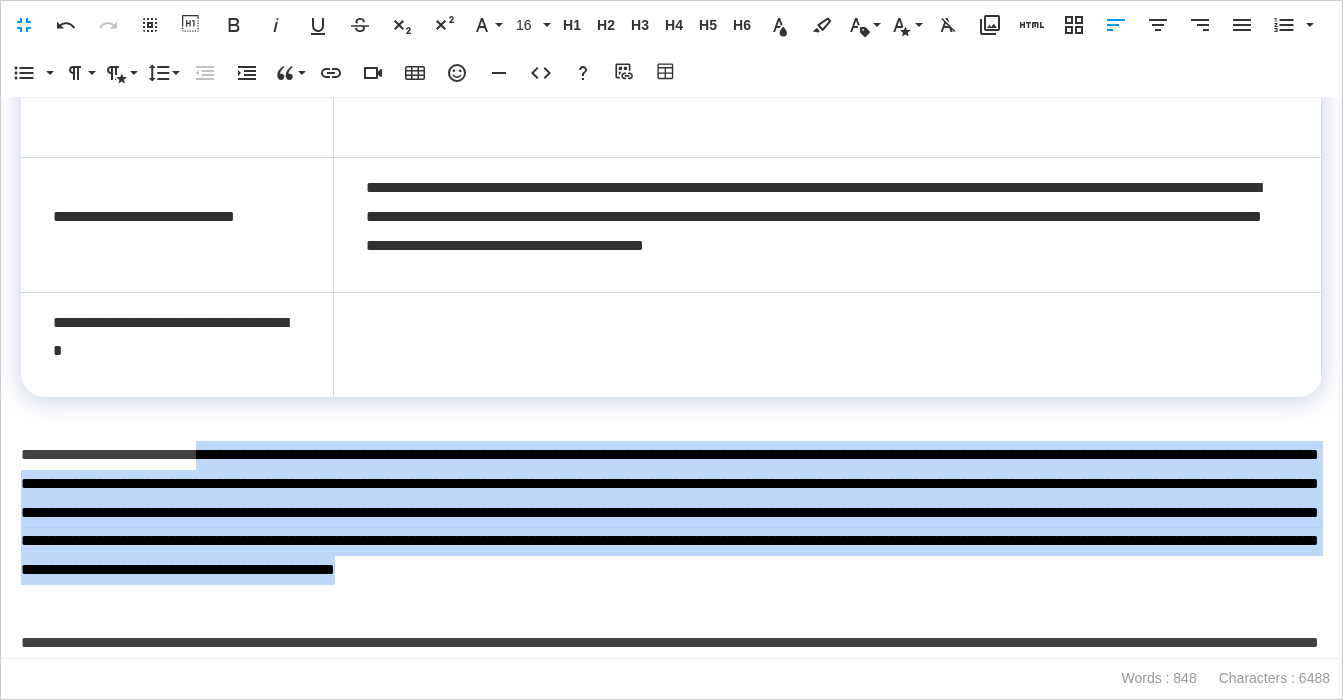 drag, startPoint x: 272, startPoint y: 455, endPoint x: 492, endPoint y: 602, distance: 264.59213 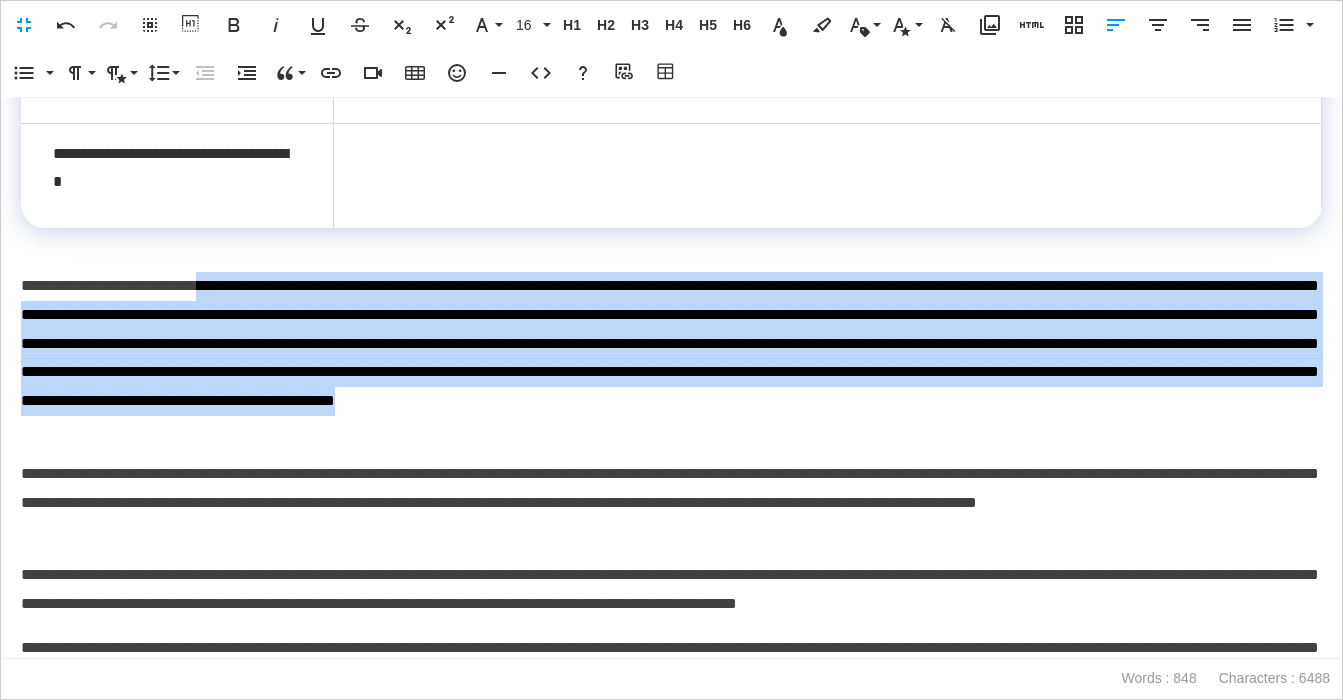 scroll, scrollTop: 1223, scrollLeft: 0, axis: vertical 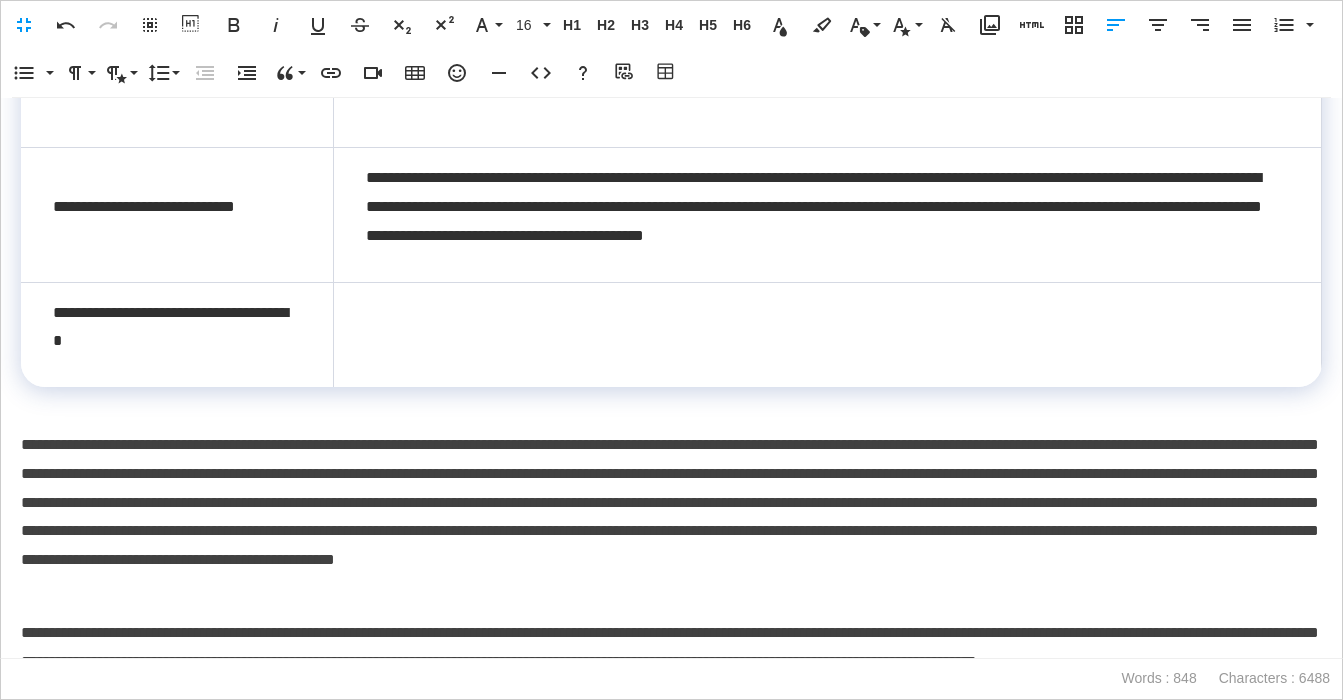 click at bounding box center [827, 334] 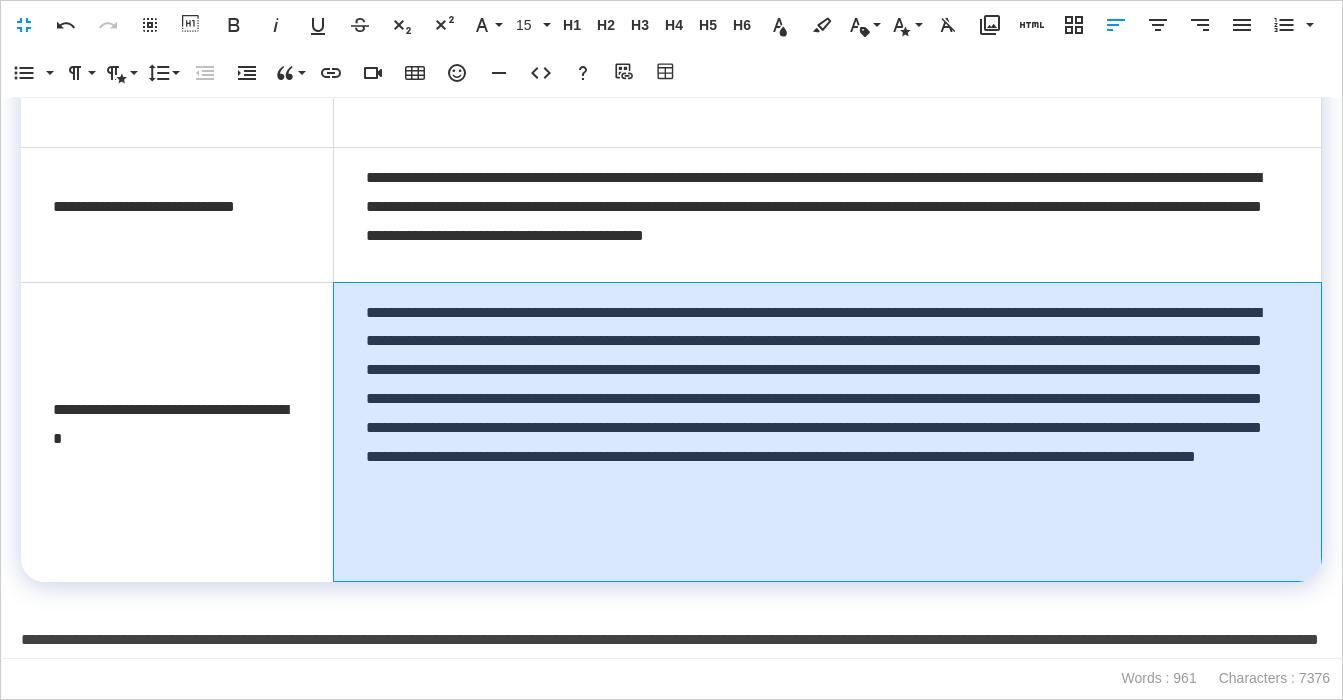 click on "**********" at bounding box center (827, 431) 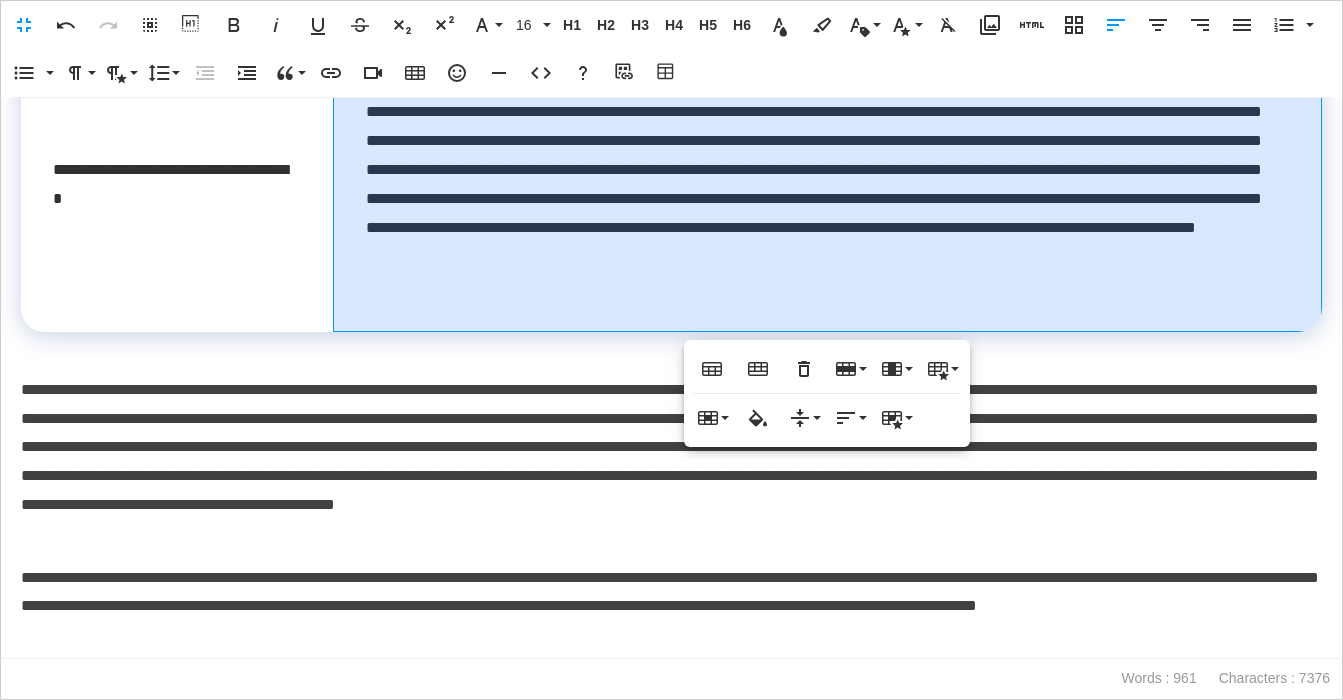 scroll, scrollTop: 1453, scrollLeft: 0, axis: vertical 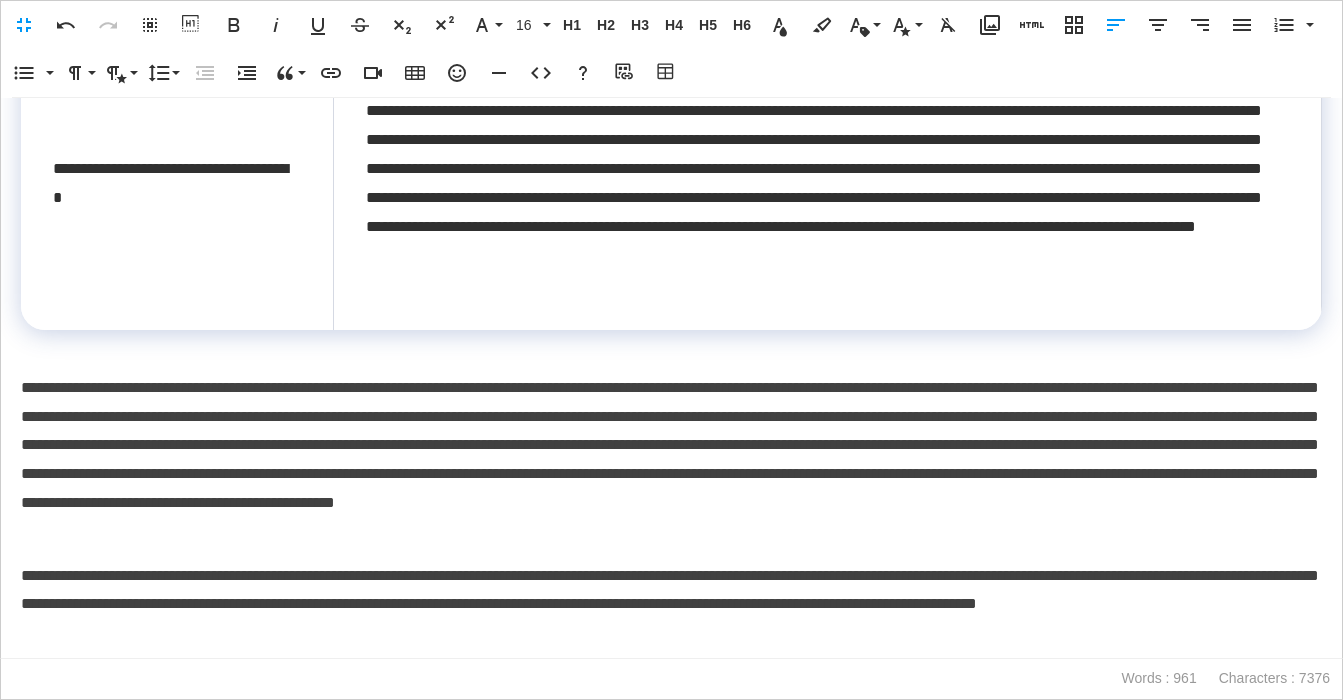 click on "**********" at bounding box center [671, 460] 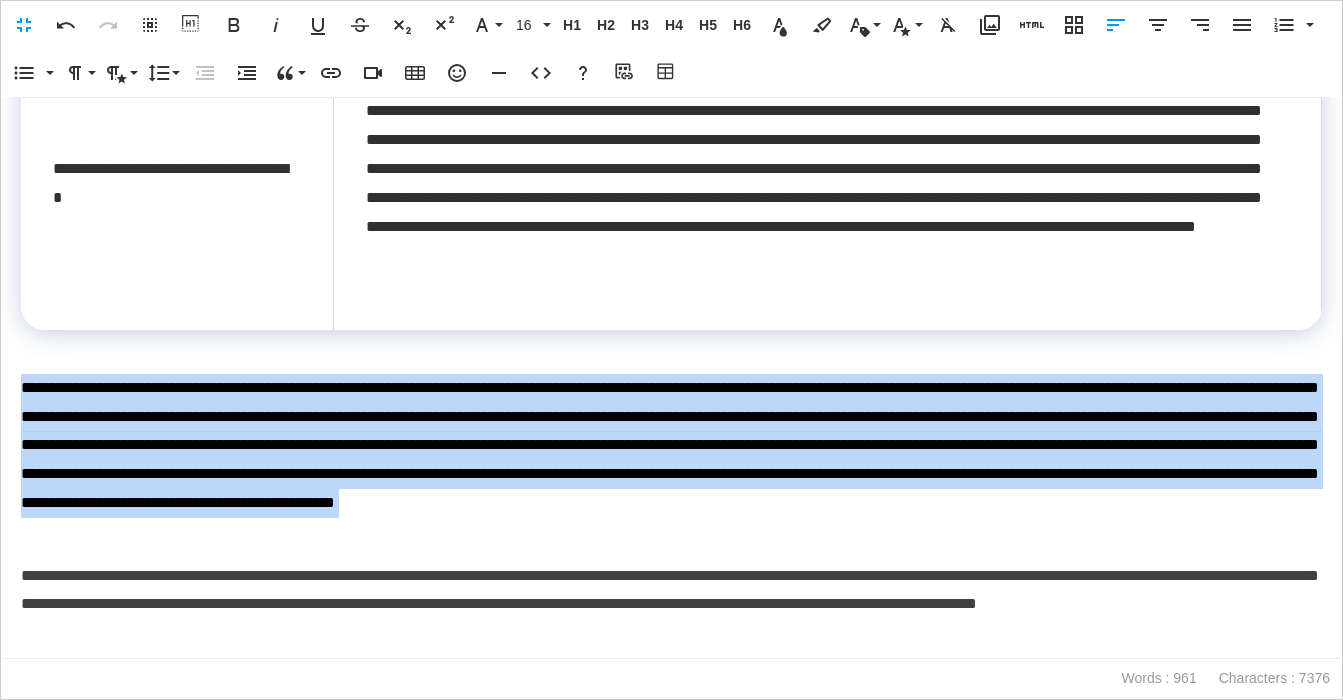 drag, startPoint x: 492, startPoint y: 536, endPoint x: 11, endPoint y: 392, distance: 502.09262 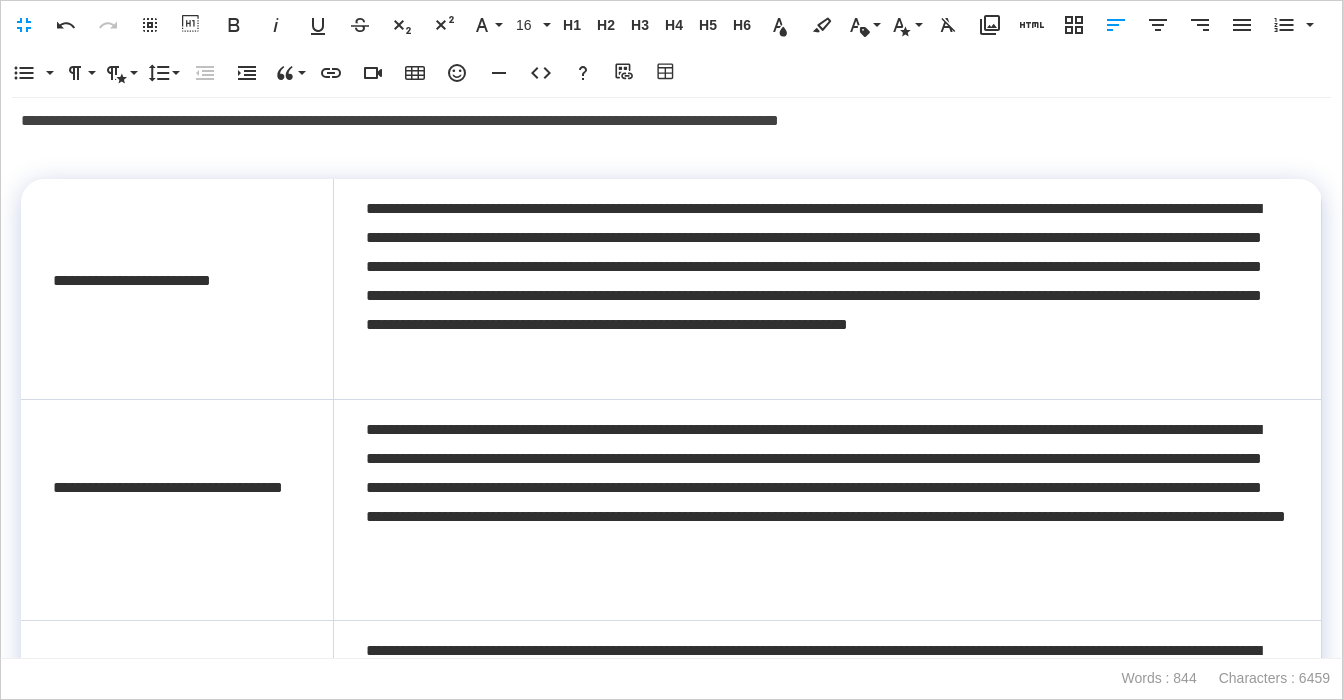 scroll, scrollTop: 36, scrollLeft: 0, axis: vertical 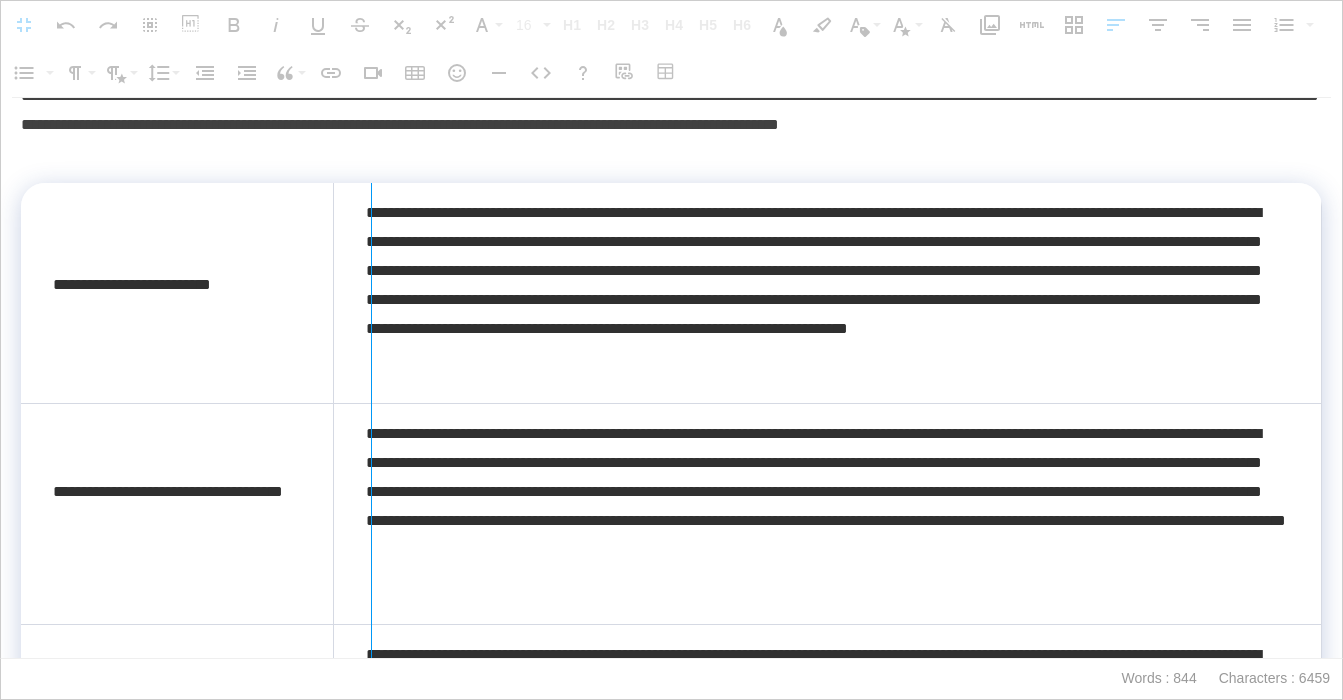 drag, startPoint x: 332, startPoint y: 235, endPoint x: 372, endPoint y: 234, distance: 40.012497 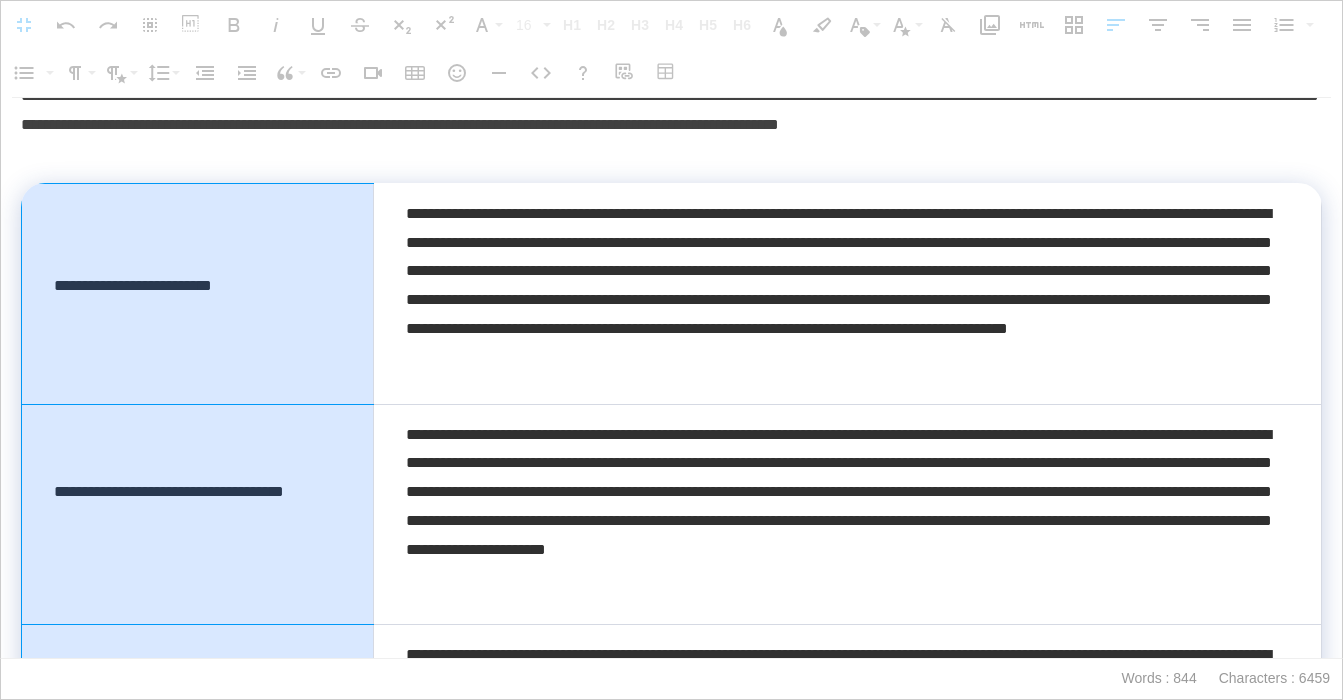 drag, startPoint x: 282, startPoint y: 352, endPoint x: 245, endPoint y: 714, distance: 363.886 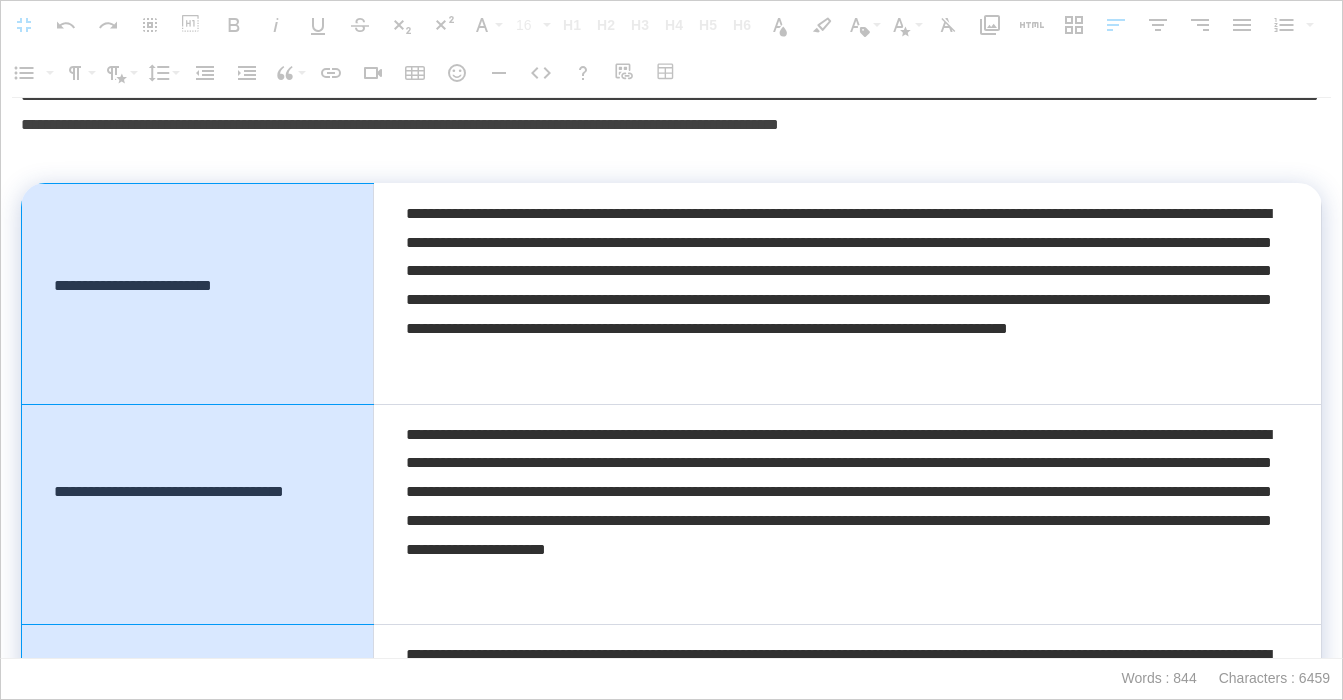 click on "**********" at bounding box center [671, 0] 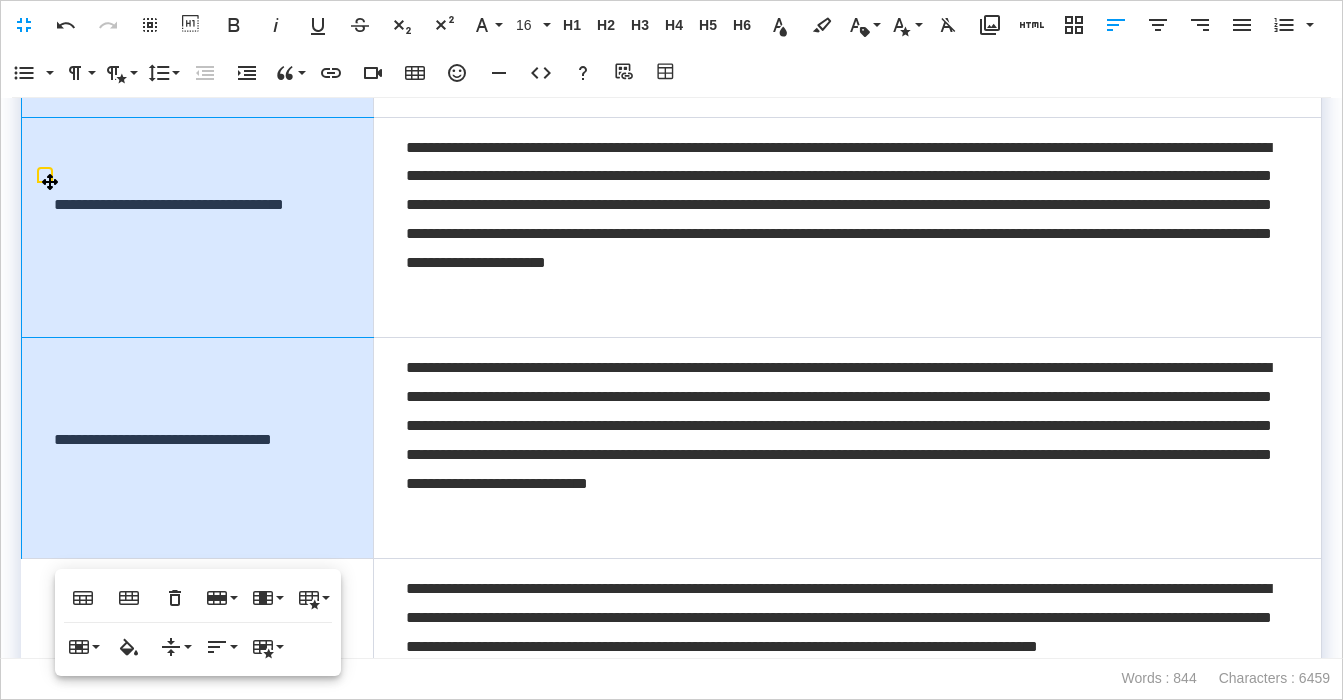 scroll, scrollTop: 325, scrollLeft: 0, axis: vertical 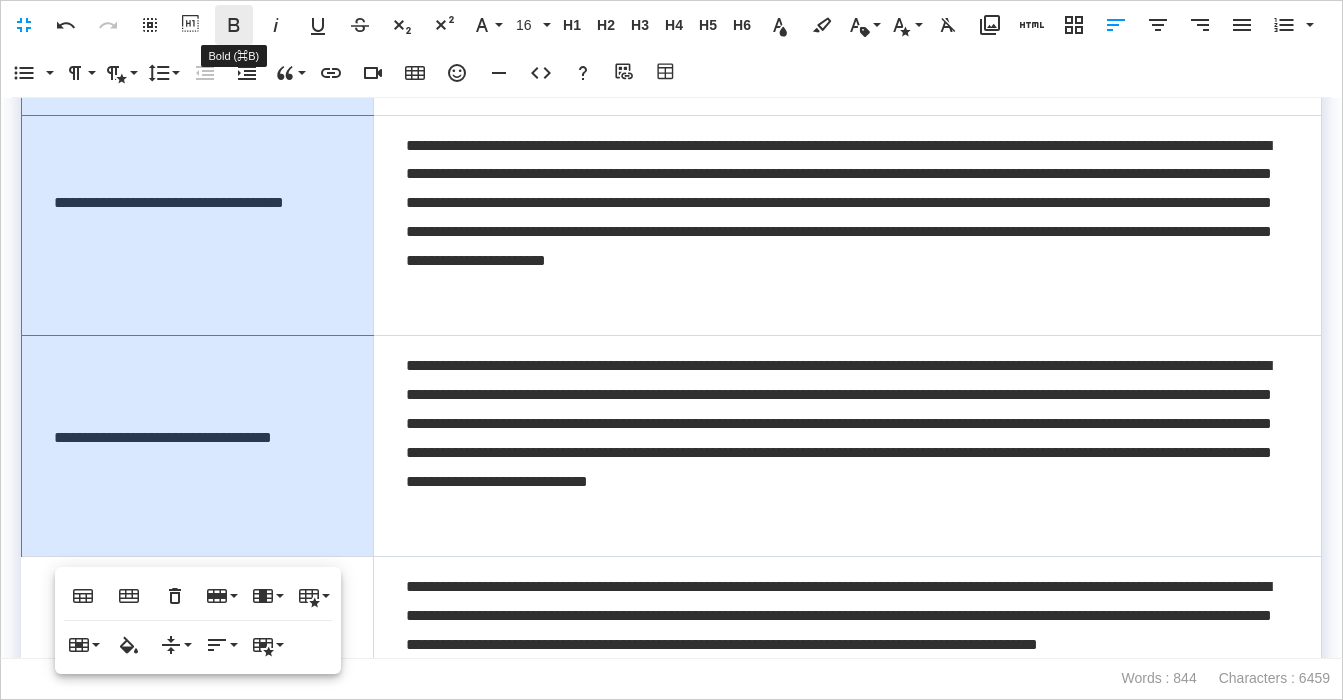 click 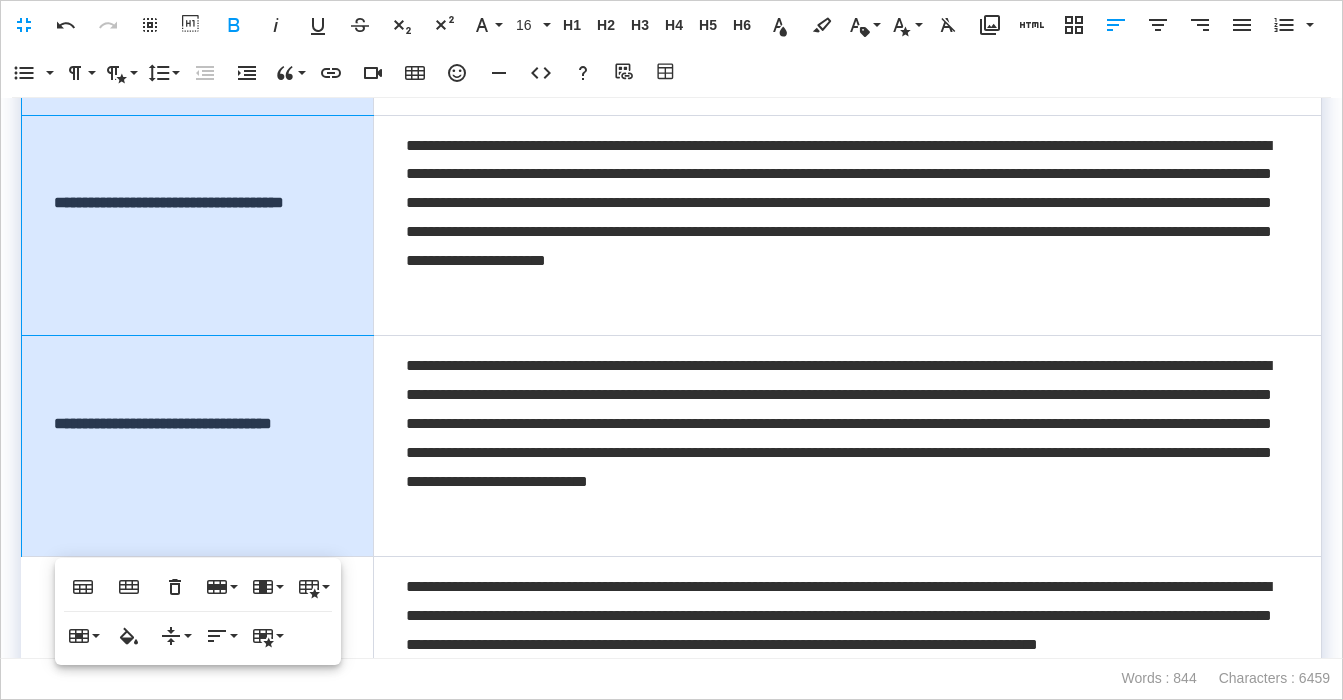 scroll, scrollTop: 437, scrollLeft: 0, axis: vertical 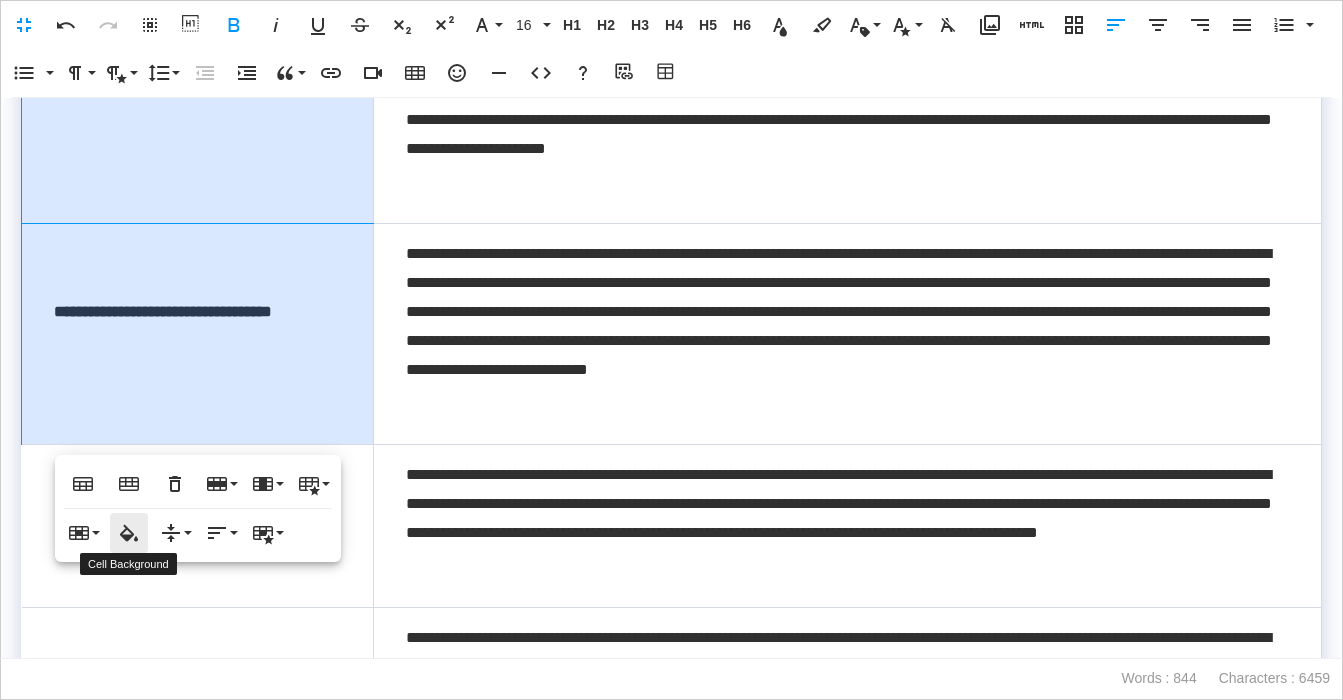 click 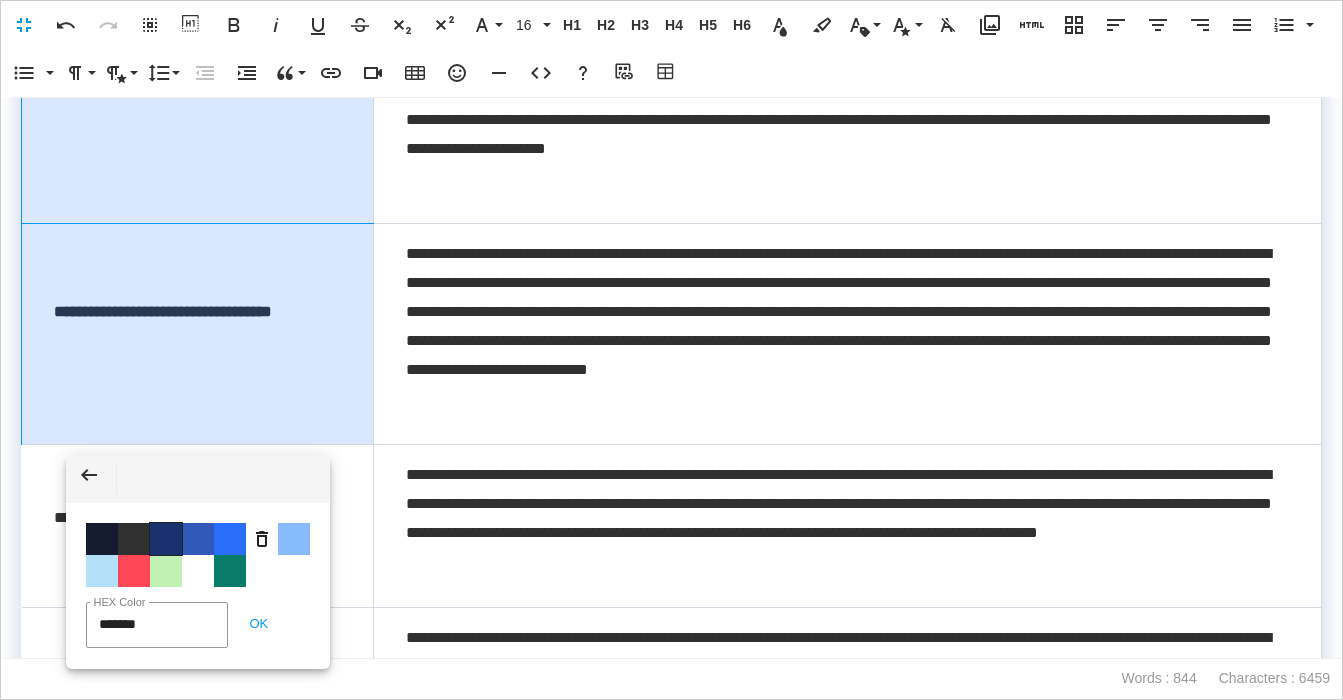 click on "Color #19326F" at bounding box center [166, 539] 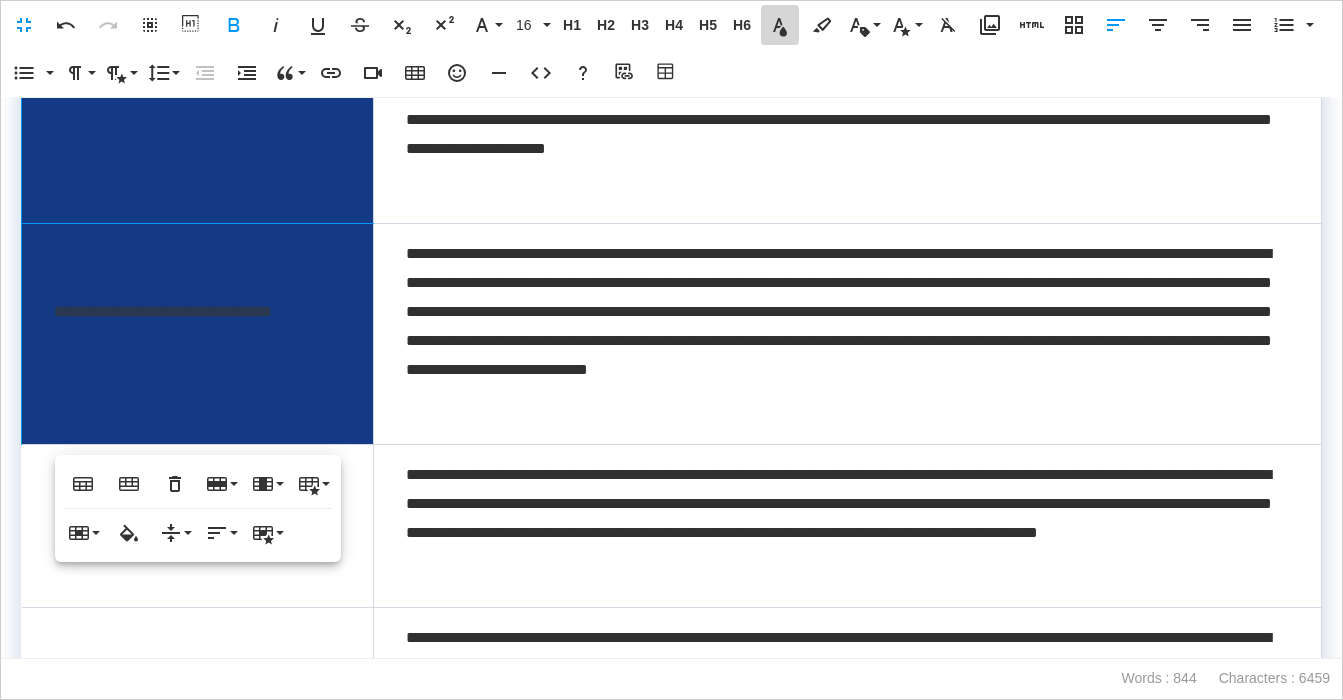 click 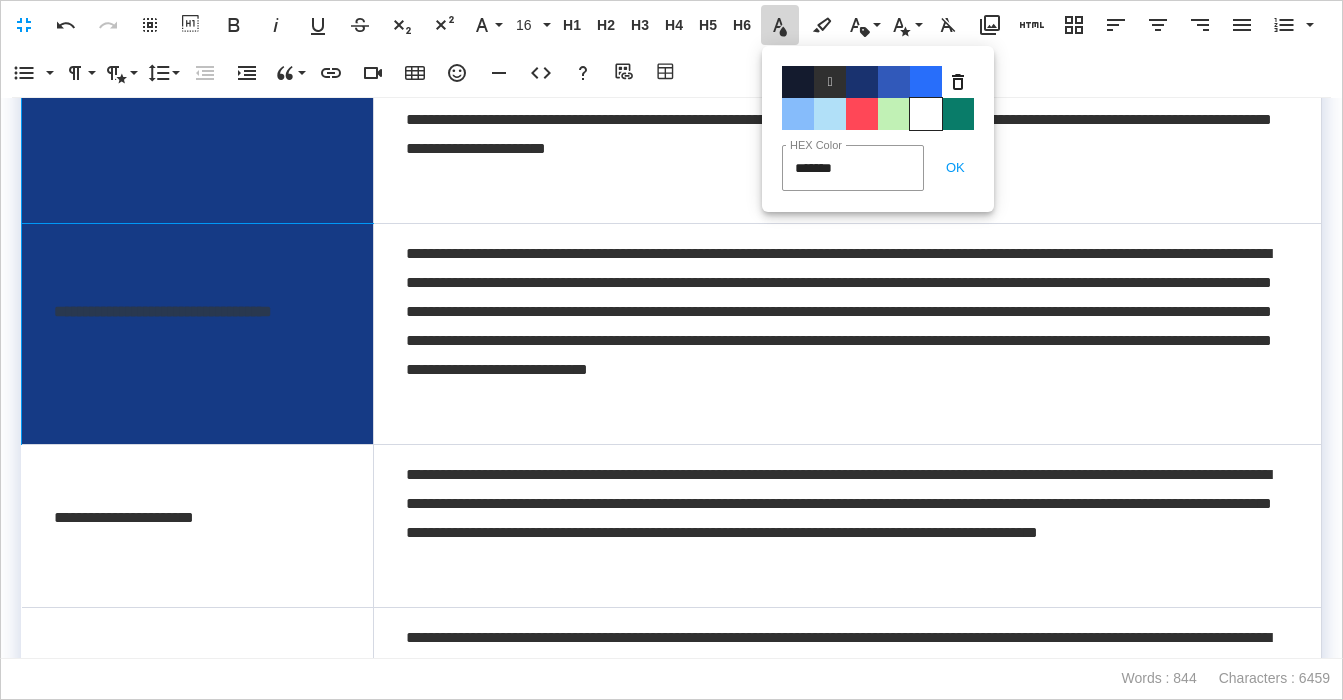 click on "Color#FFFFFF" at bounding box center (926, 114) 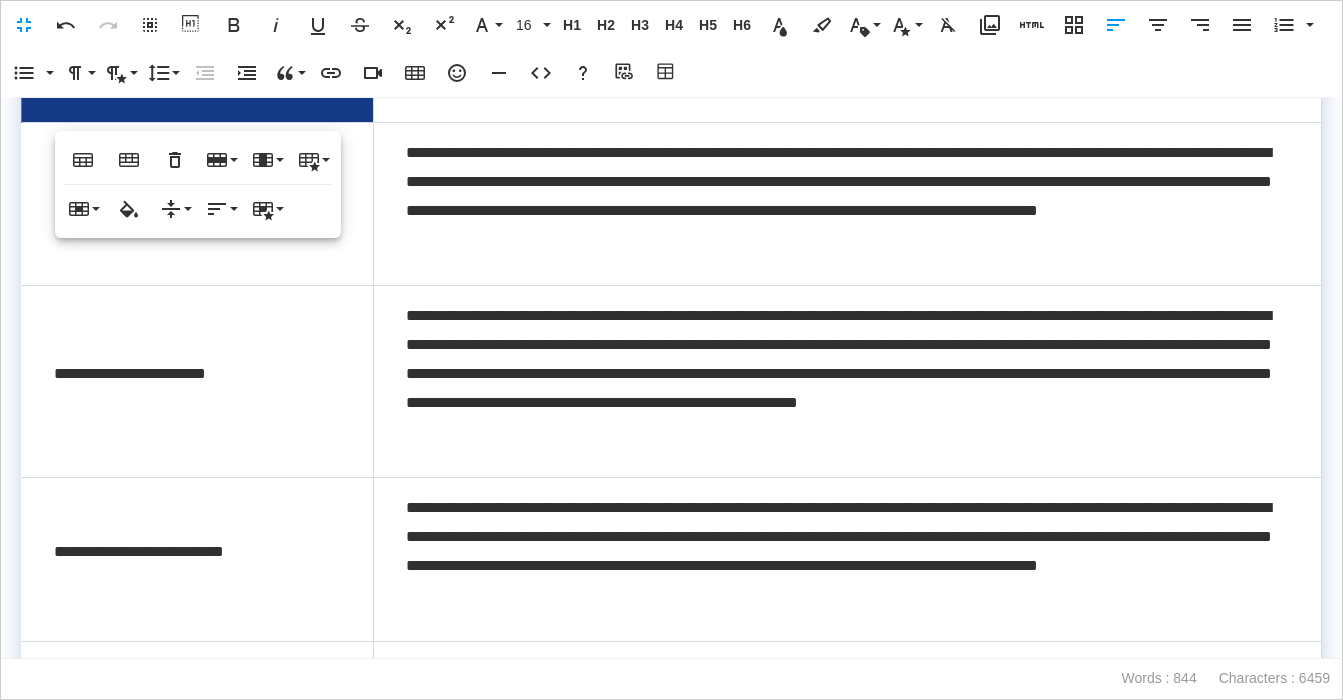 scroll, scrollTop: 762, scrollLeft: 0, axis: vertical 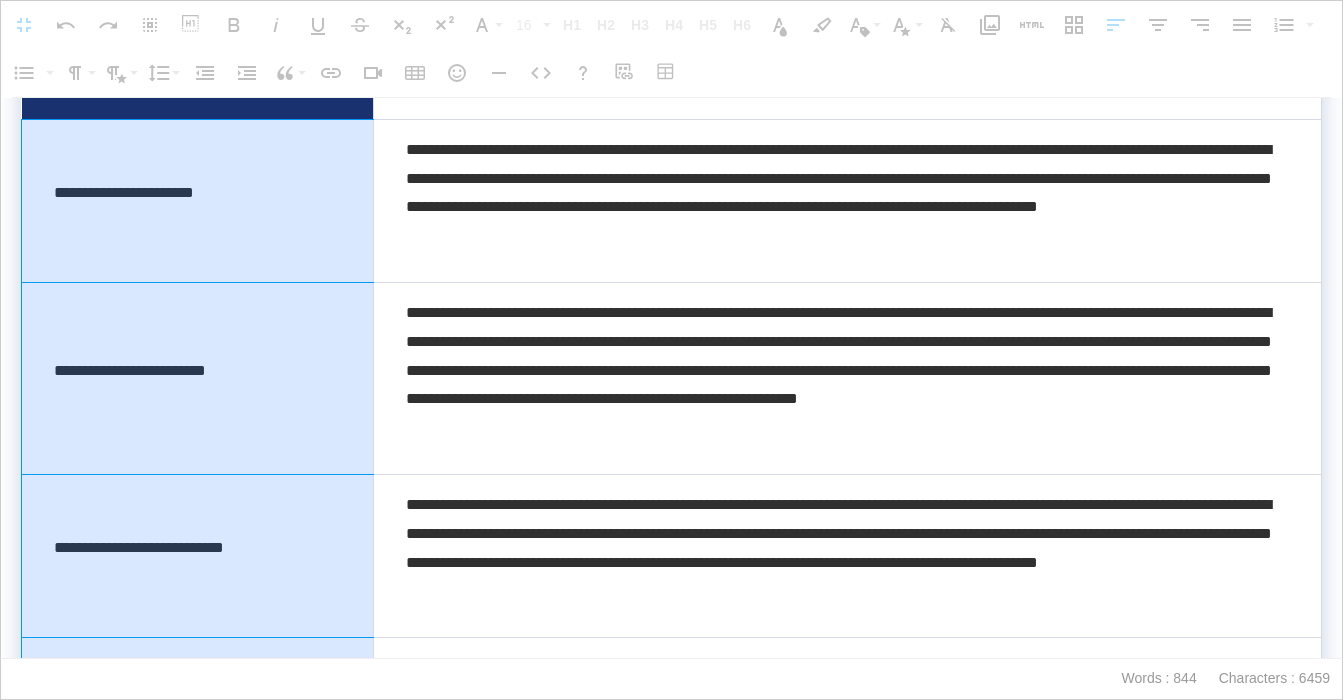 drag, startPoint x: 345, startPoint y: 261, endPoint x: 293, endPoint y: 644, distance: 386.51392 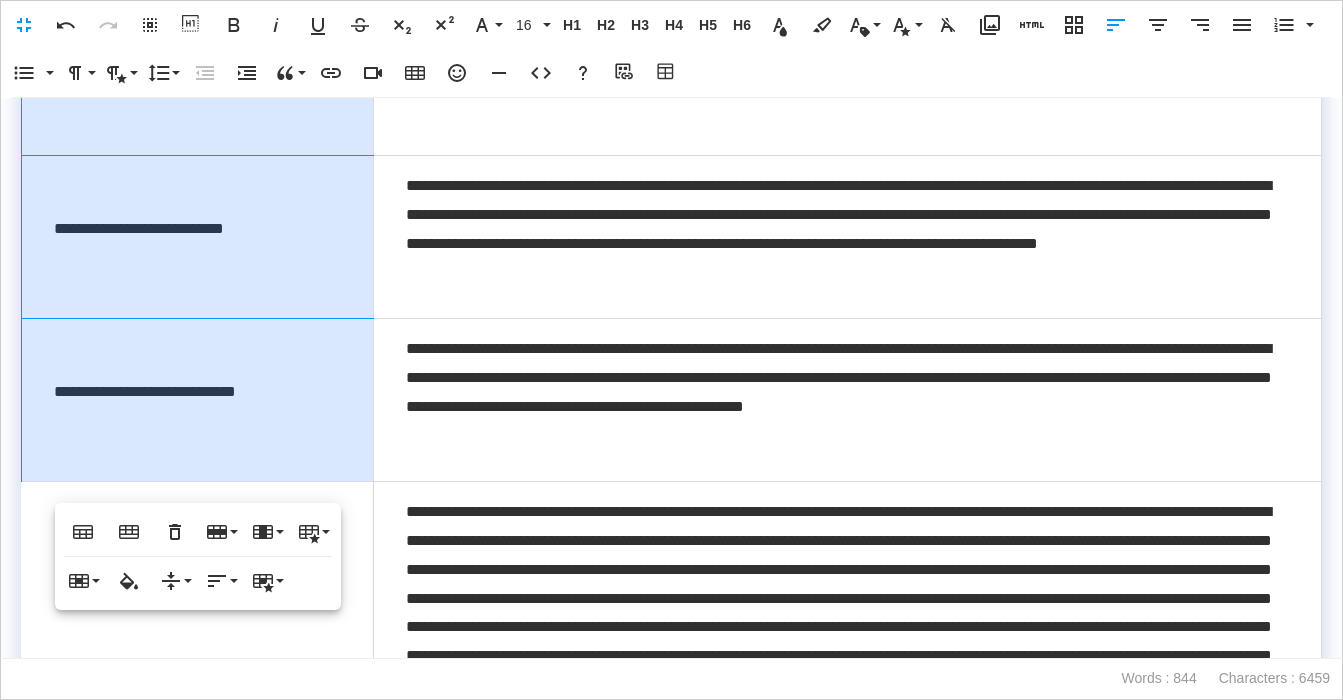 scroll, scrollTop: 1088, scrollLeft: 0, axis: vertical 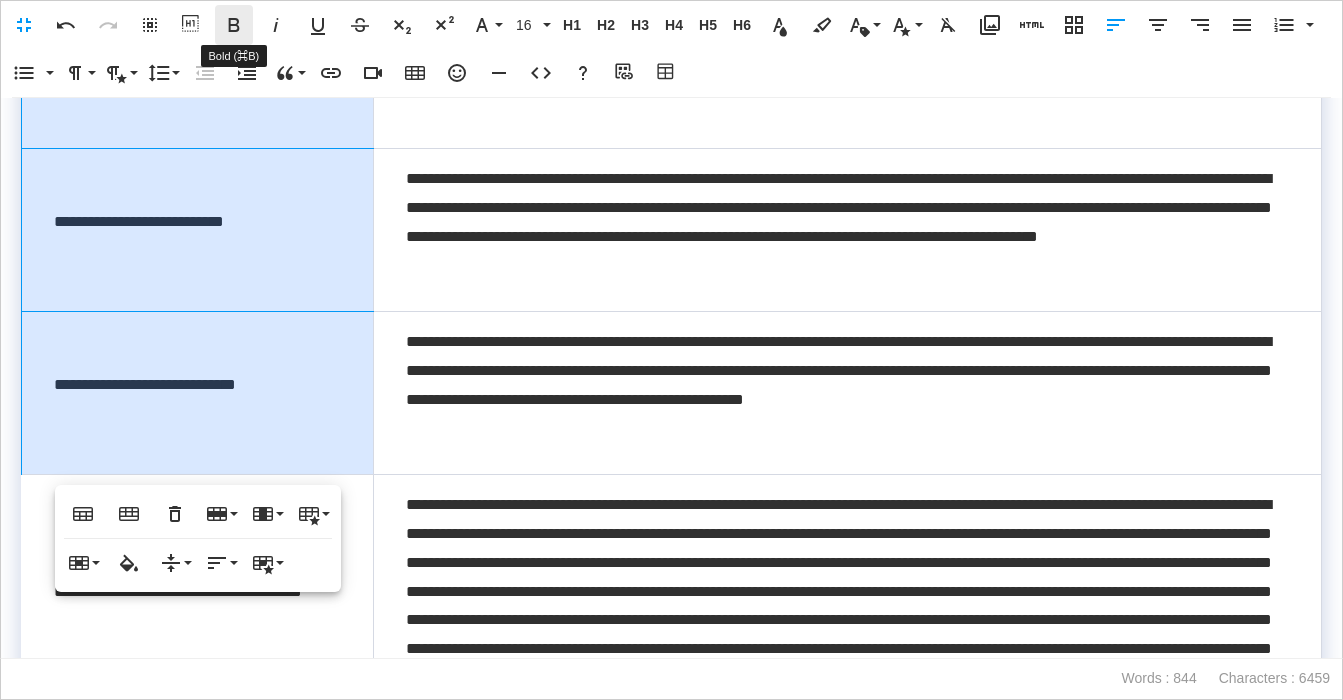 click 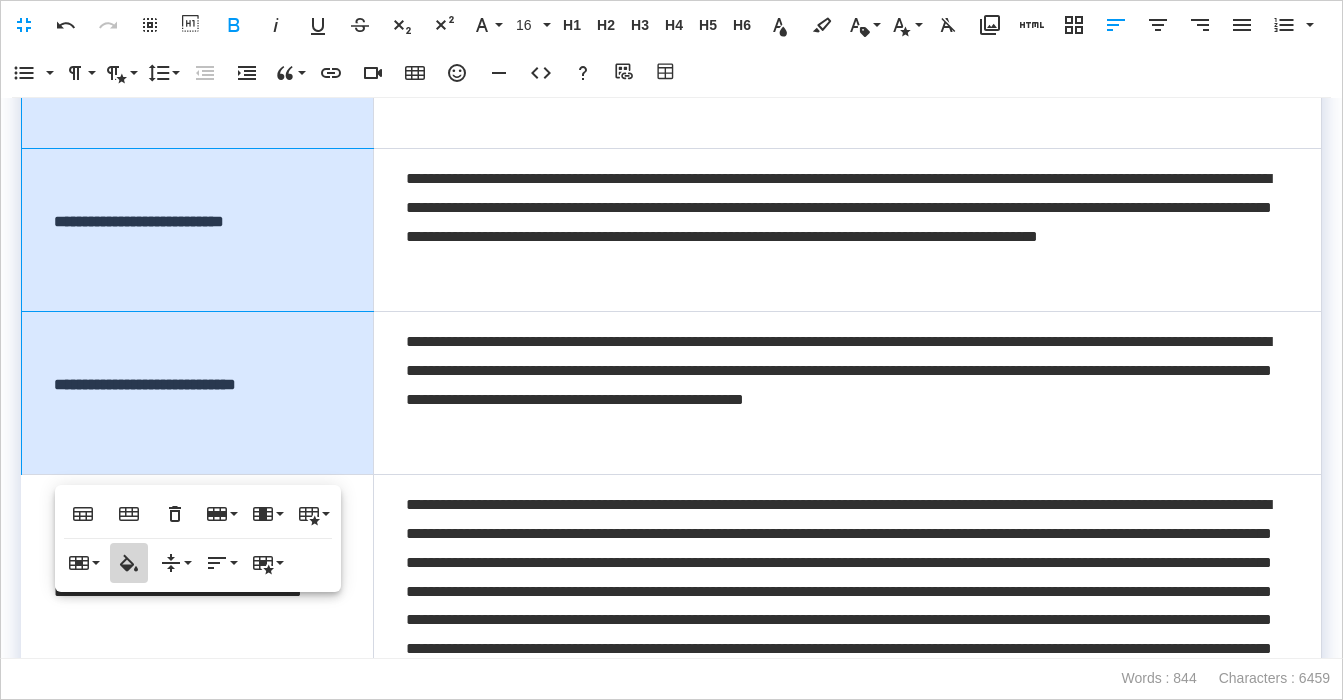 click 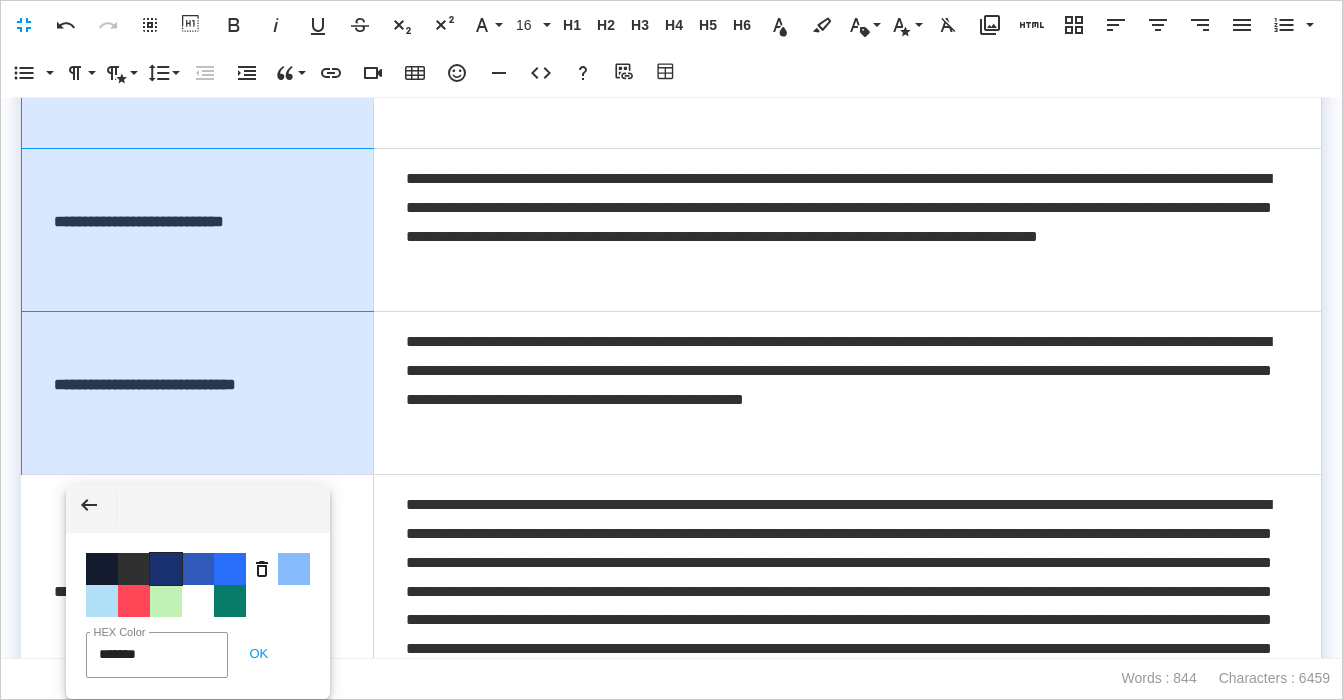 click on "Color #19326F" at bounding box center (166, 569) 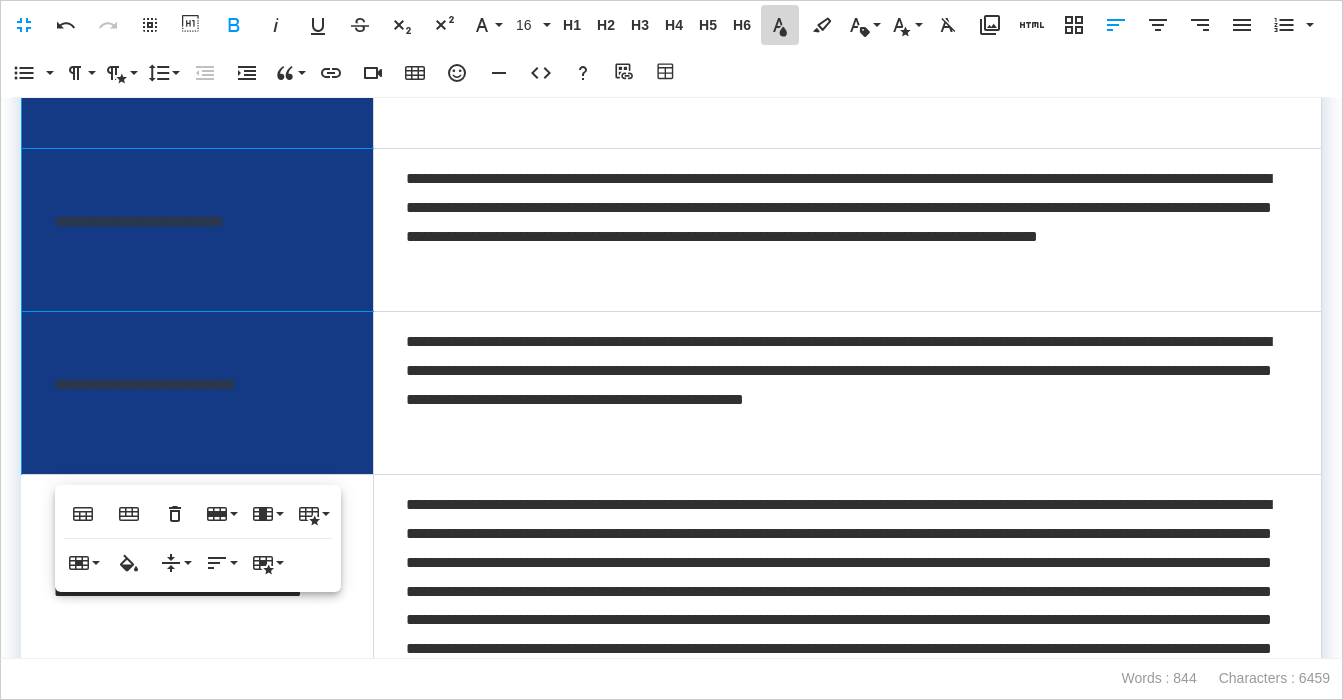 click 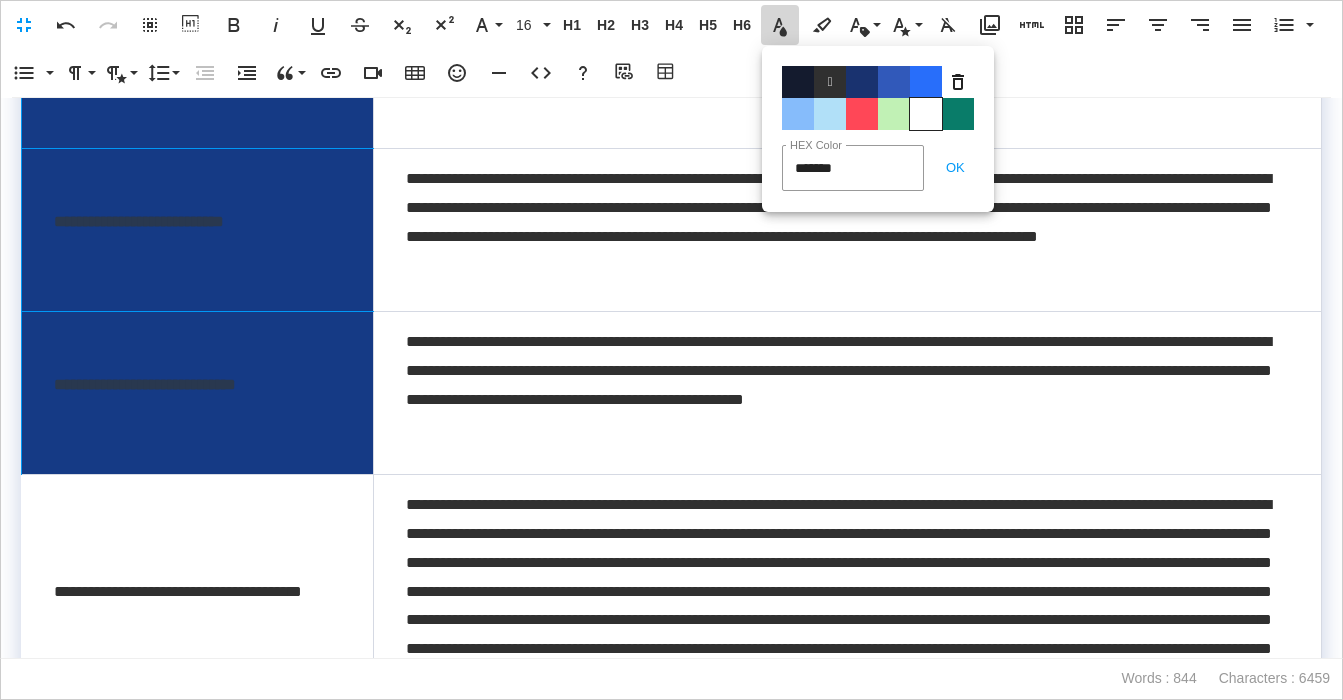 click on "Color#FFFFFF" at bounding box center [926, 114] 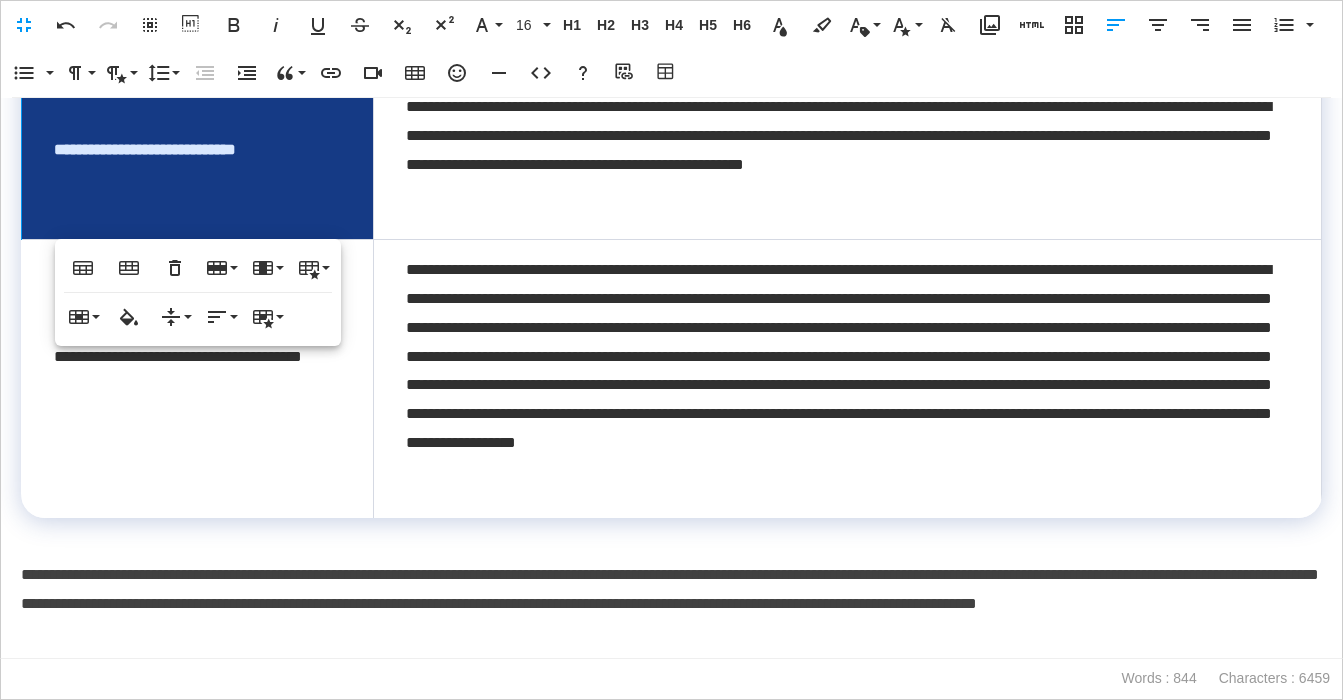 scroll, scrollTop: 1345, scrollLeft: 0, axis: vertical 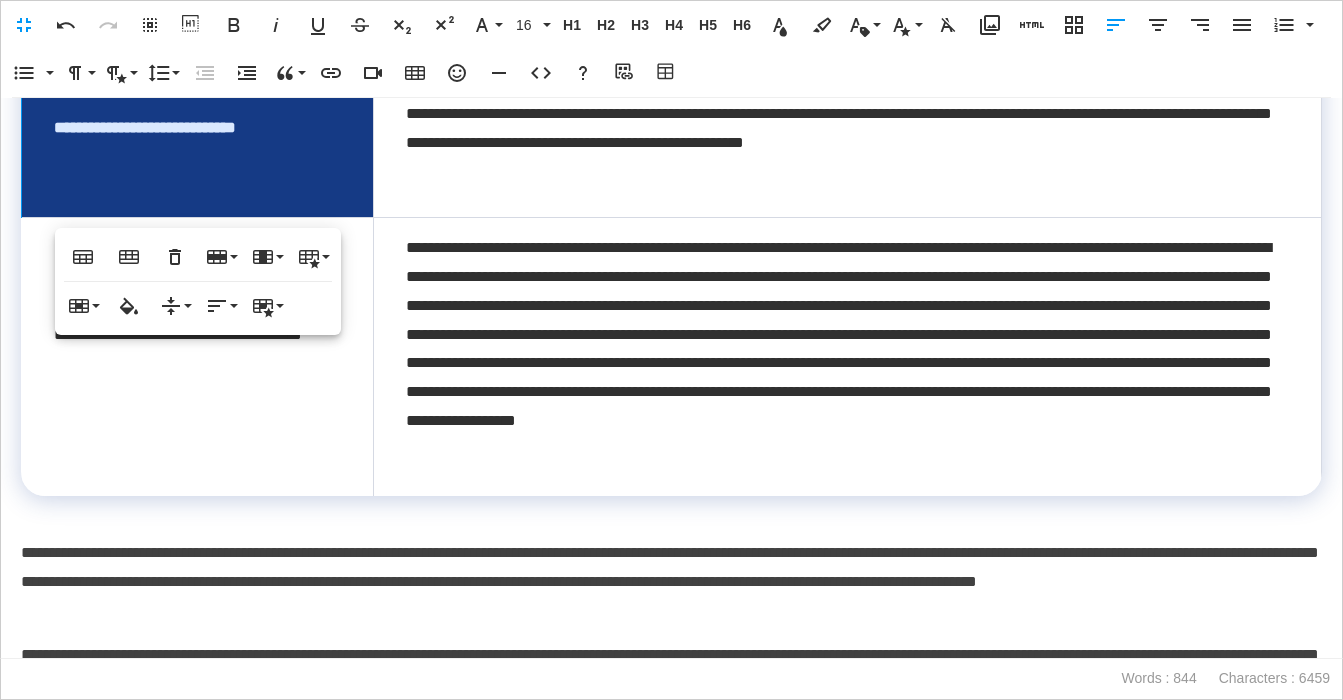 click on "**********" at bounding box center (198, 357) 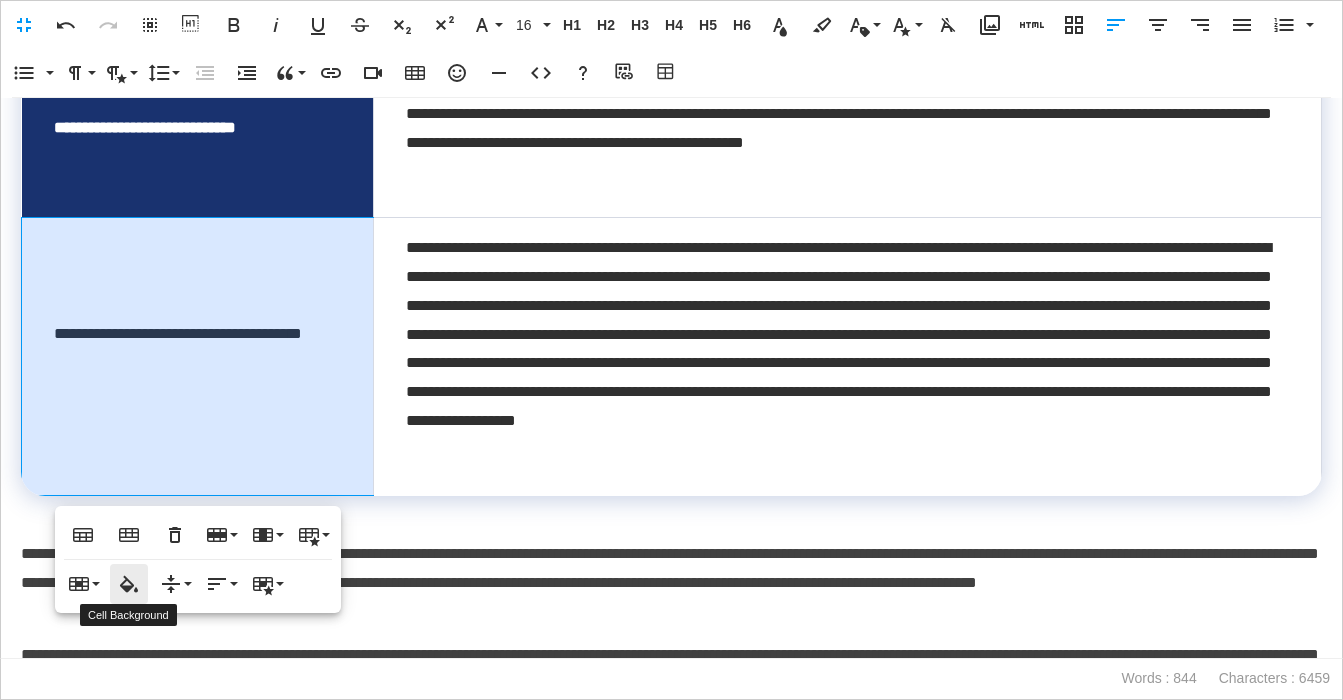 click 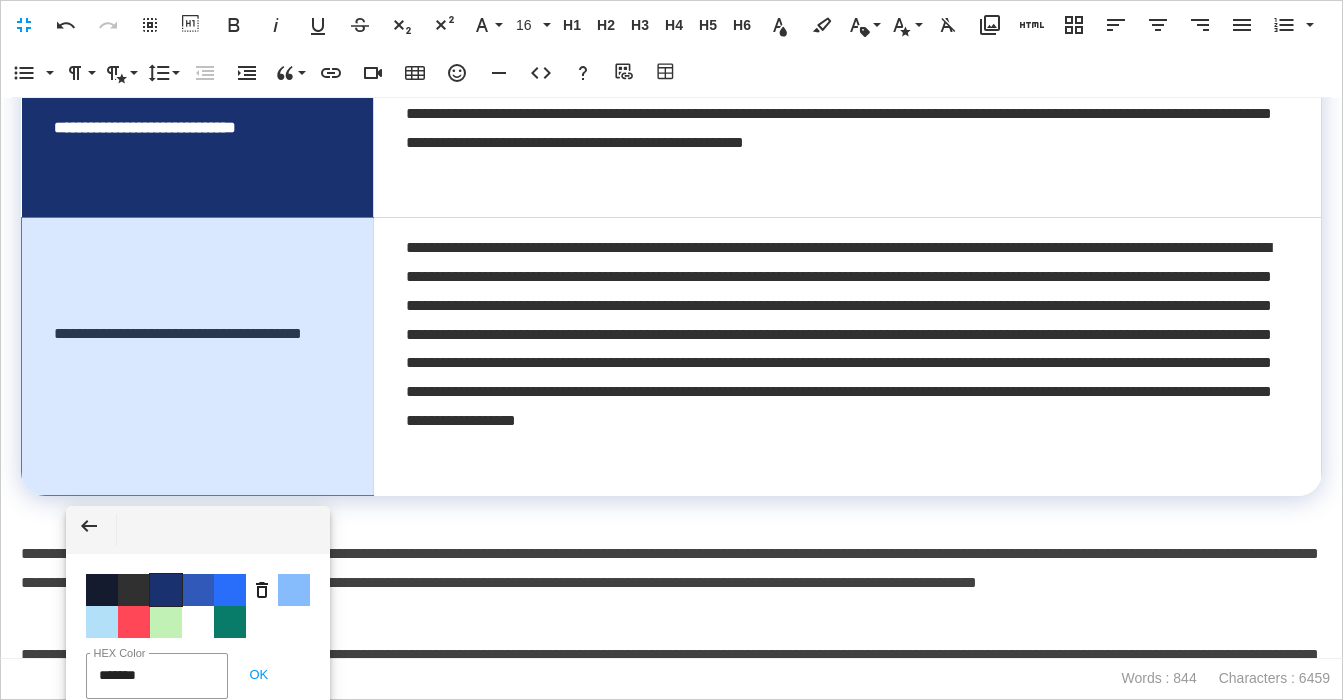 click on "Color #19326F" at bounding box center (166, 590) 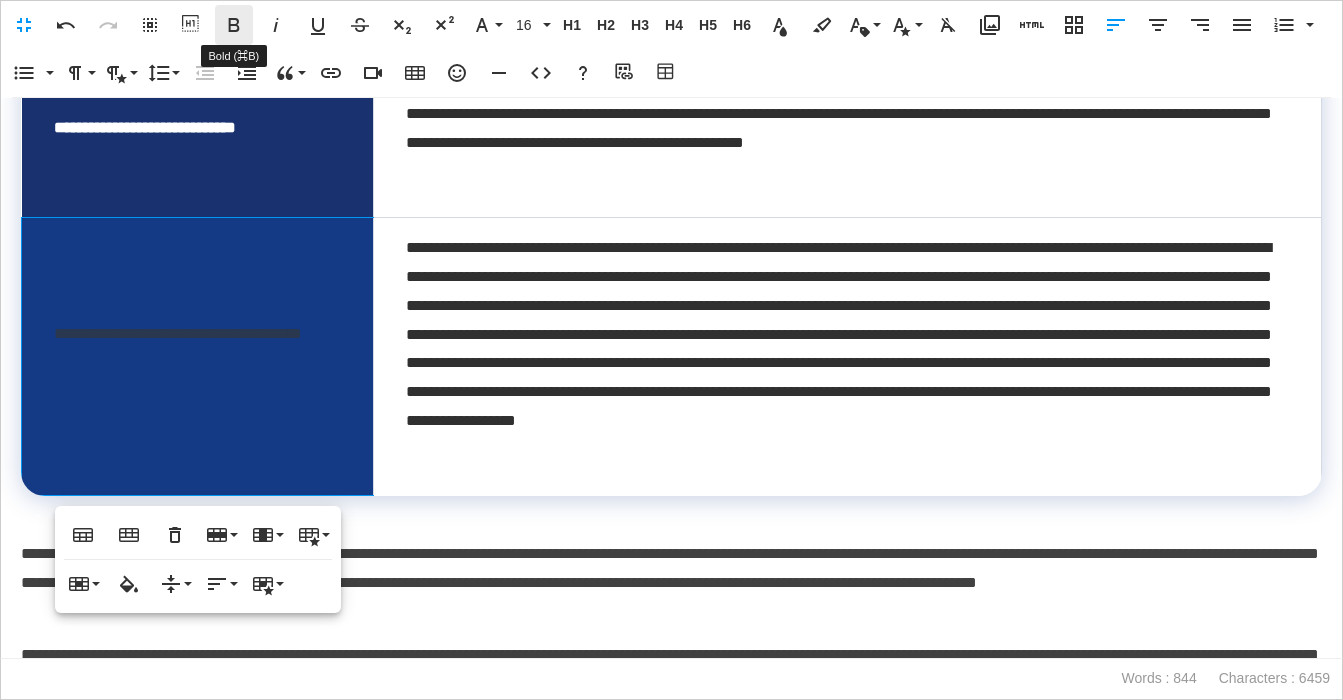 click 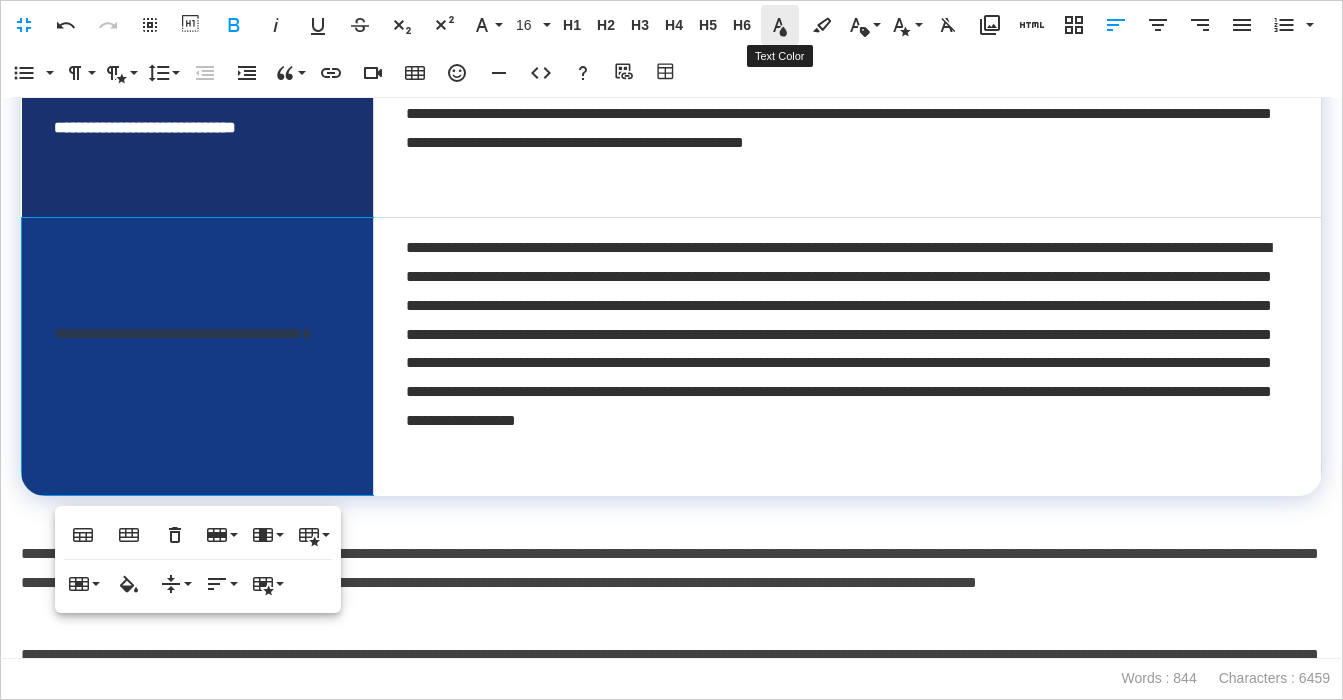 click 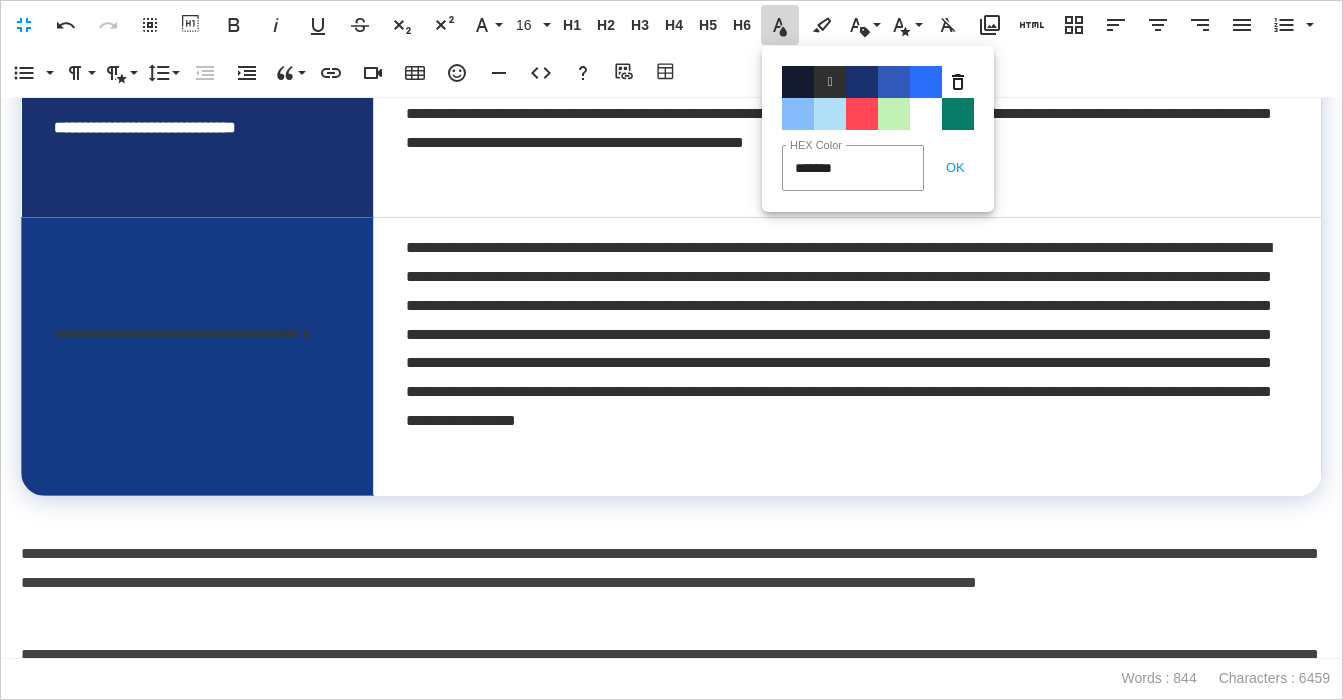 click on "Color#FFFFFF" at bounding box center (926, 114) 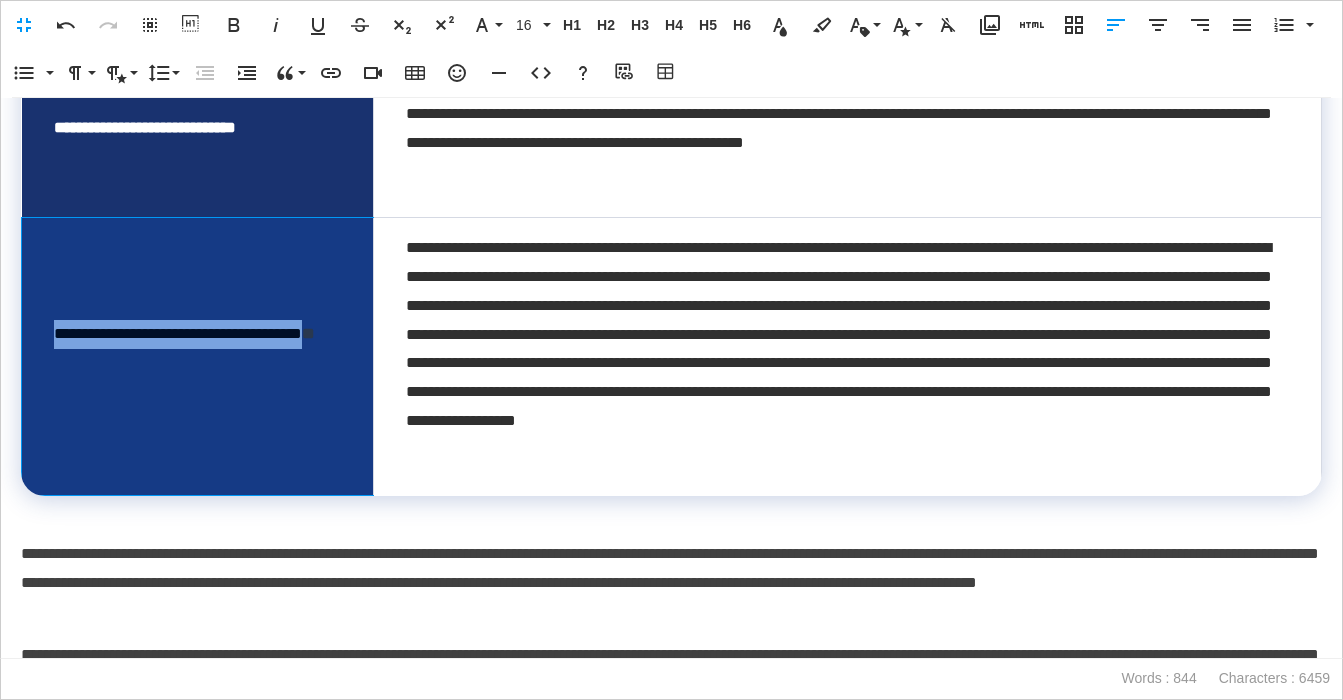 drag, startPoint x: 161, startPoint y: 368, endPoint x: 45, endPoint y: 308, distance: 130.59862 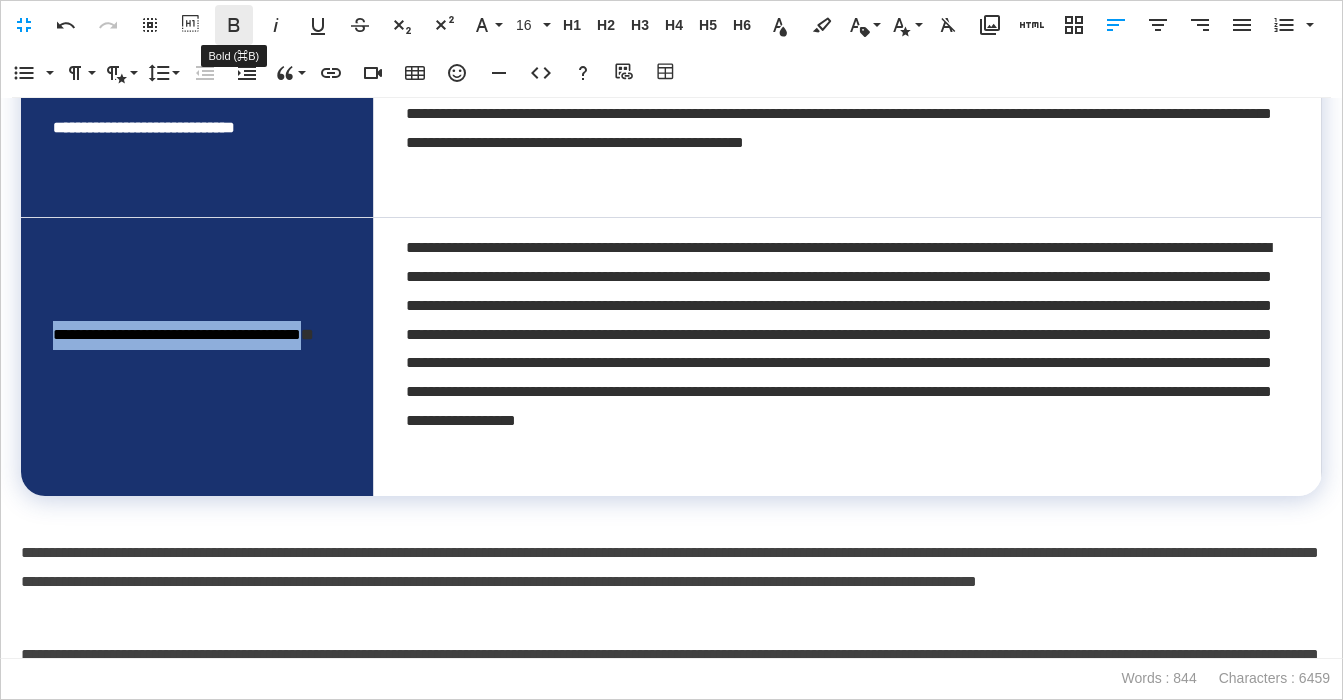 click 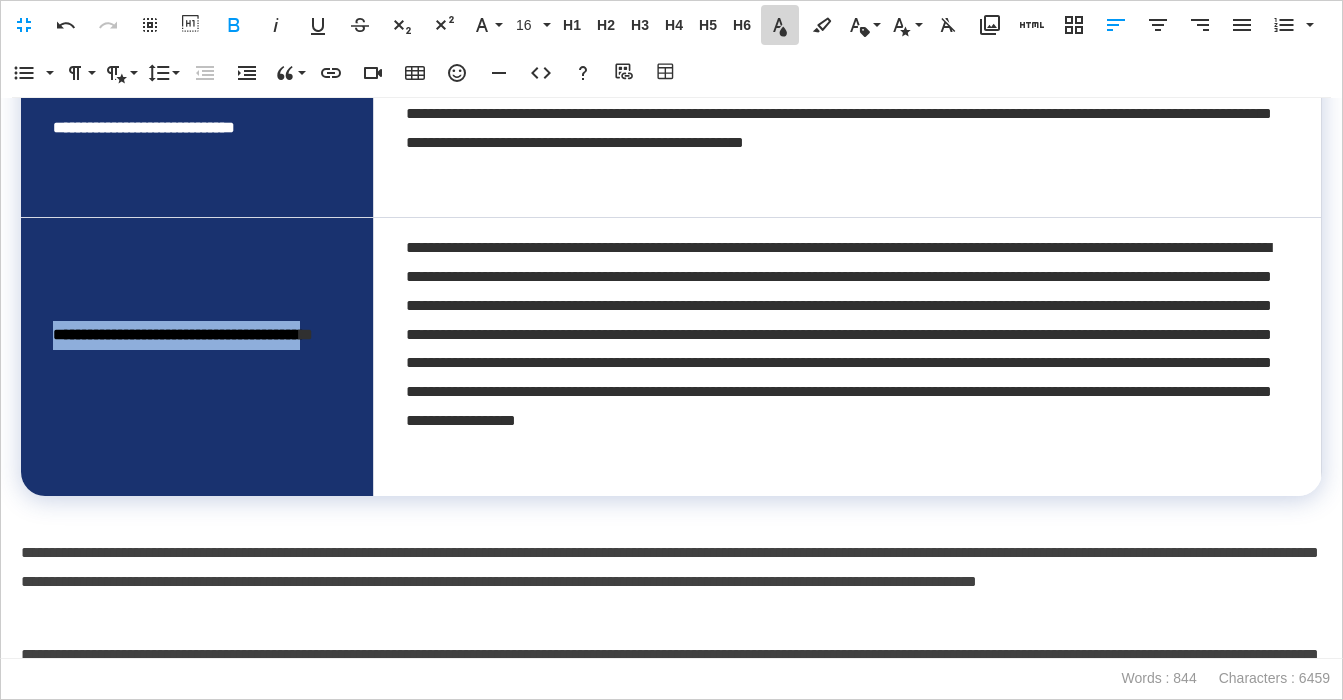 click 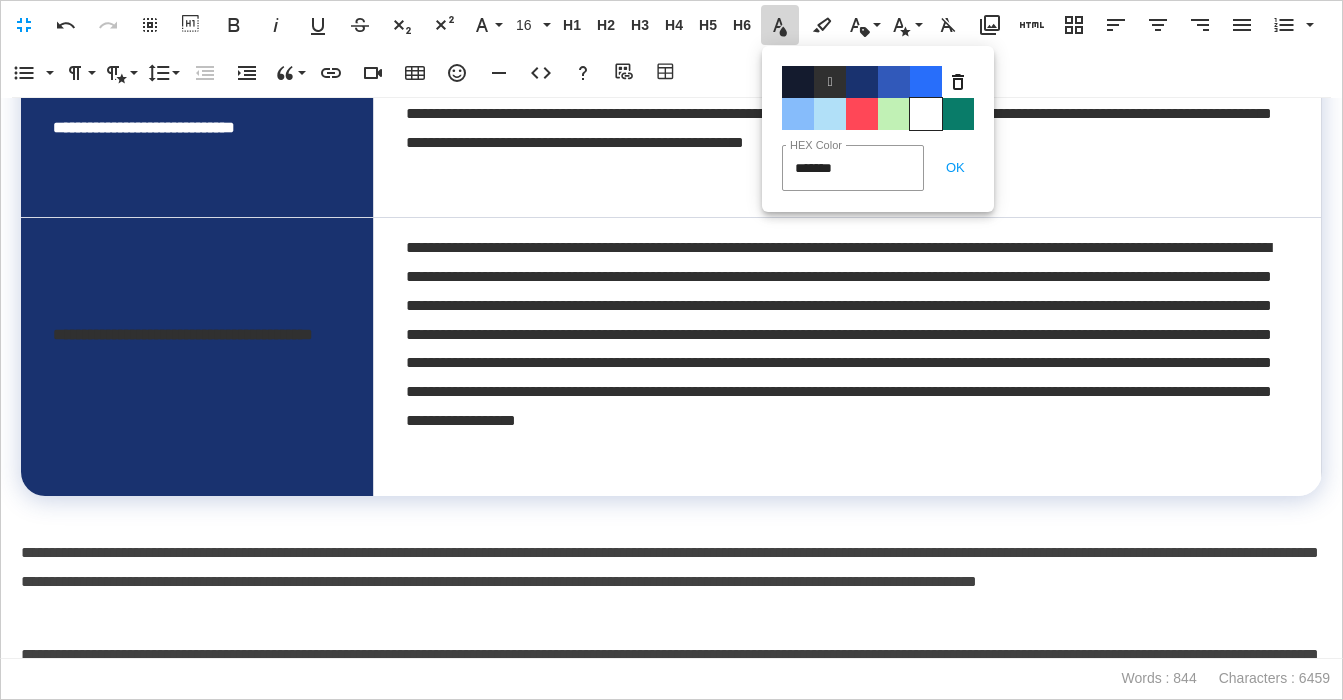 click on "Color#FFFFFF" at bounding box center (926, 114) 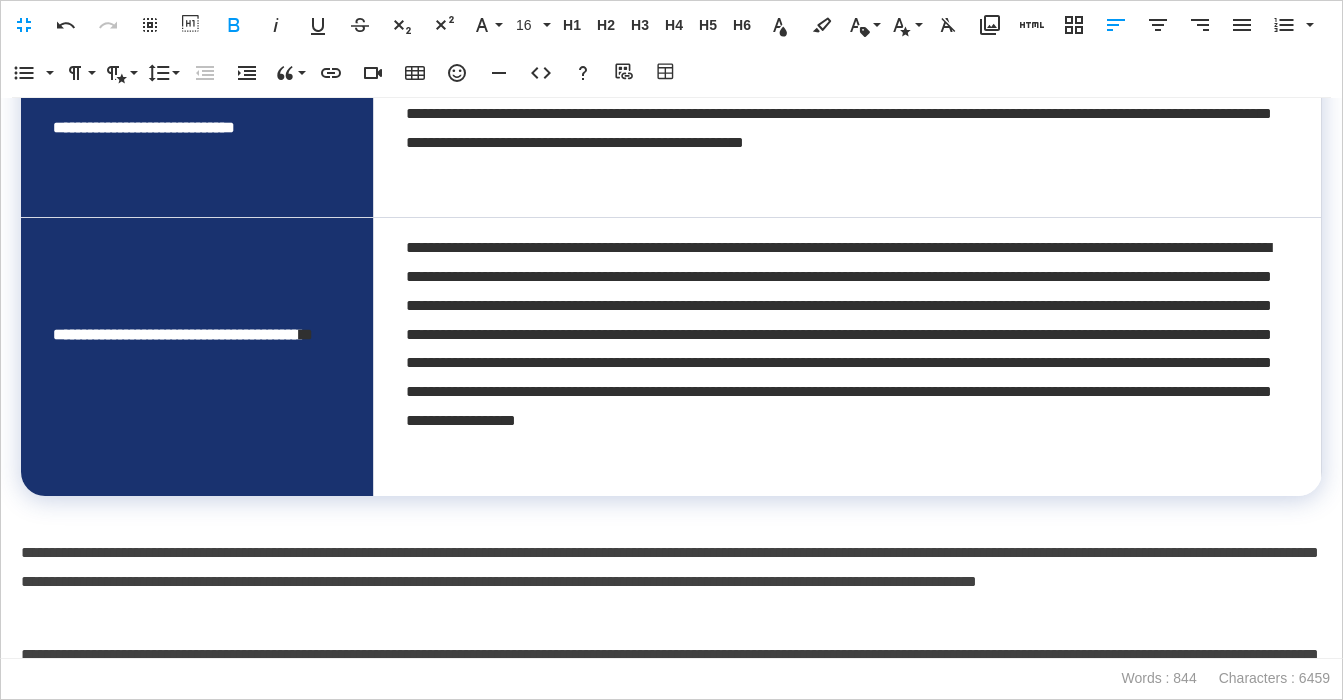 click on "**********" at bounding box center [197, 357] 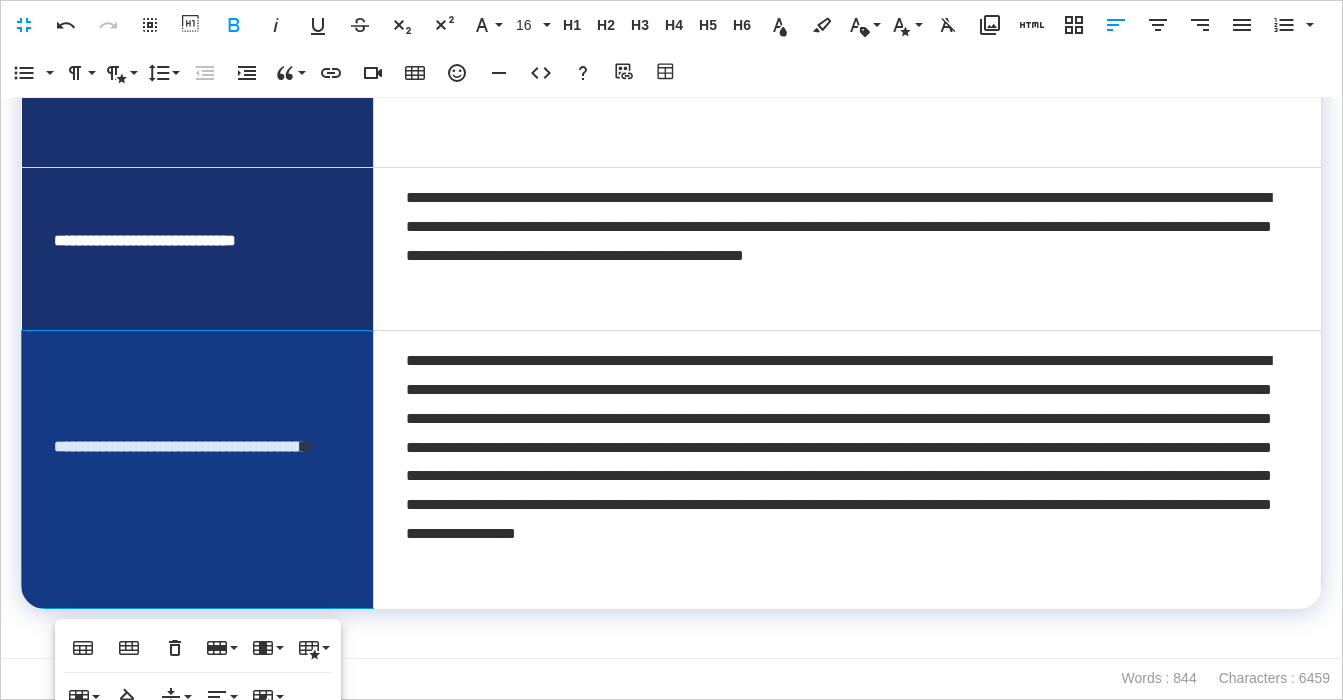 scroll, scrollTop: 1191, scrollLeft: 0, axis: vertical 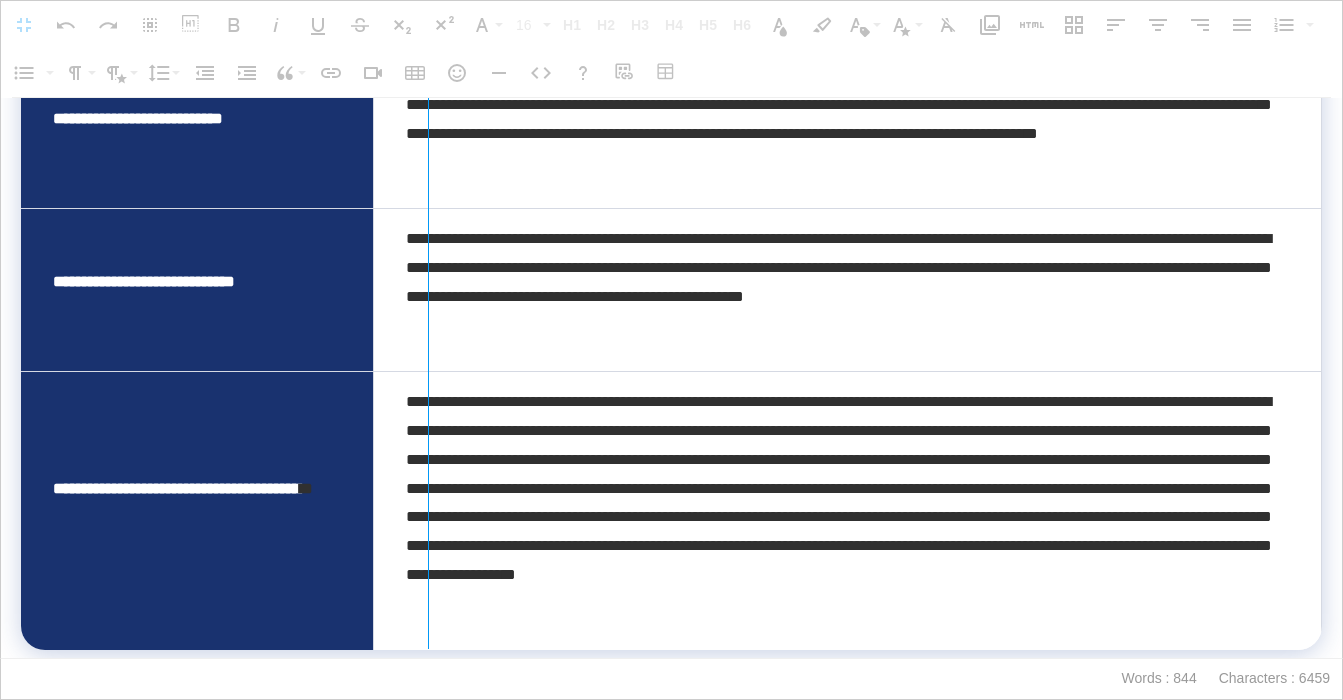drag, startPoint x: 372, startPoint y: 284, endPoint x: 429, endPoint y: 284, distance: 57 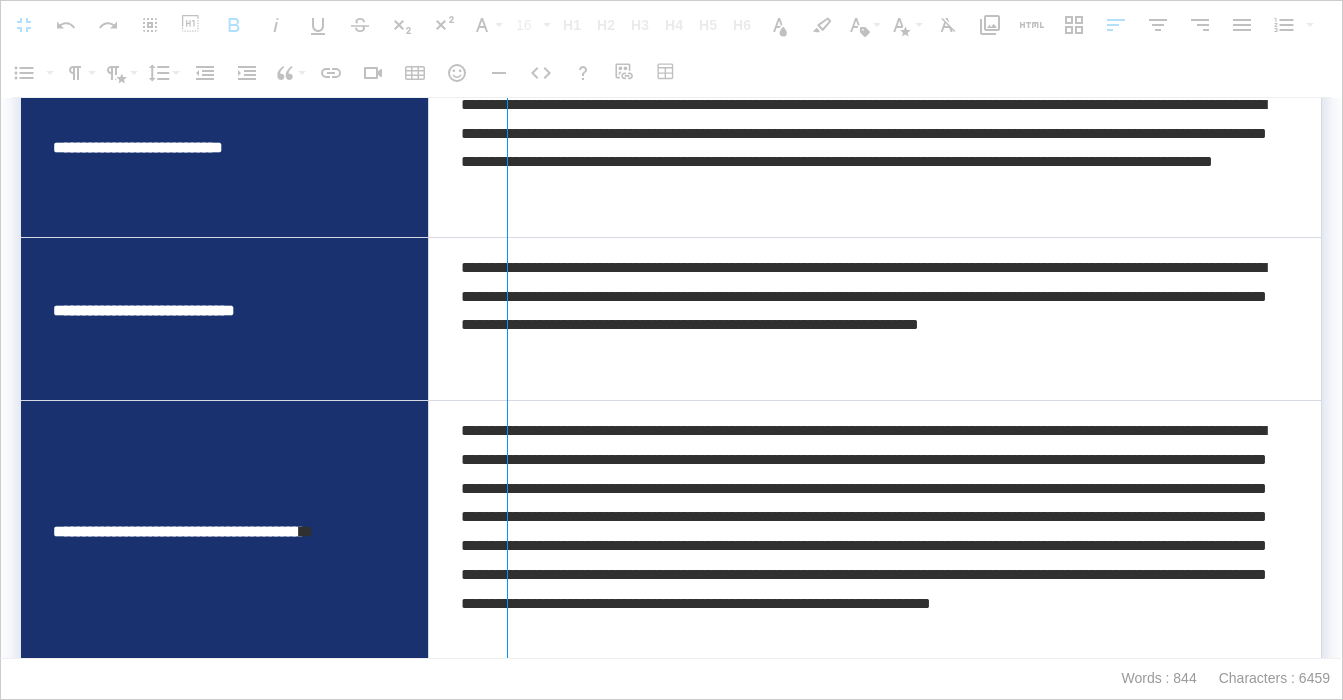 drag, startPoint x: 429, startPoint y: 284, endPoint x: 527, endPoint y: 300, distance: 99.29753 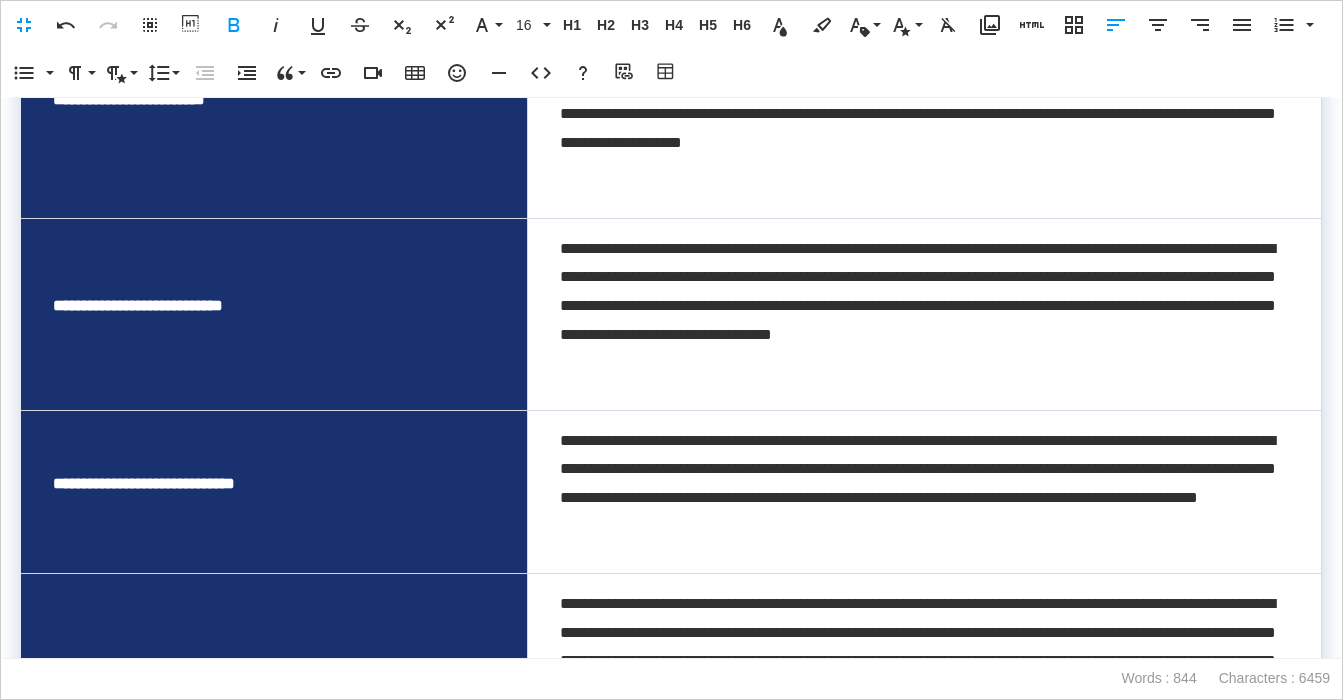 scroll, scrollTop: 1455, scrollLeft: 0, axis: vertical 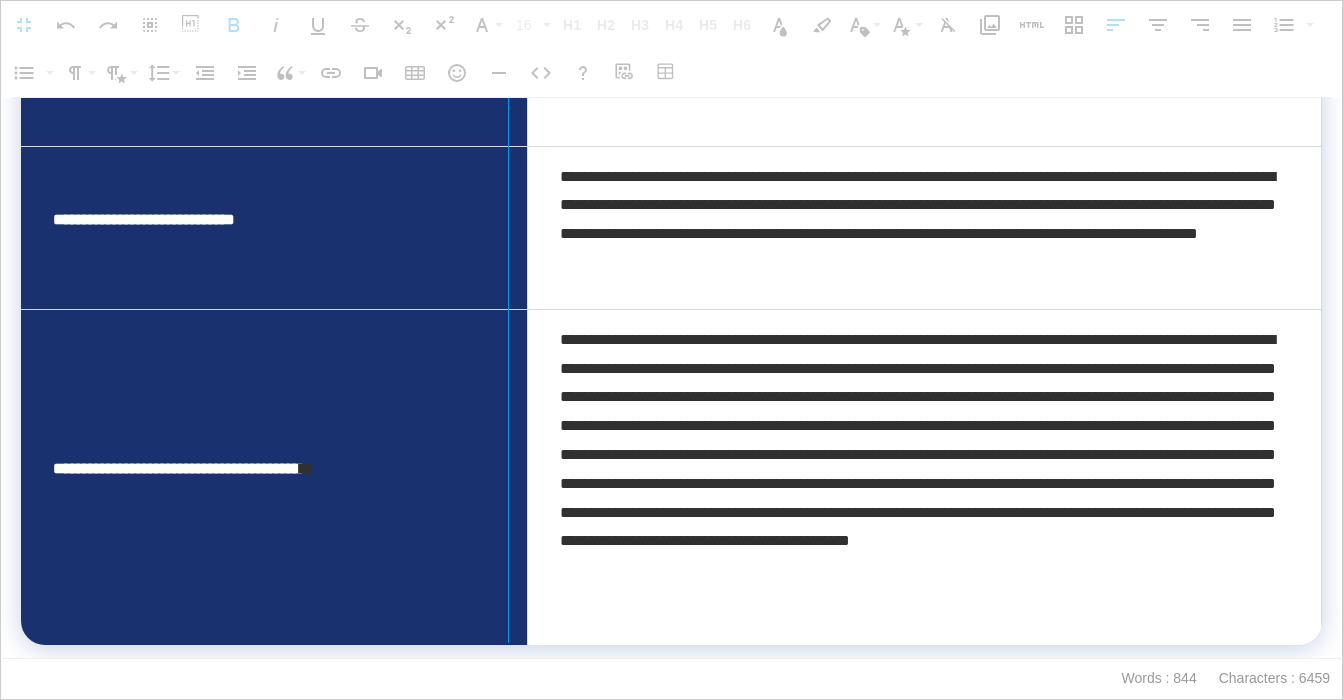 drag, startPoint x: 525, startPoint y: 428, endPoint x: 506, endPoint y: 428, distance: 19 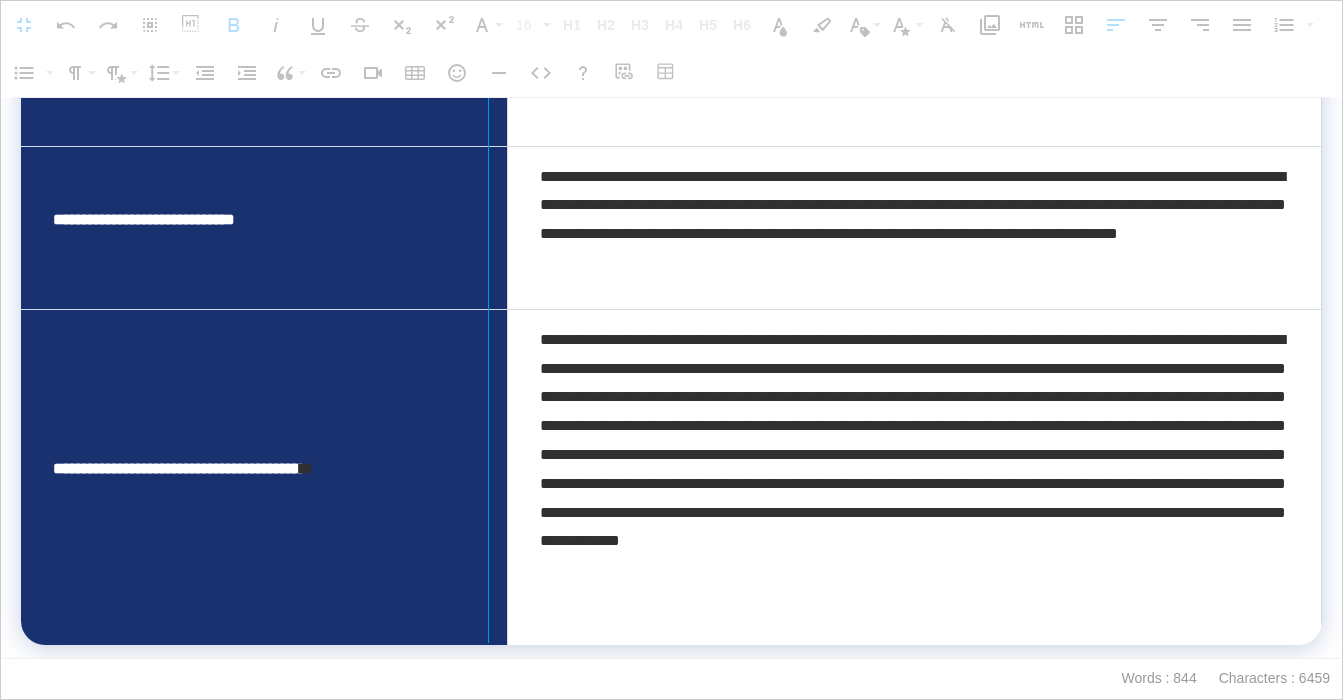 drag, startPoint x: 505, startPoint y: 428, endPoint x: 487, endPoint y: 429, distance: 18.027756 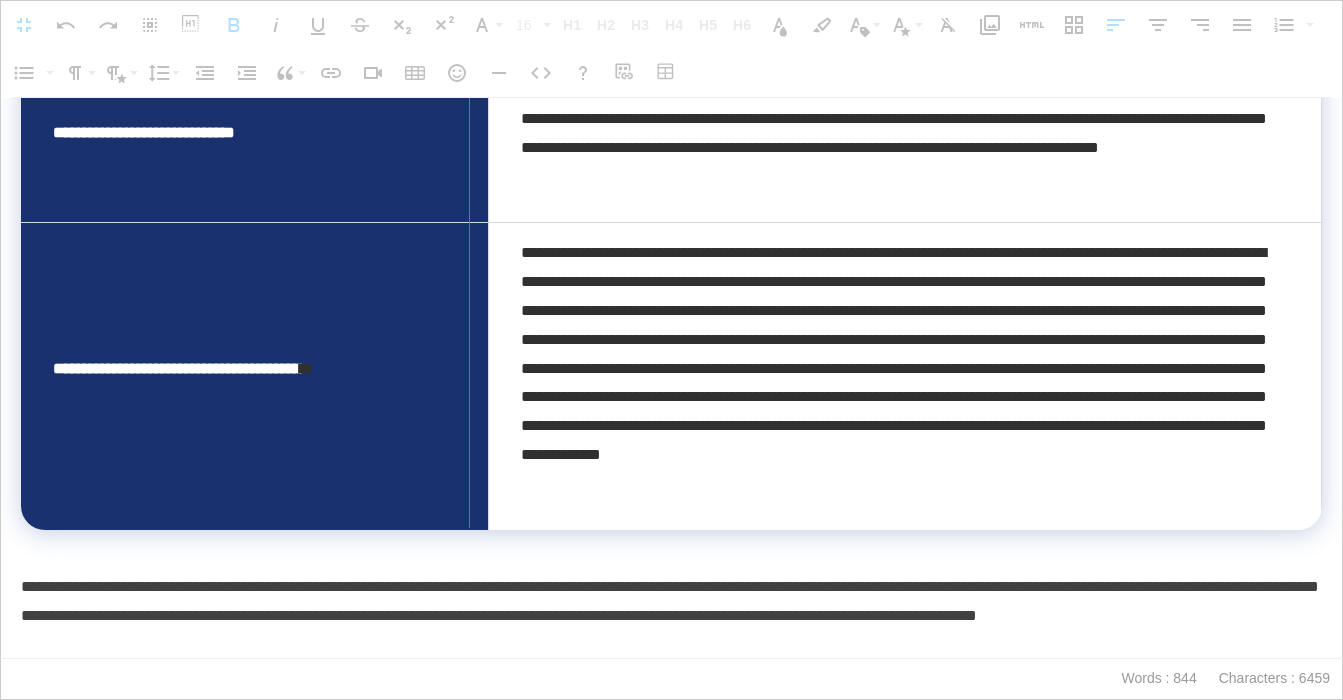 drag, startPoint x: 487, startPoint y: 429, endPoint x: 467, endPoint y: 429, distance: 20 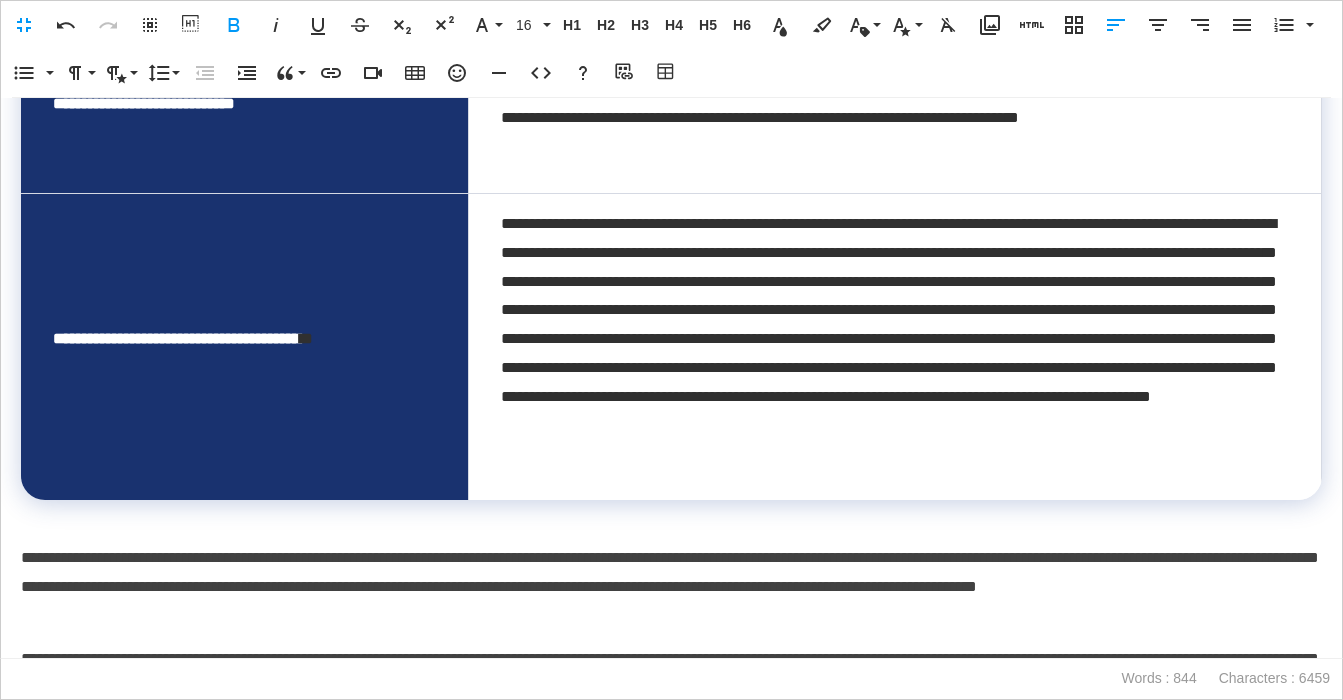 scroll, scrollTop: 1399, scrollLeft: 0, axis: vertical 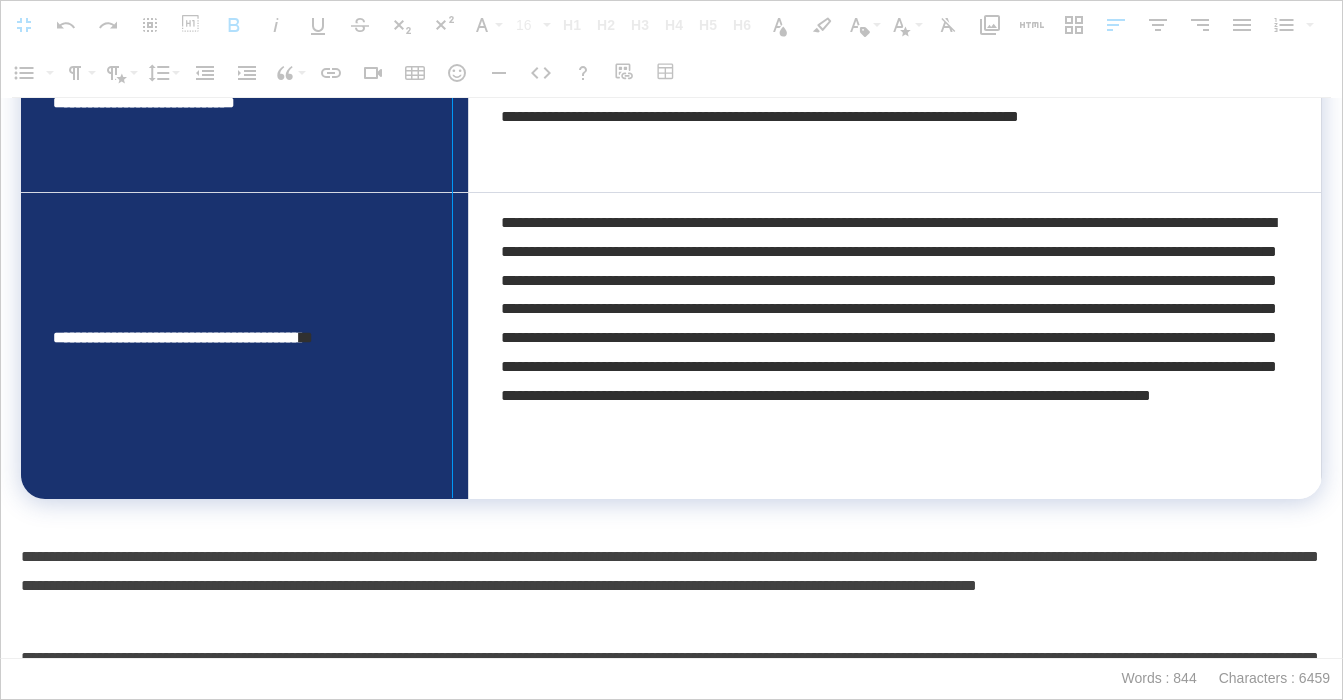 drag, startPoint x: 467, startPoint y: 429, endPoint x: 451, endPoint y: 429, distance: 16 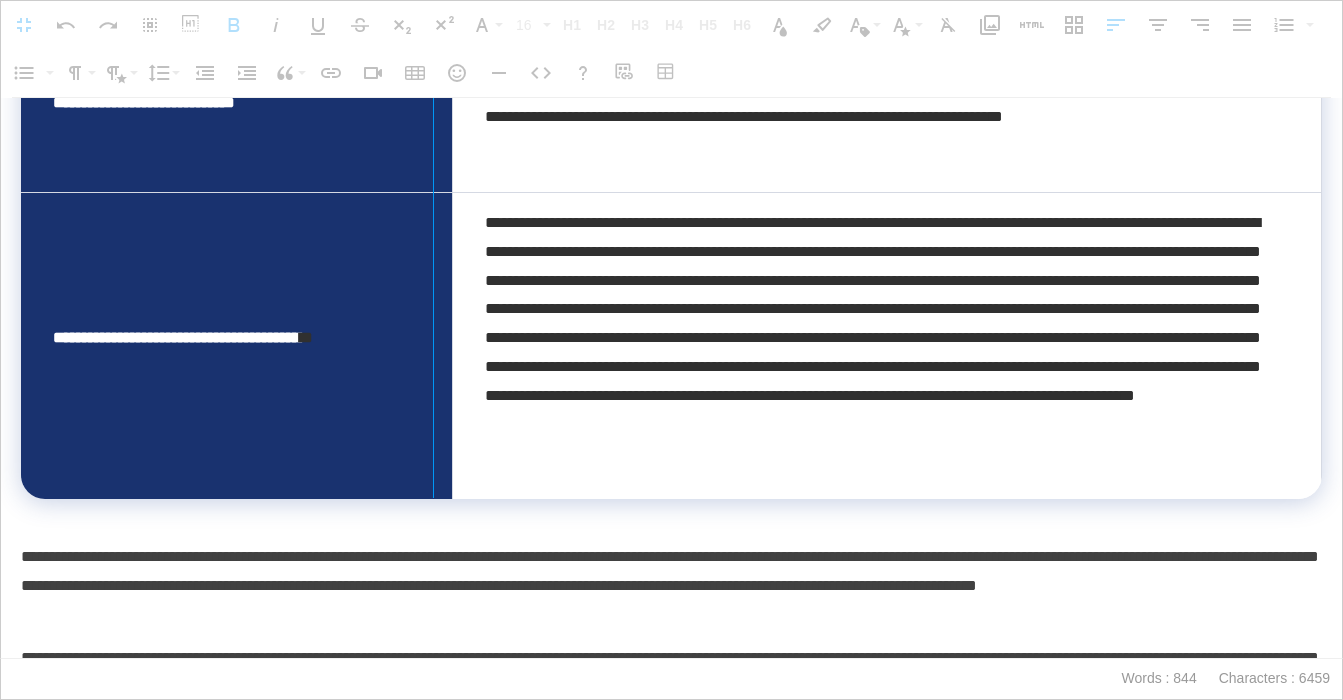 drag, startPoint x: 450, startPoint y: 429, endPoint x: 432, endPoint y: 429, distance: 18 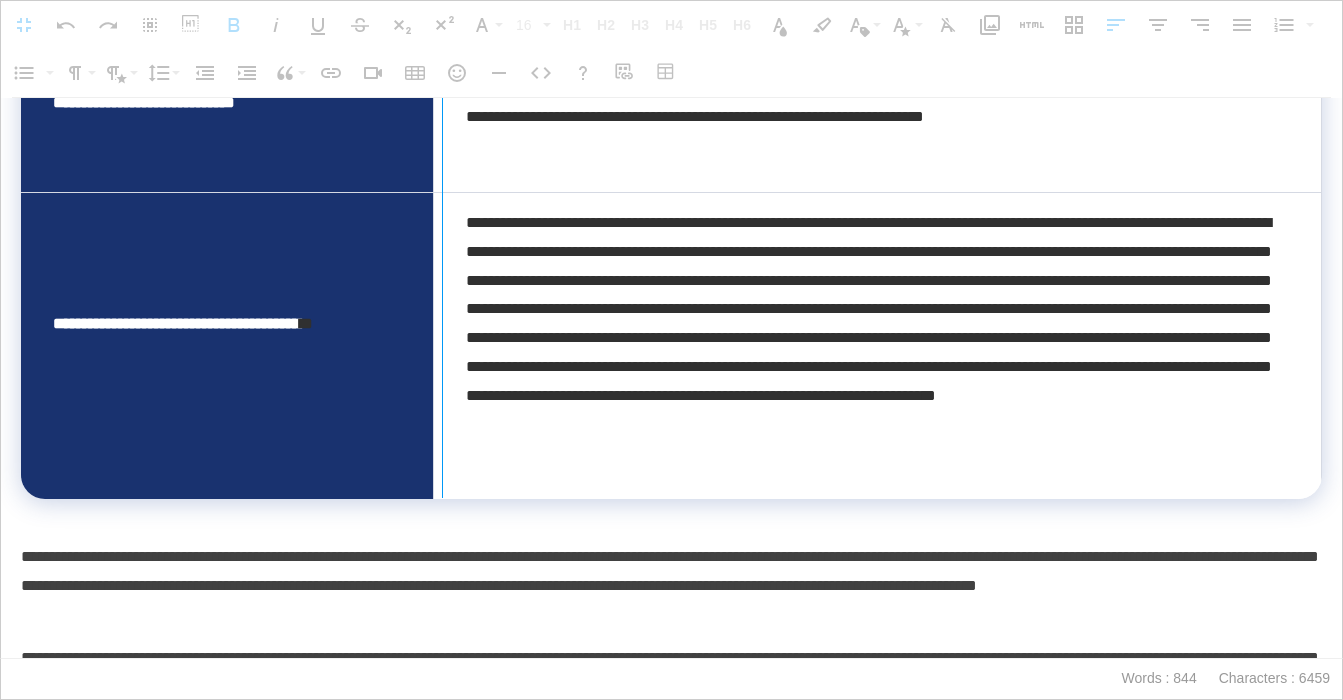 click at bounding box center [442, -341] 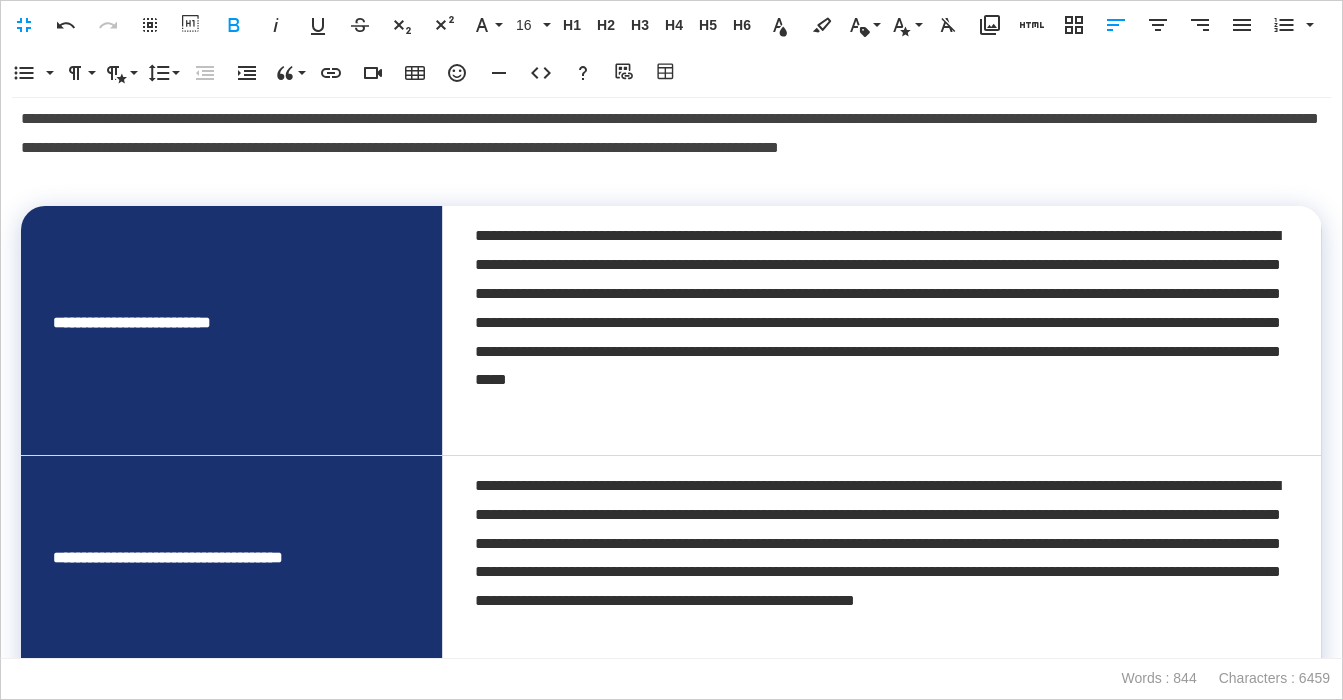 scroll, scrollTop: 0, scrollLeft: 0, axis: both 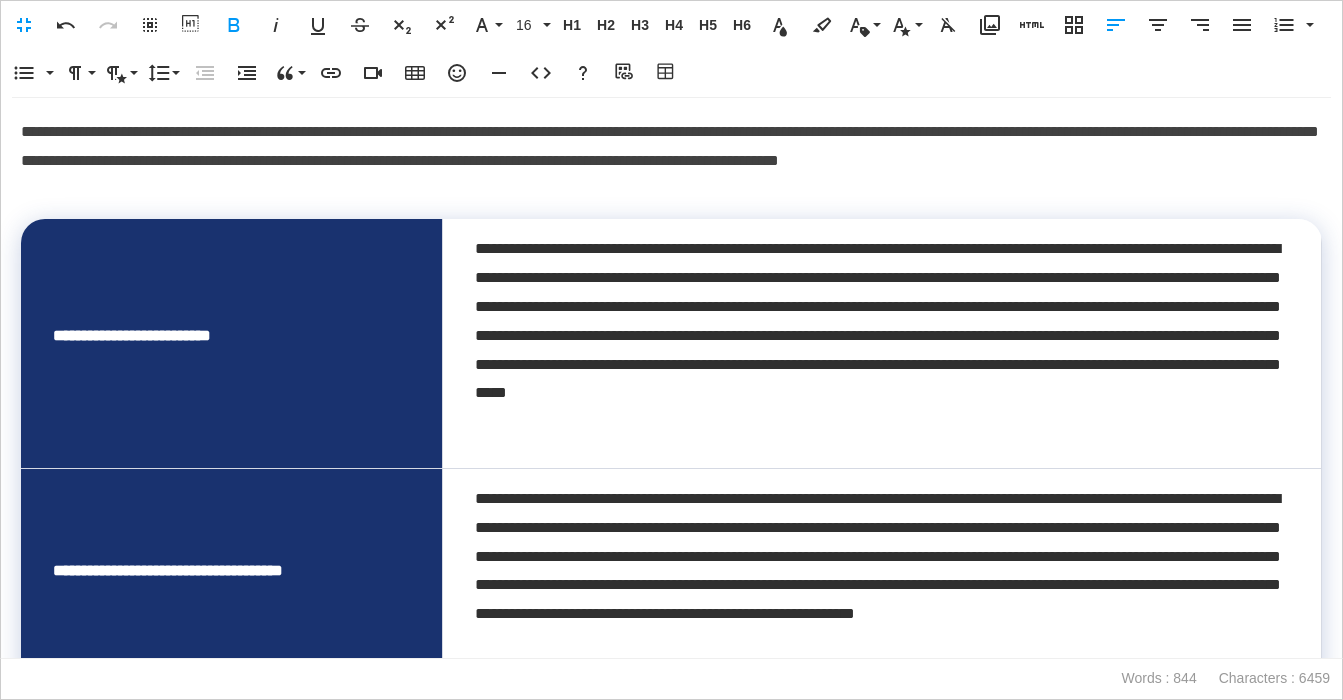 click on "**********" at bounding box center (671, 161) 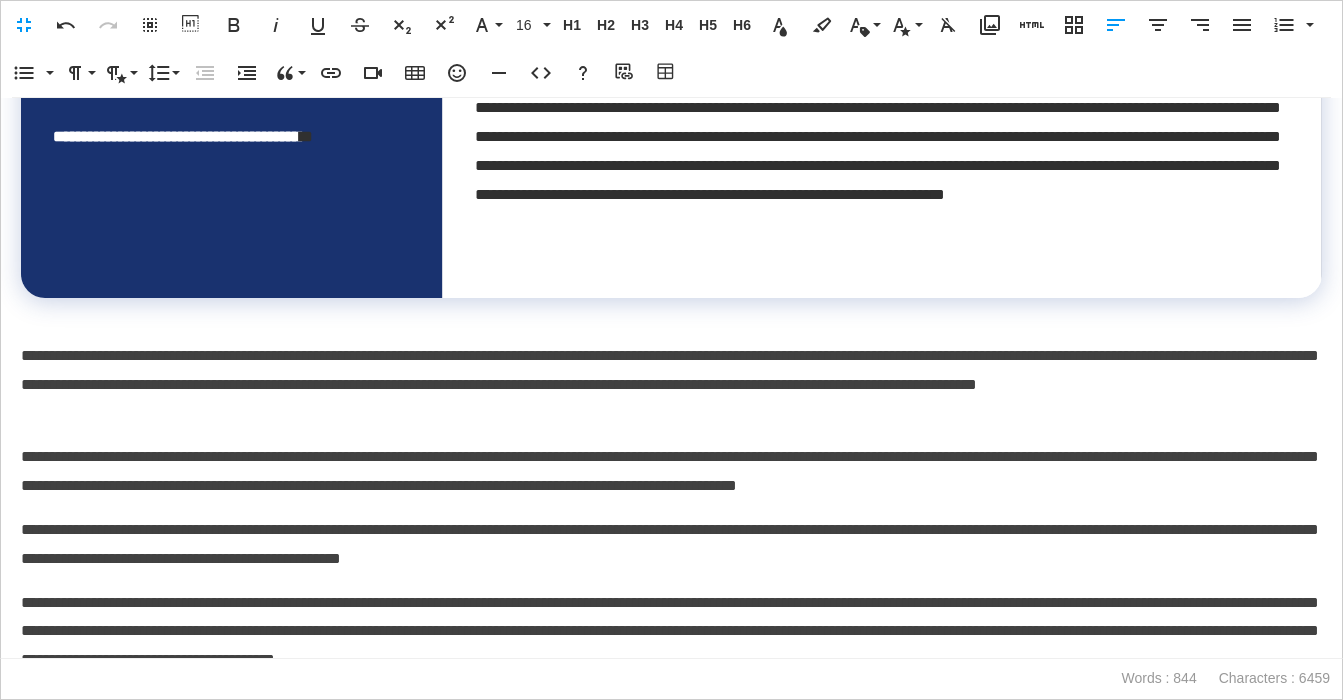 scroll, scrollTop: 1617, scrollLeft: 0, axis: vertical 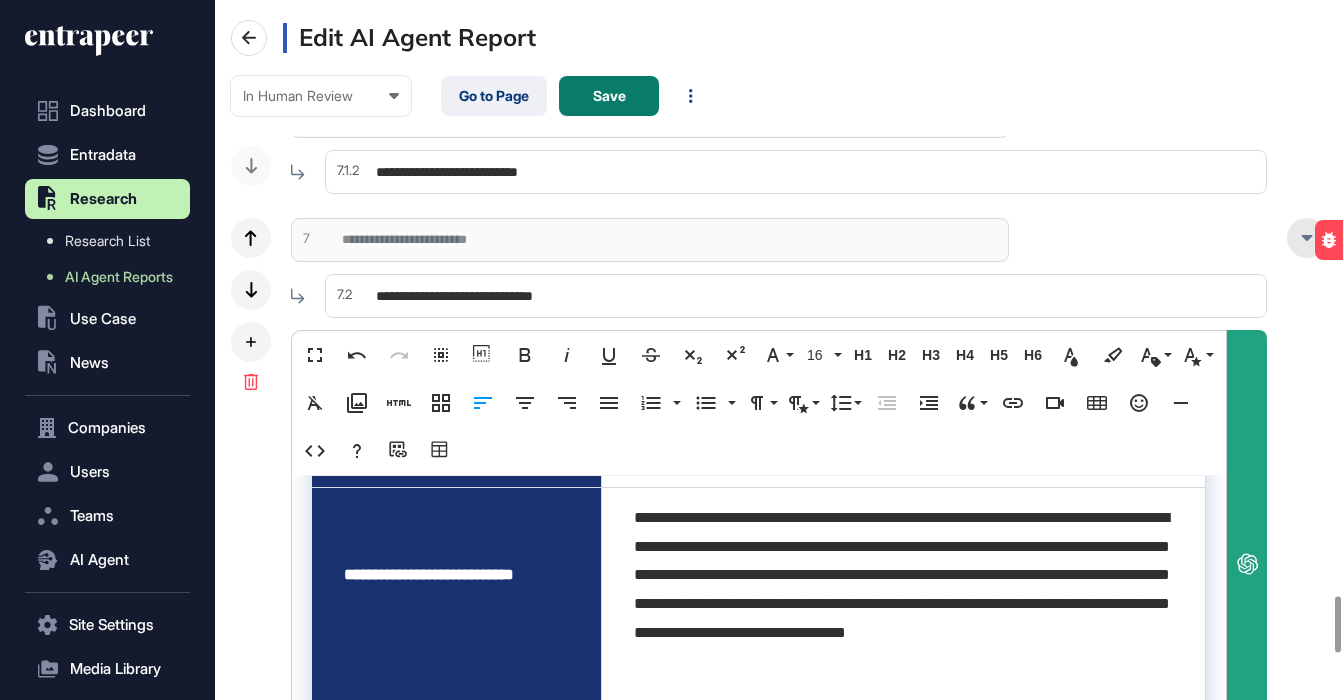 click at bounding box center [1307, 238] 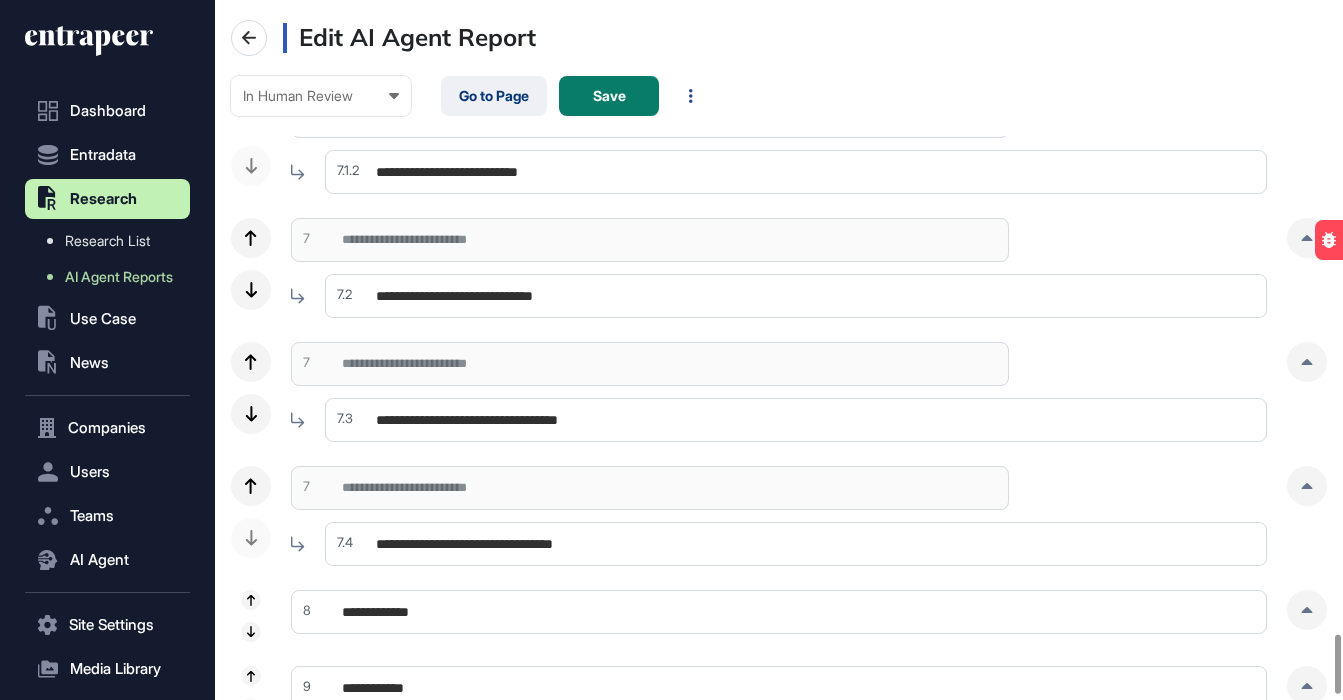 scroll, scrollTop: 7563, scrollLeft: 0, axis: vertical 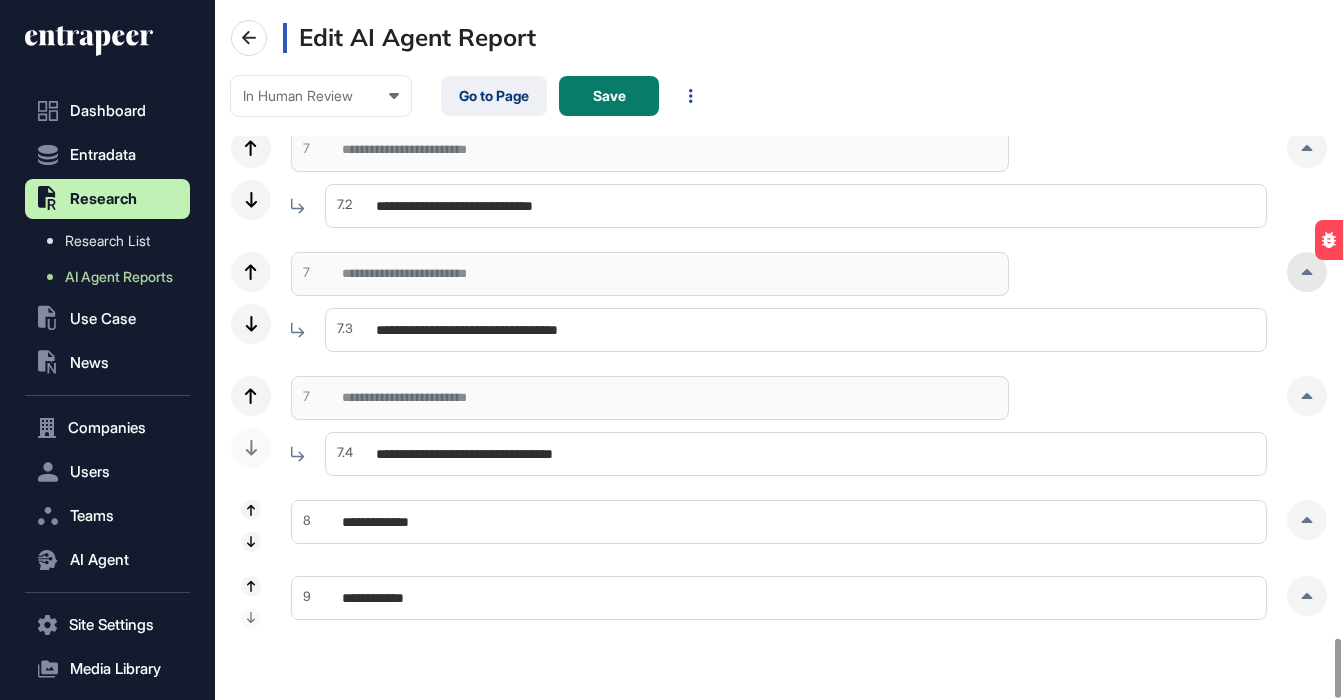 click at bounding box center (1307, 272) 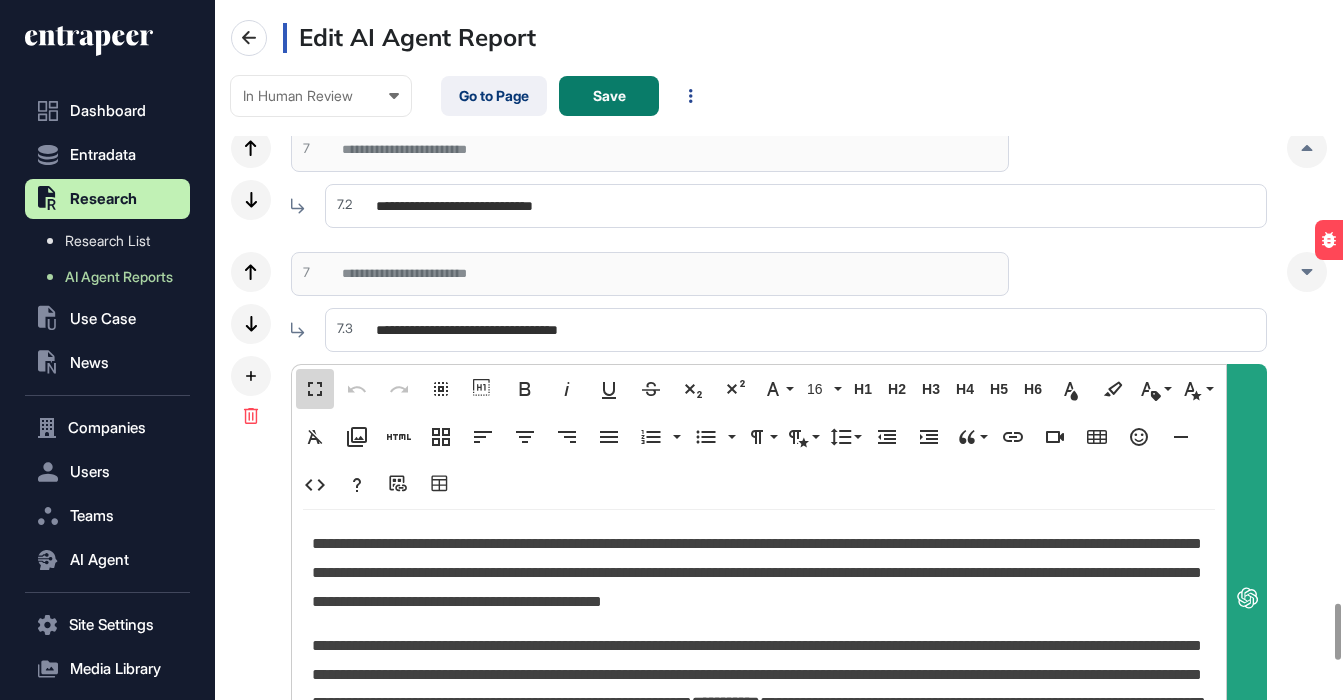 scroll, scrollTop: 1, scrollLeft: 9, axis: both 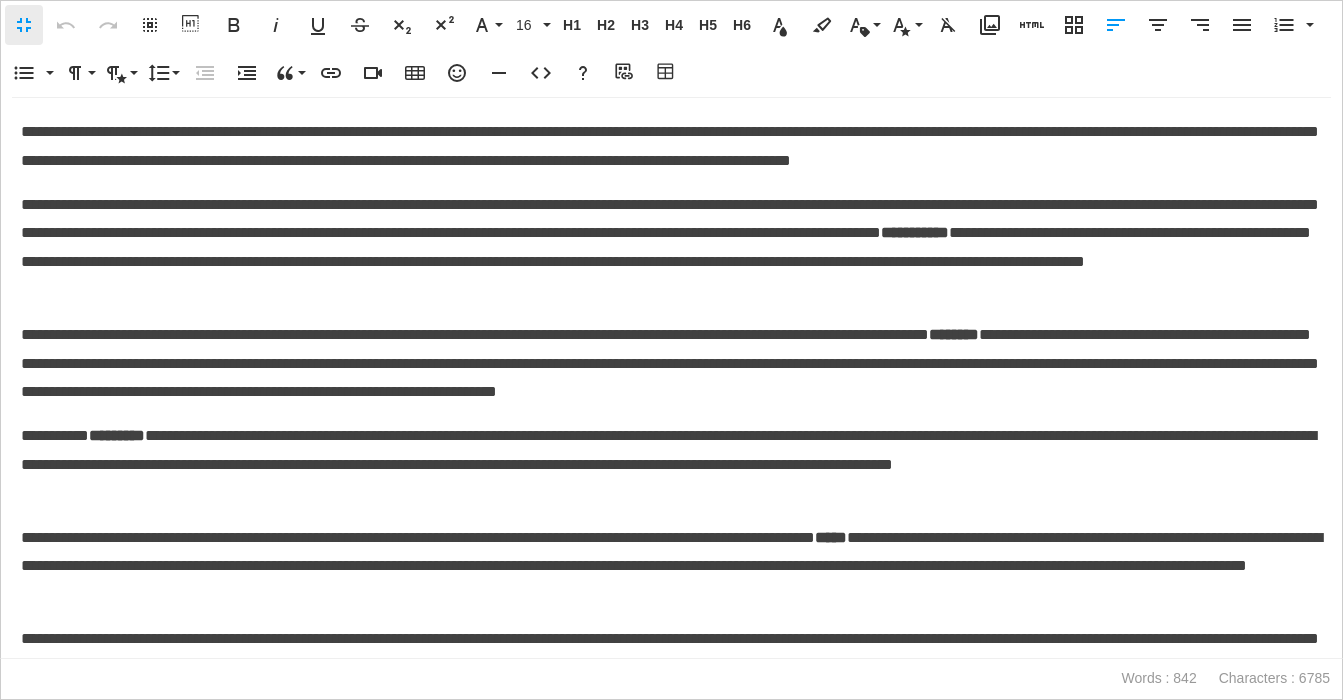 click on "**********" at bounding box center (671, 364) 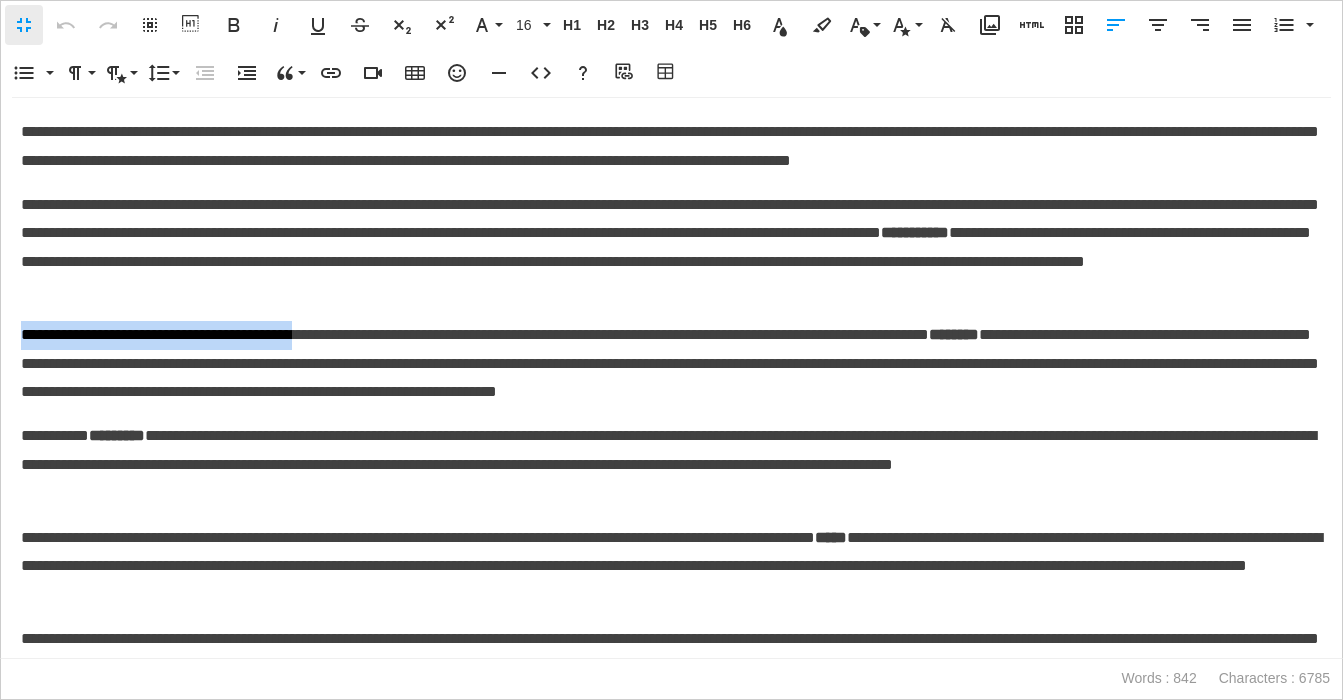 drag, startPoint x: 381, startPoint y: 339, endPoint x: -19, endPoint y: 337, distance: 400.005 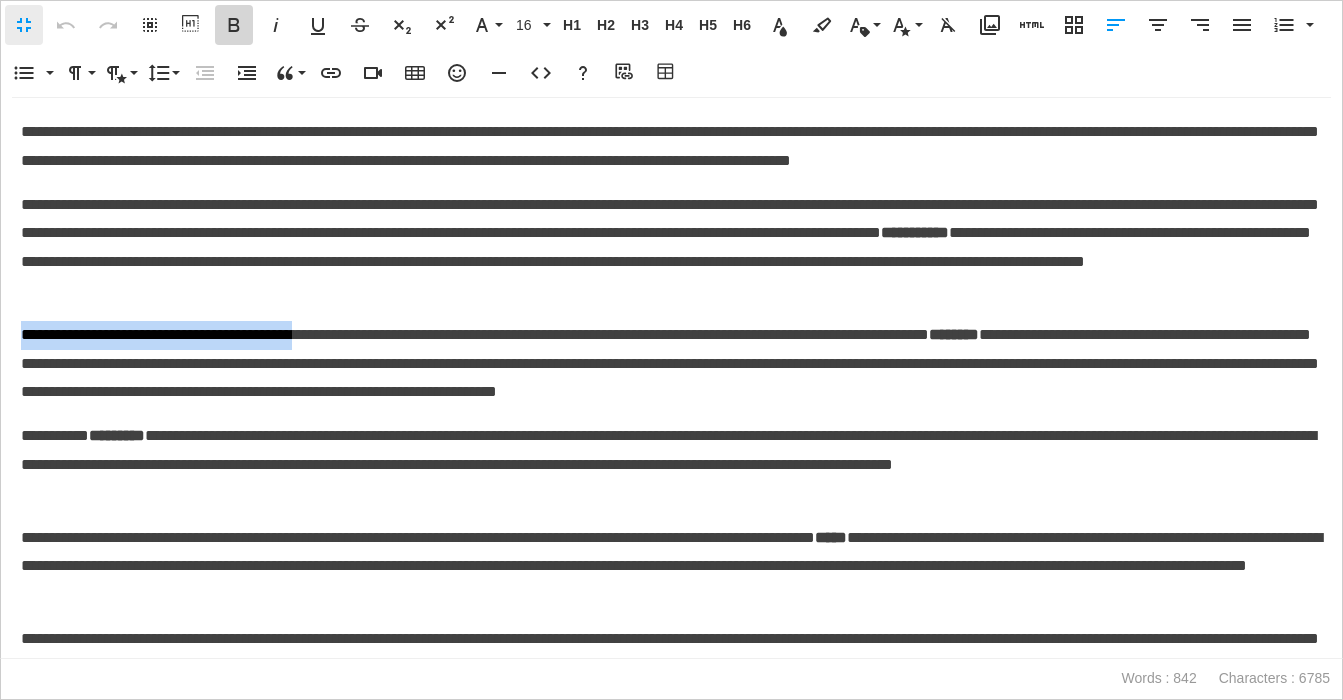 click 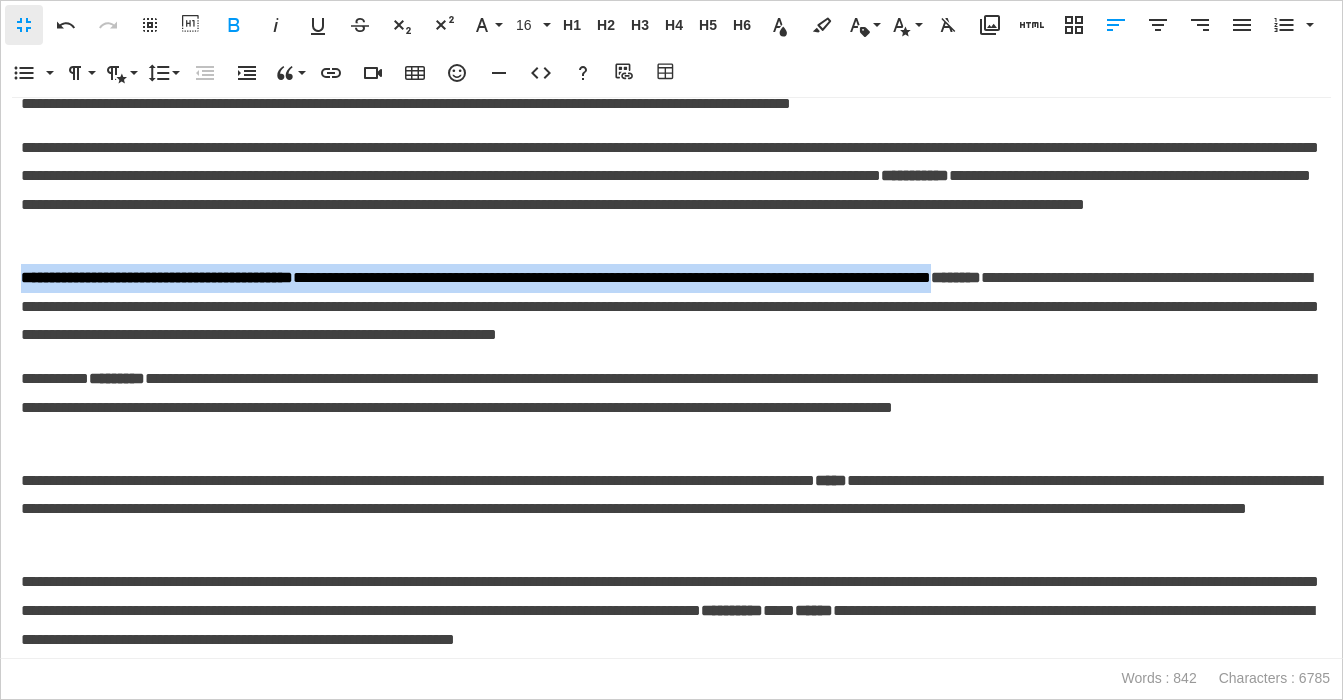 scroll, scrollTop: 105, scrollLeft: 0, axis: vertical 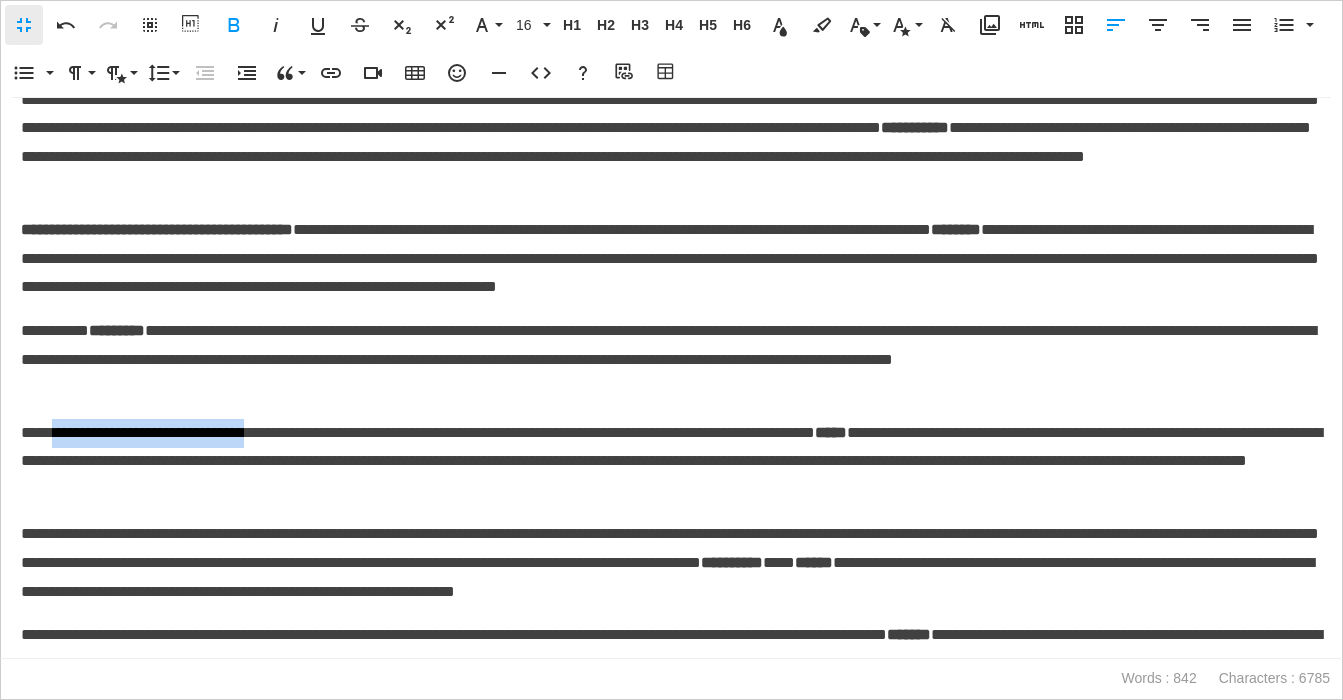 drag, startPoint x: 298, startPoint y: 432, endPoint x: 55, endPoint y: 431, distance: 243.00206 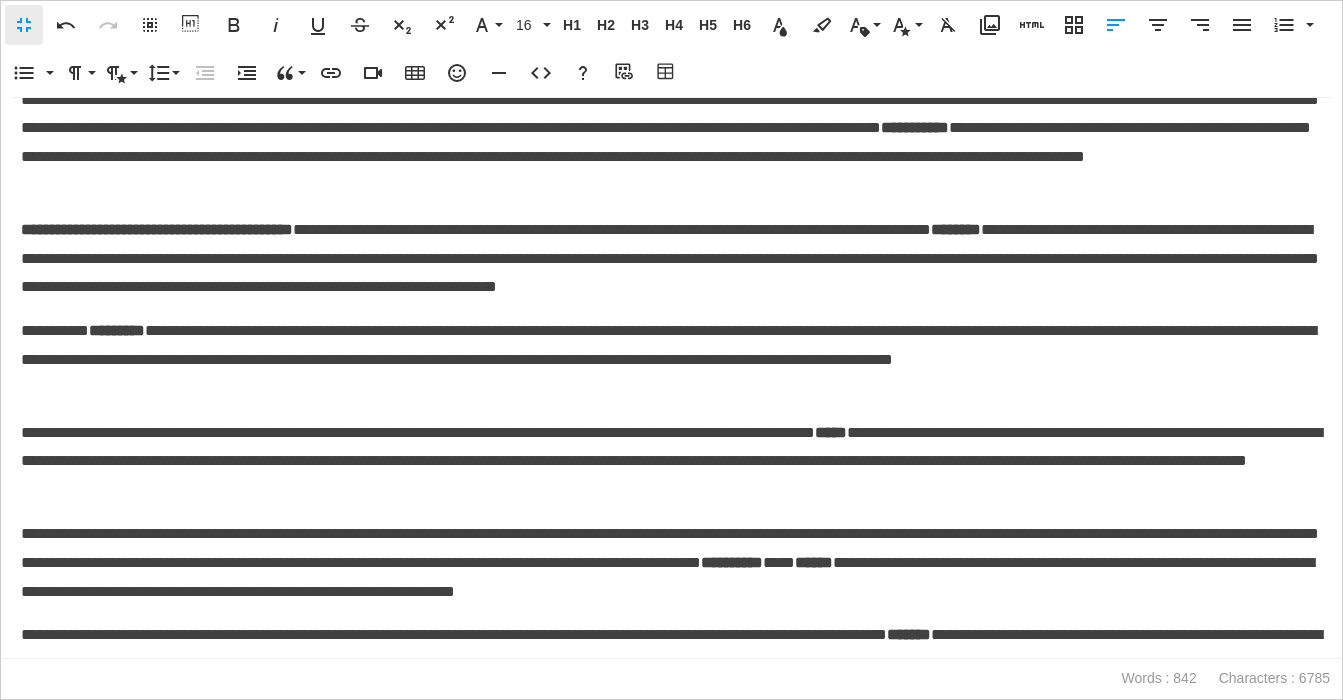 click on "**********" at bounding box center [671, 462] 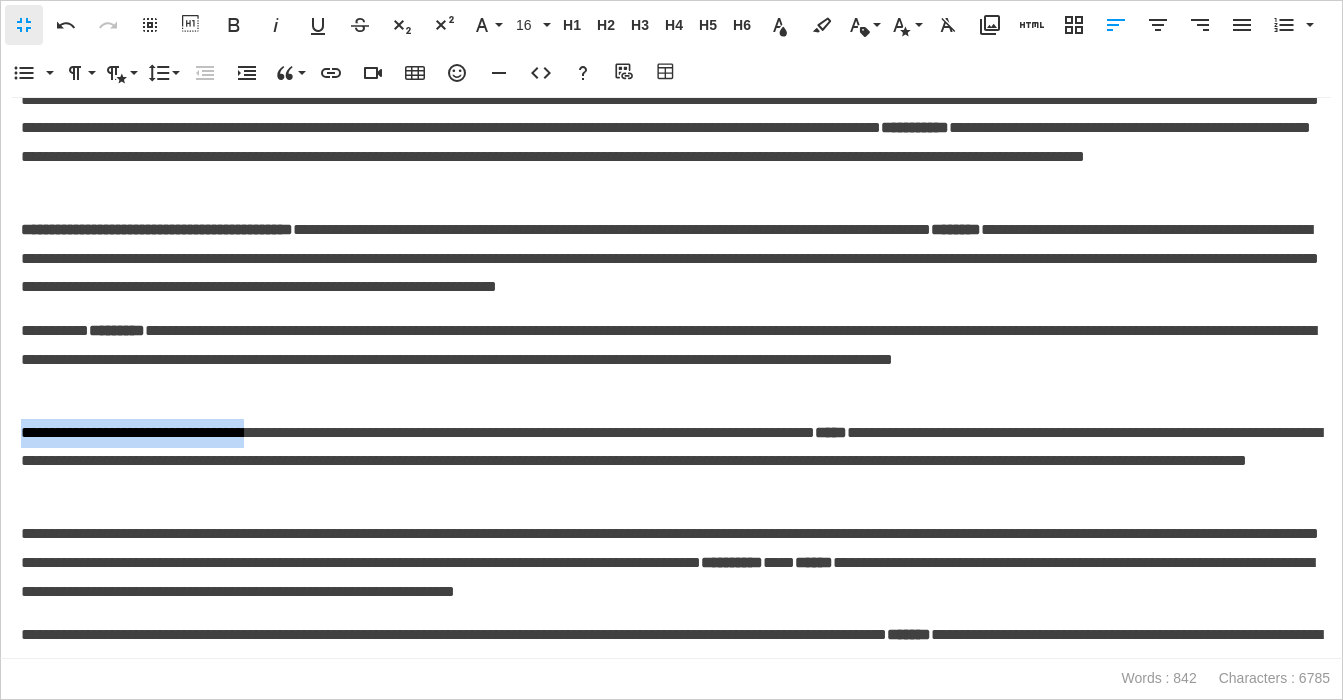 drag, startPoint x: 300, startPoint y: 436, endPoint x: -18, endPoint y: 430, distance: 318.0566 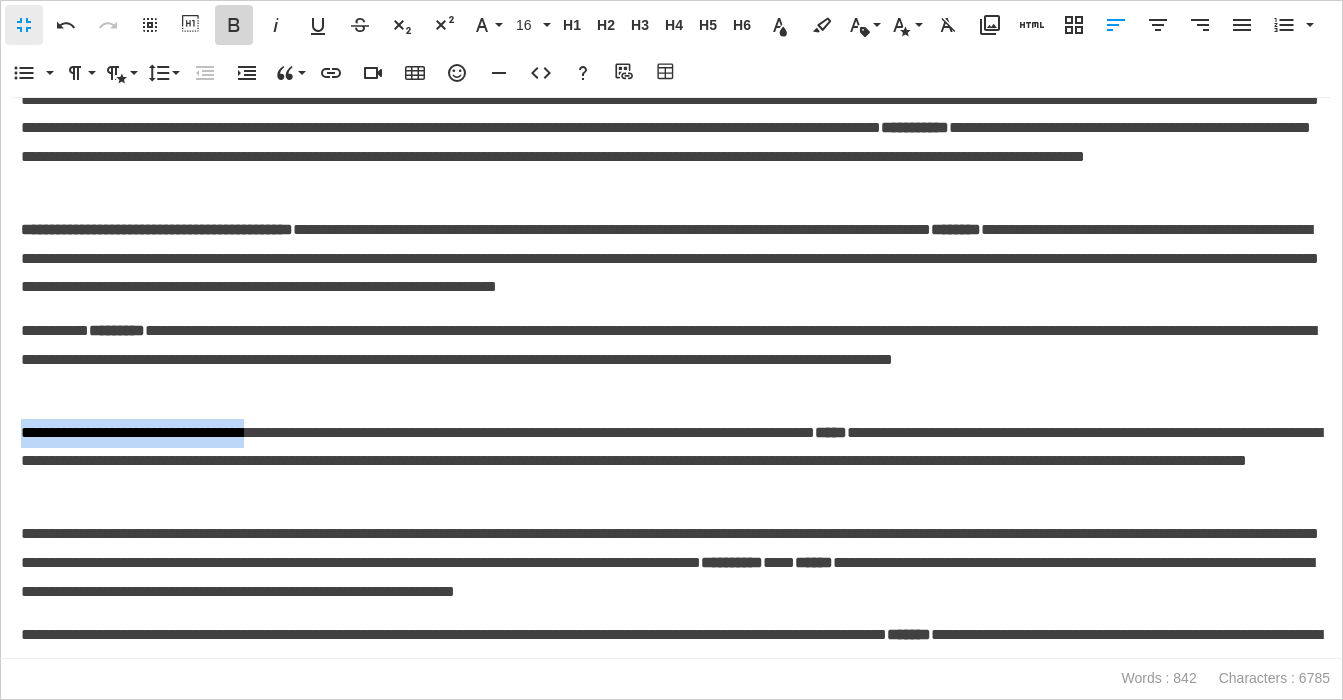 click 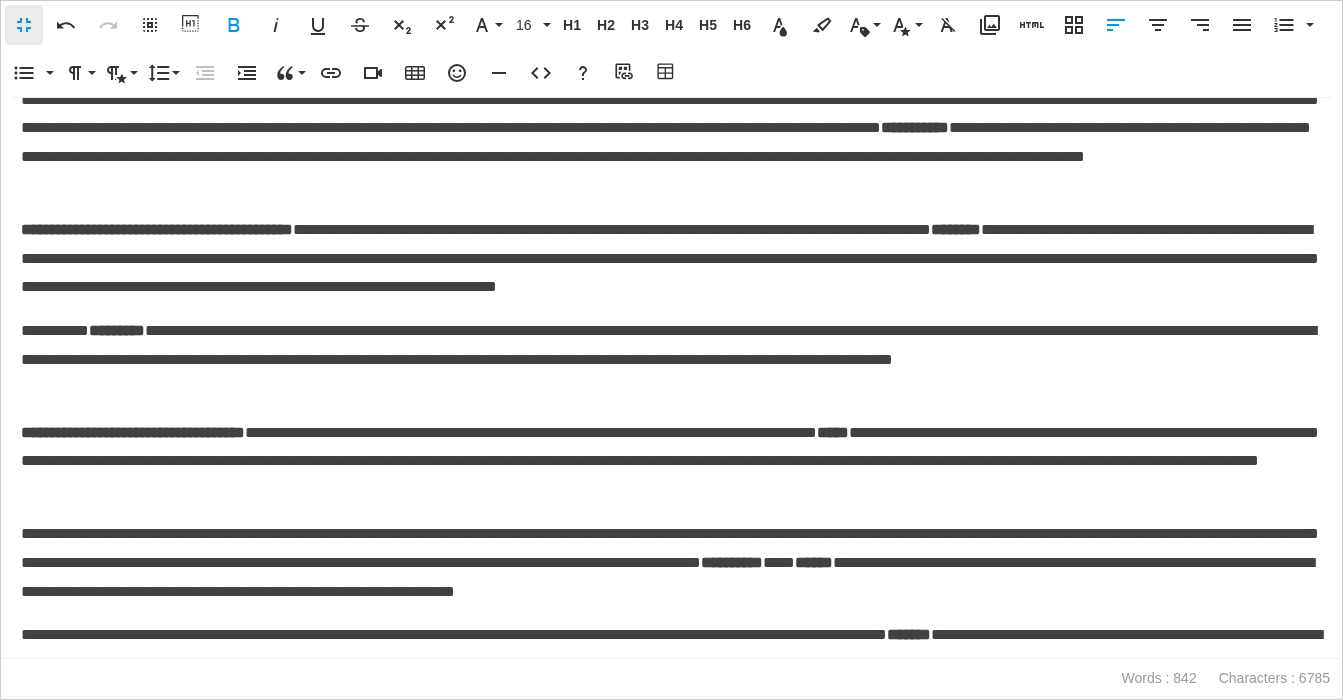 click on "**********" at bounding box center [671, 462] 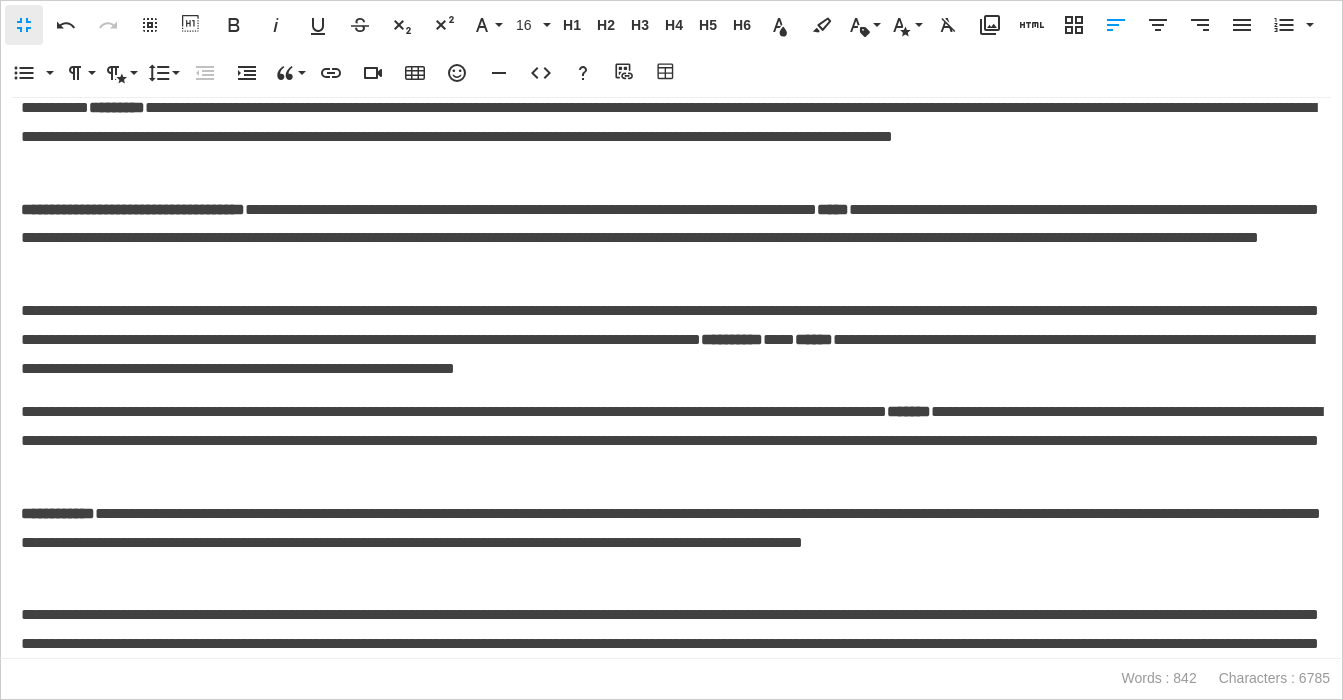 scroll, scrollTop: 329, scrollLeft: 0, axis: vertical 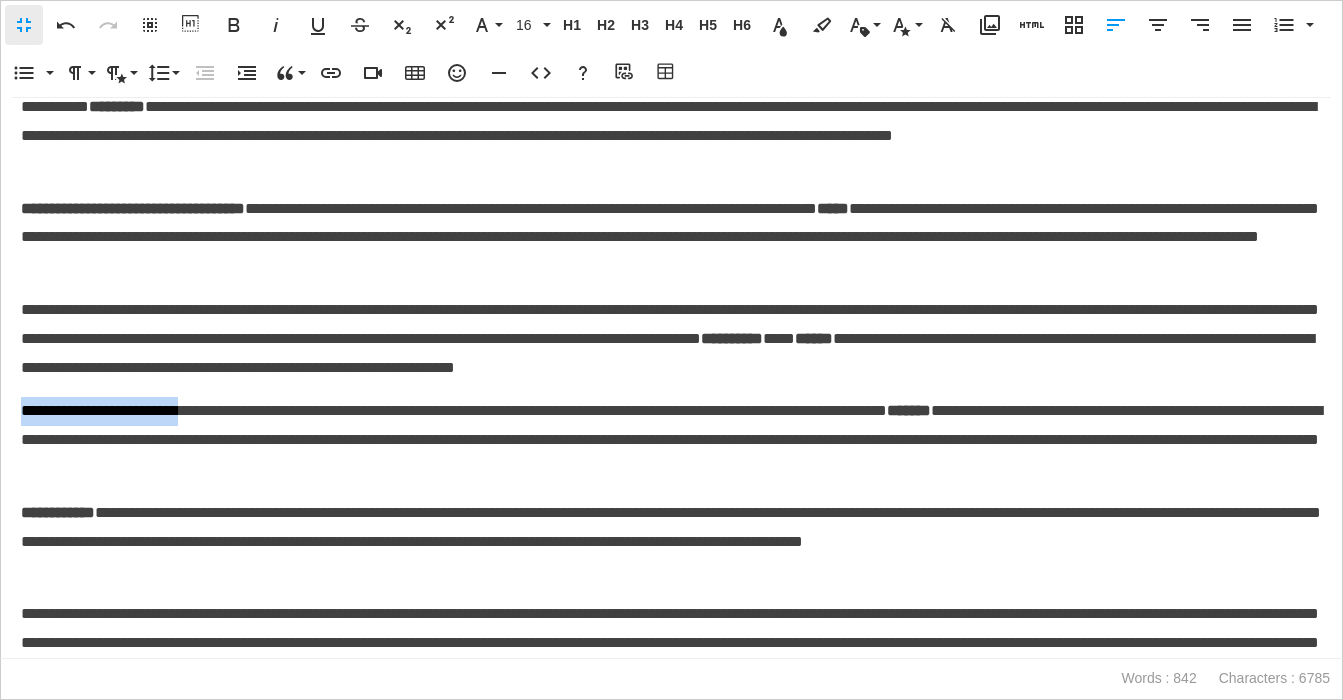 drag, startPoint x: 242, startPoint y: 414, endPoint x: -19, endPoint y: 388, distance: 262.2918 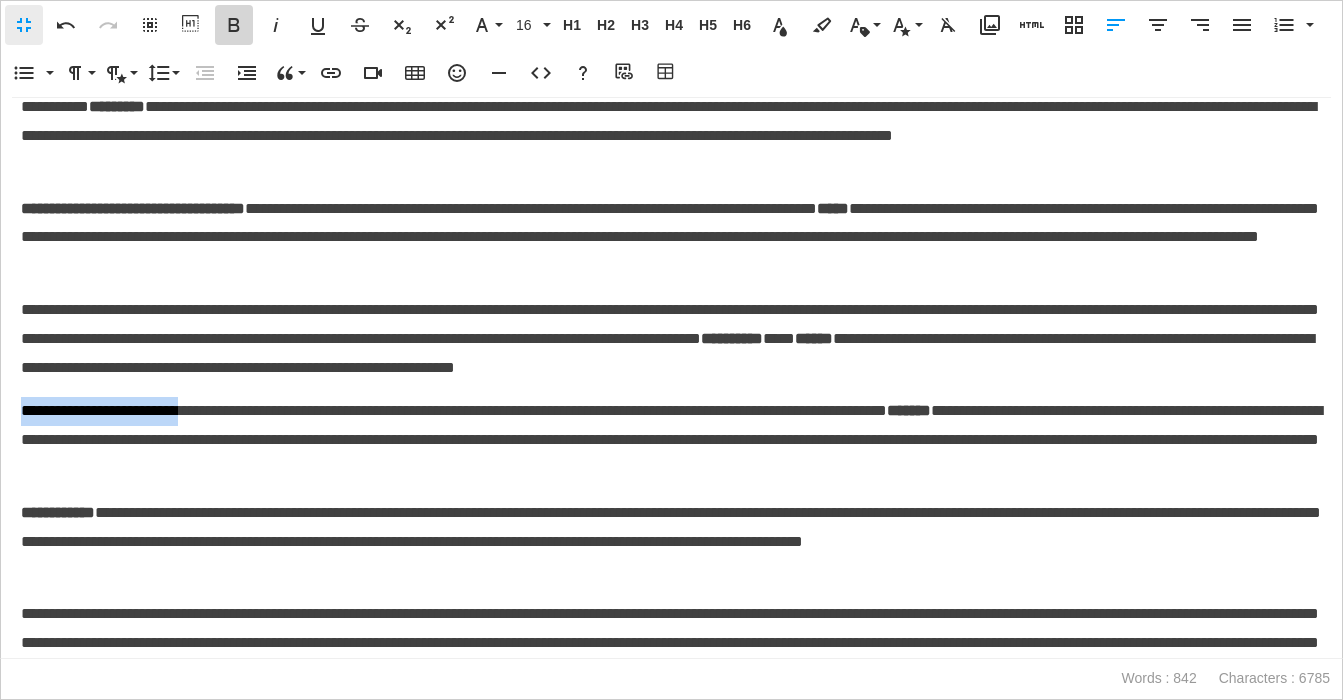 click 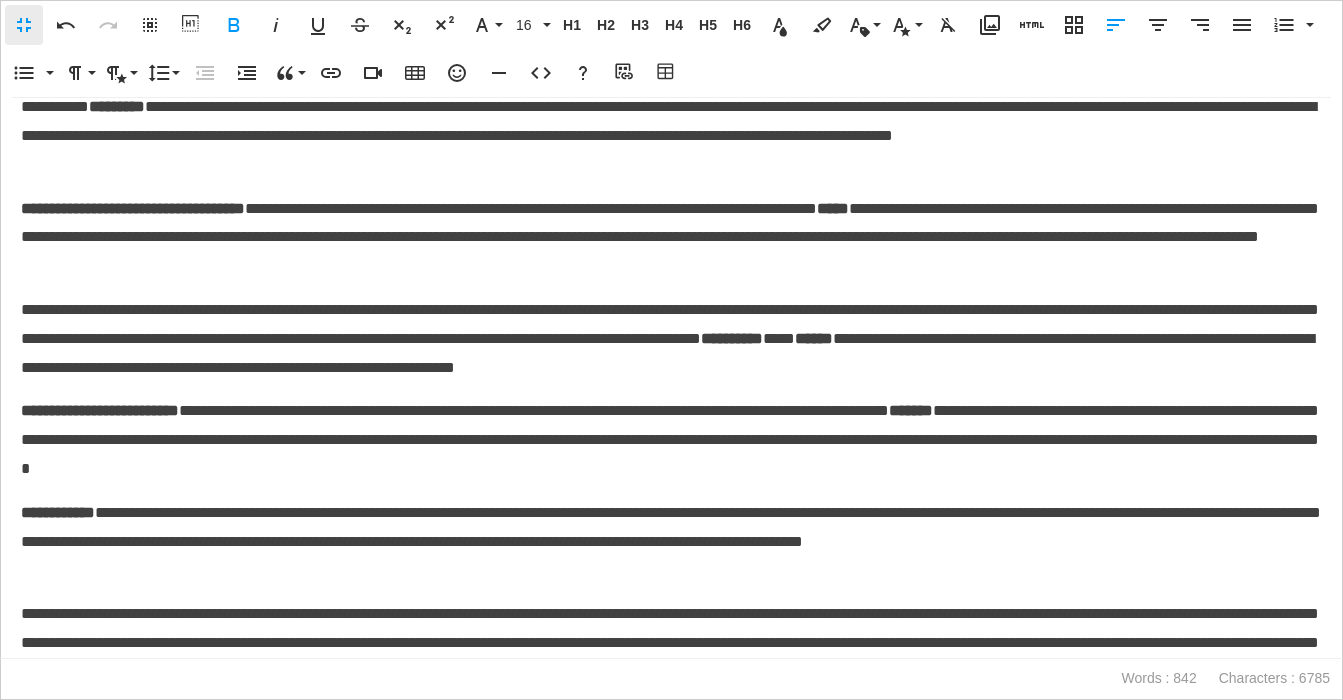 click on "**********" at bounding box center [671, 542] 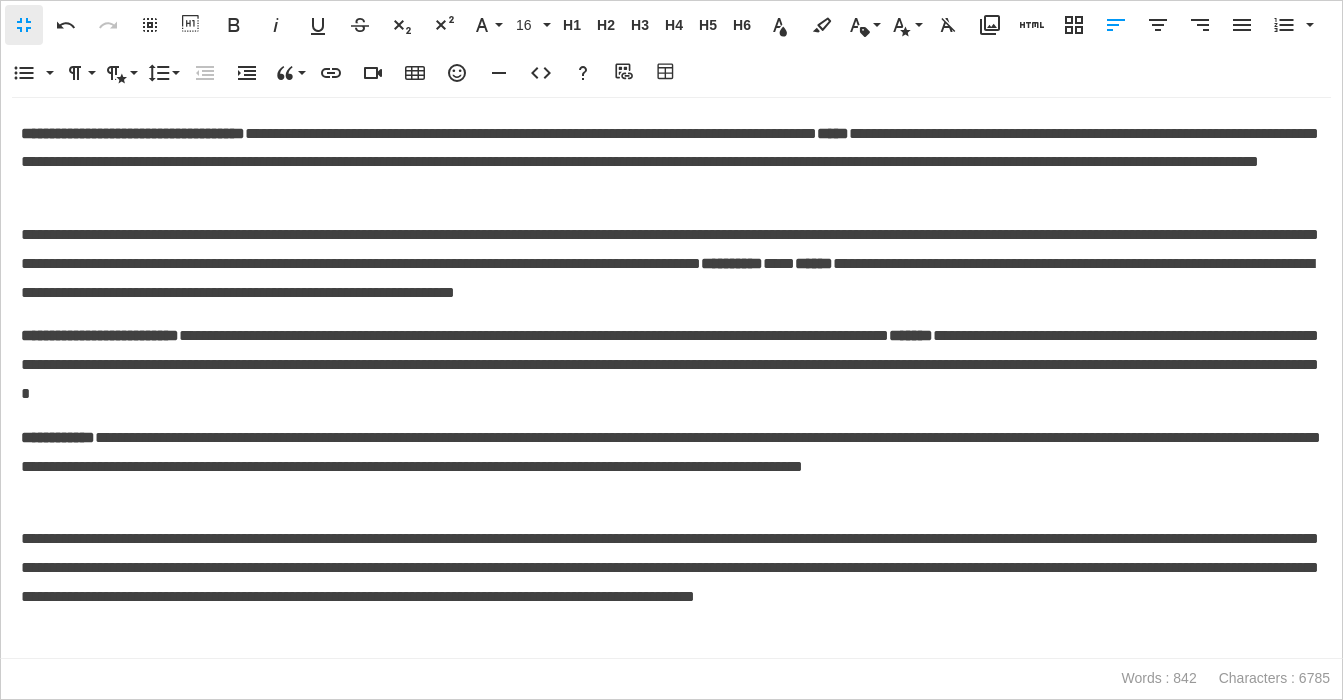 scroll, scrollTop: 425, scrollLeft: 0, axis: vertical 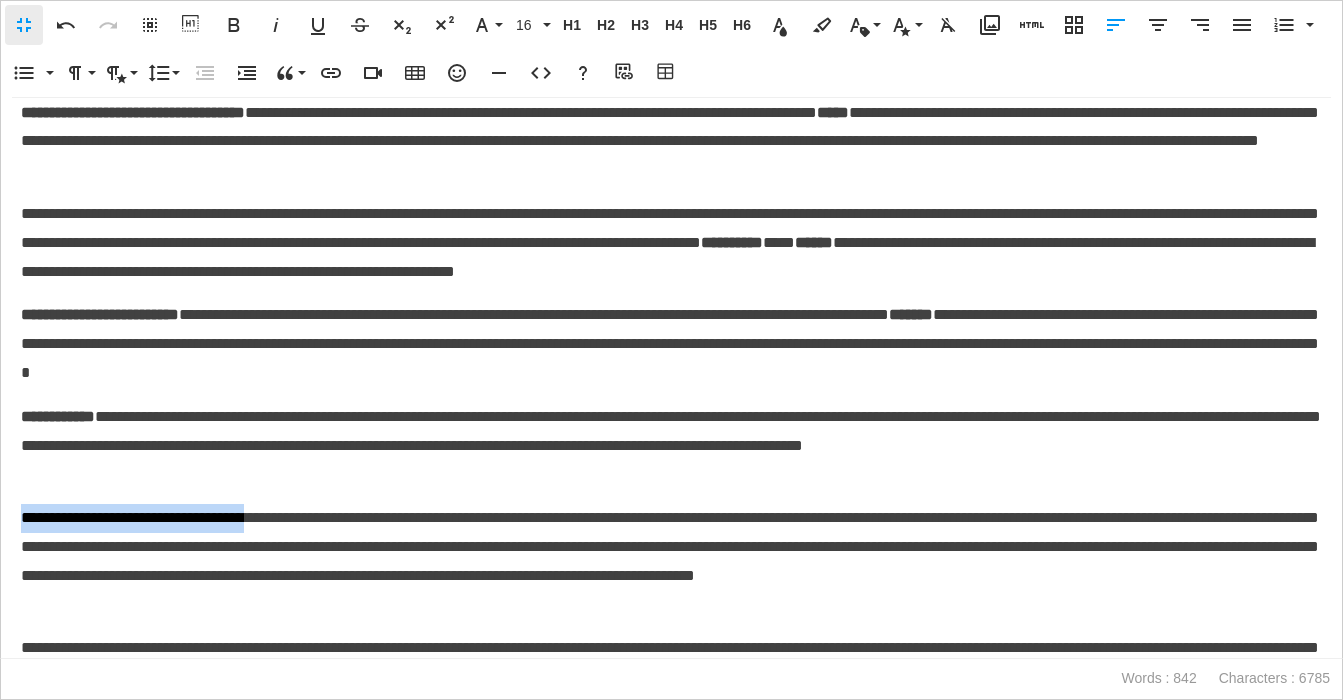 drag, startPoint x: 312, startPoint y: 519, endPoint x: -6, endPoint y: 504, distance: 318.35358 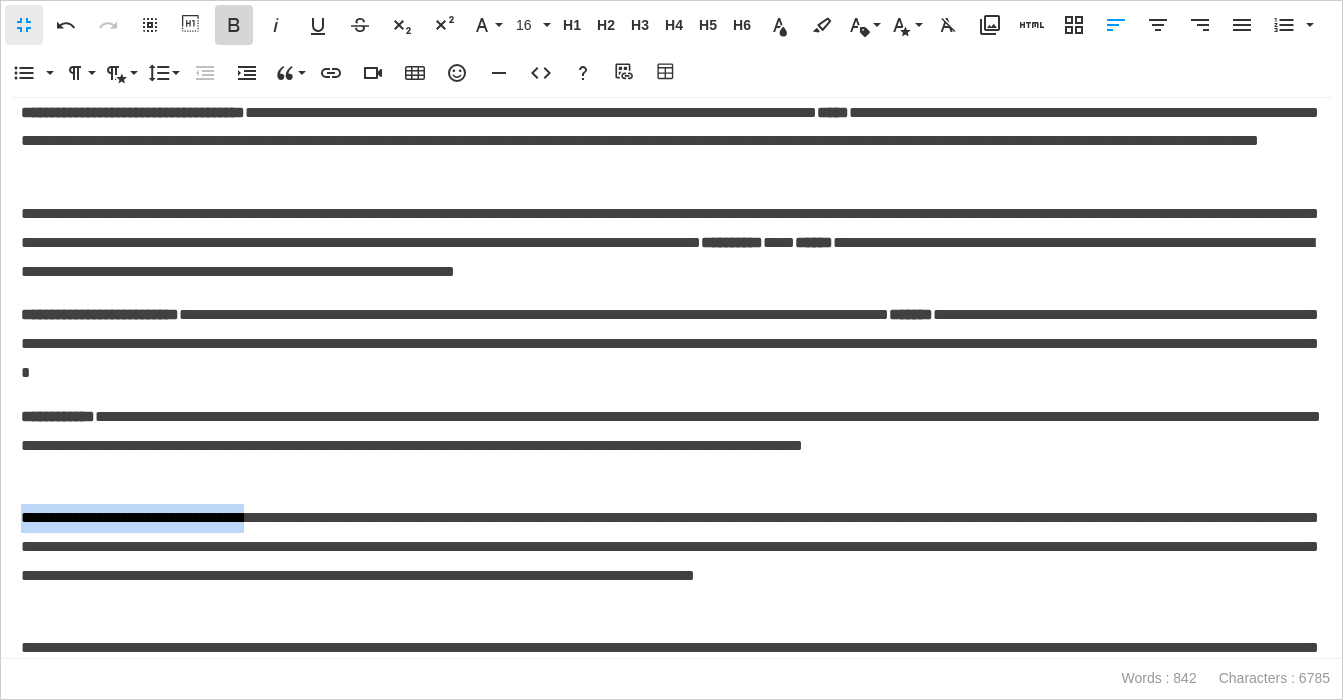 click 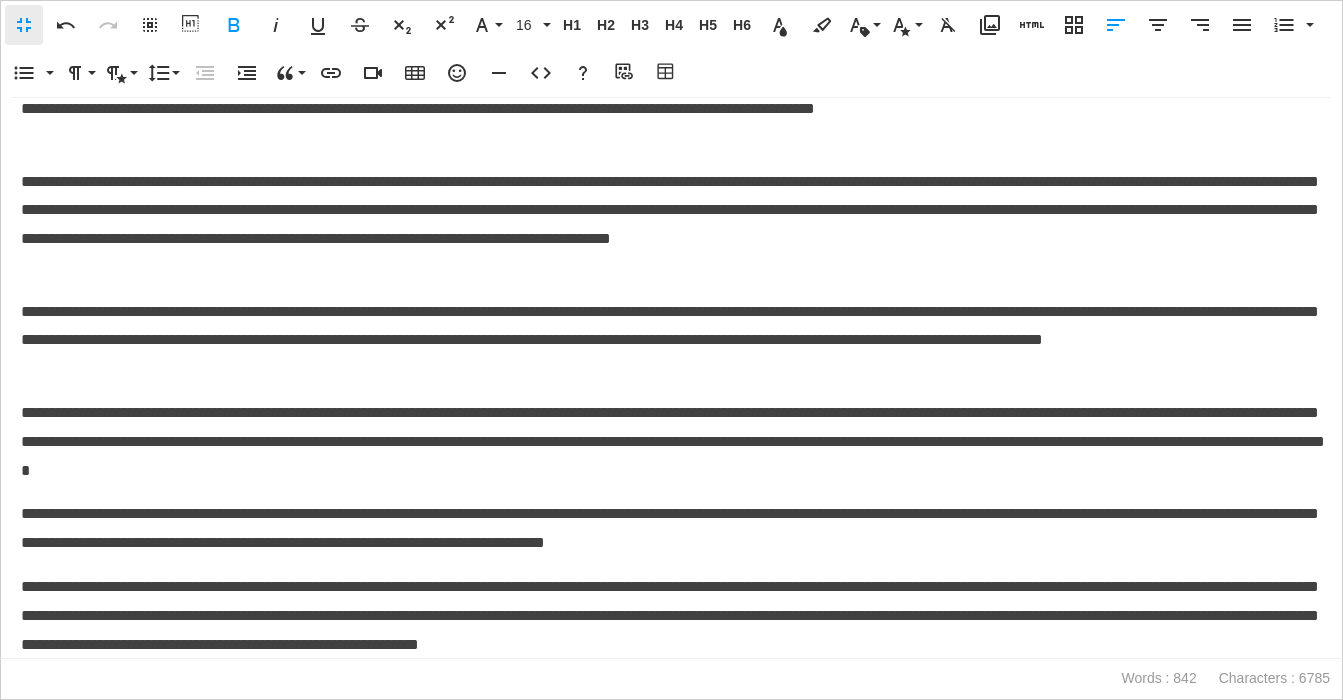 scroll, scrollTop: 1023, scrollLeft: 0, axis: vertical 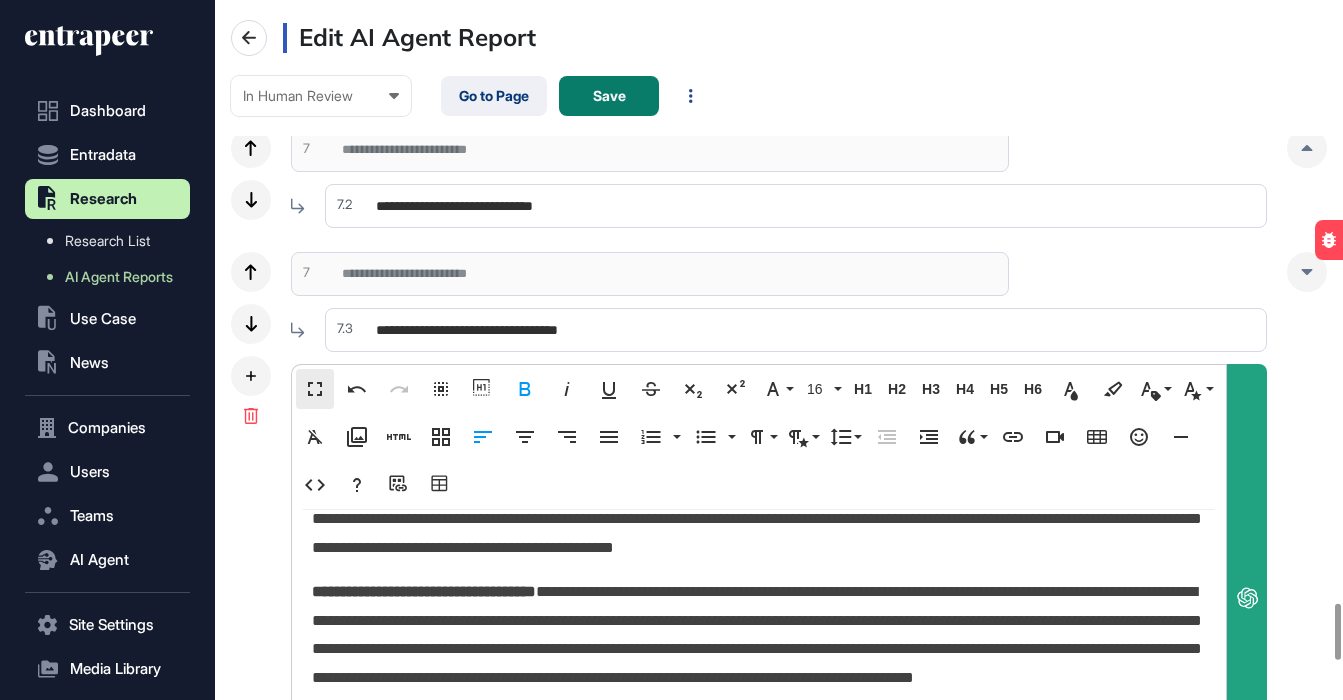 click on "**********" 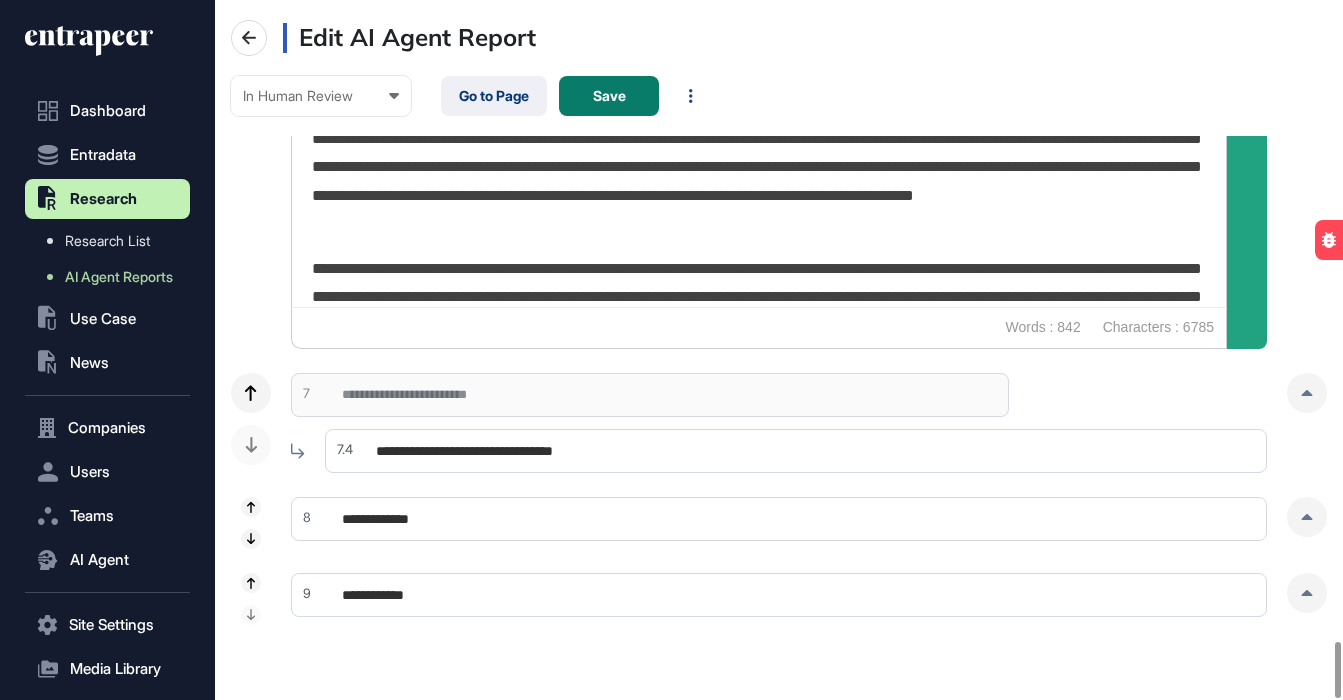 scroll, scrollTop: 8044, scrollLeft: 0, axis: vertical 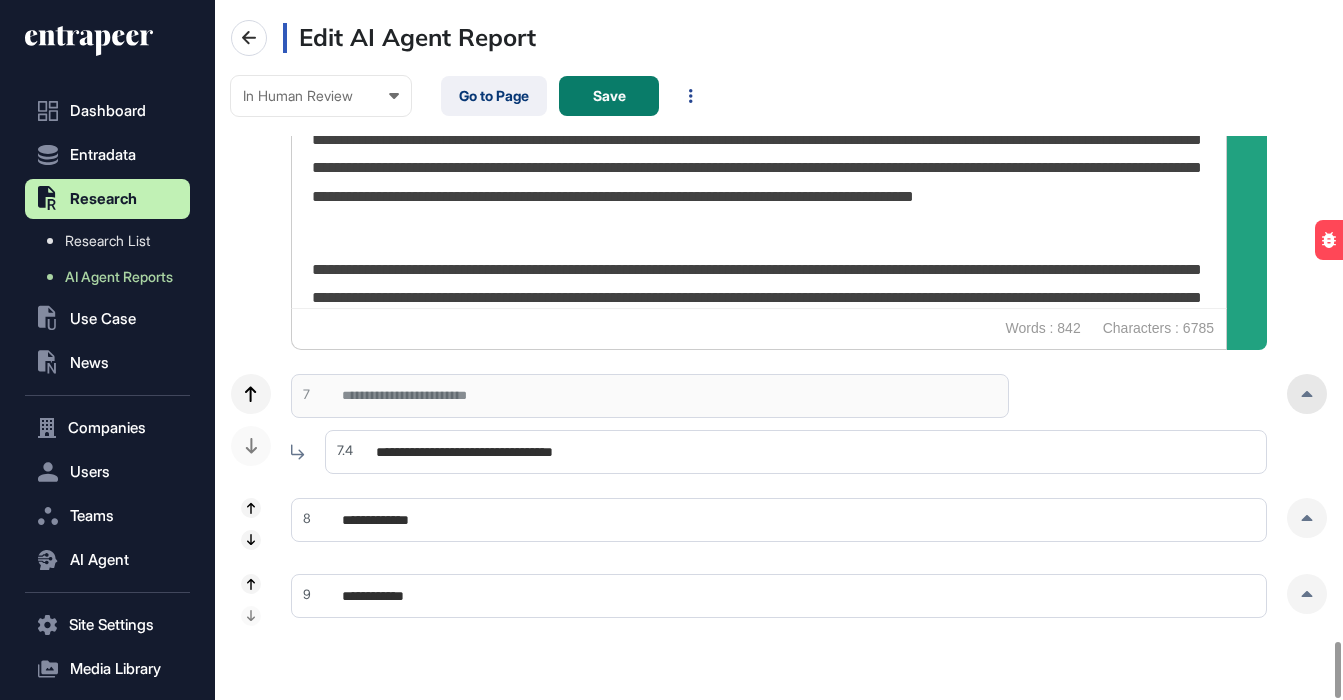 click at bounding box center (1307, 394) 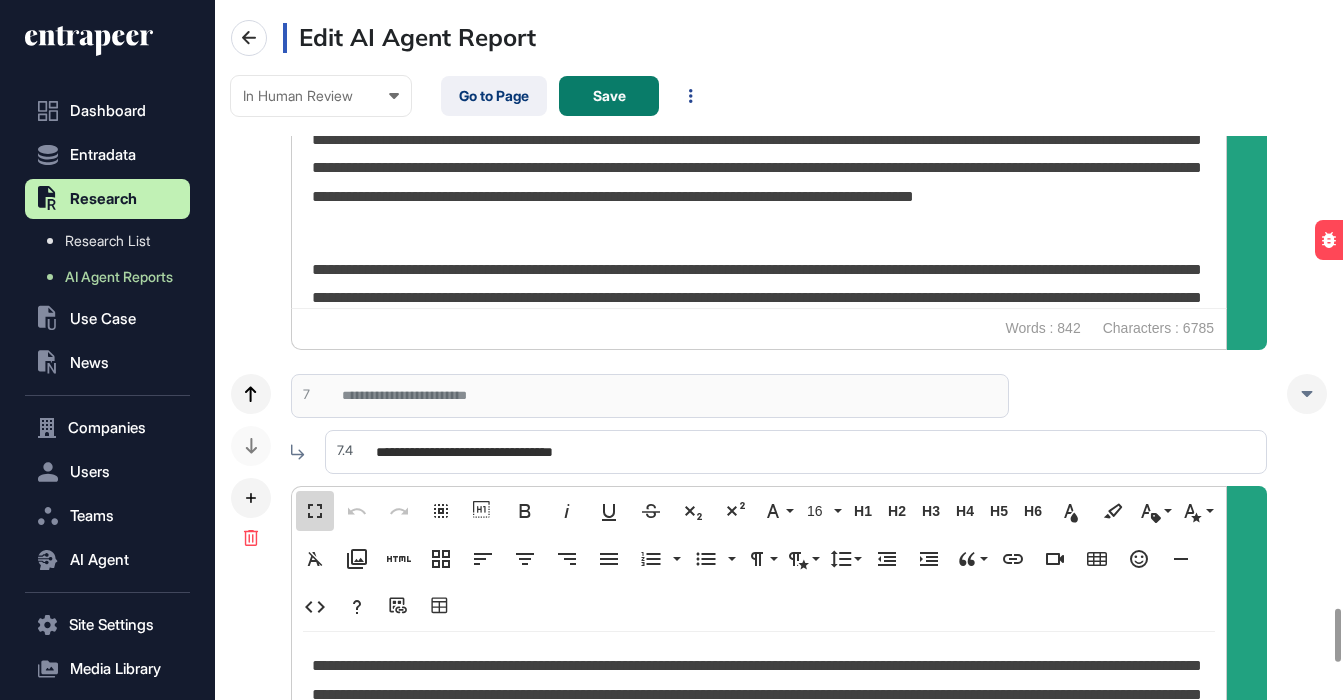 scroll, scrollTop: 1, scrollLeft: 9, axis: both 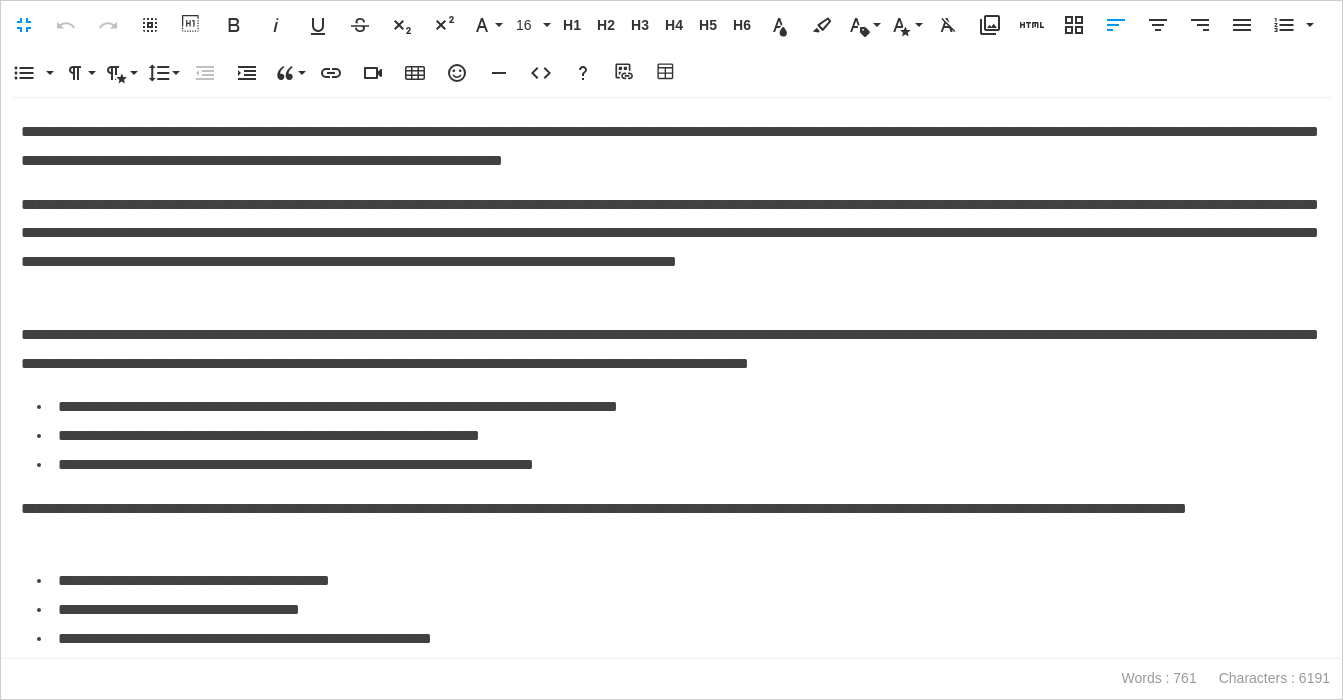 click on "**********" at bounding box center (671, 350) 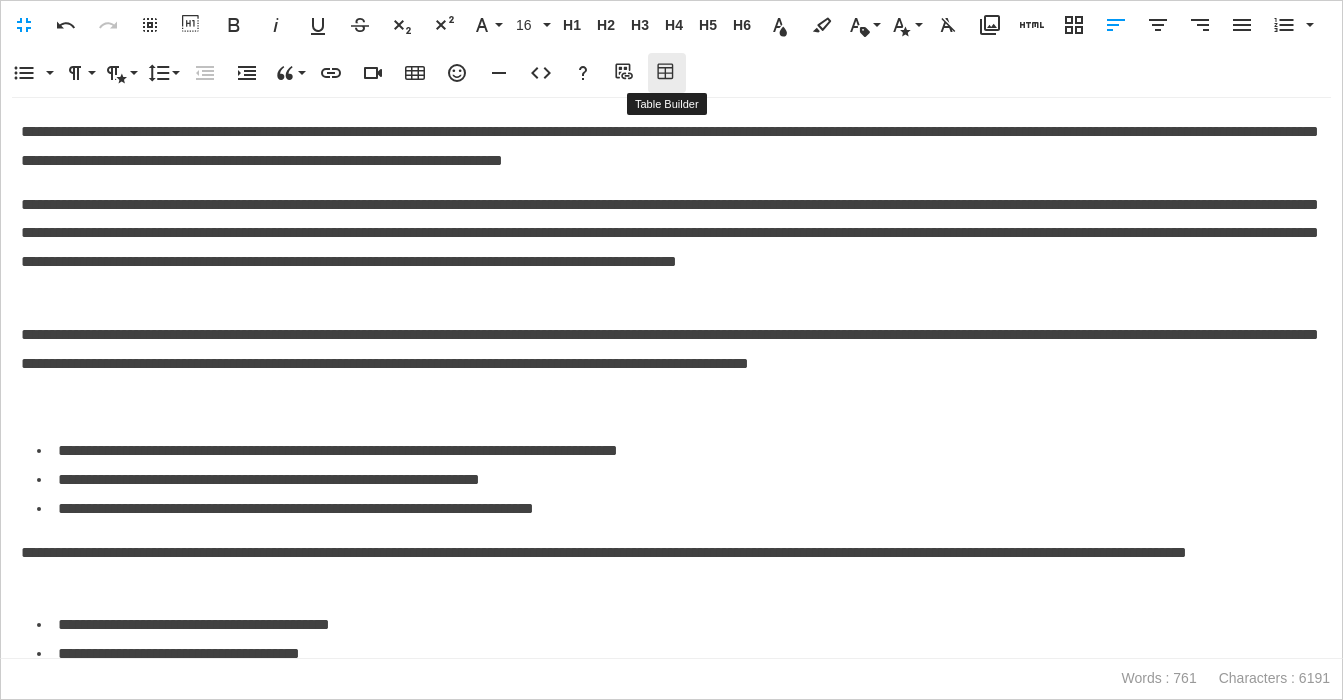 click on "Table Builder" at bounding box center (667, 73) 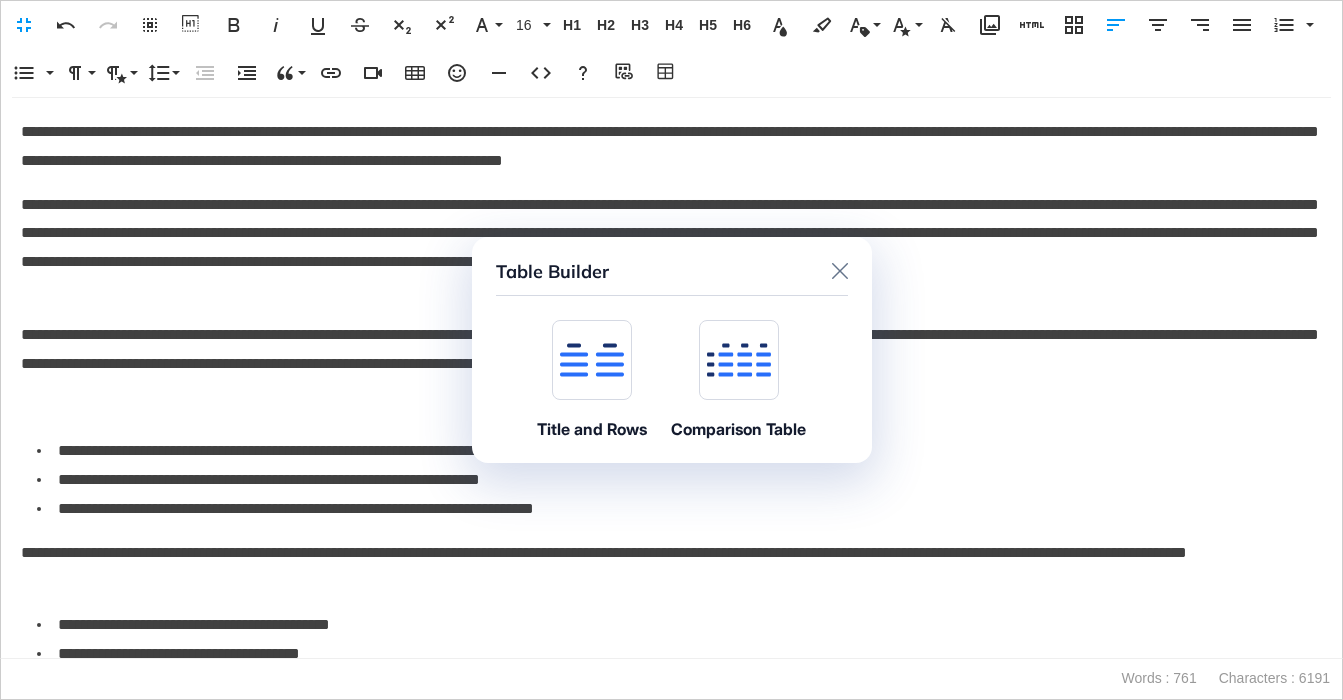 click 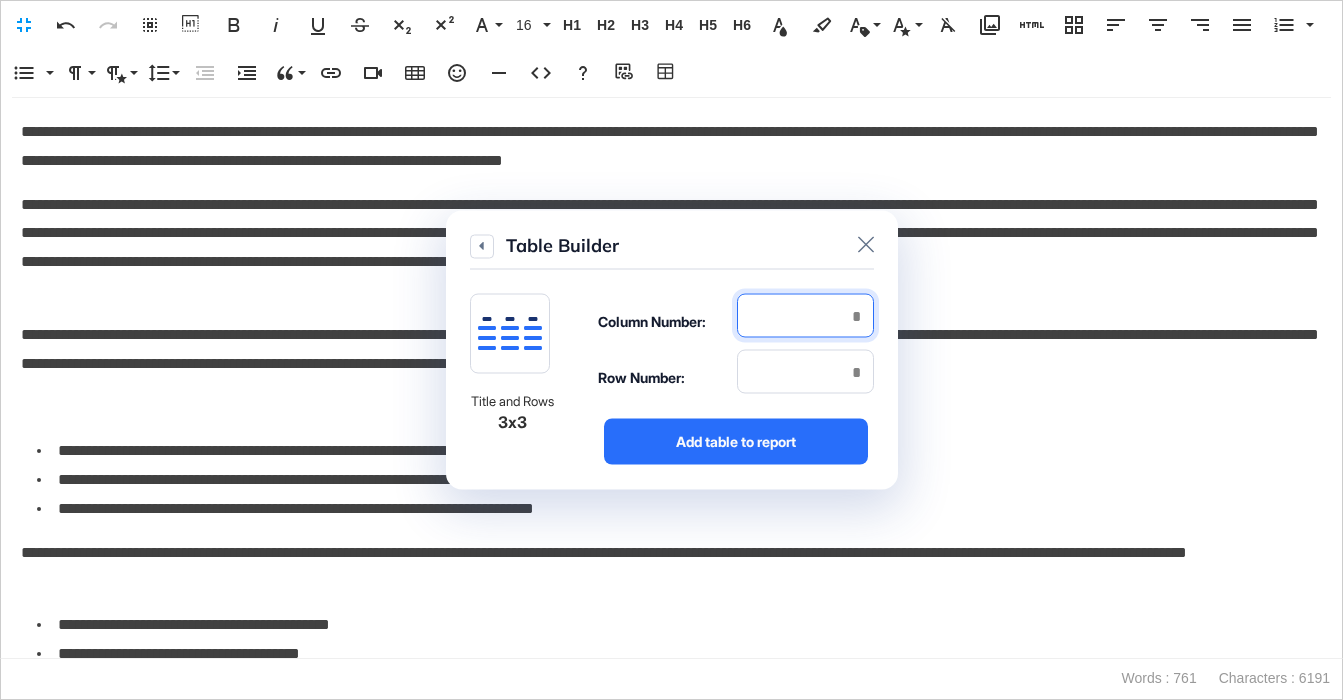 click at bounding box center [805, 316] 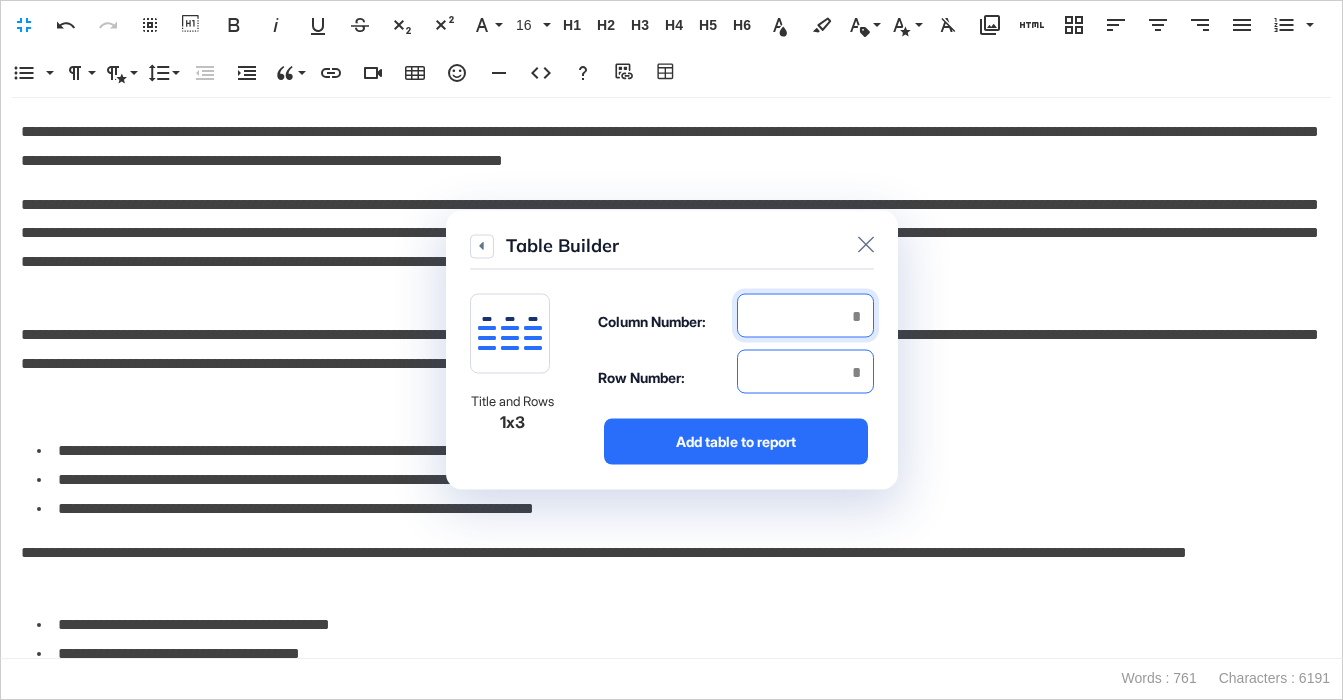 type on "*" 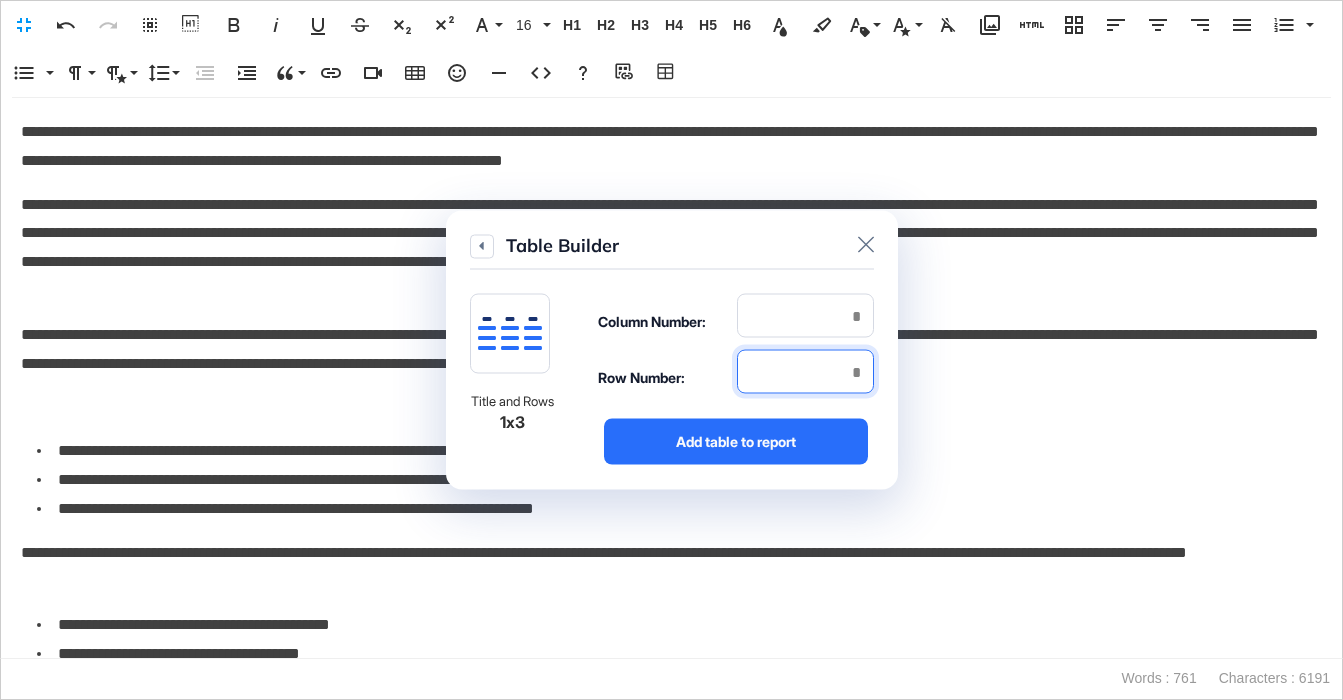 click at bounding box center [805, 372] 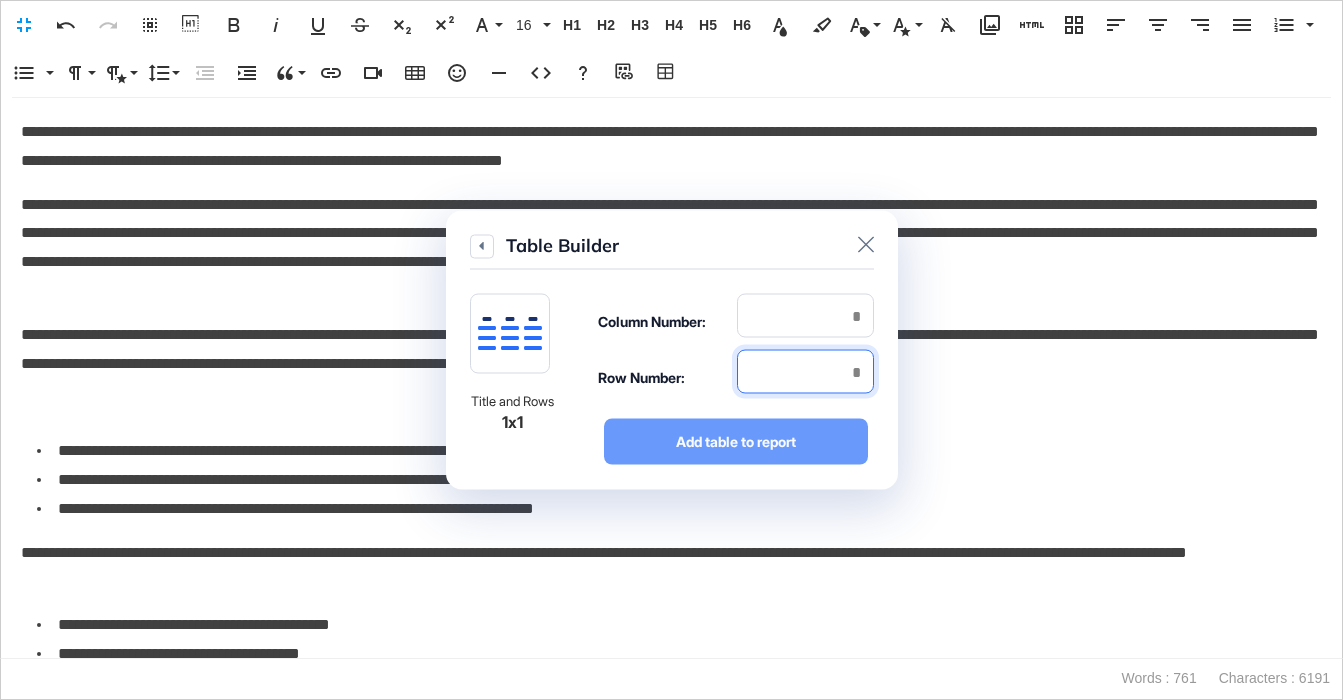 type on "*" 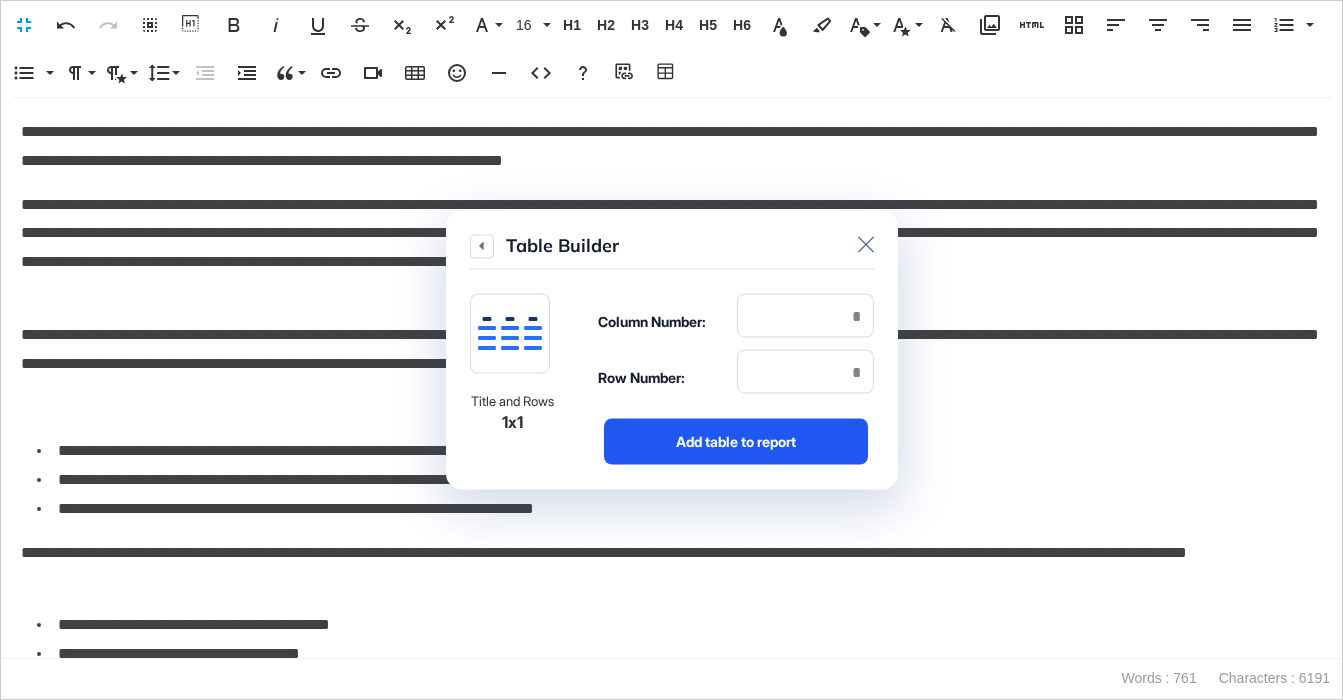 click on "Add table to report" at bounding box center (736, 442) 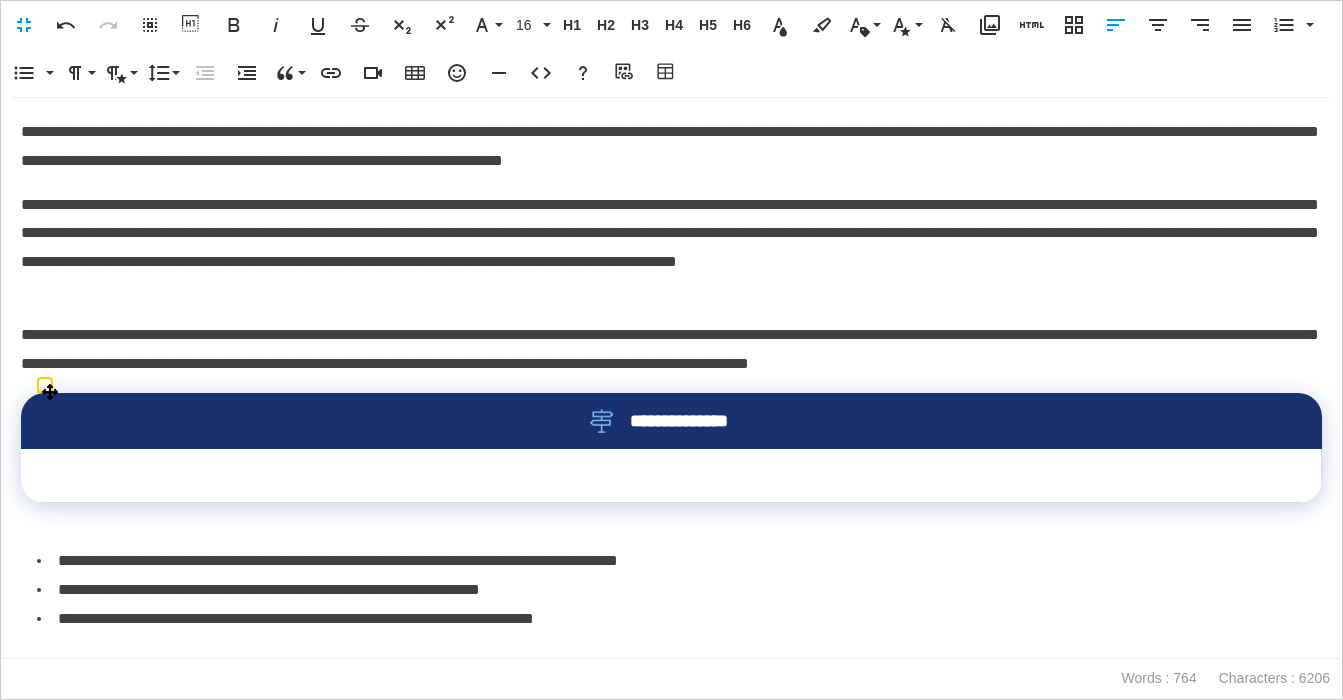 click on "**********" at bounding box center (671, 421) 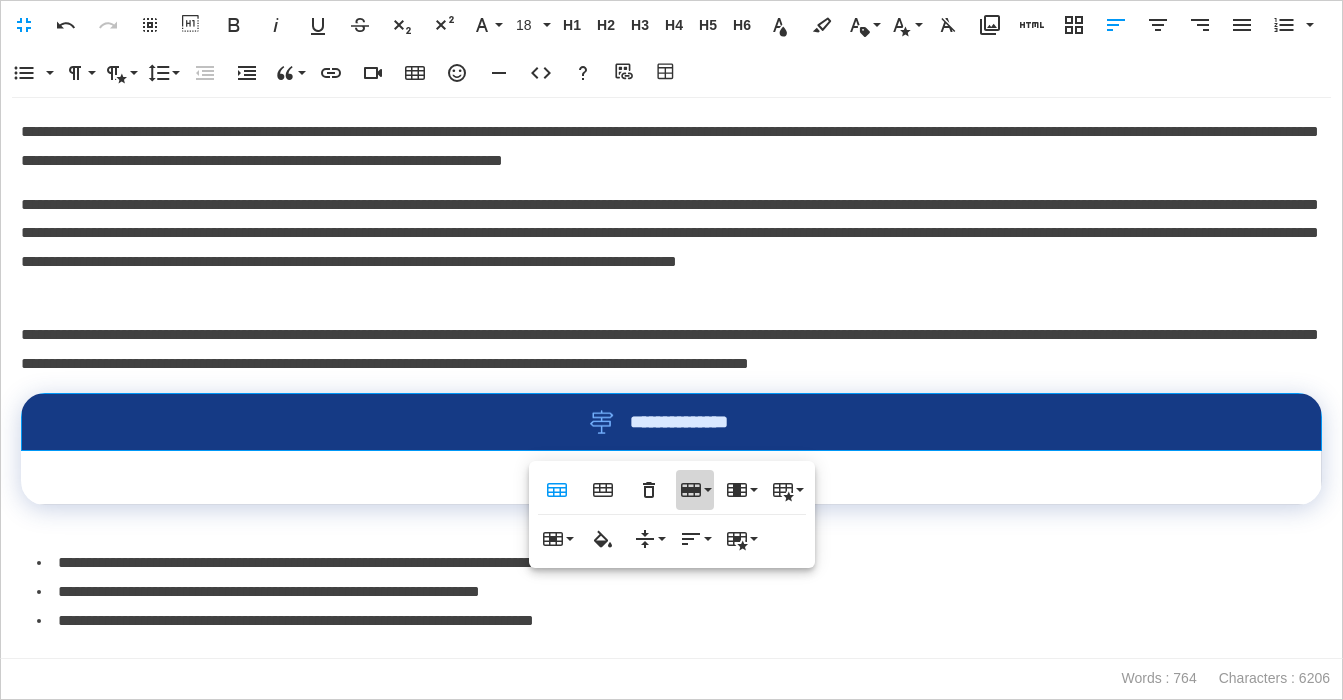 click 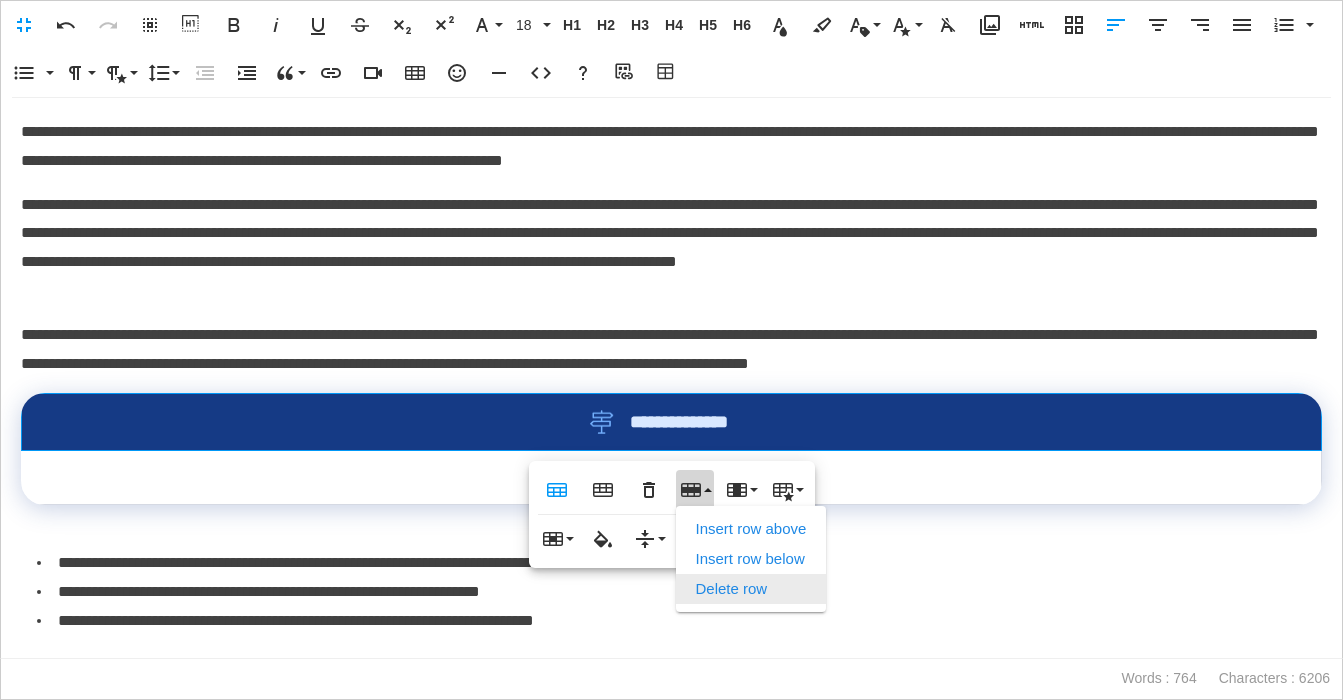 click on "Delete row" at bounding box center [751, 589] 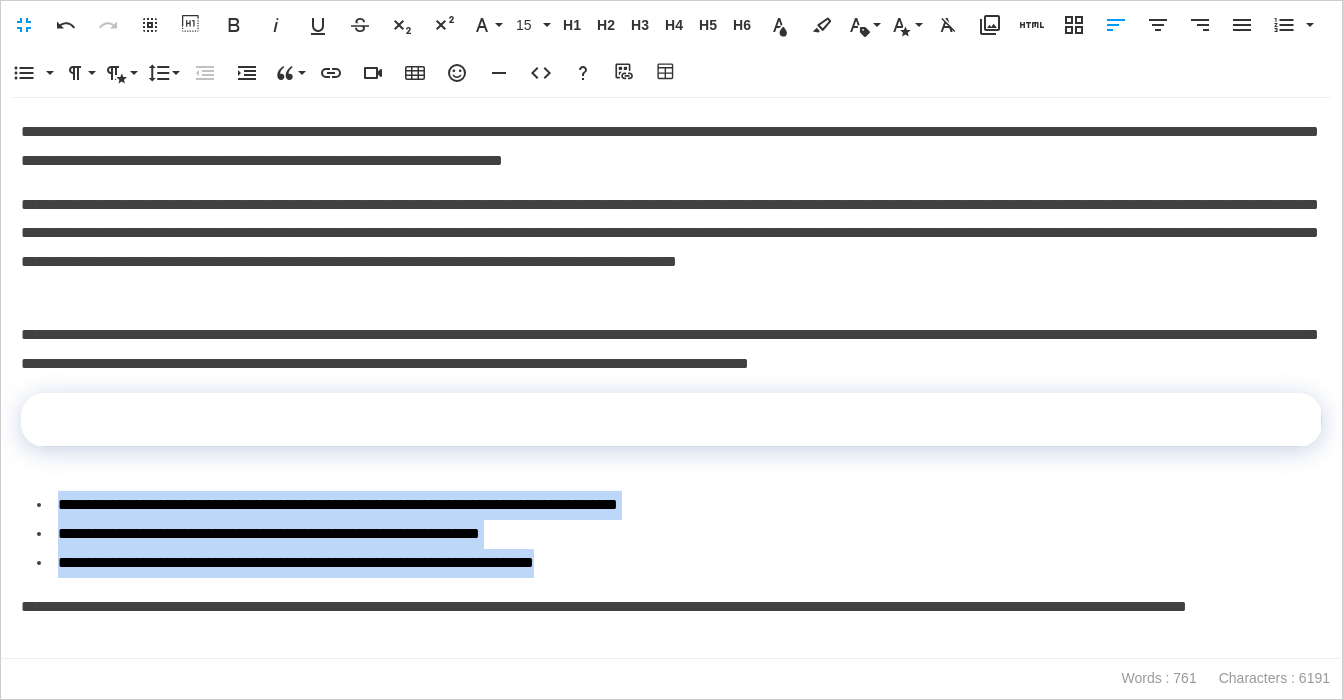 drag, startPoint x: 684, startPoint y: 565, endPoint x: -14, endPoint y: 506, distance: 700.48914 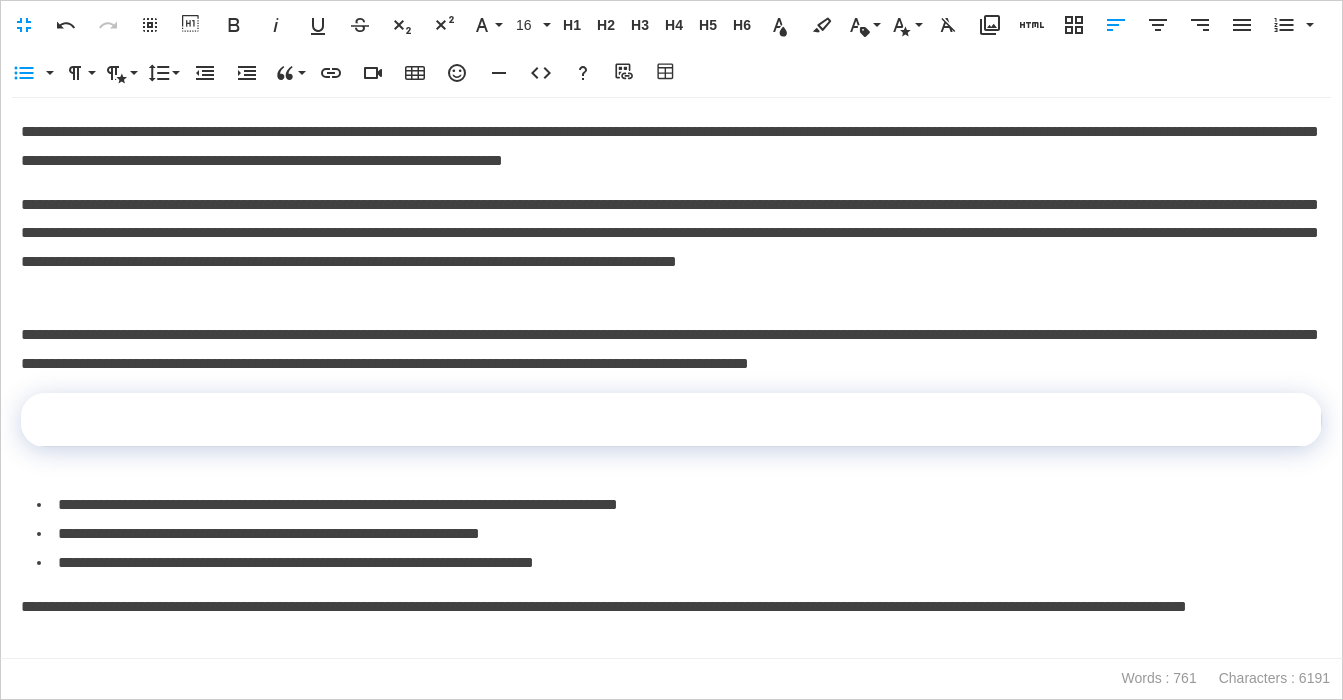click at bounding box center [671, 420] 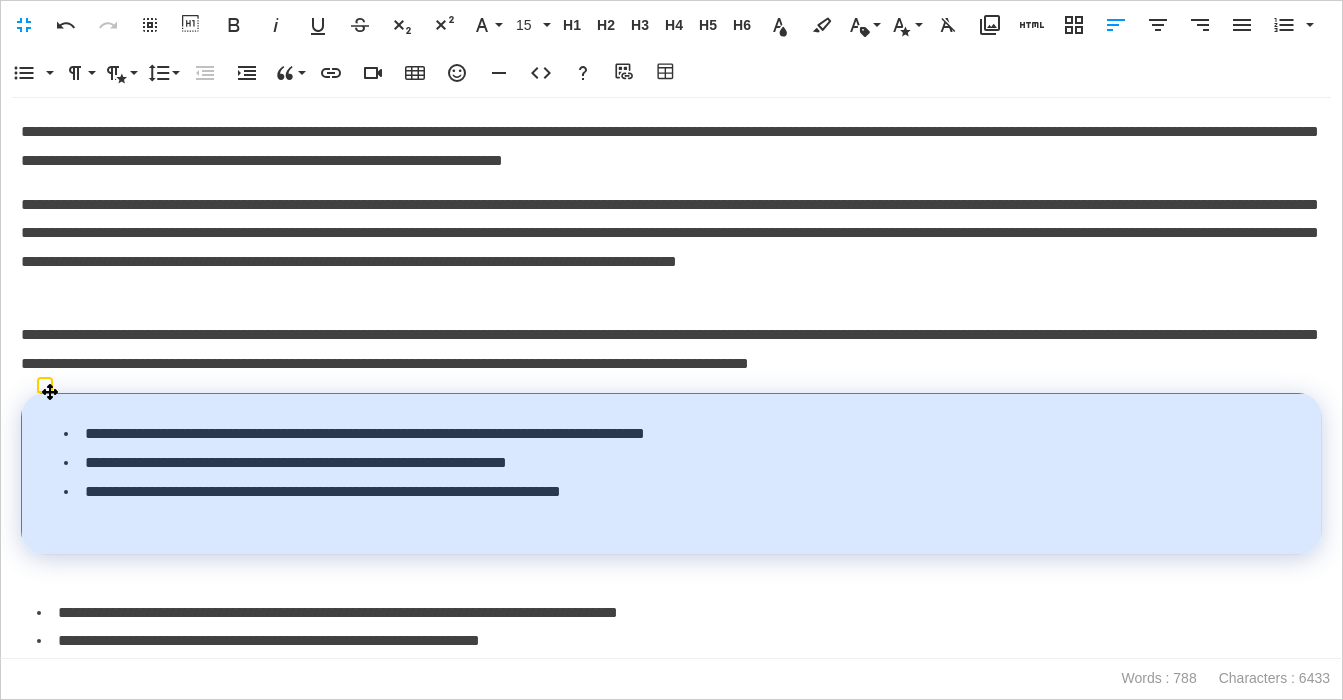 click on "**********" at bounding box center [672, 474] 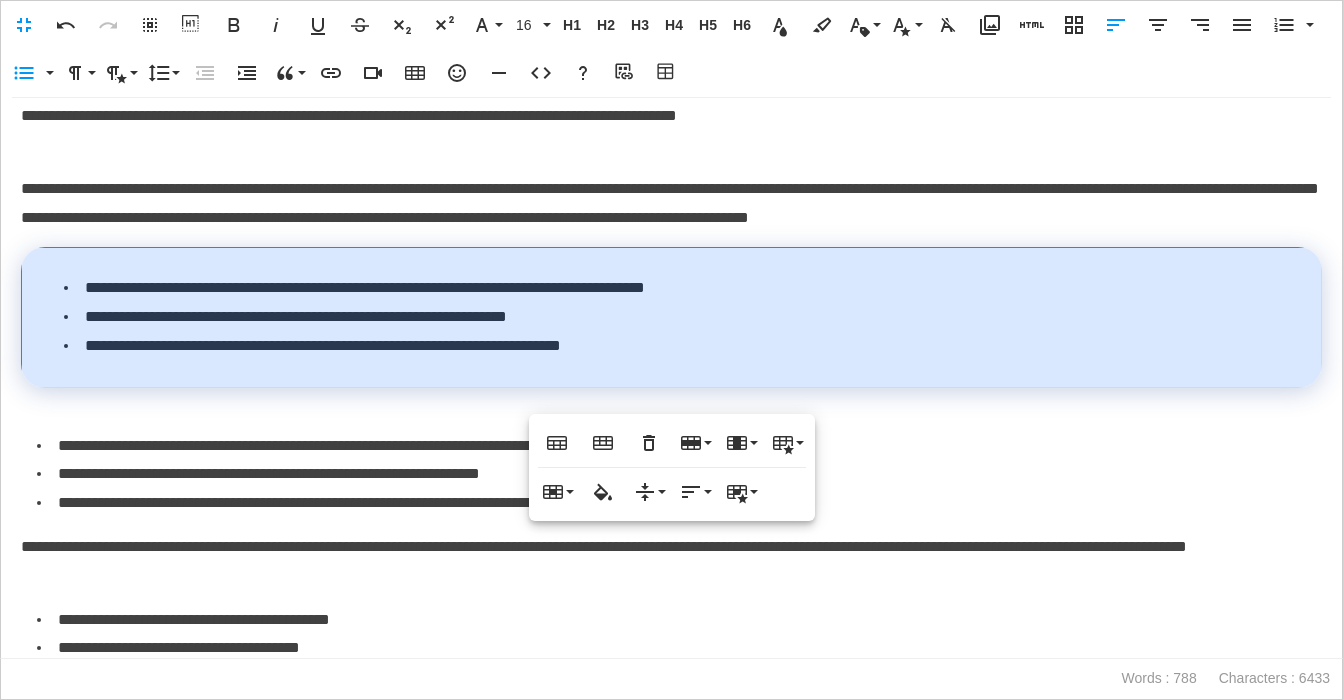 scroll, scrollTop: 181, scrollLeft: 0, axis: vertical 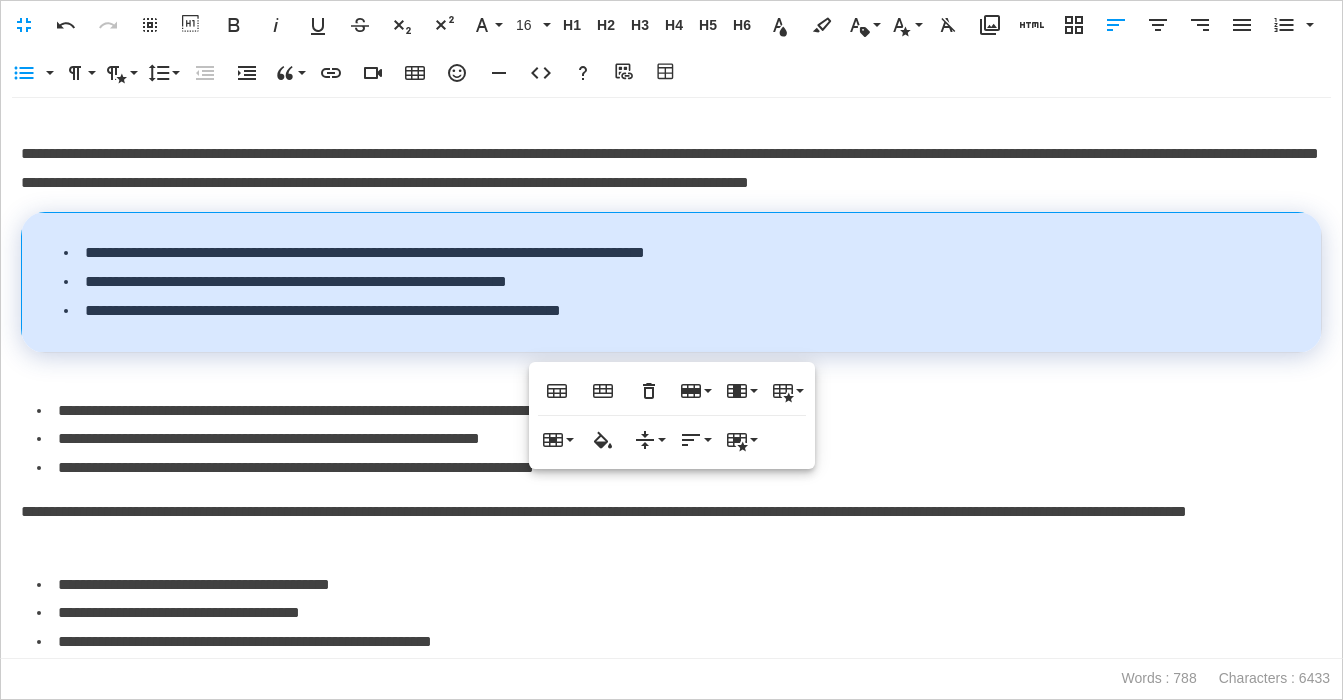 click on "**********" at bounding box center [679, 468] 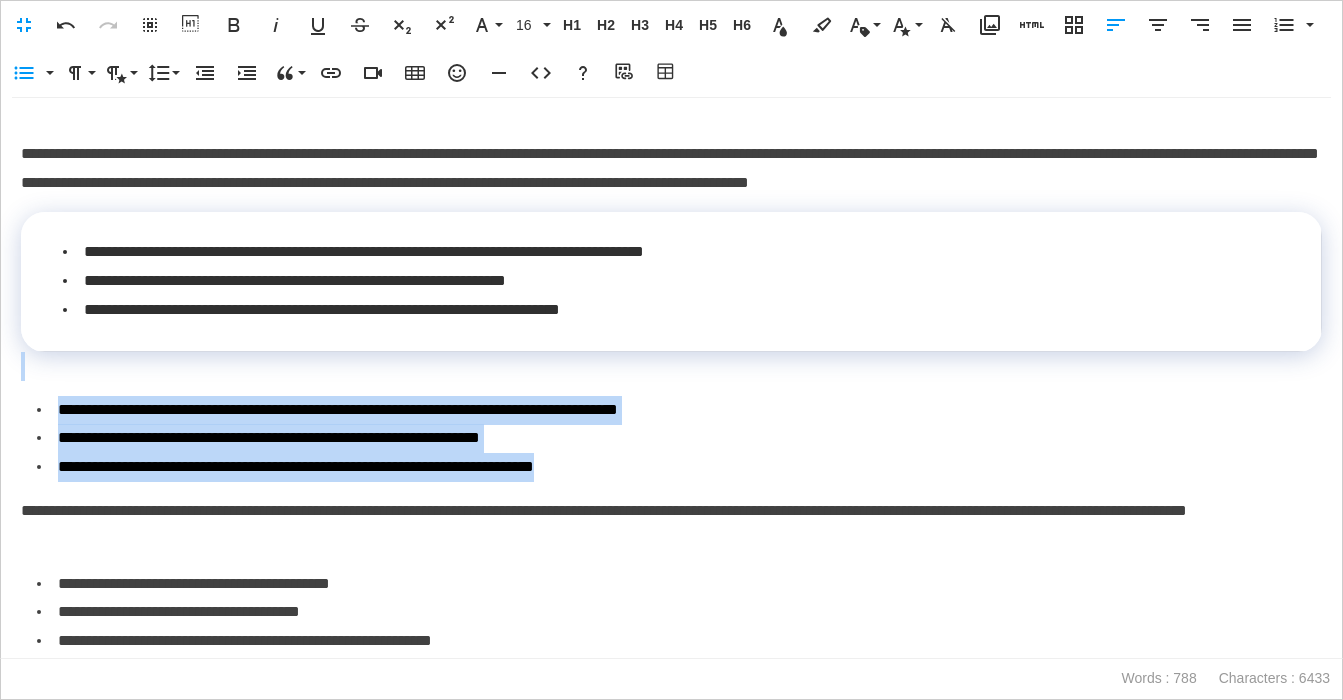 drag, startPoint x: 696, startPoint y: 475, endPoint x: -7, endPoint y: 379, distance: 709.5245 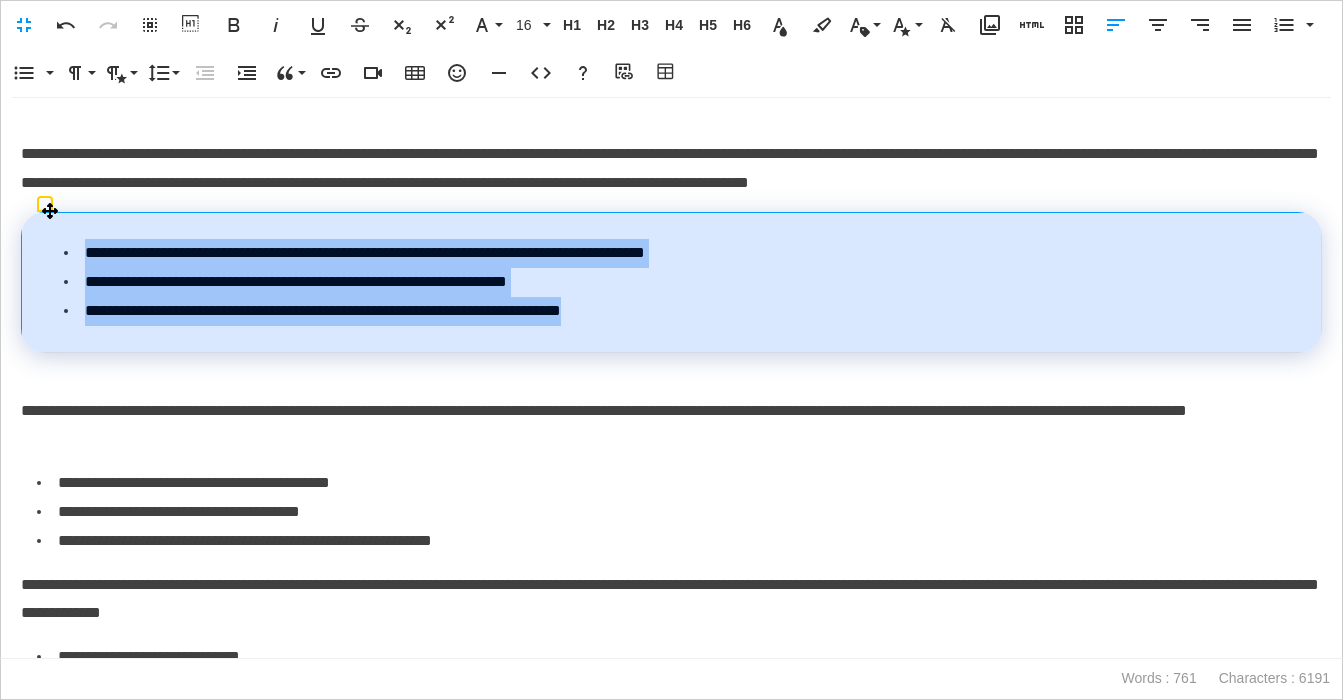 drag, startPoint x: 699, startPoint y: 308, endPoint x: 88, endPoint y: 245, distance: 614.2394 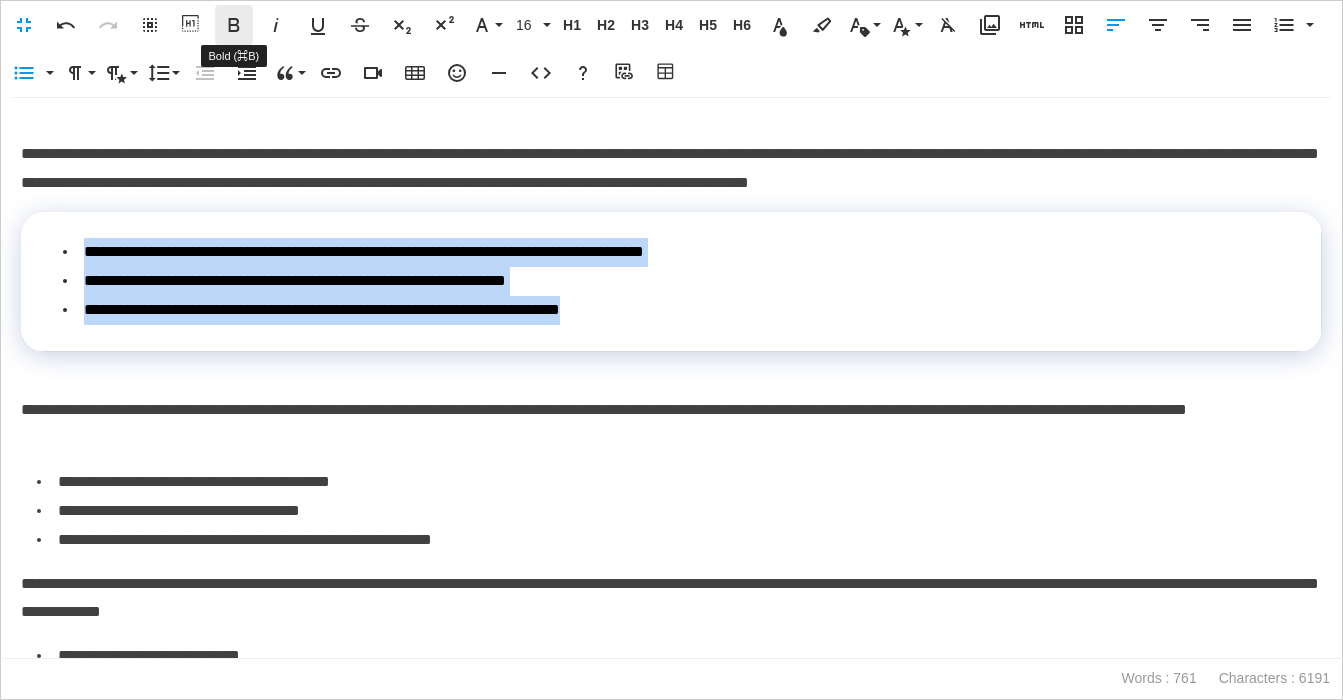 click 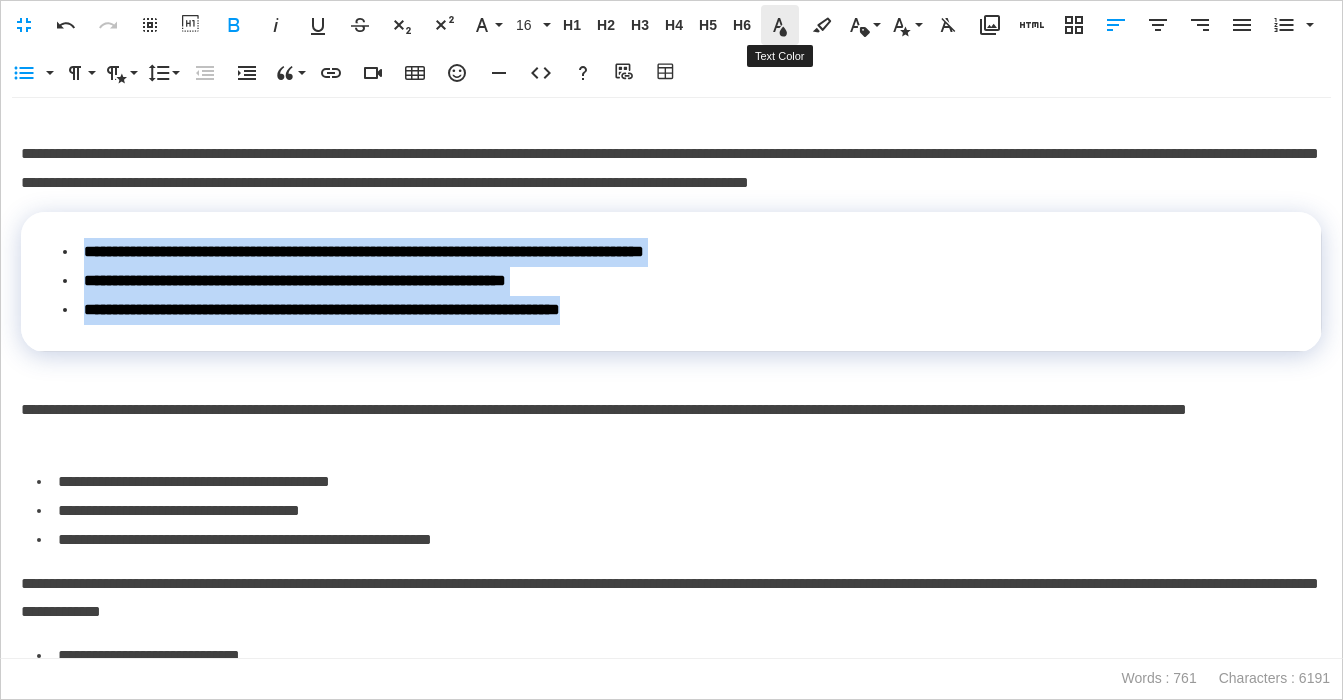 click 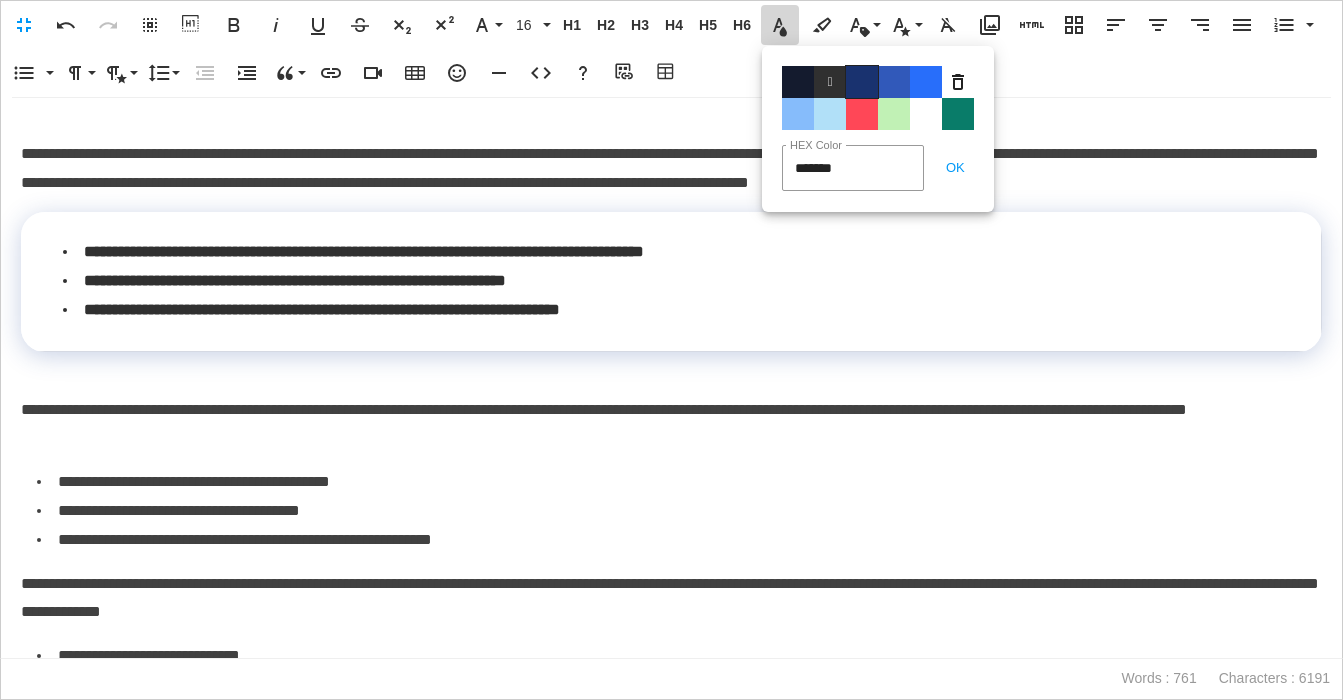 click on "Color#19326F" at bounding box center [862, 82] 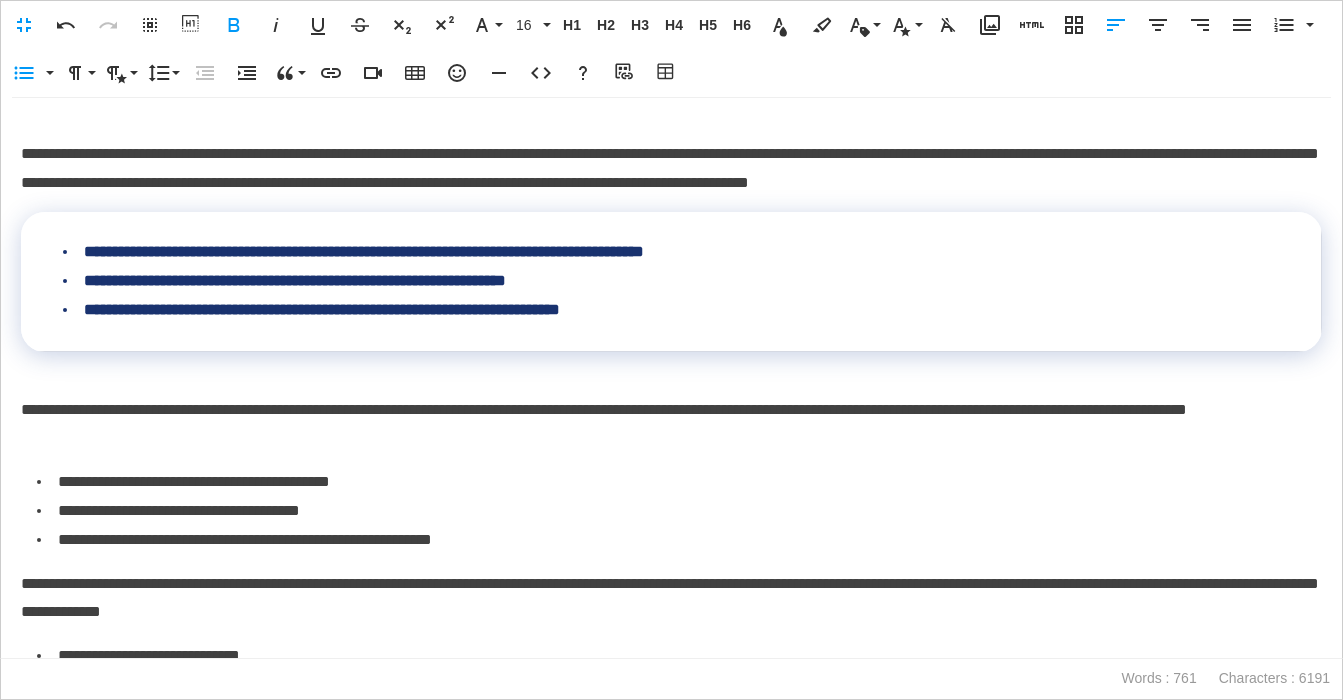 click on "**********" at bounding box center [671, 197] 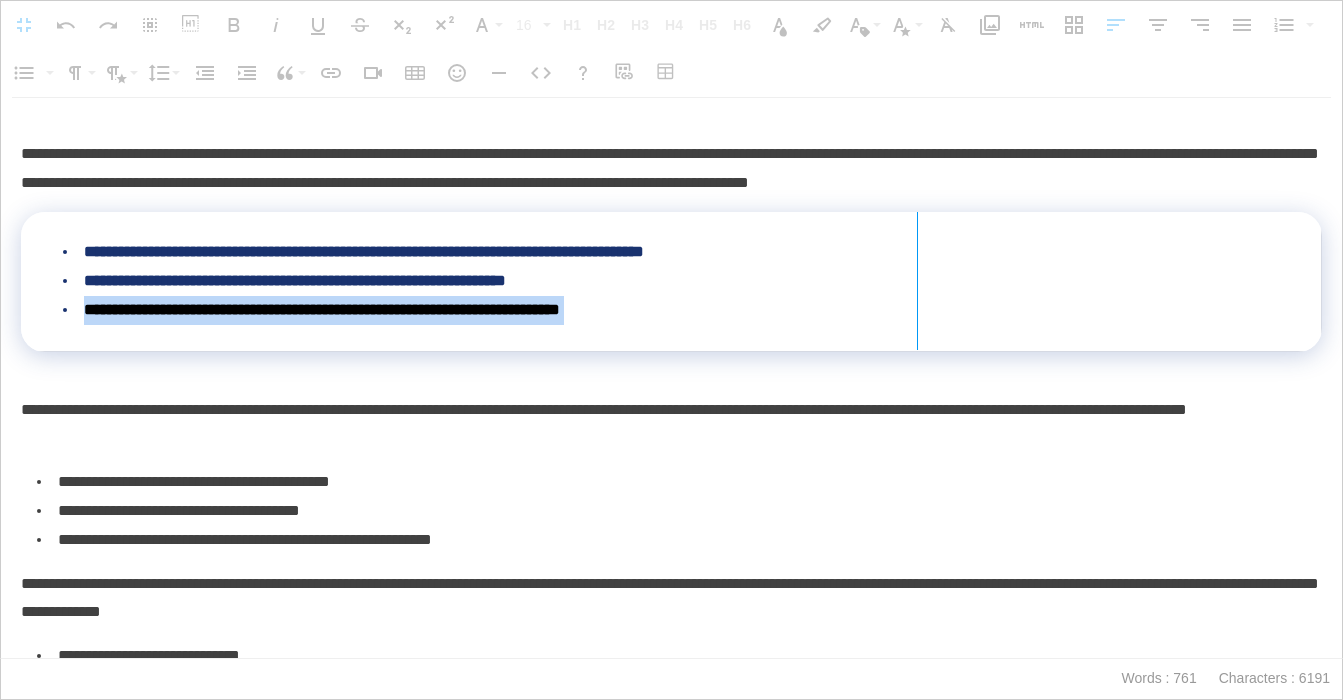 drag, startPoint x: 1318, startPoint y: 270, endPoint x: 916, endPoint y: 254, distance: 402.31827 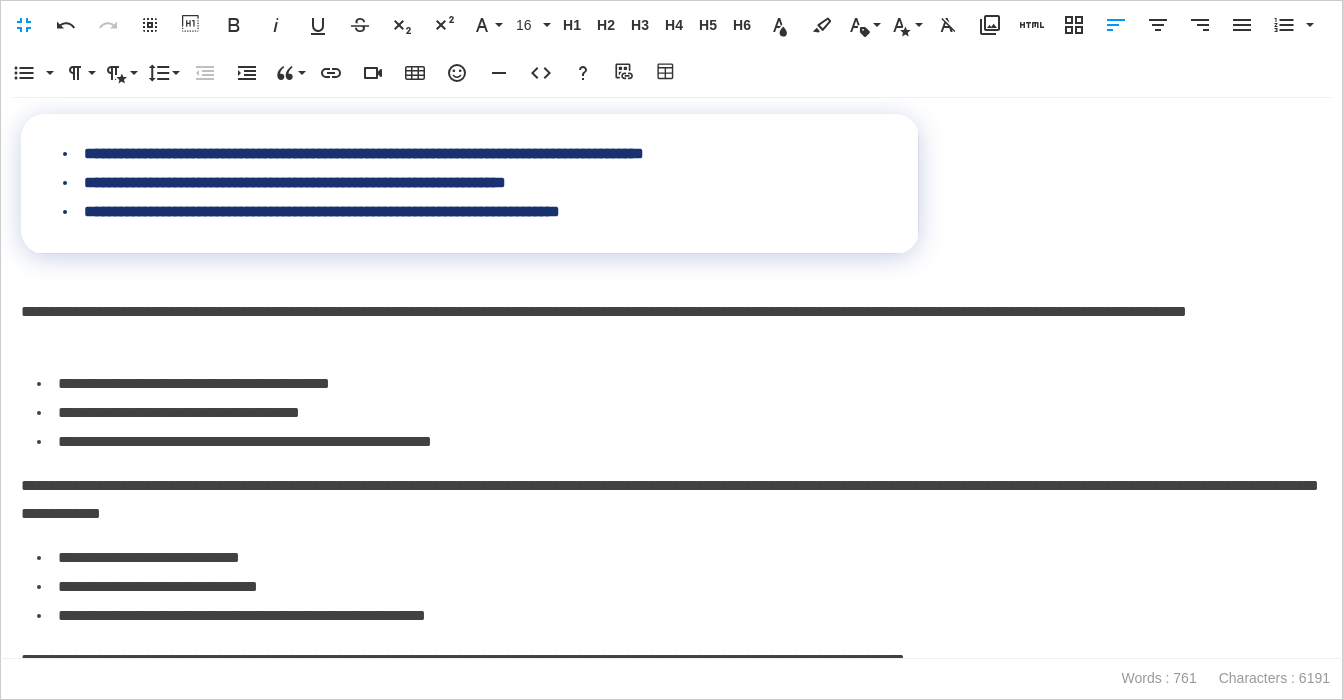 scroll, scrollTop: 289, scrollLeft: 0, axis: vertical 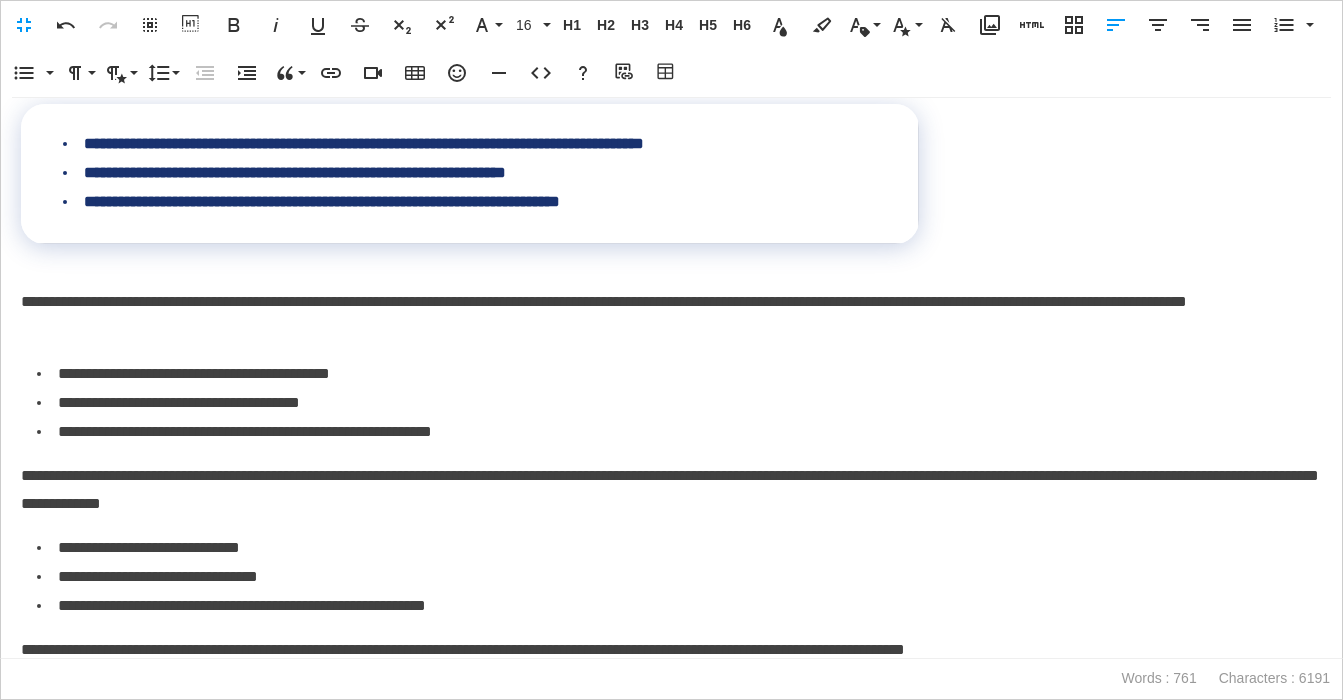 click on "**********" at bounding box center (671, 317) 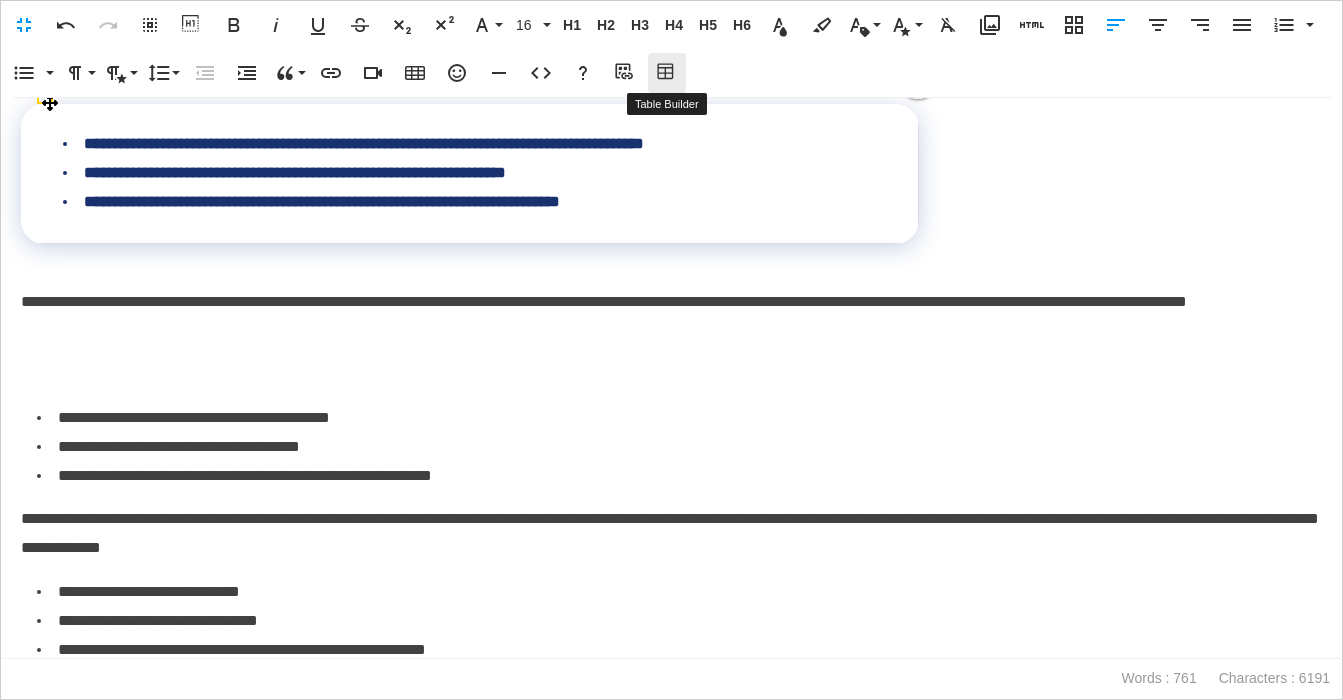 click 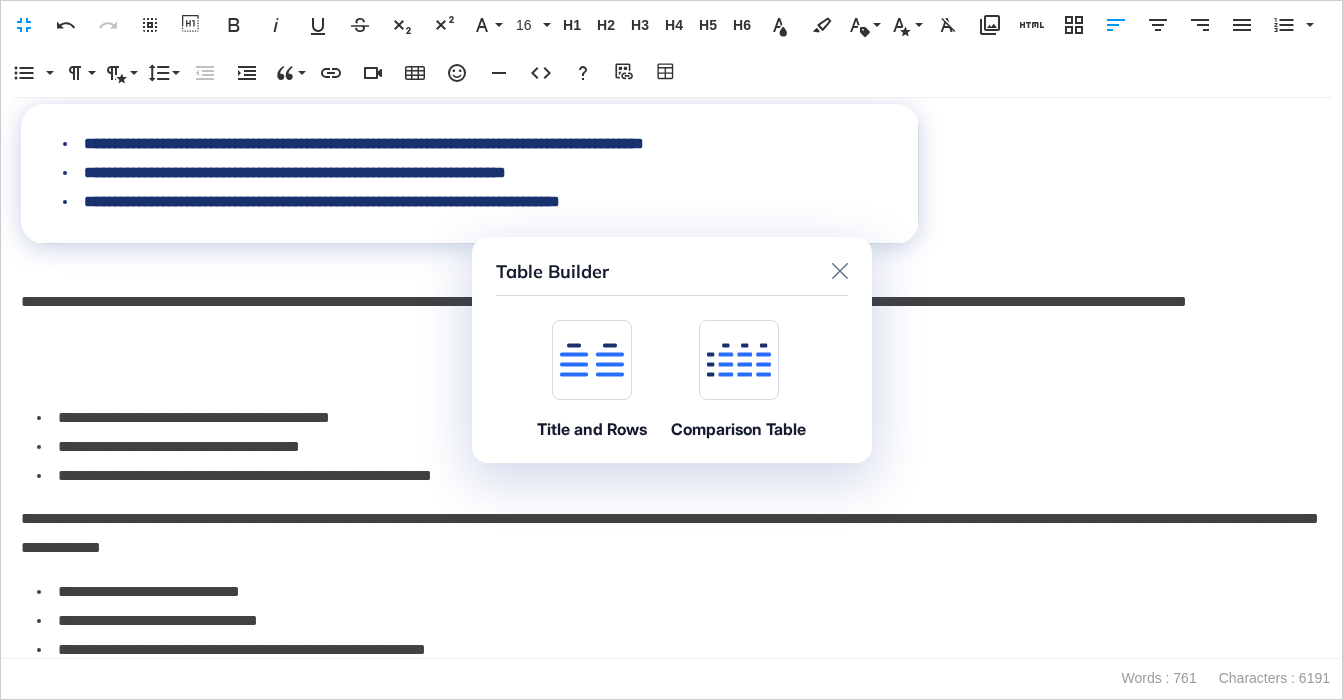 click 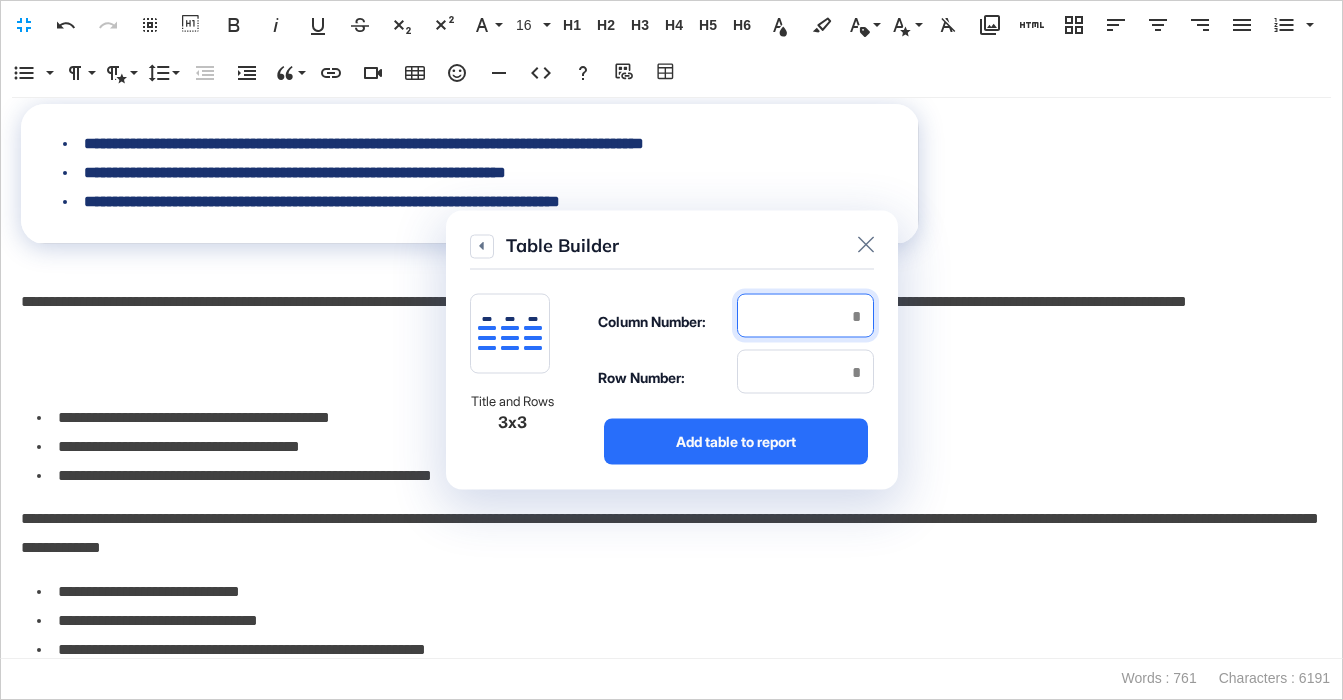 click at bounding box center (805, 316) 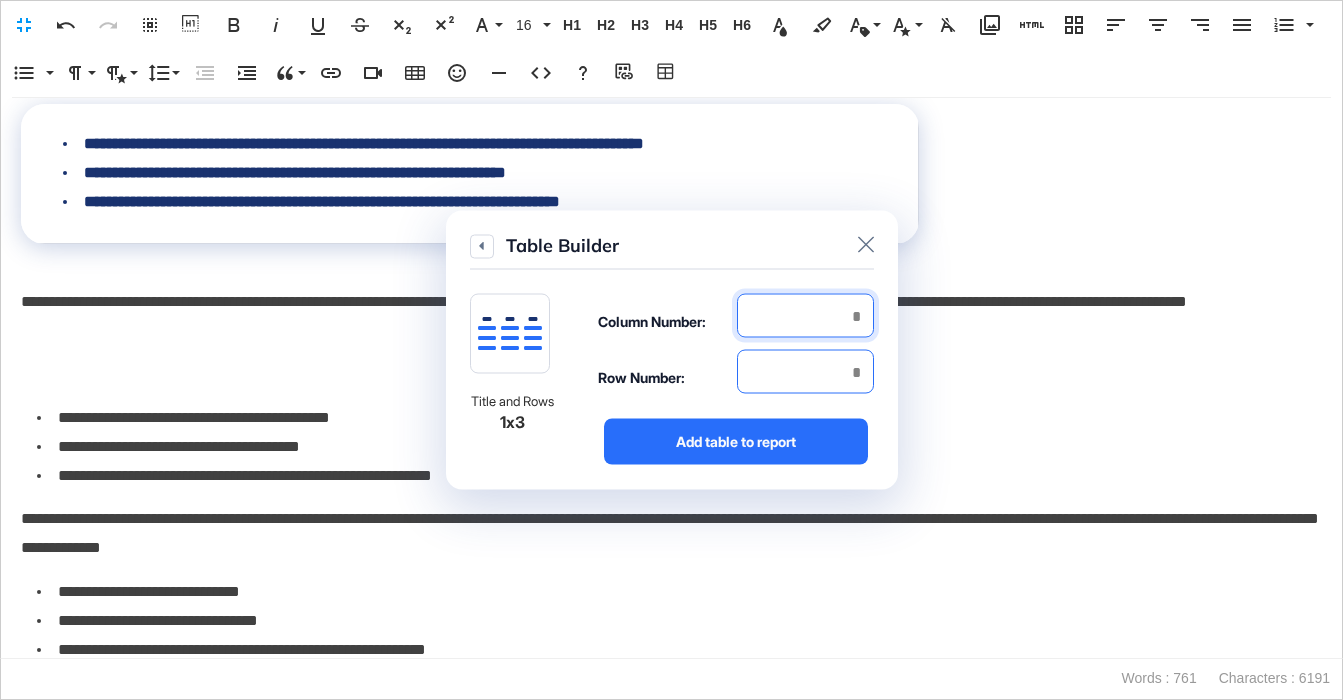 type on "*" 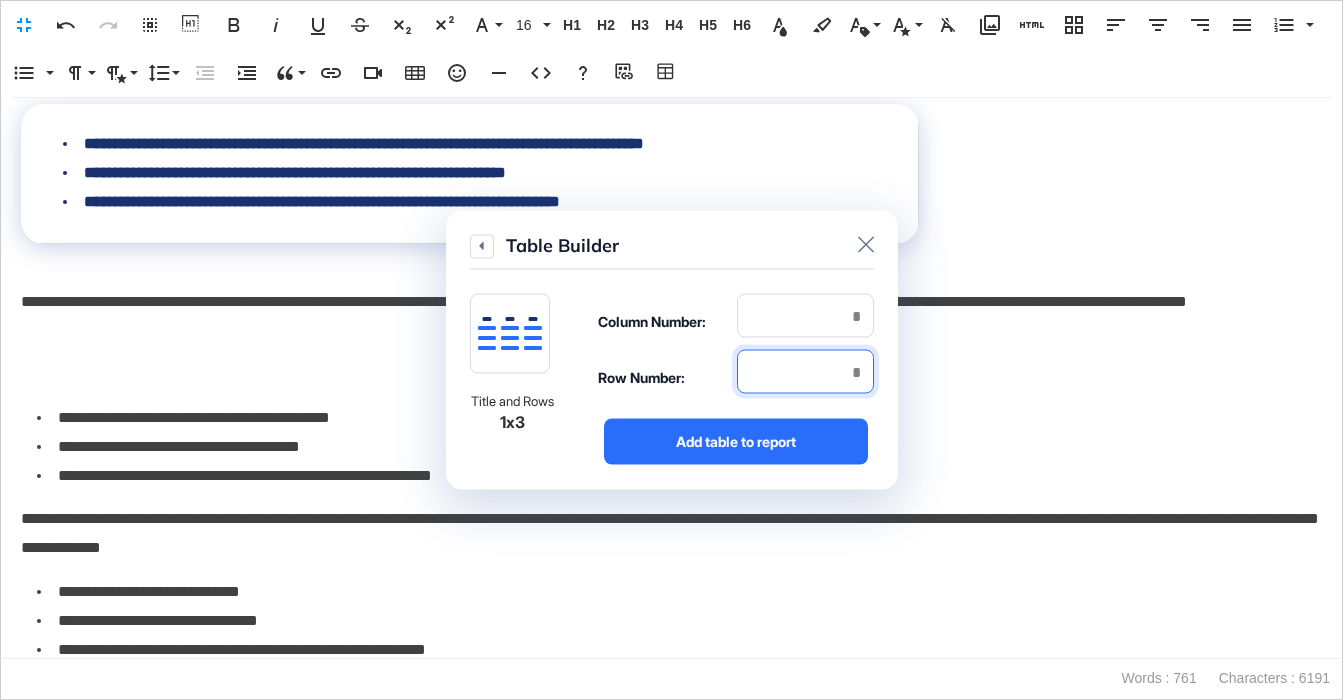 click at bounding box center [805, 372] 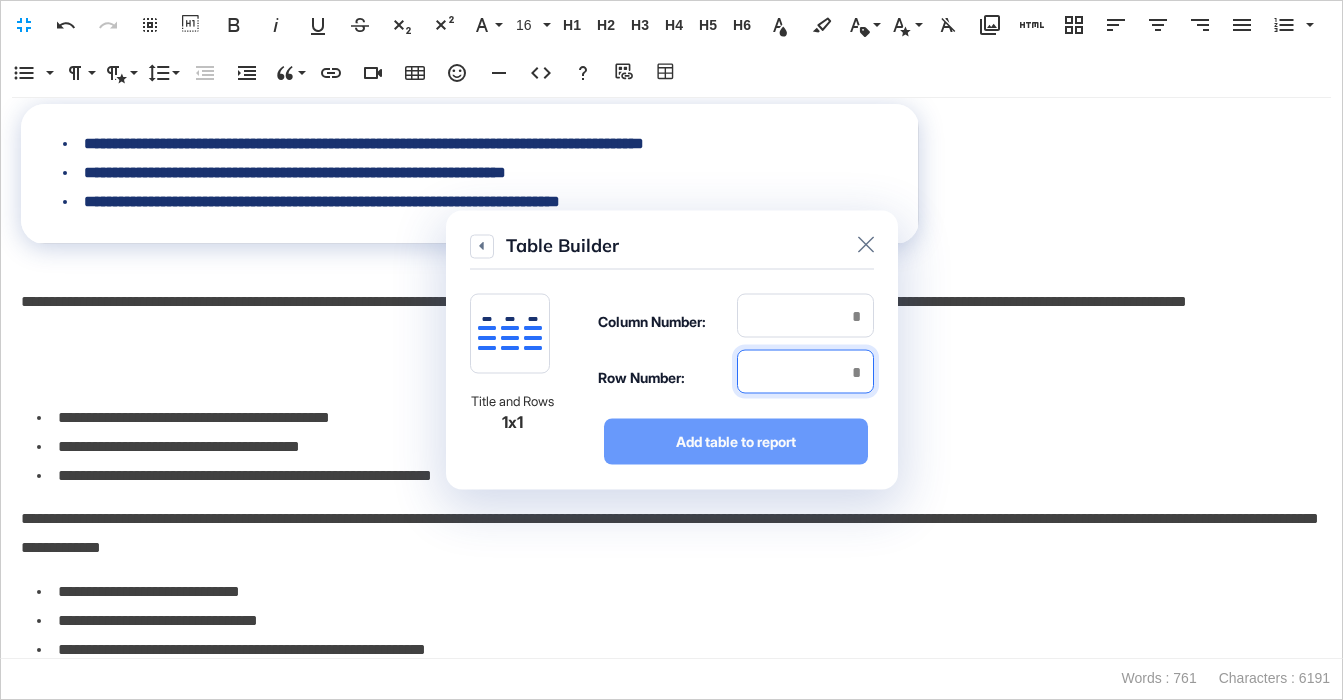 type on "*" 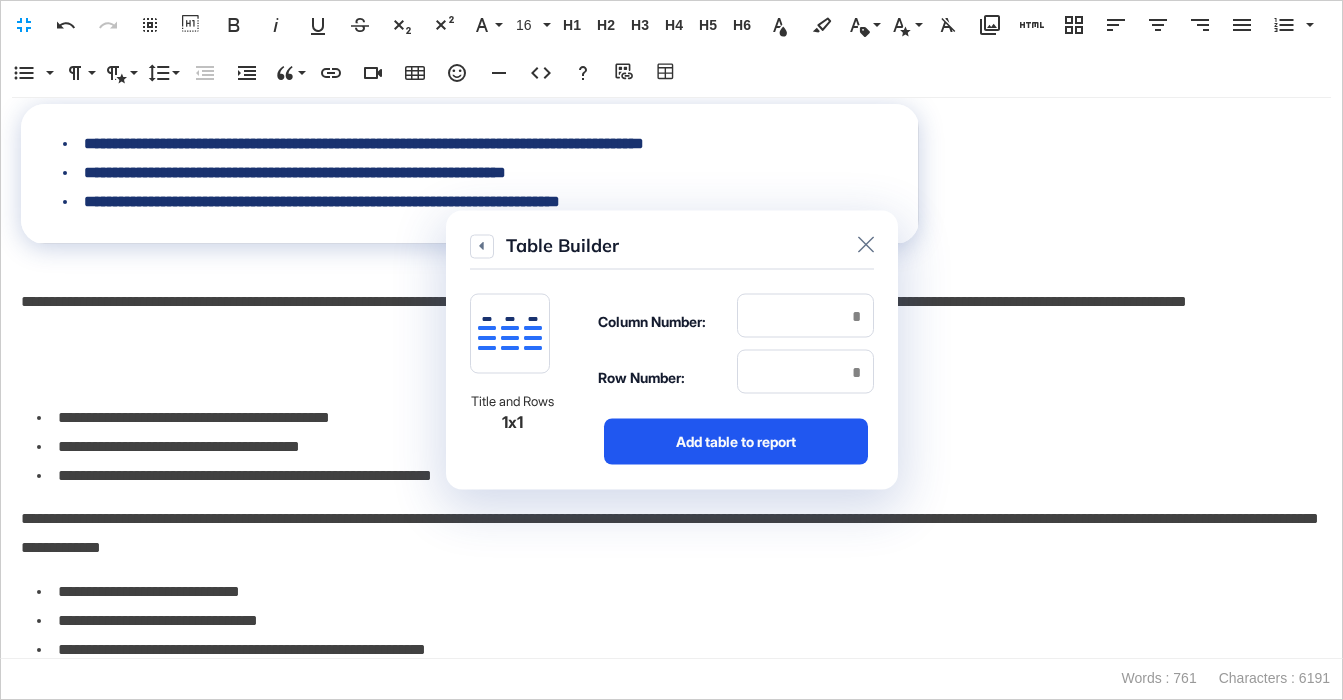 click on "Add table to report" at bounding box center [736, 442] 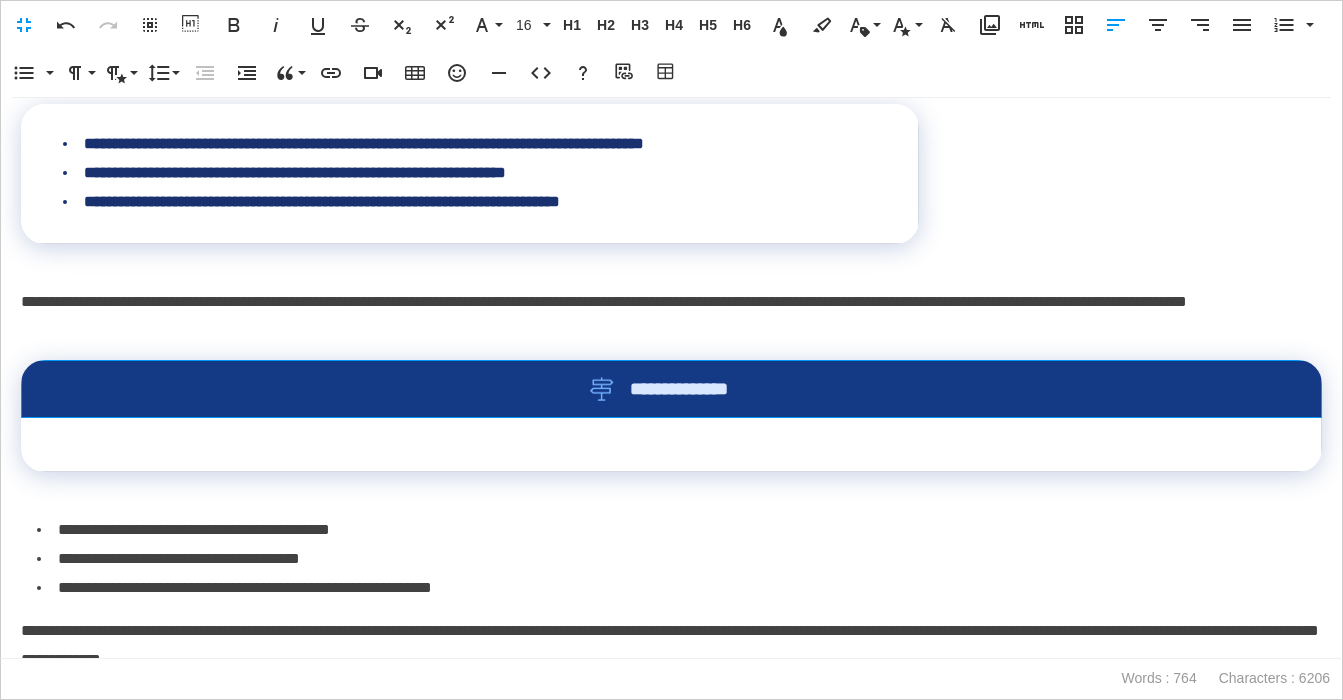 click on "**********" at bounding box center (671, 389) 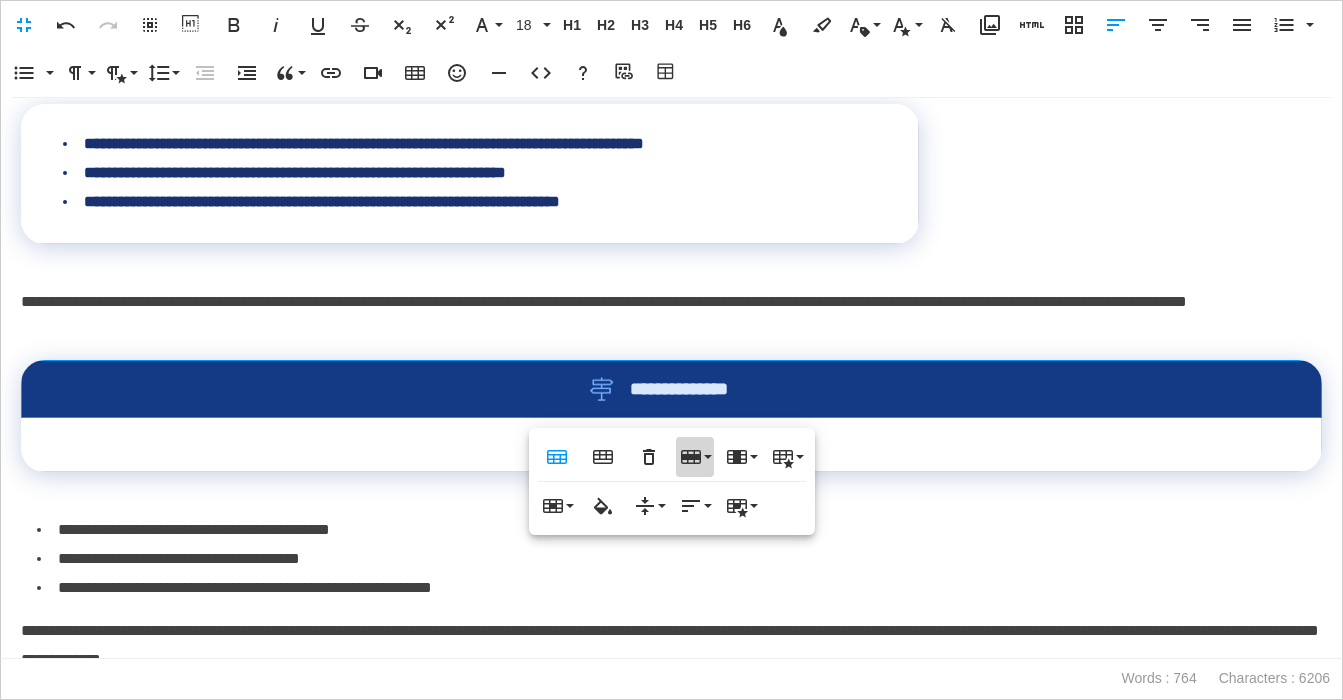 click 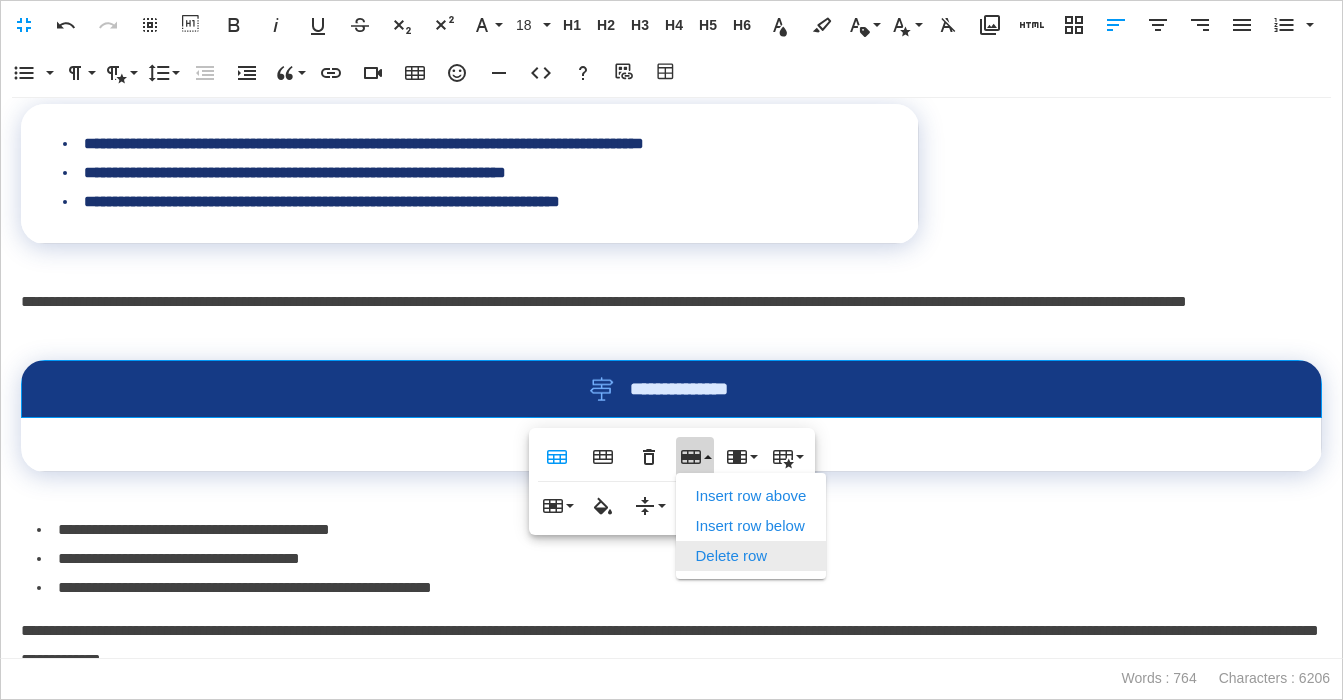 click on "Delete row" at bounding box center (751, 556) 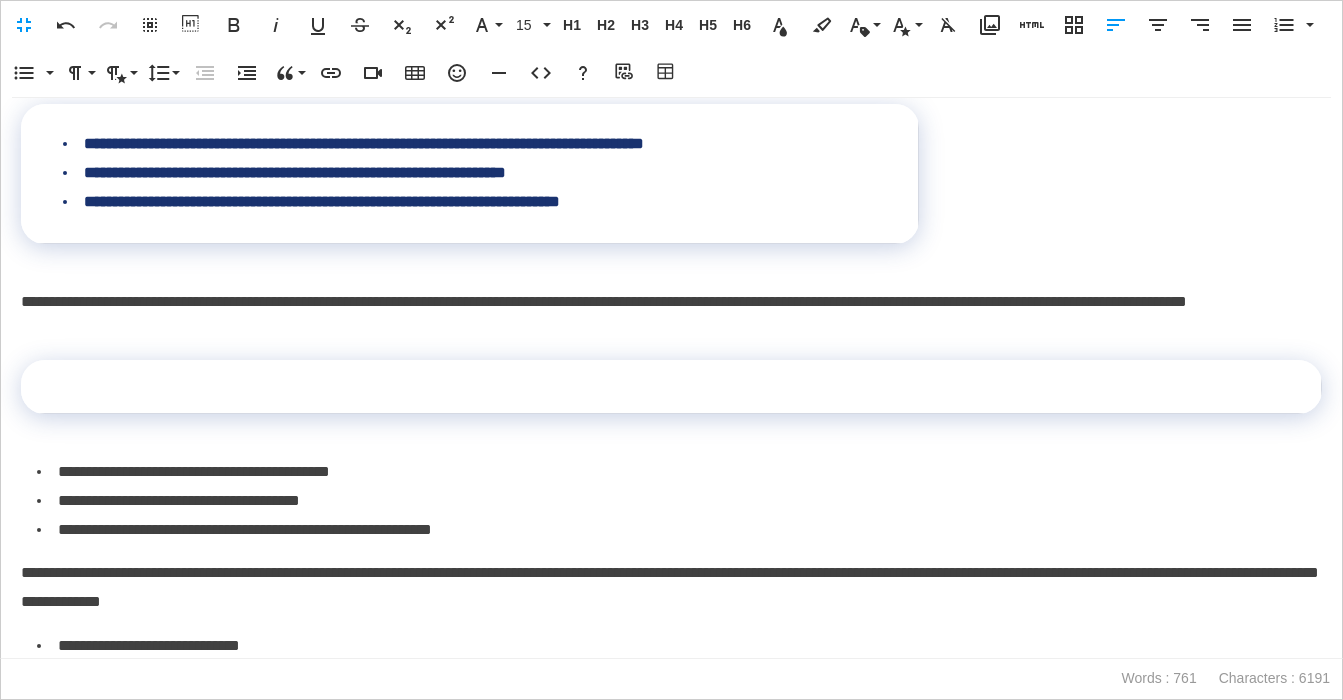 click on "**********" at bounding box center (679, 530) 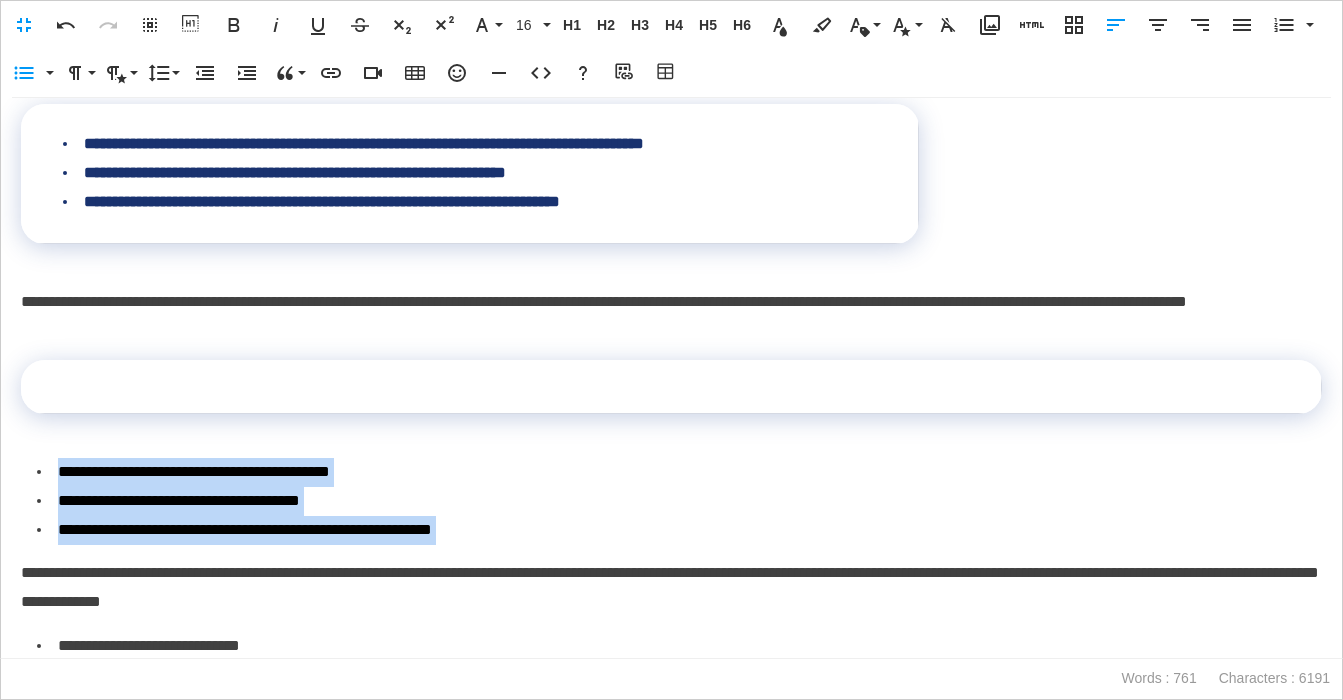 drag, startPoint x: 541, startPoint y: 527, endPoint x: 58, endPoint y: 481, distance: 485.18552 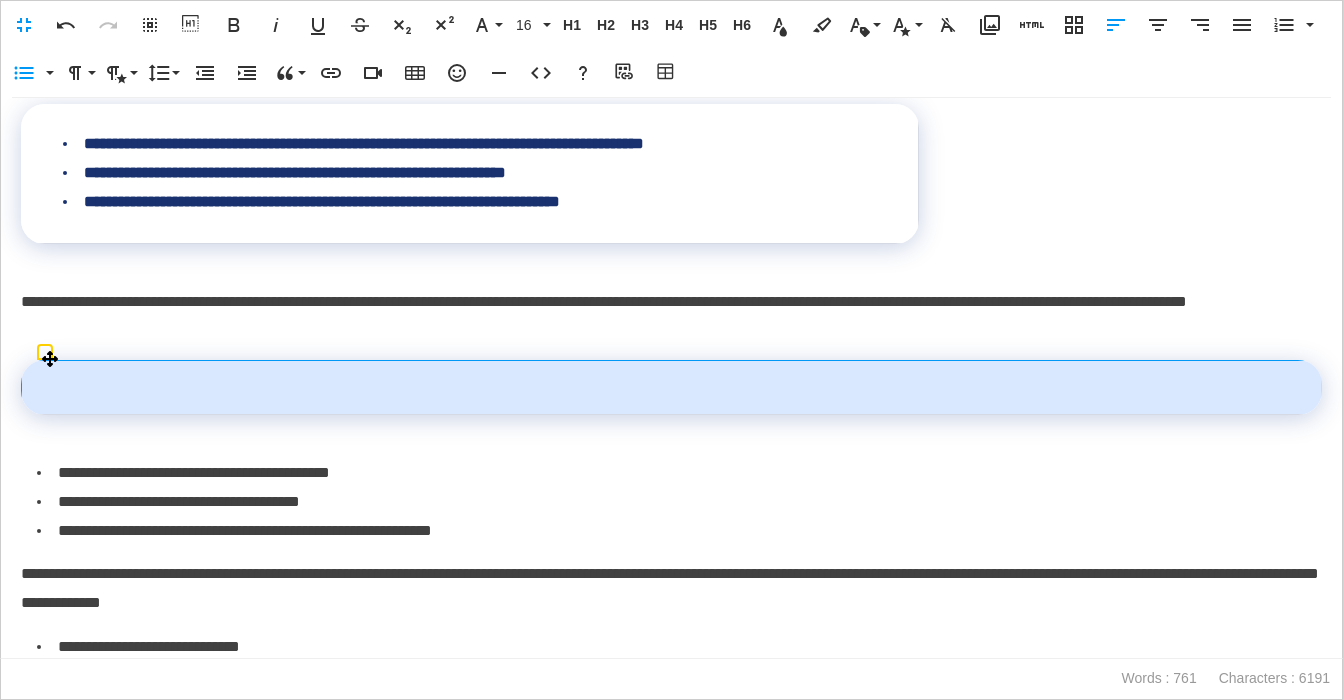 click at bounding box center [672, 388] 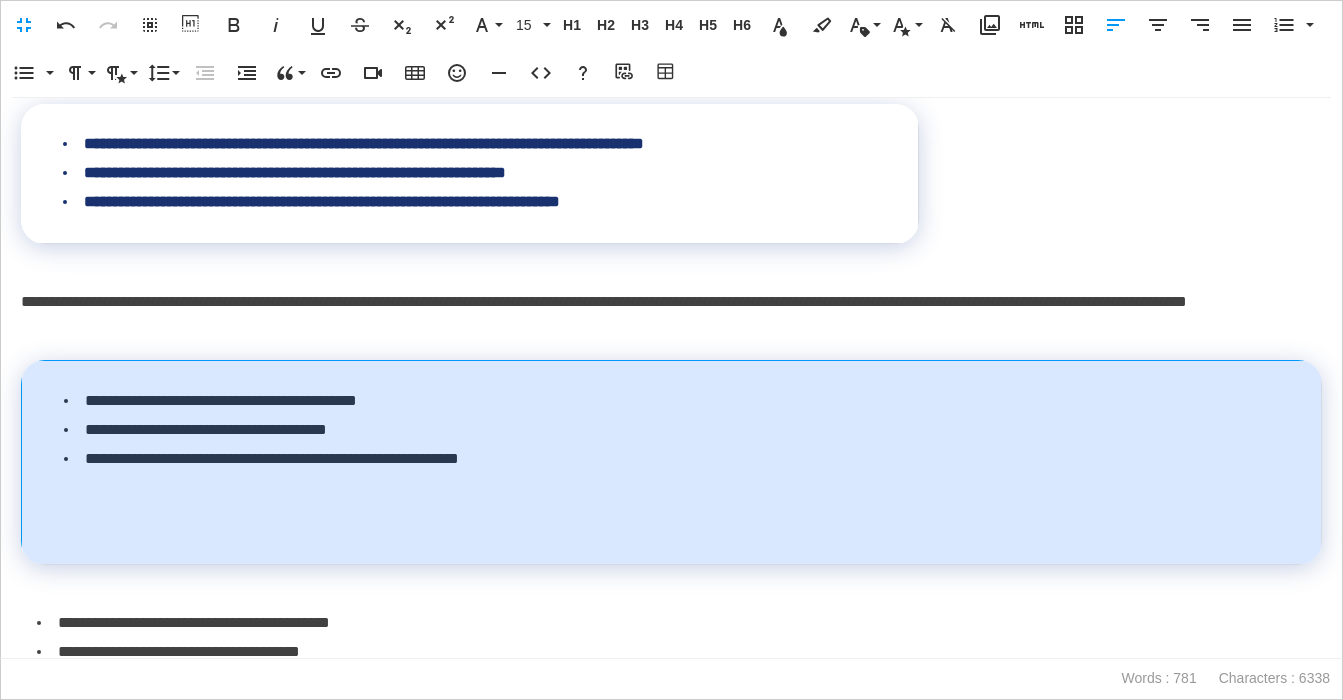 click on "**********" at bounding box center [672, 463] 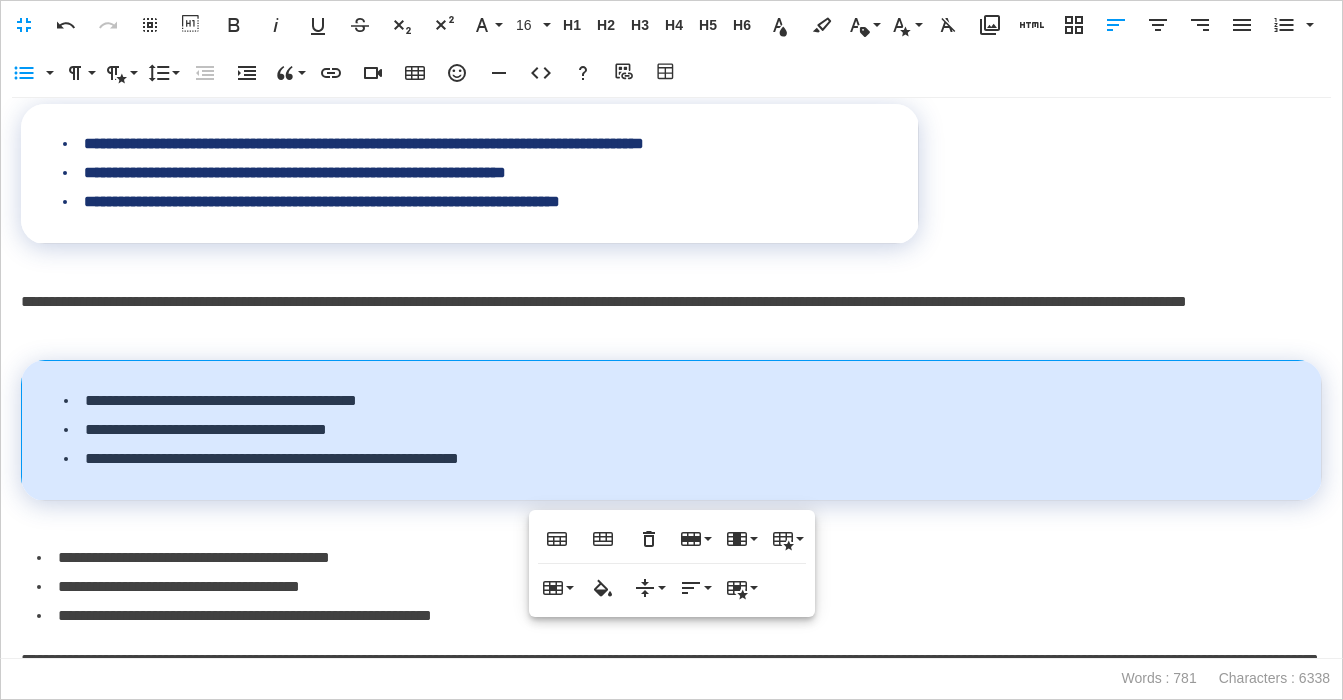 click on "**********" at bounding box center (679, 587) 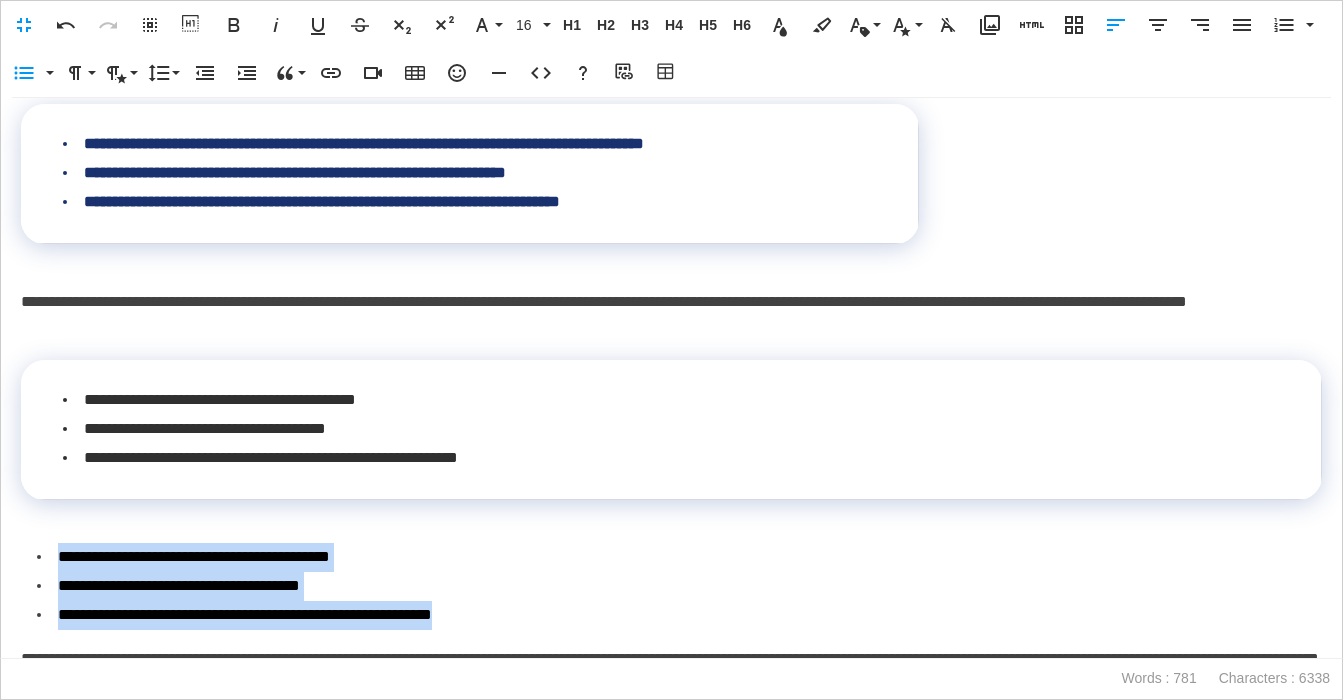 drag, startPoint x: 546, startPoint y: 616, endPoint x: 33, endPoint y: 542, distance: 518.30975 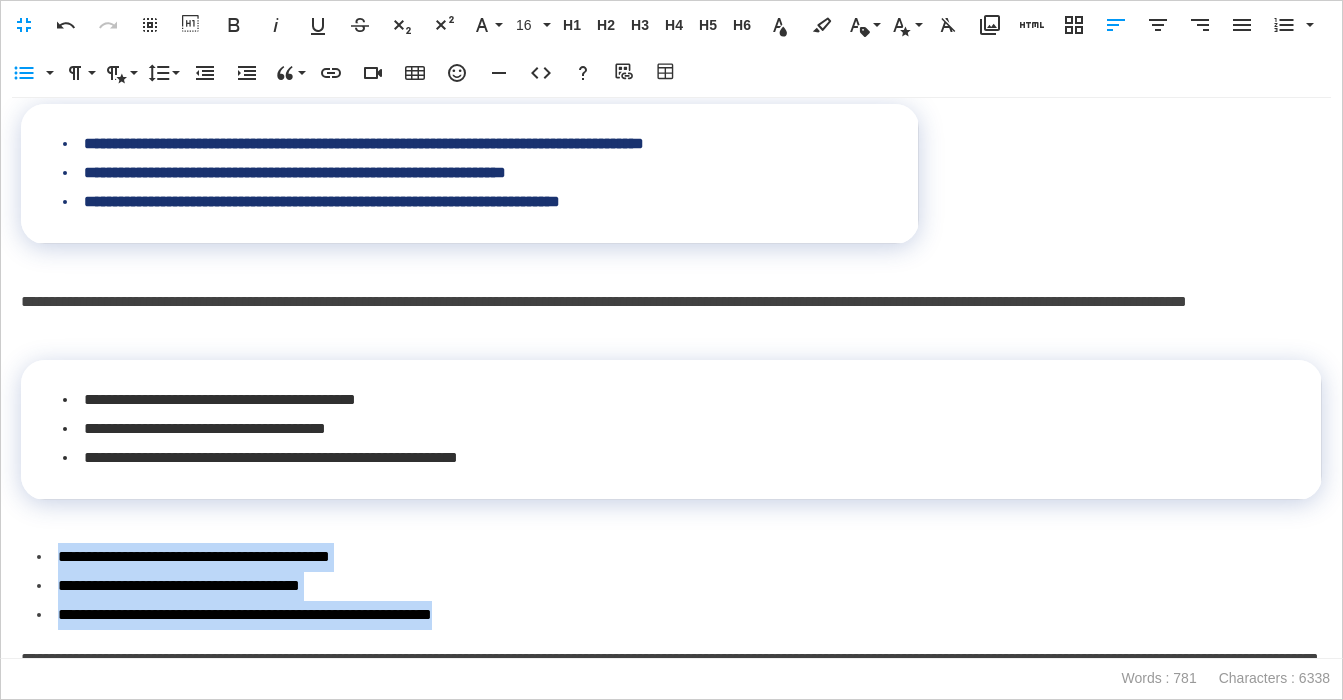 click on "**********" at bounding box center (671, 378) 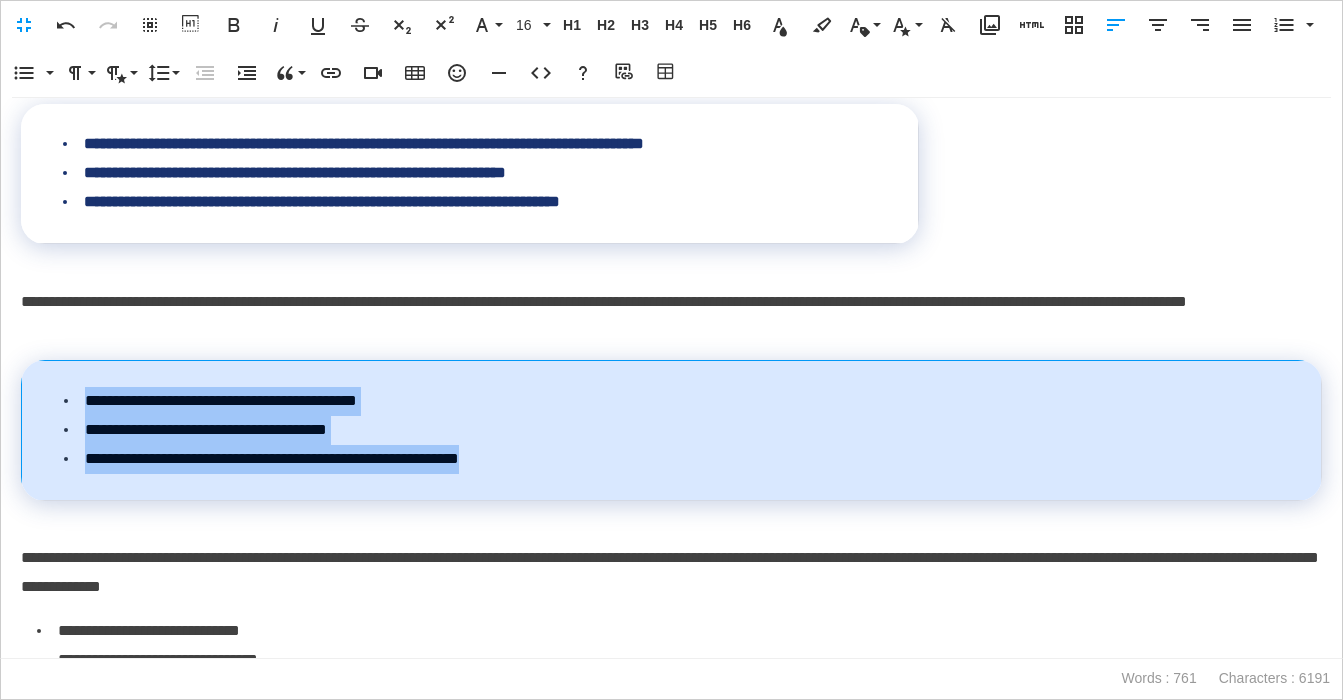 drag, startPoint x: 593, startPoint y: 466, endPoint x: 66, endPoint y: 381, distance: 533.81085 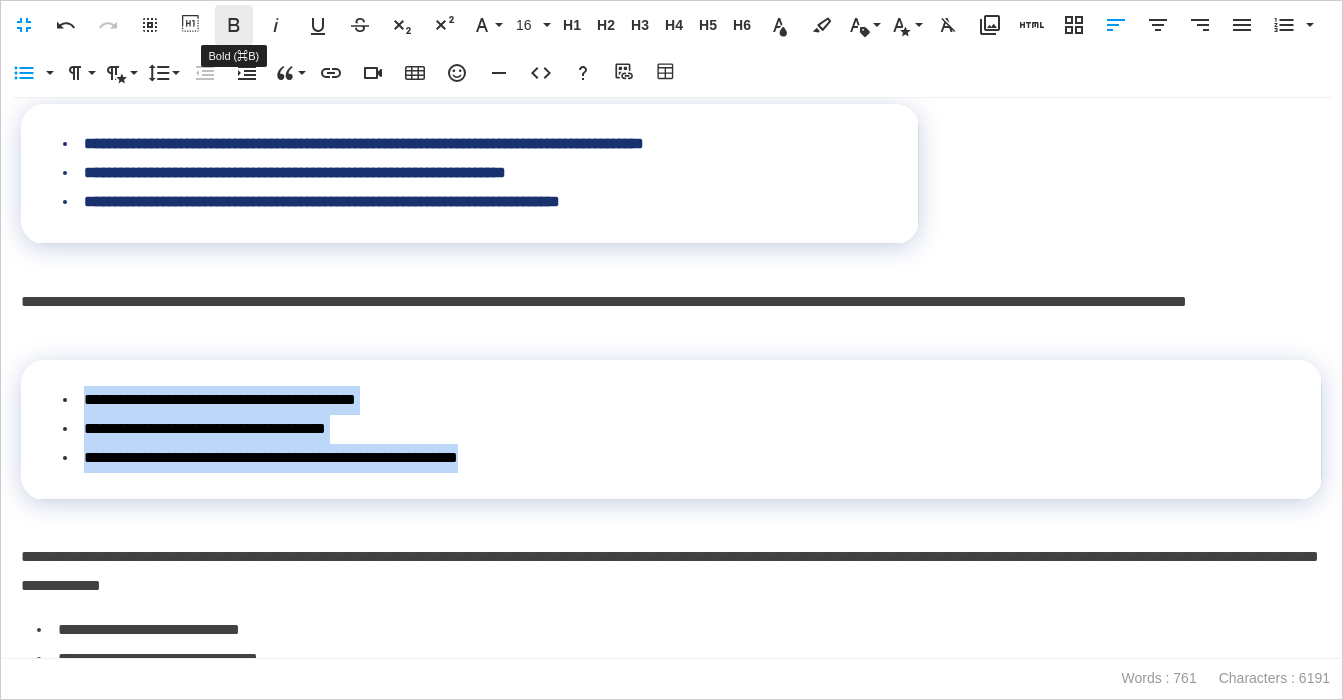 click 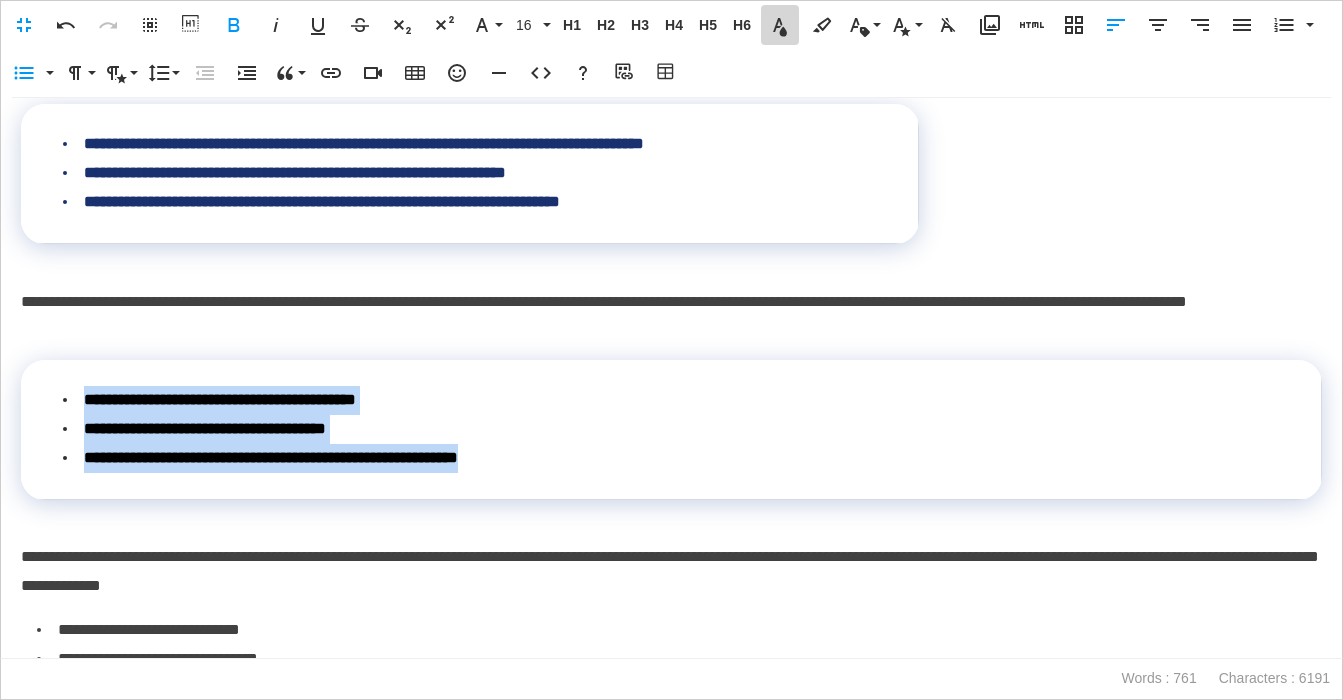 click 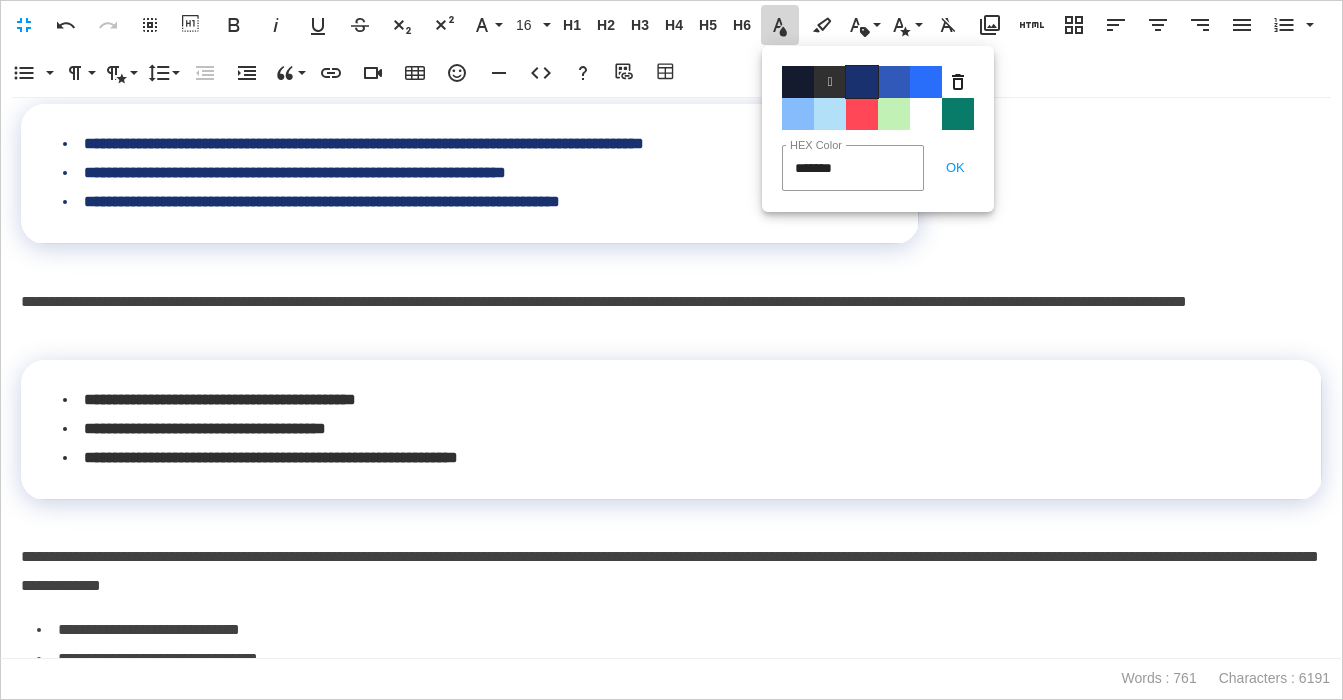 click on "Color#19326F" at bounding box center (862, 82) 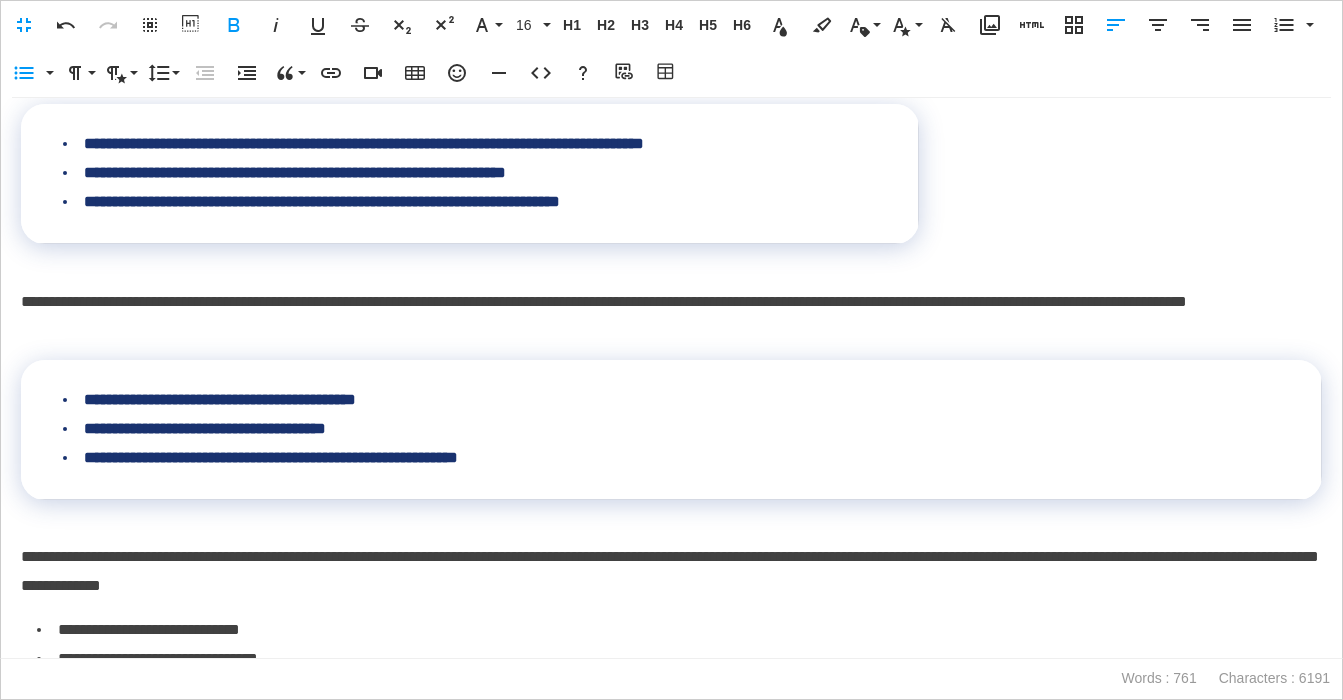 click on "**********" at bounding box center [671, 317] 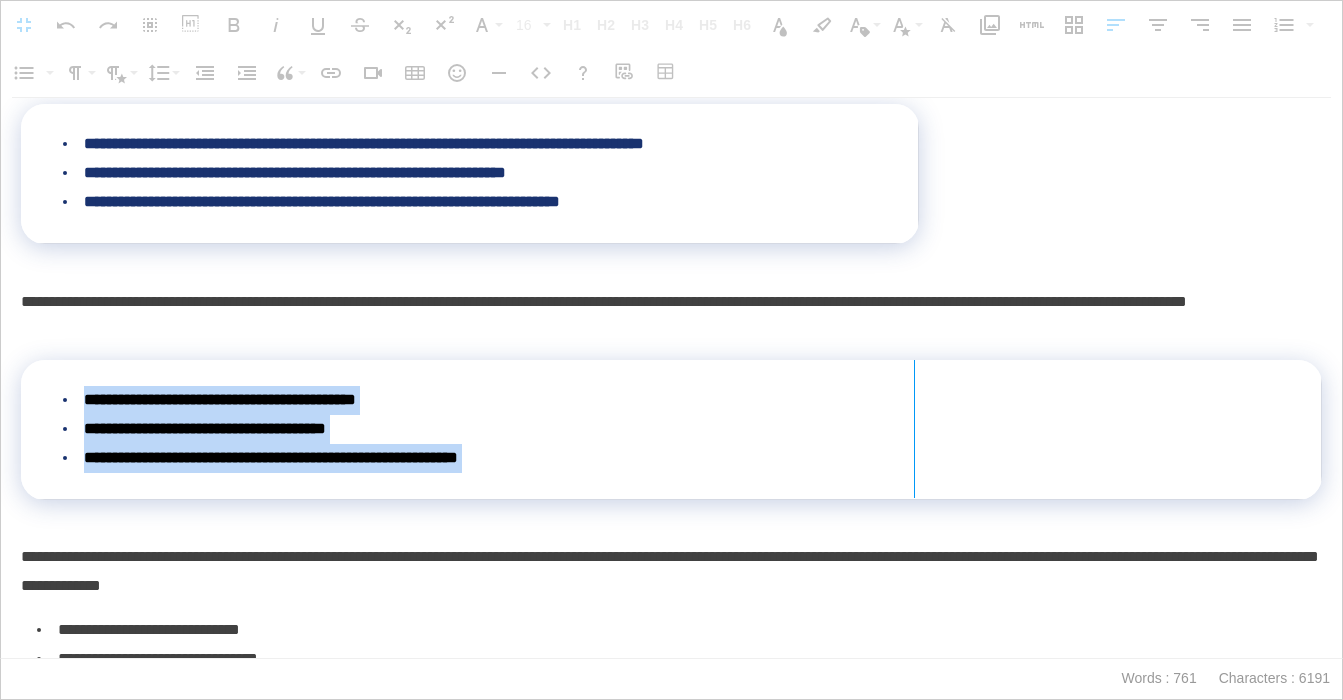 drag, startPoint x: 1320, startPoint y: 385, endPoint x: 913, endPoint y: 361, distance: 407.707 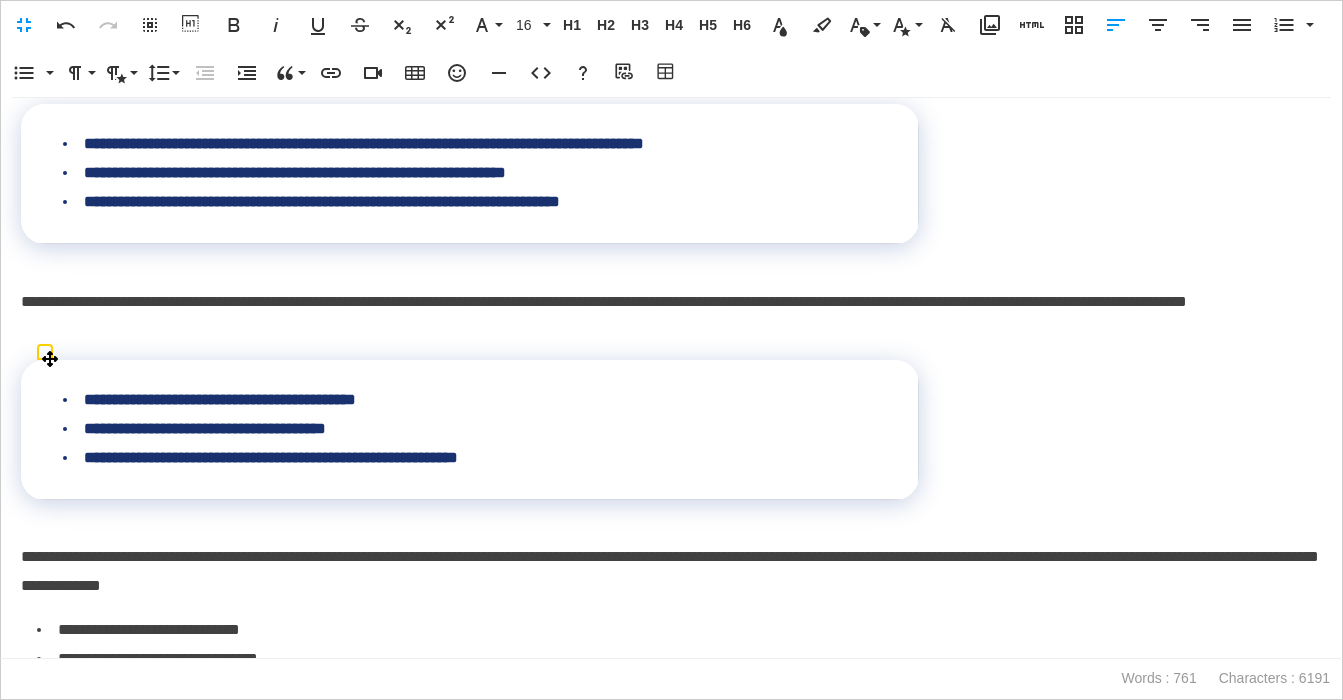 scroll, scrollTop: 484, scrollLeft: 0, axis: vertical 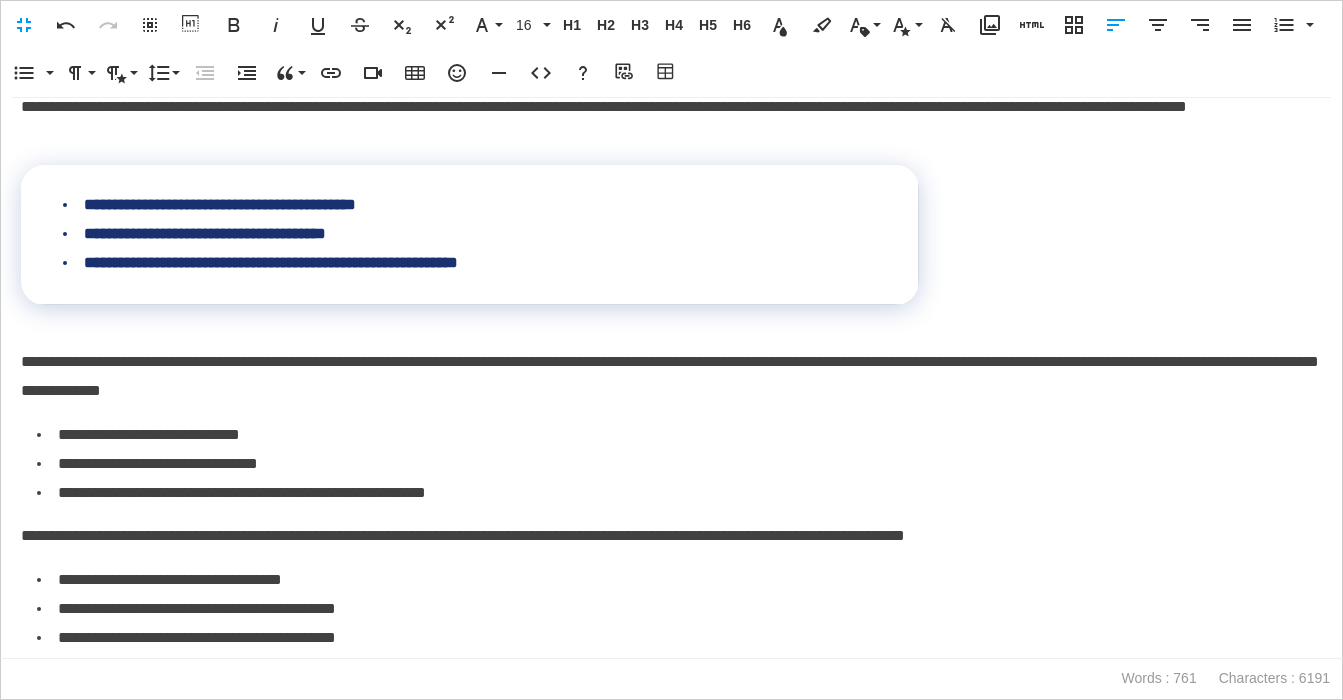 click on "**********" at bounding box center [671, 377] 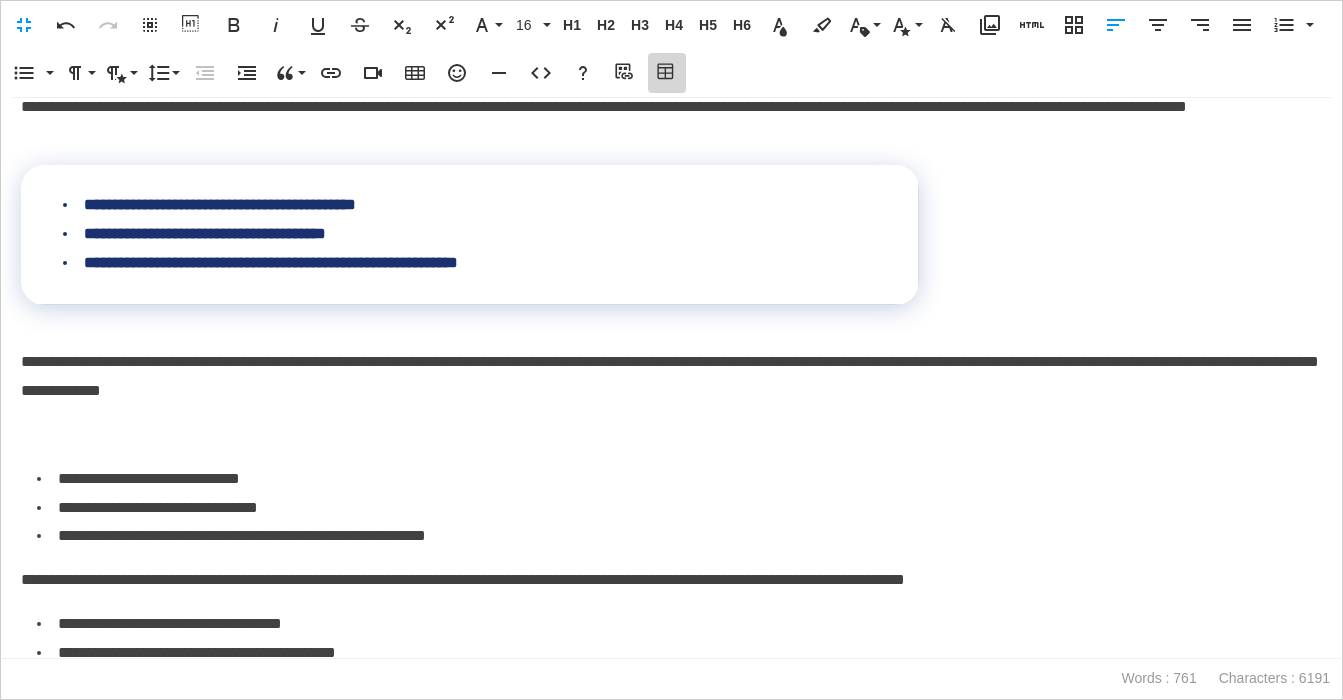 click 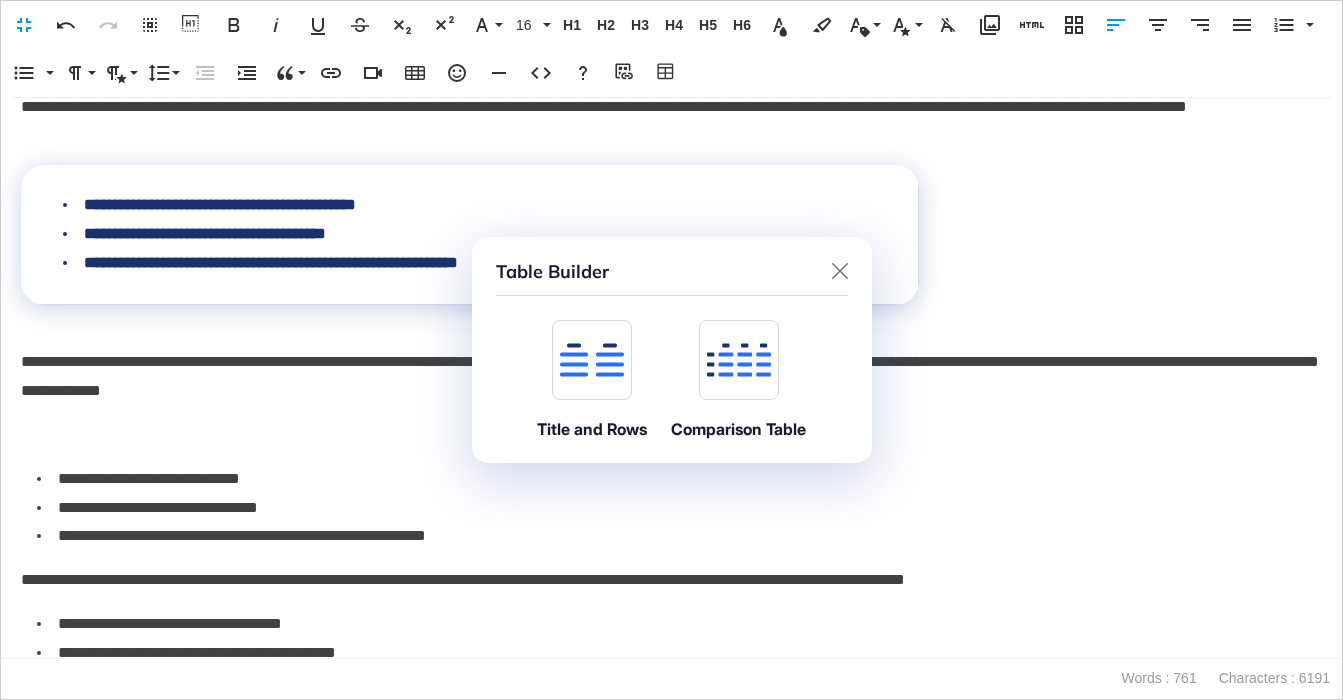 click at bounding box center [592, 360] 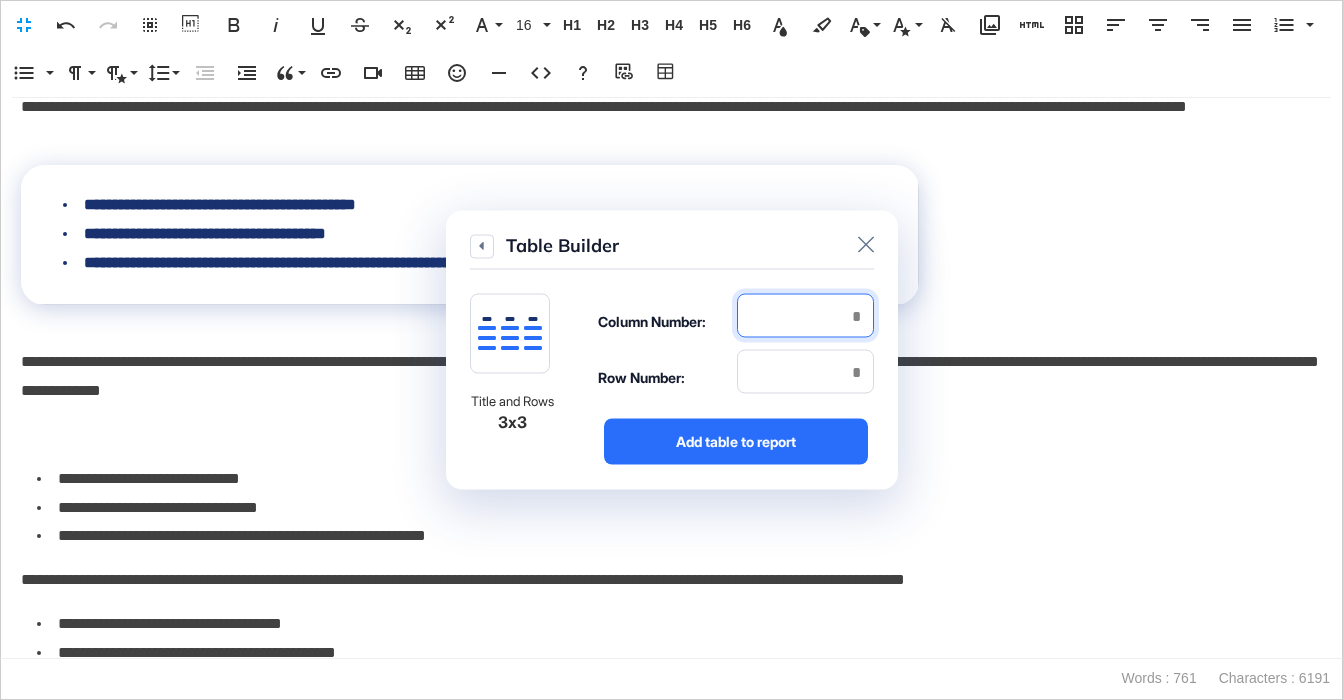 click at bounding box center [805, 316] 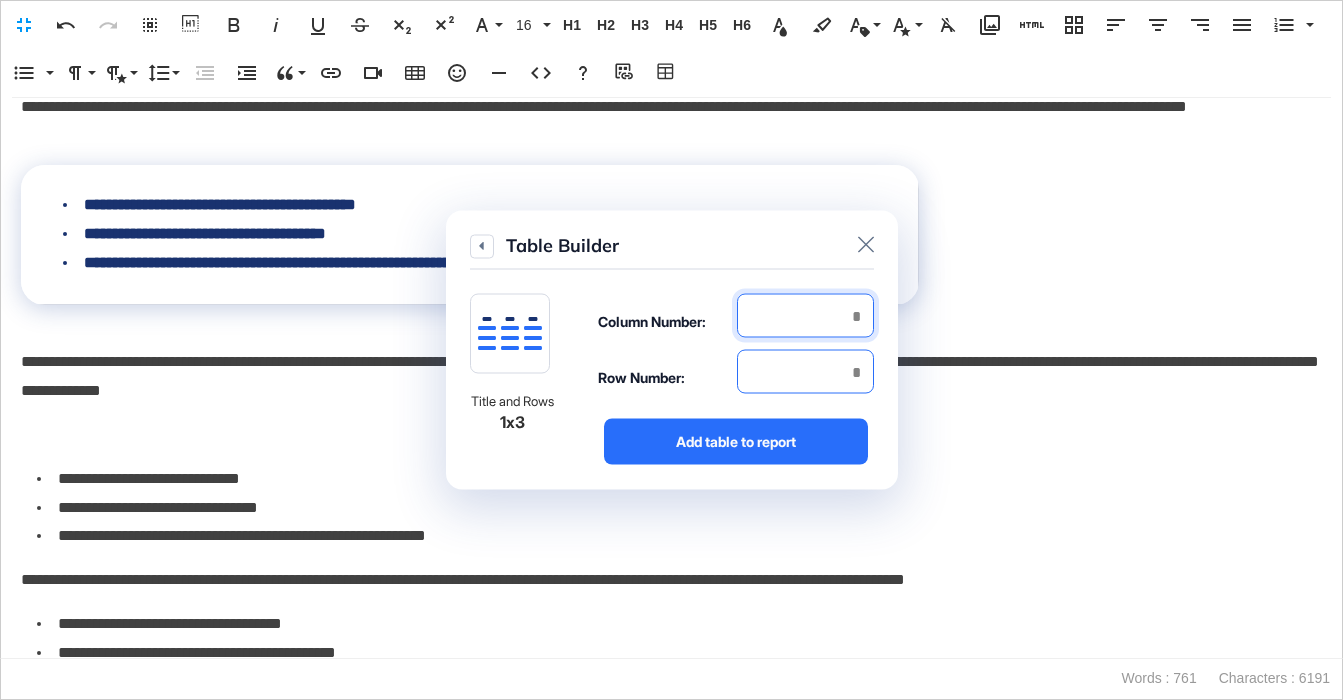 type on "*" 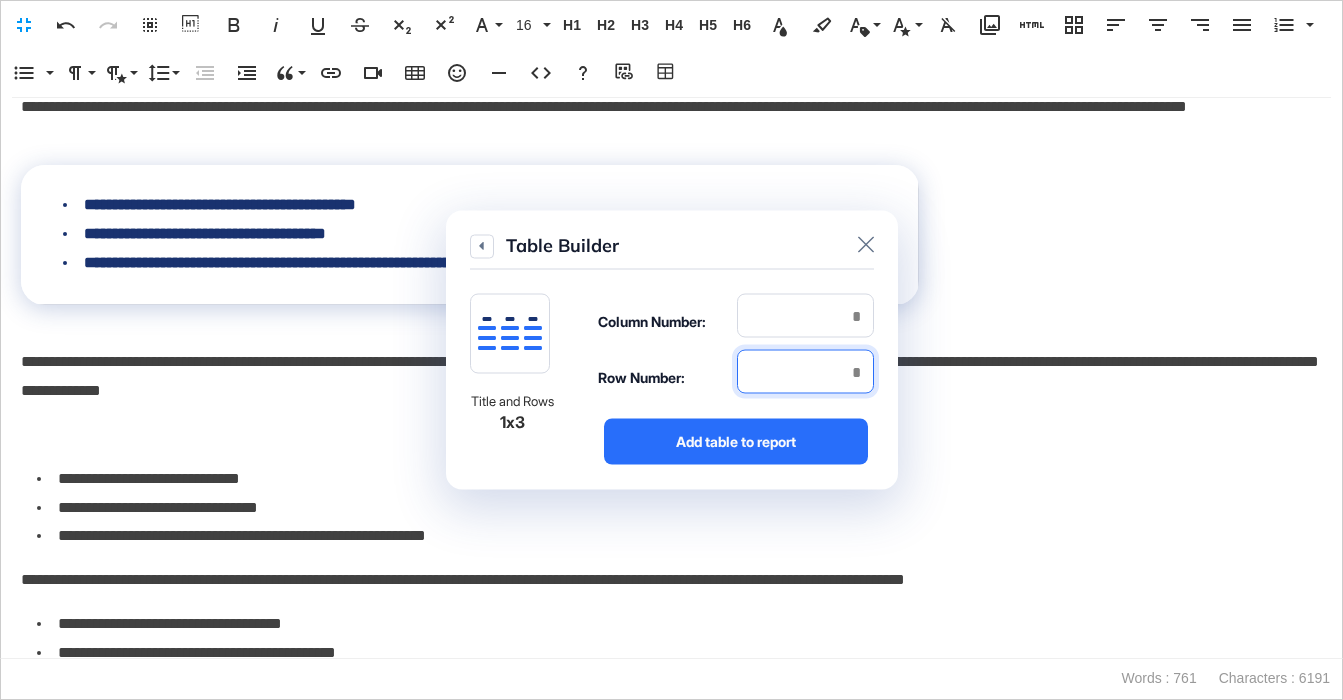 click at bounding box center (805, 372) 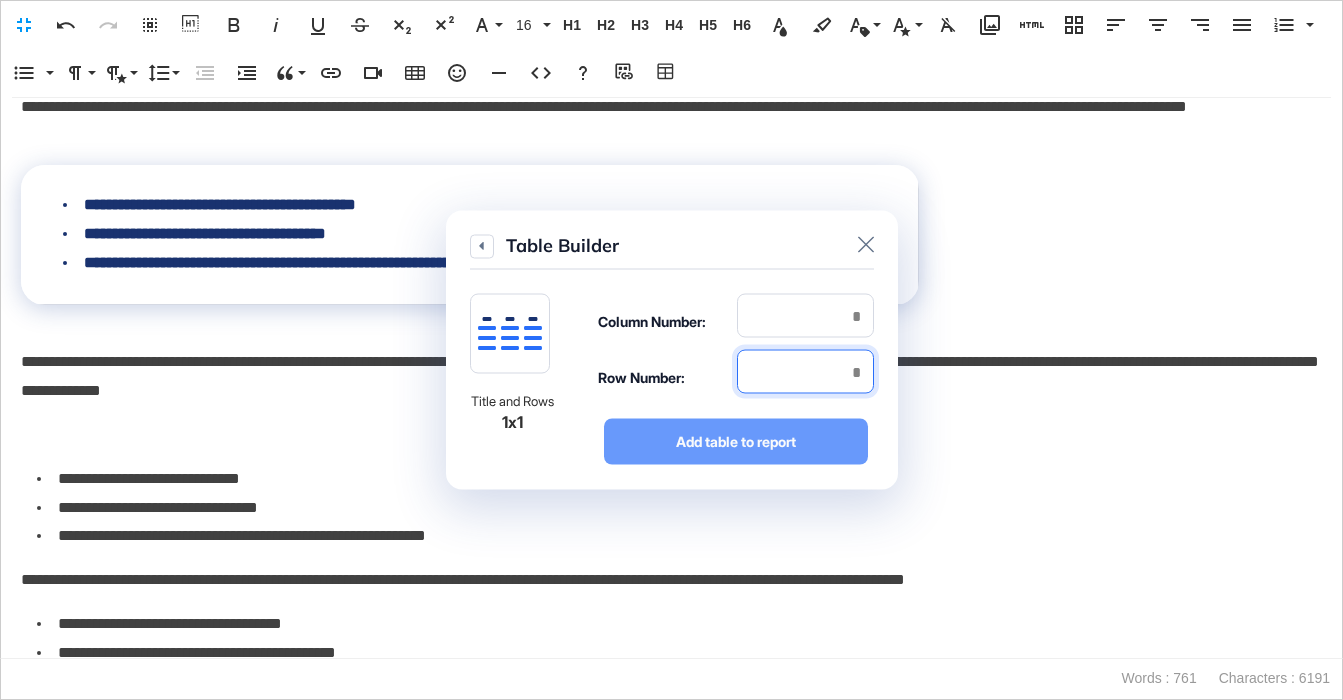 type on "*" 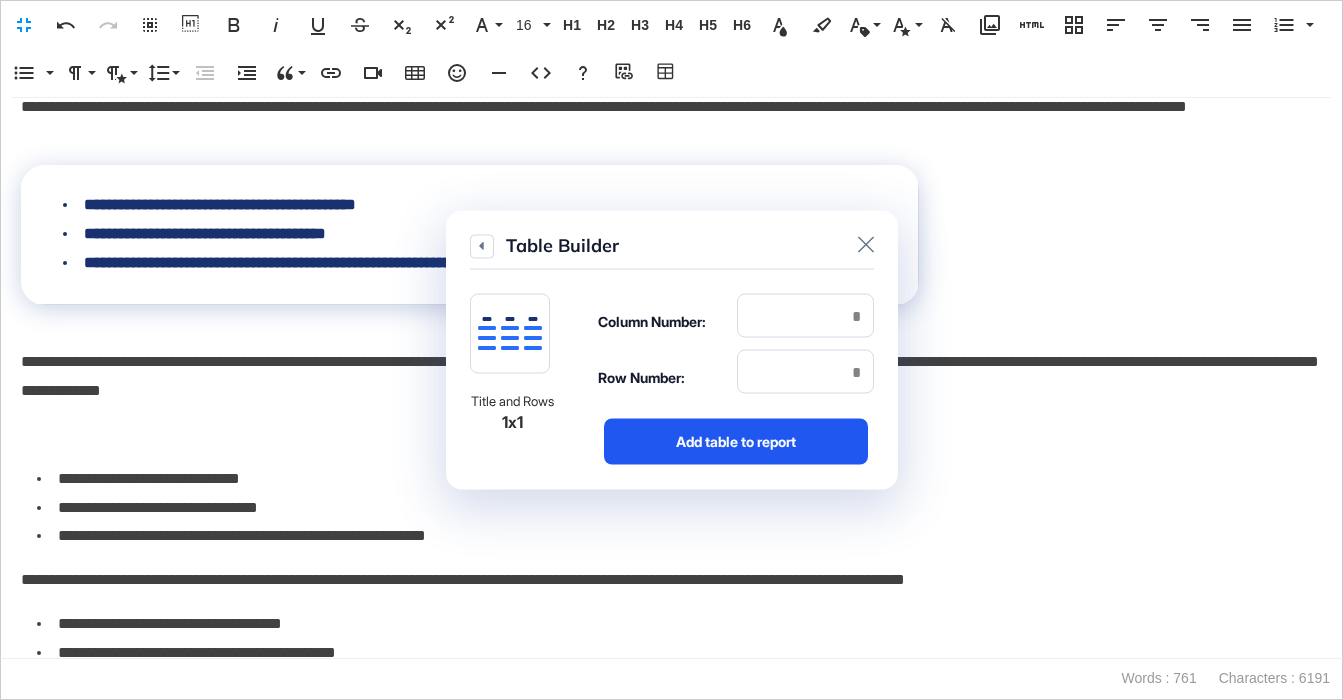 click on "Add table to report" at bounding box center (736, 442) 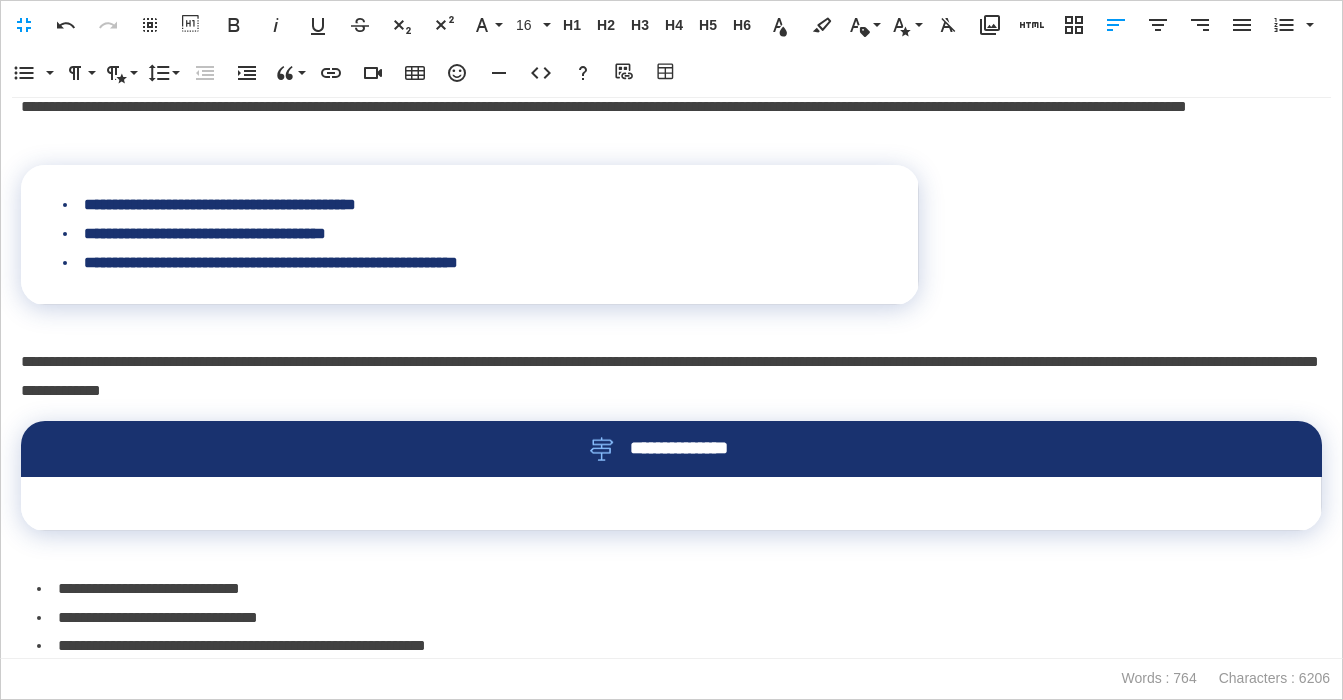 click on "**********" at bounding box center [671, 449] 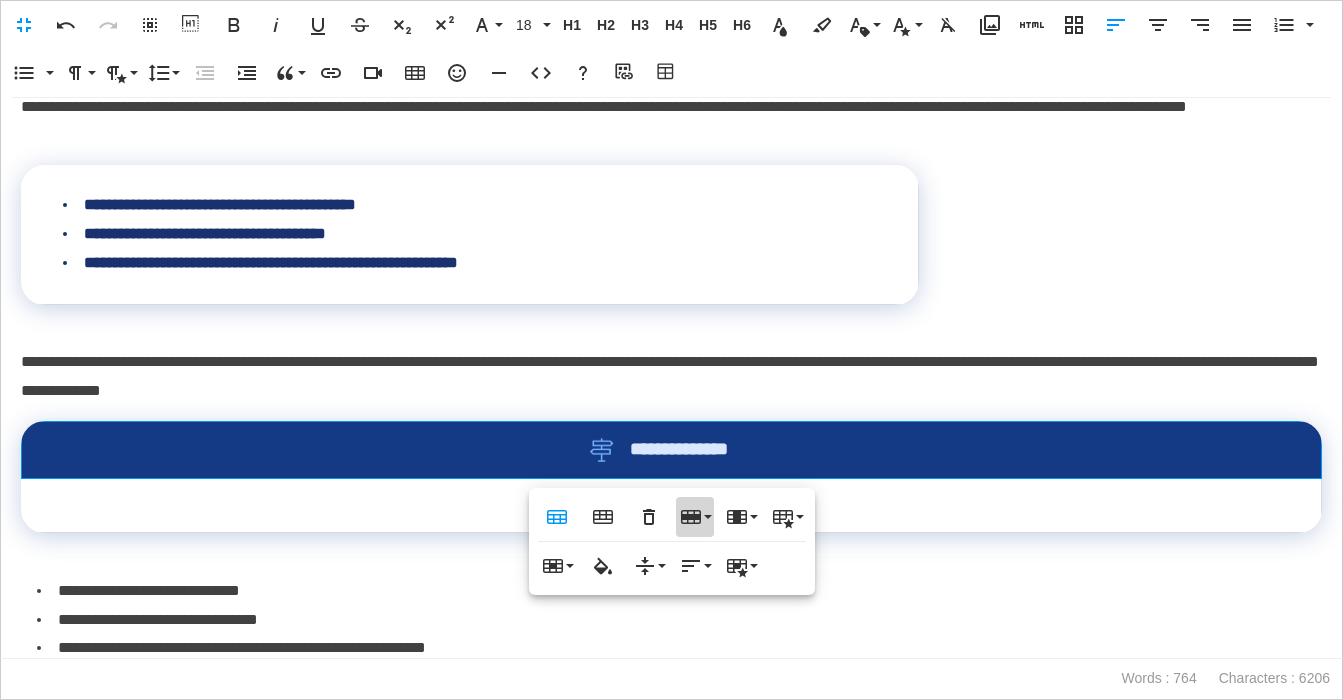 click 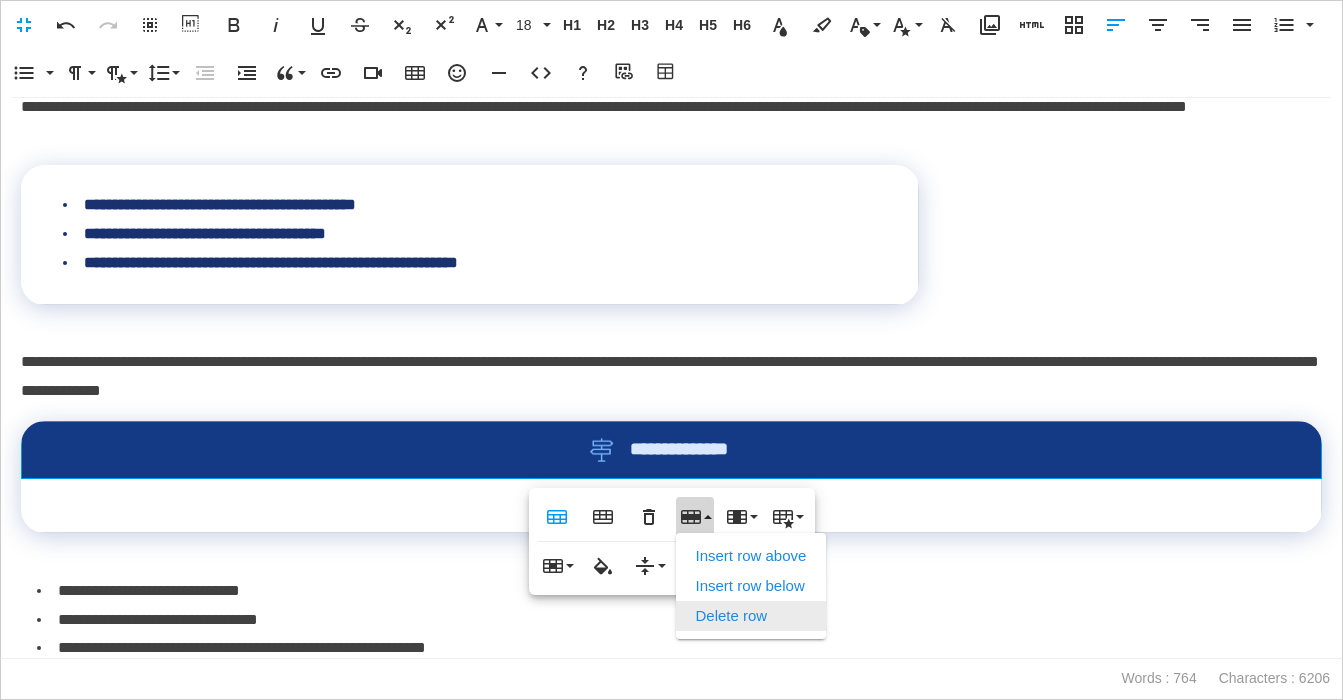 click on "Delete row" at bounding box center [751, 616] 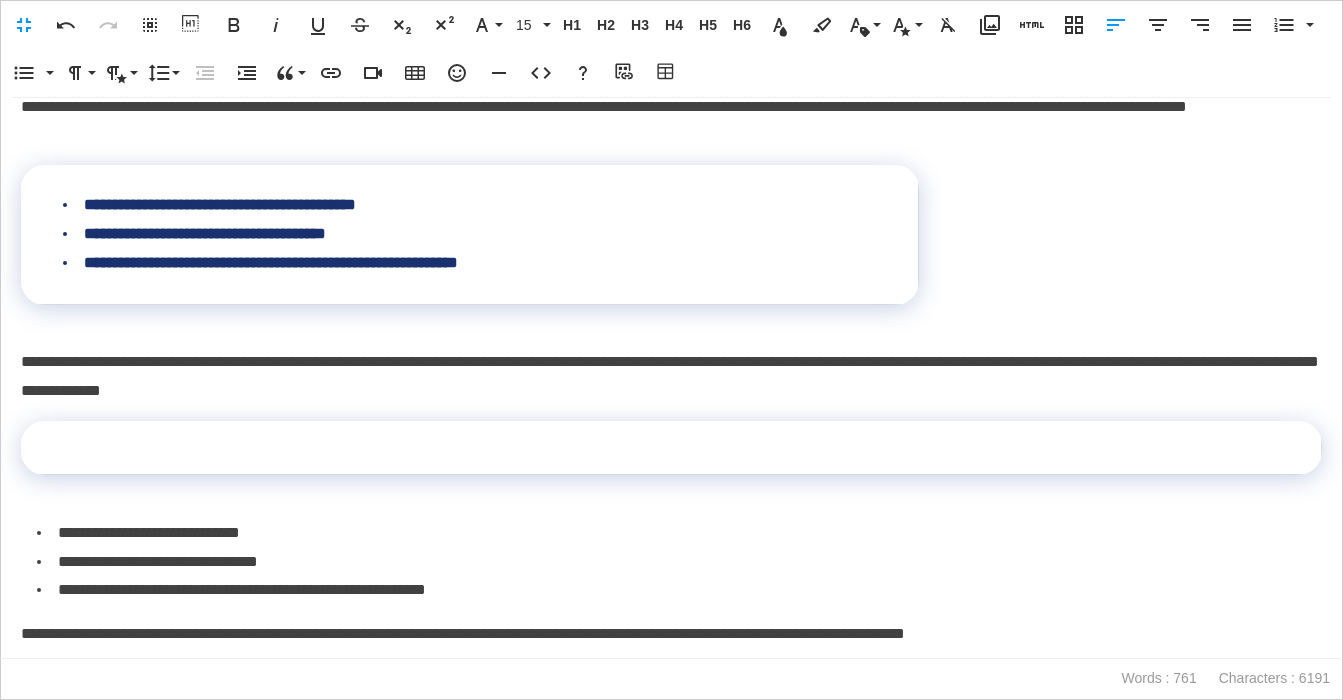 scroll, scrollTop: 564, scrollLeft: 0, axis: vertical 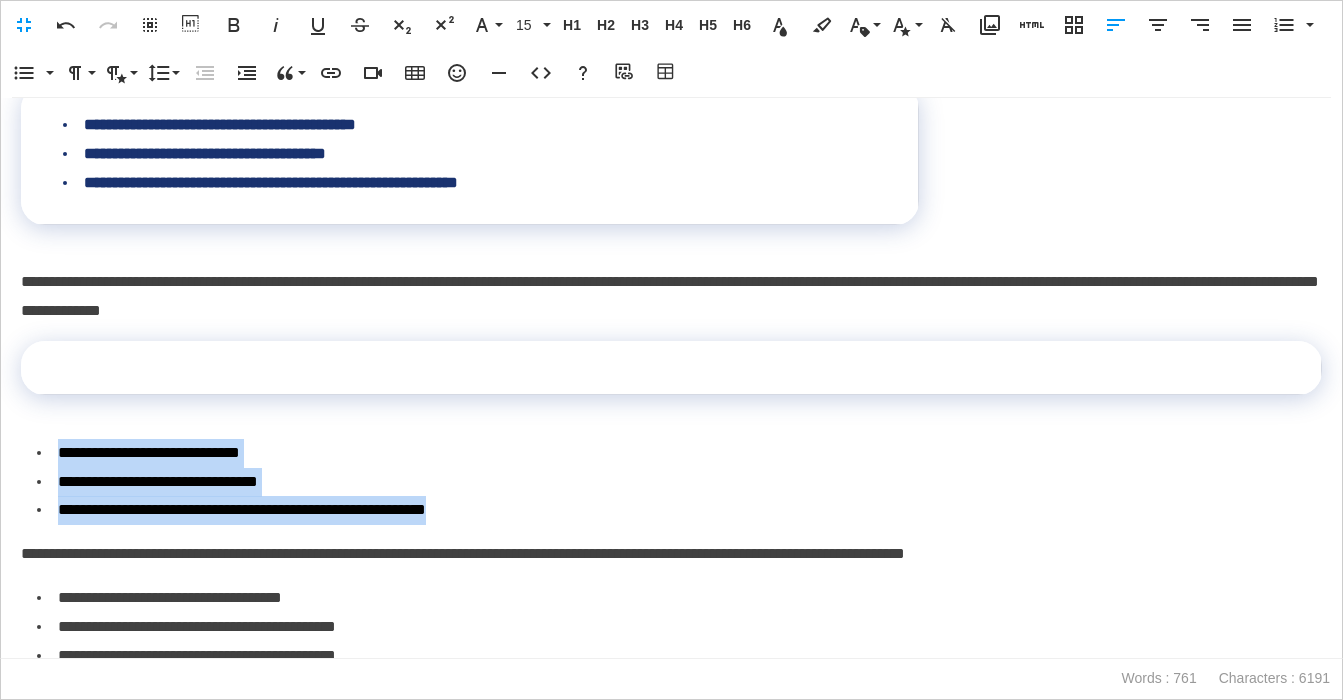 drag, startPoint x: 556, startPoint y: 519, endPoint x: 45, endPoint y: 448, distance: 515.90894 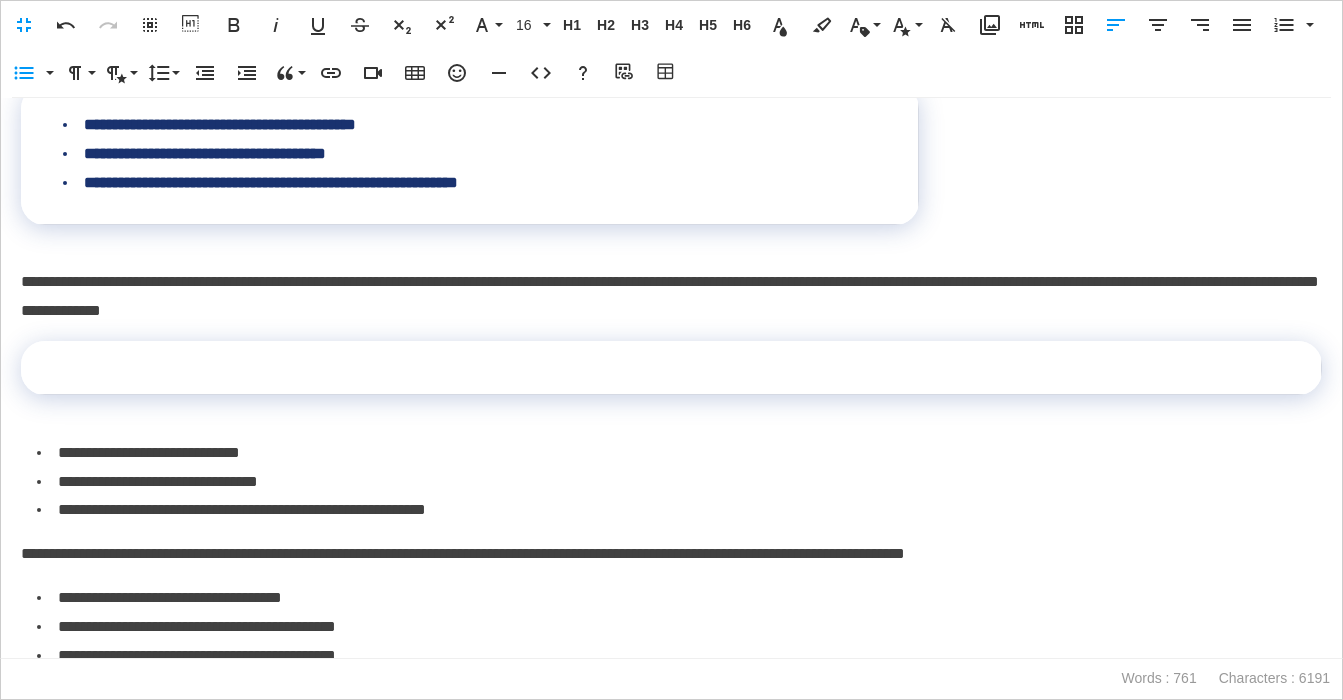 click at bounding box center (671, 368) 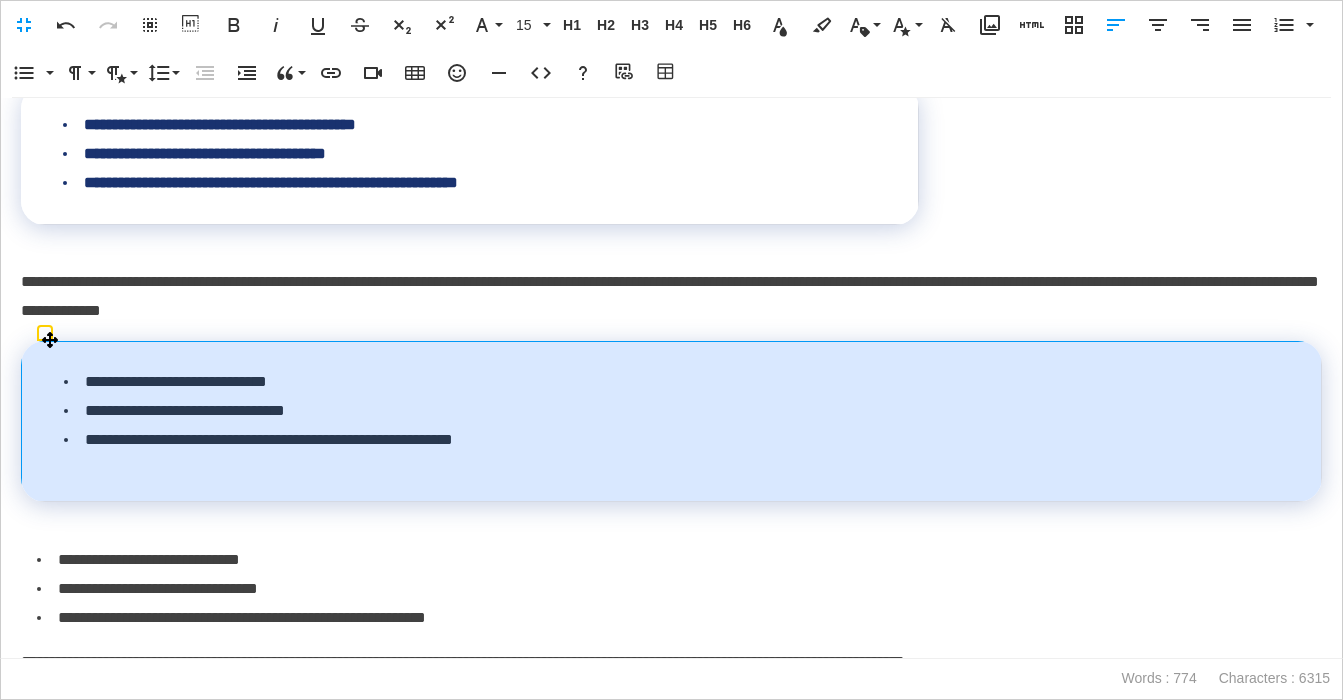 click on "**********" at bounding box center [672, 421] 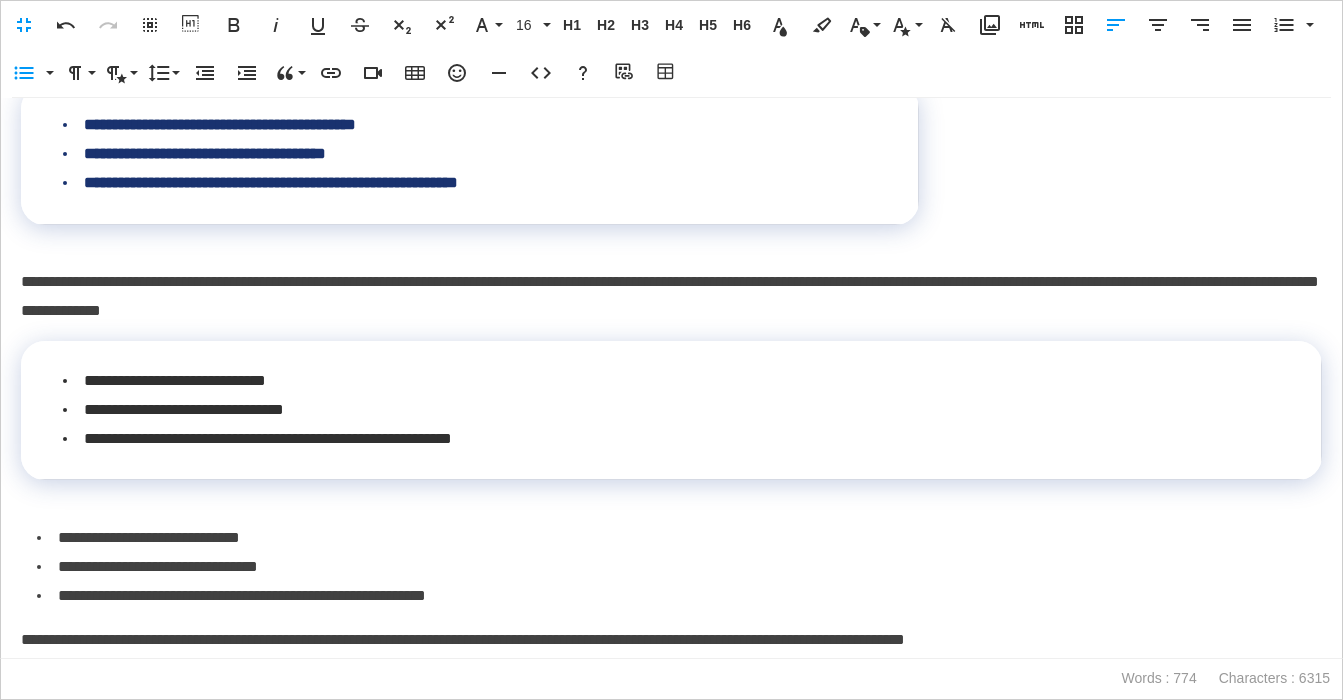 click on "**********" at bounding box center [679, 596] 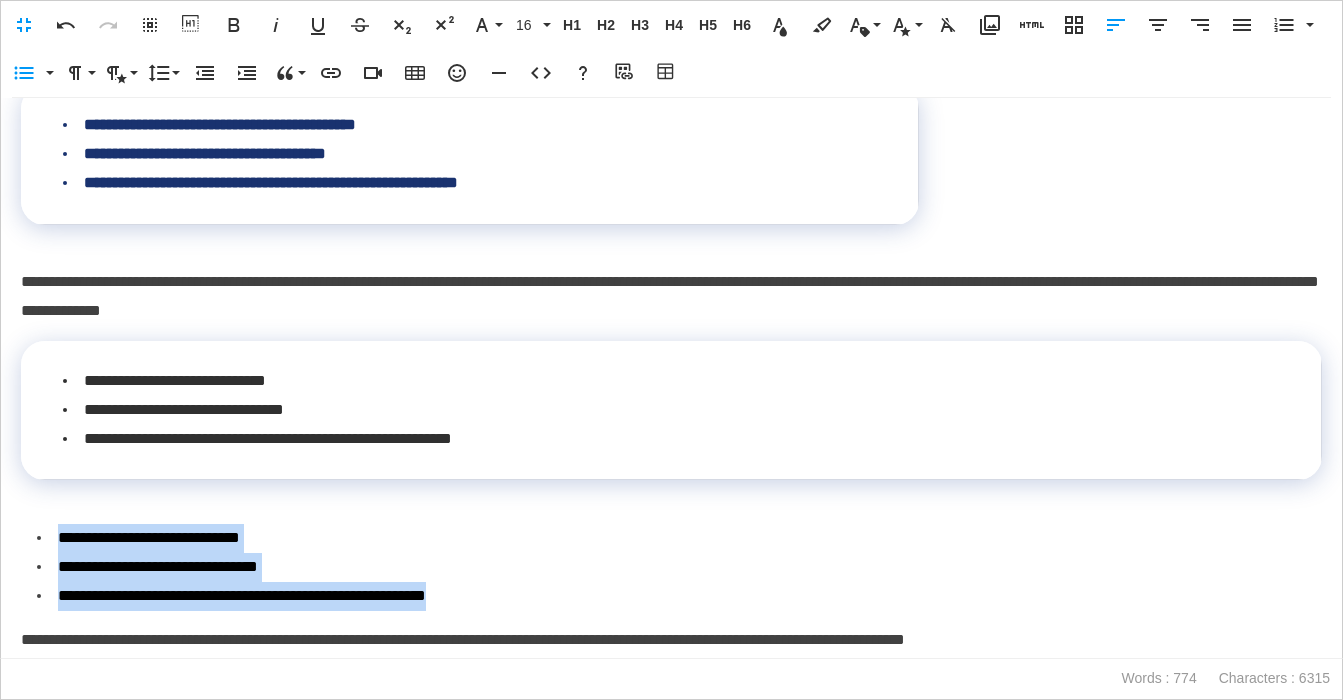 drag, startPoint x: 602, startPoint y: 600, endPoint x: -5, endPoint y: 534, distance: 610.5776 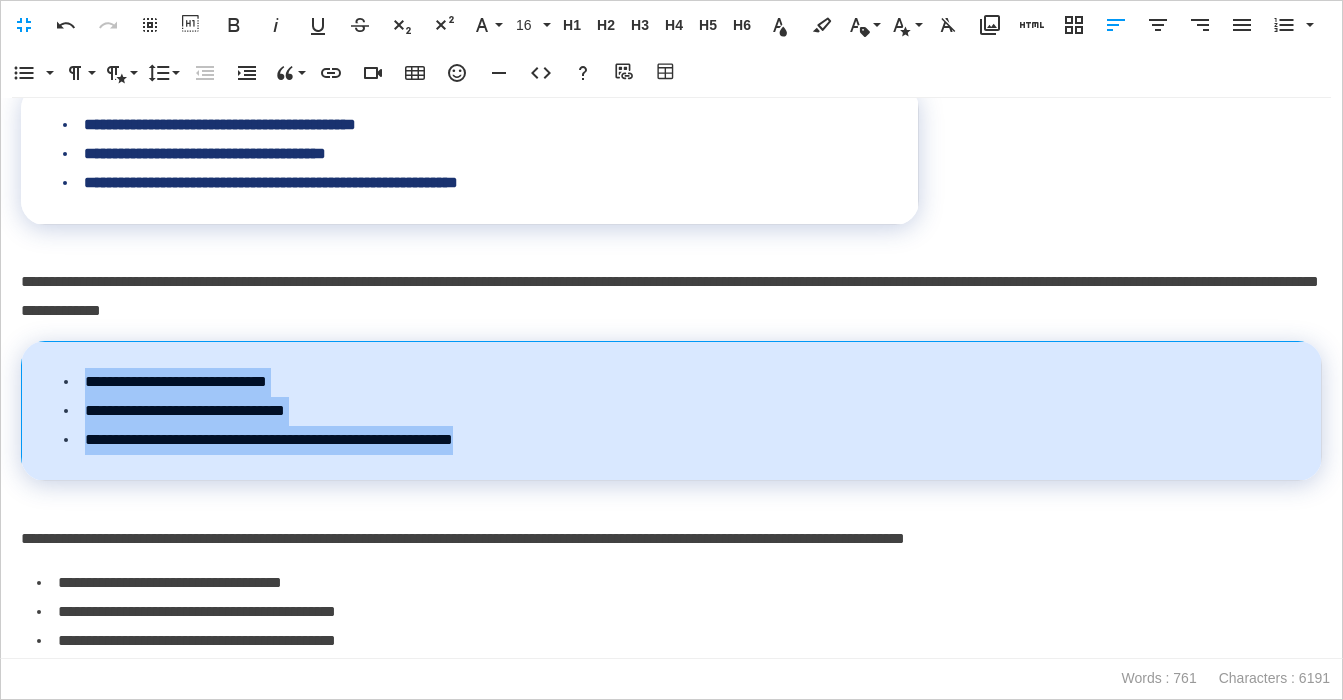 drag, startPoint x: 585, startPoint y: 431, endPoint x: 76, endPoint y: 361, distance: 513.79083 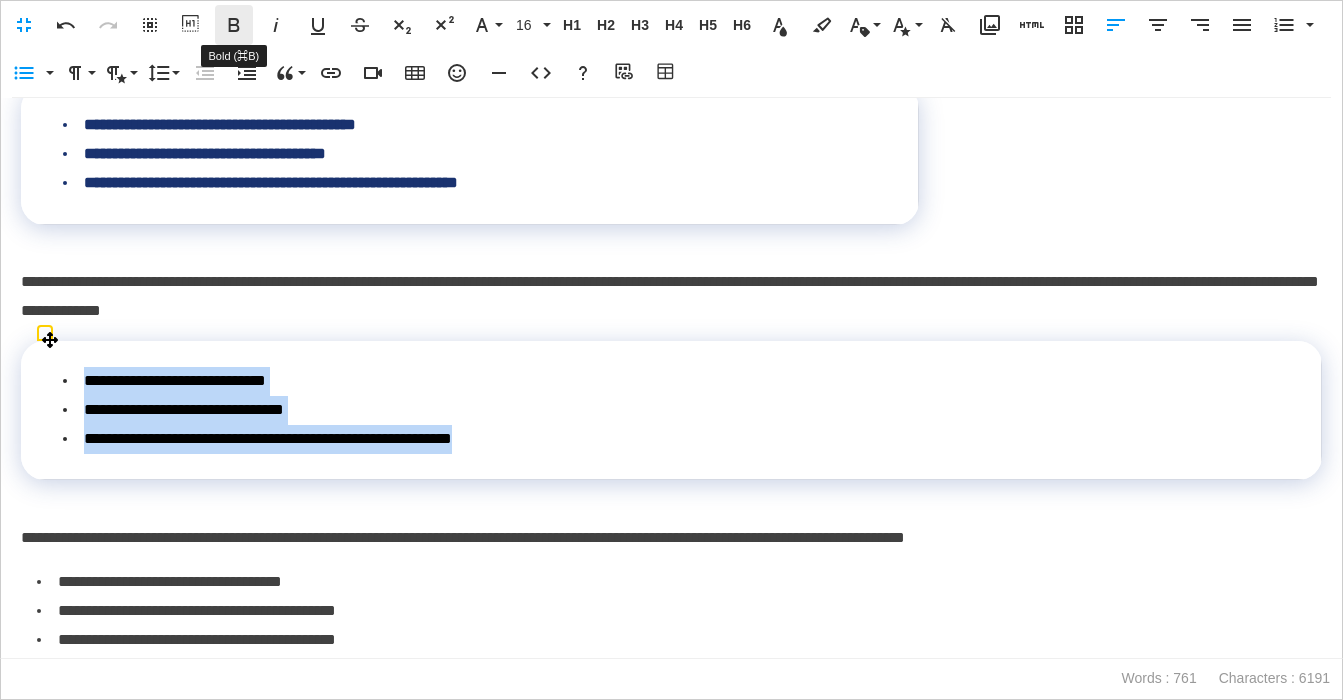 click on "Bold" at bounding box center [234, 25] 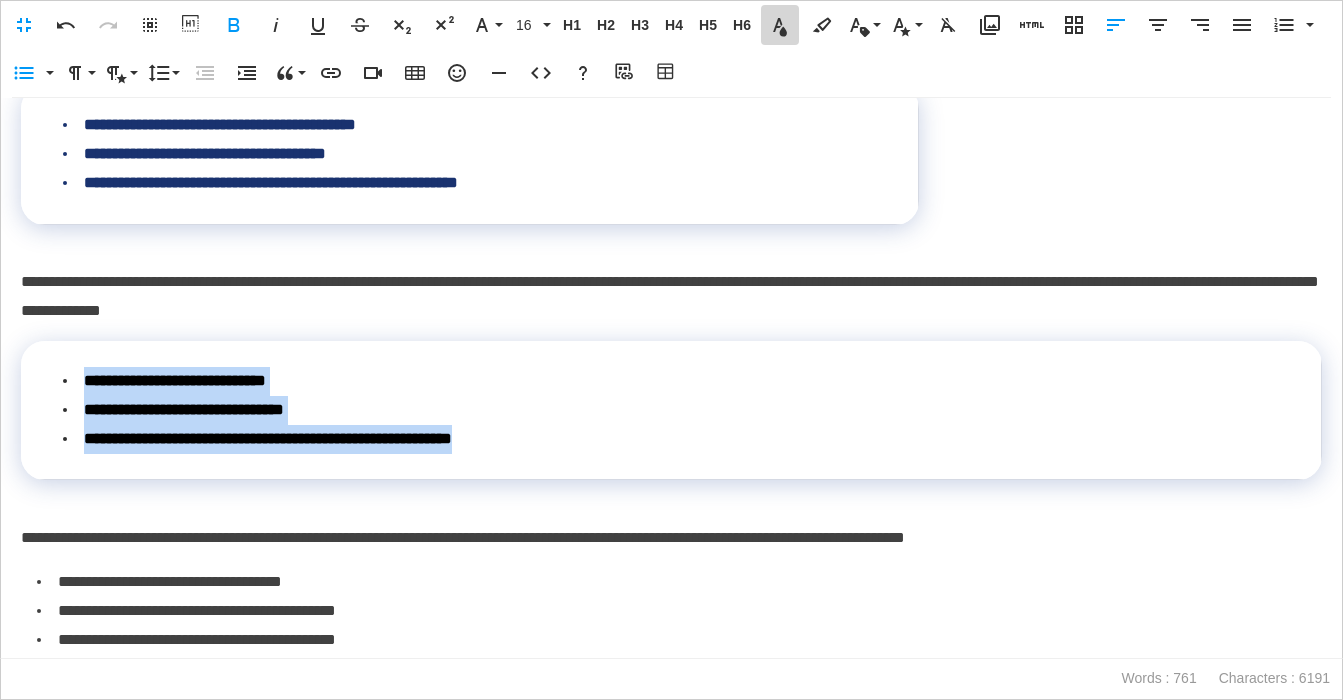 click 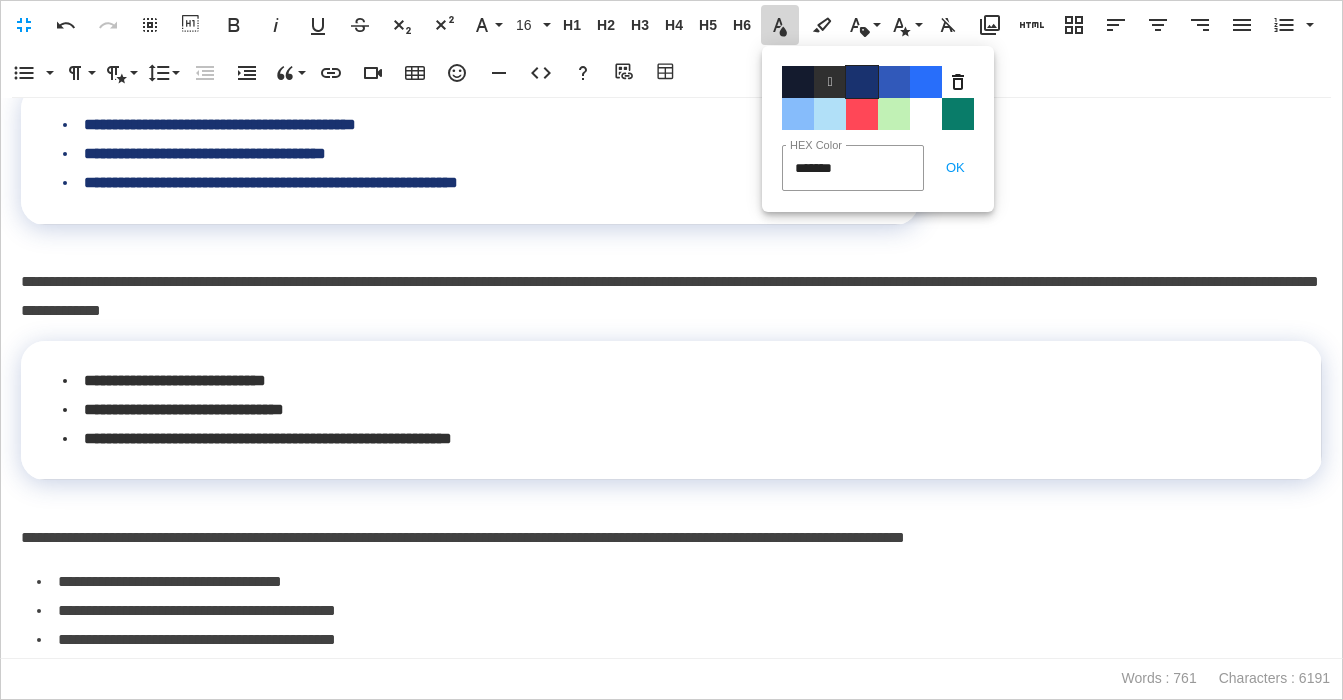 click on "Color#19326F" at bounding box center (862, 82) 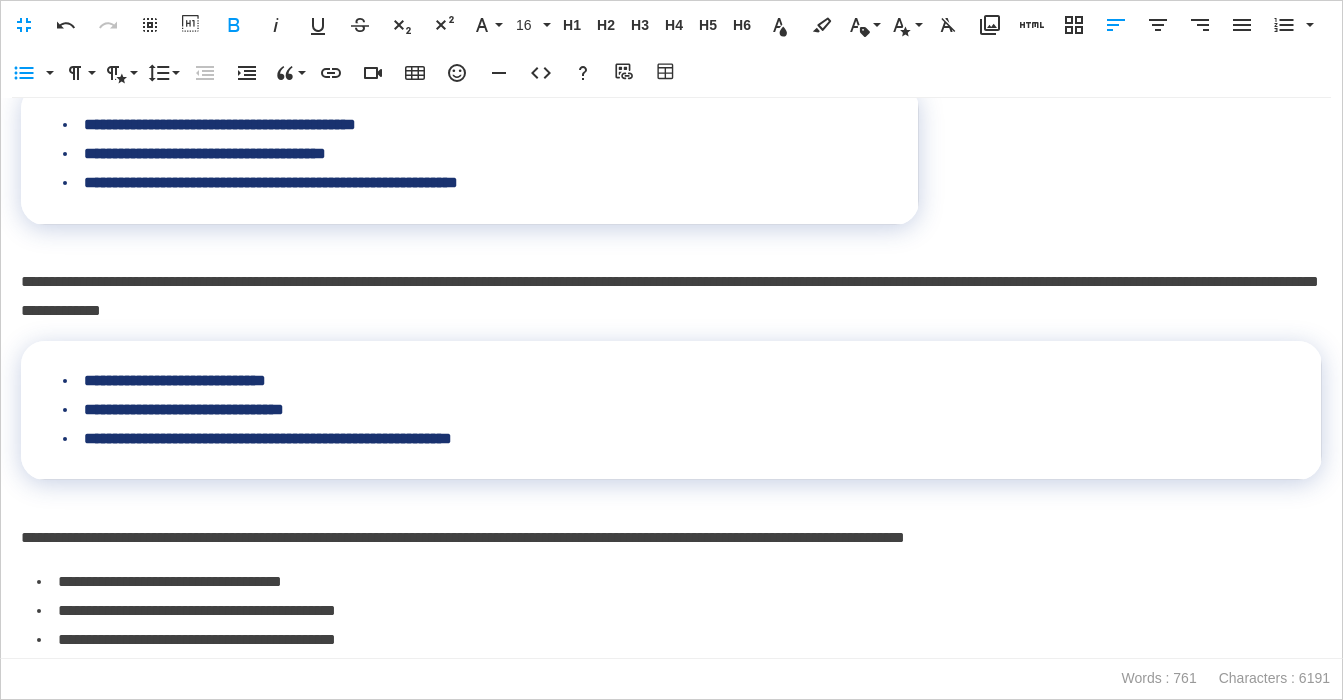 click on "**********" at bounding box center (671, 297) 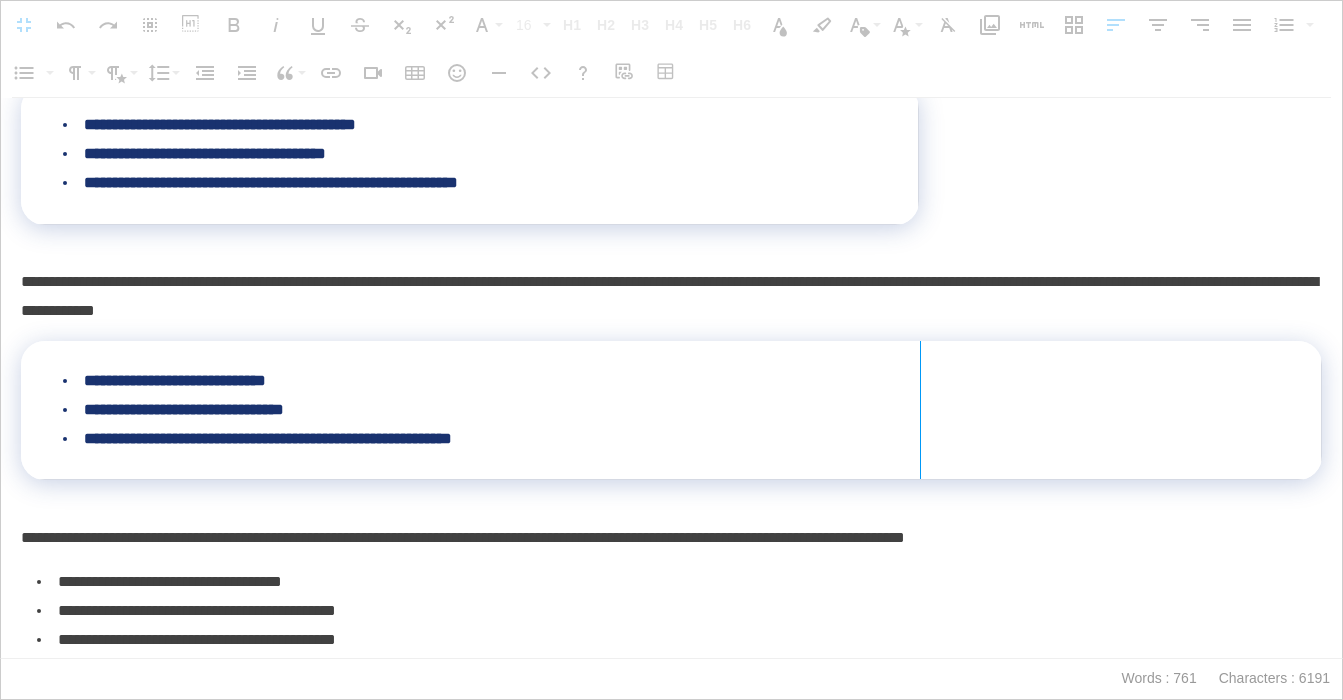 drag, startPoint x: 1318, startPoint y: 368, endPoint x: 920, endPoint y: 342, distance: 398.84833 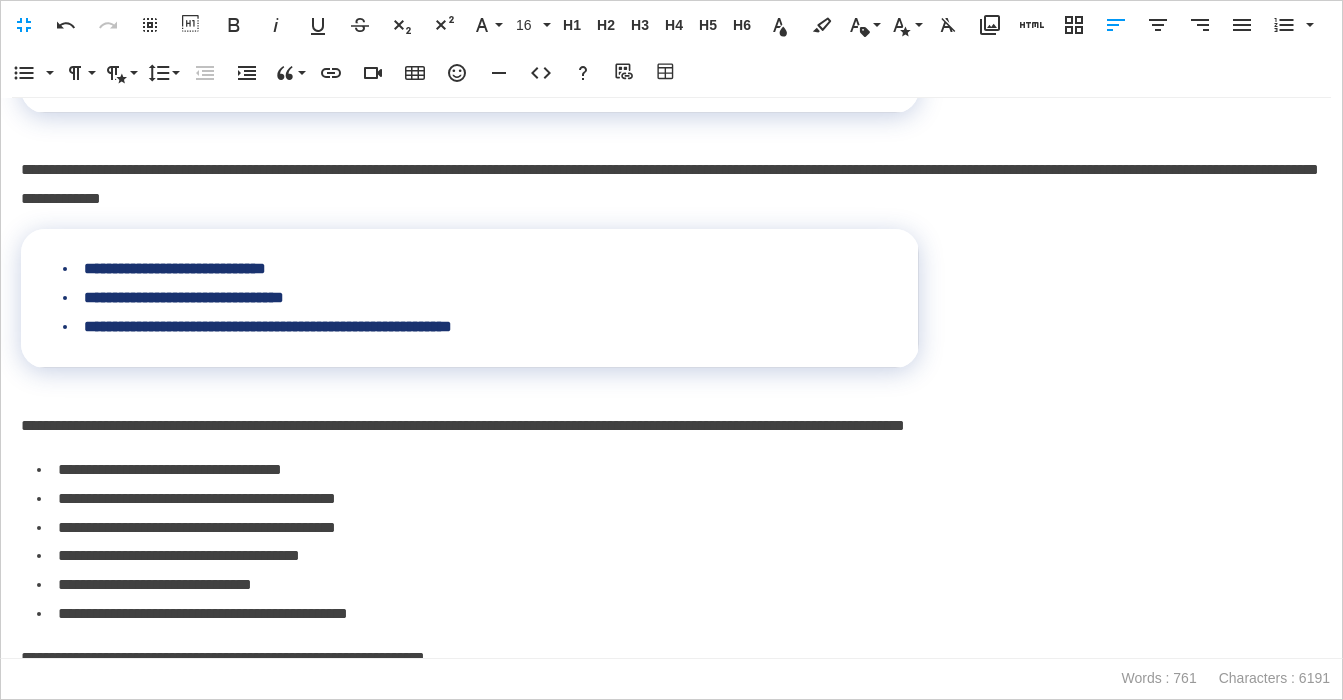 scroll, scrollTop: 785, scrollLeft: 0, axis: vertical 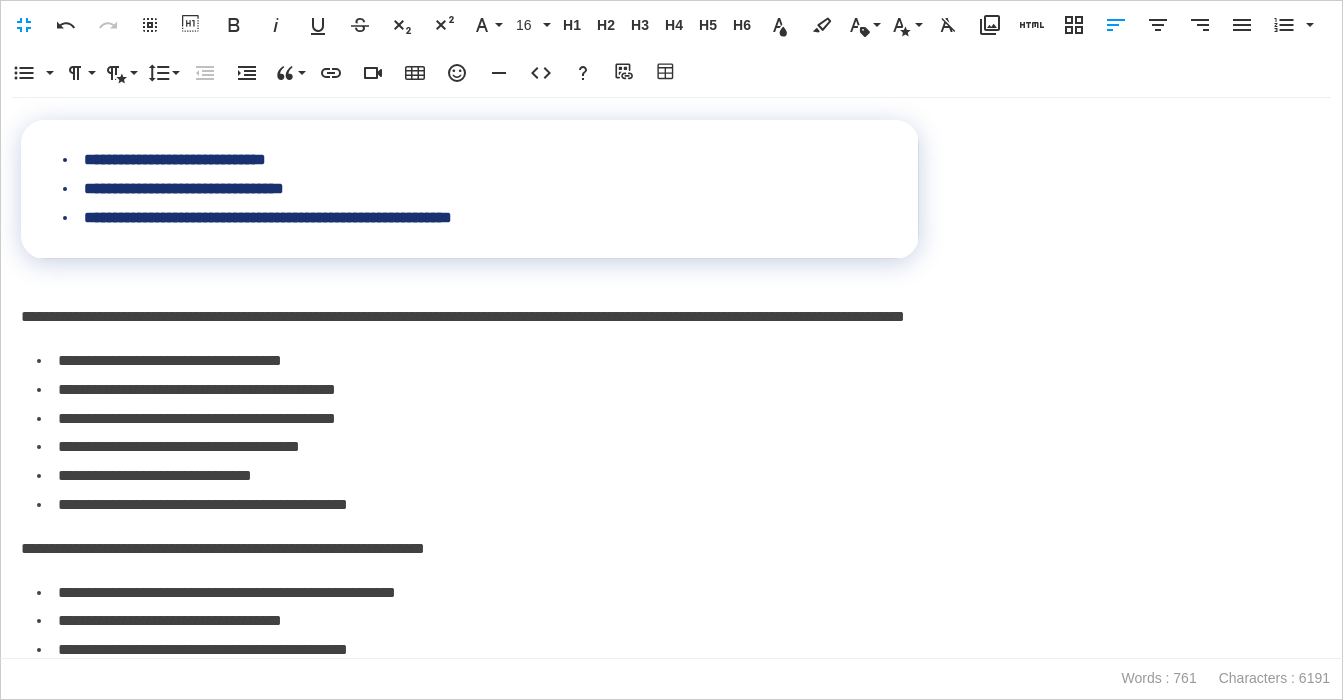click on "**********" at bounding box center (671, 317) 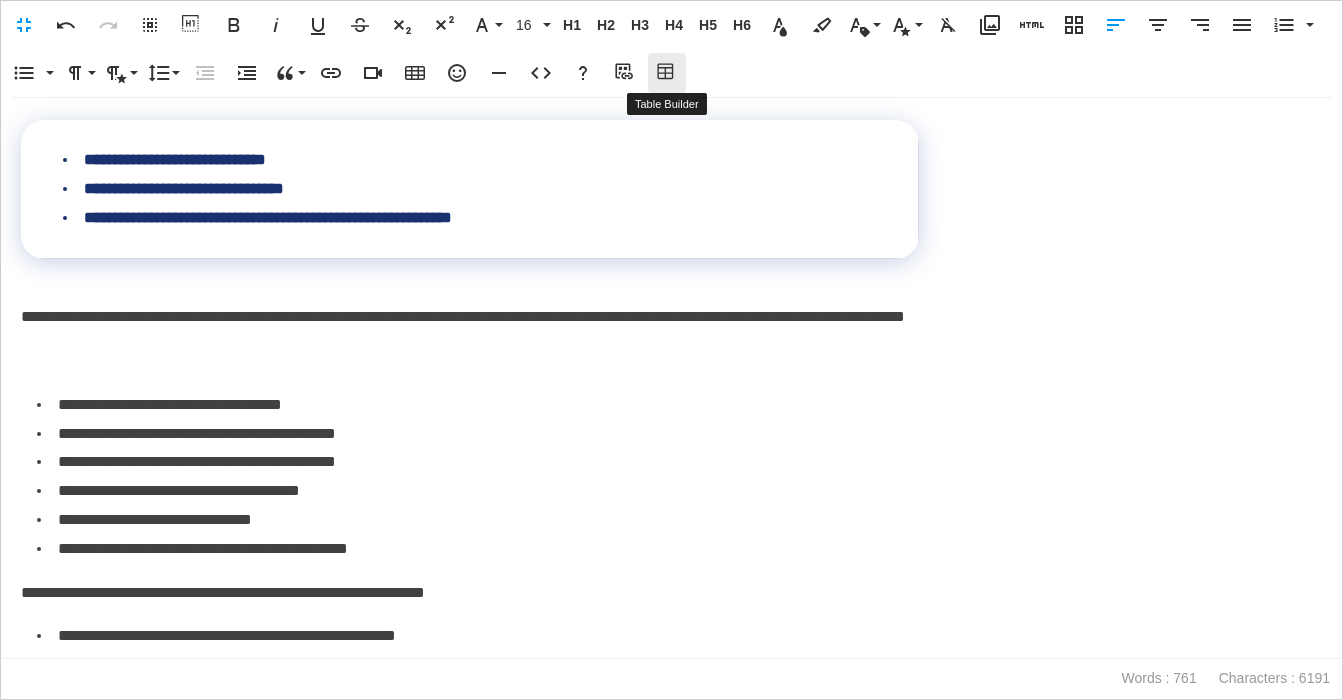 click on "Table Builder" at bounding box center (667, 73) 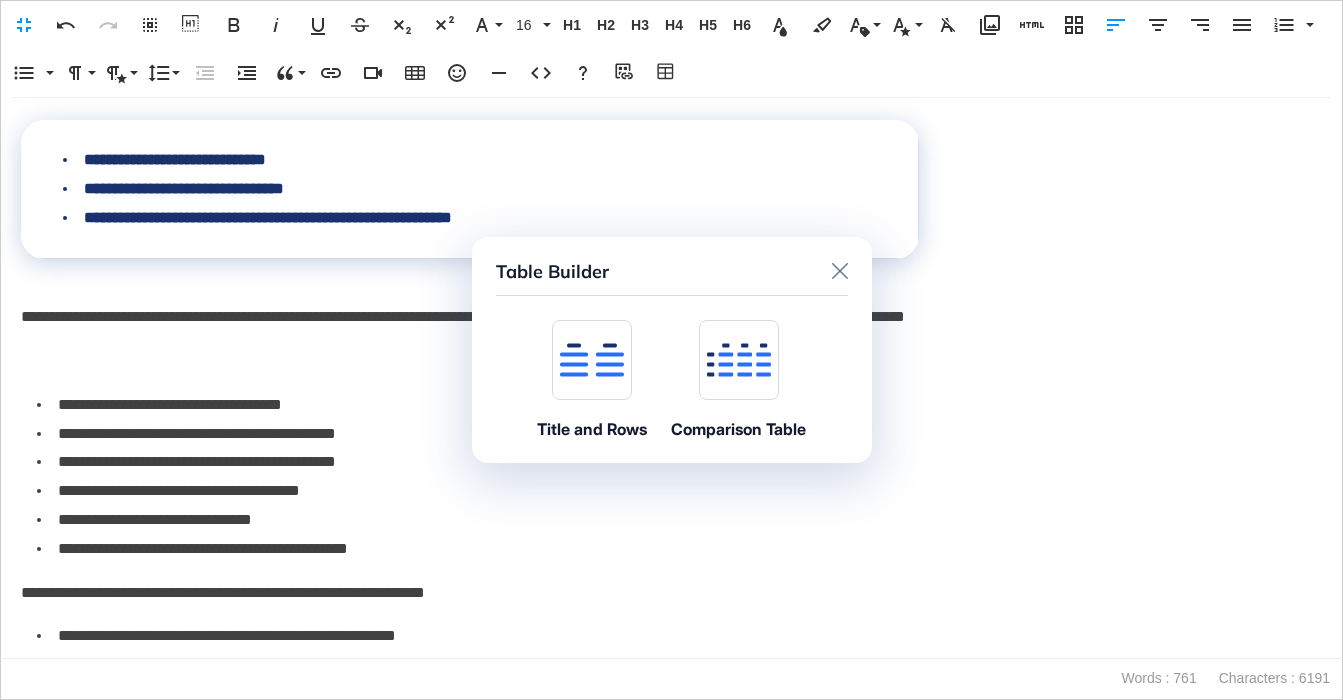 click at bounding box center [592, 360] 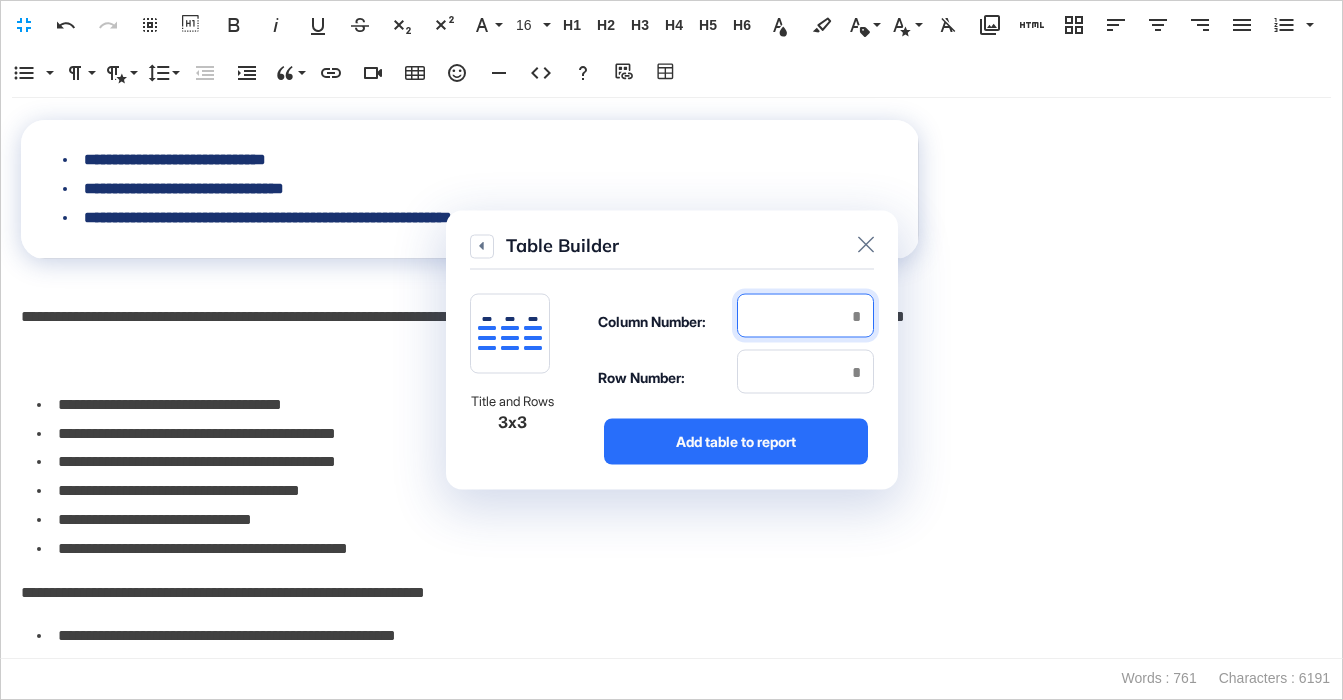 click at bounding box center [805, 316] 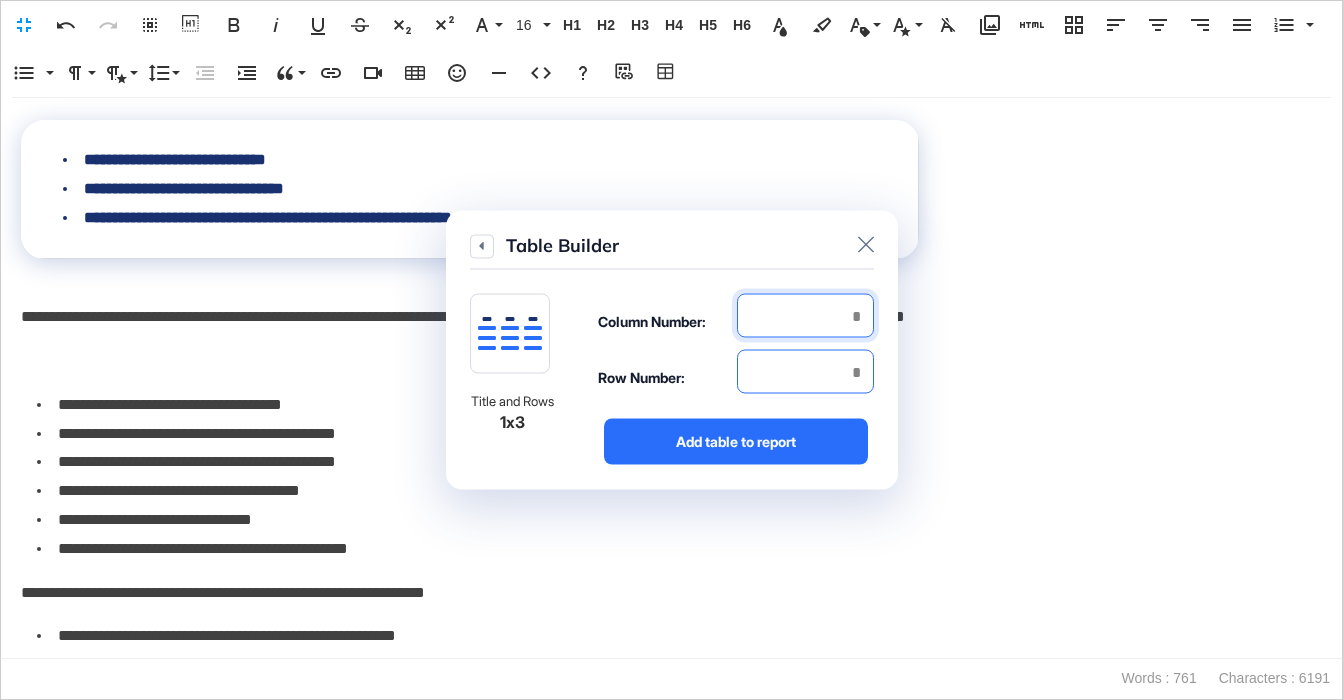 type on "*" 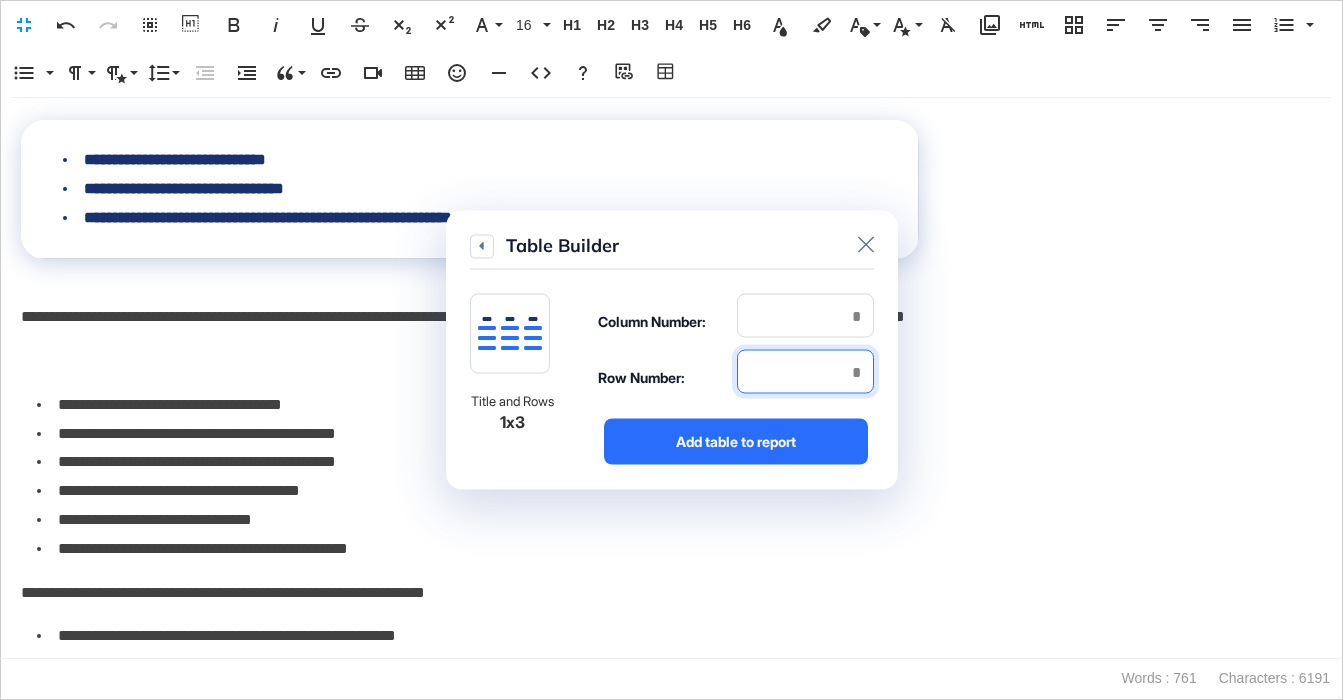 click at bounding box center [805, 372] 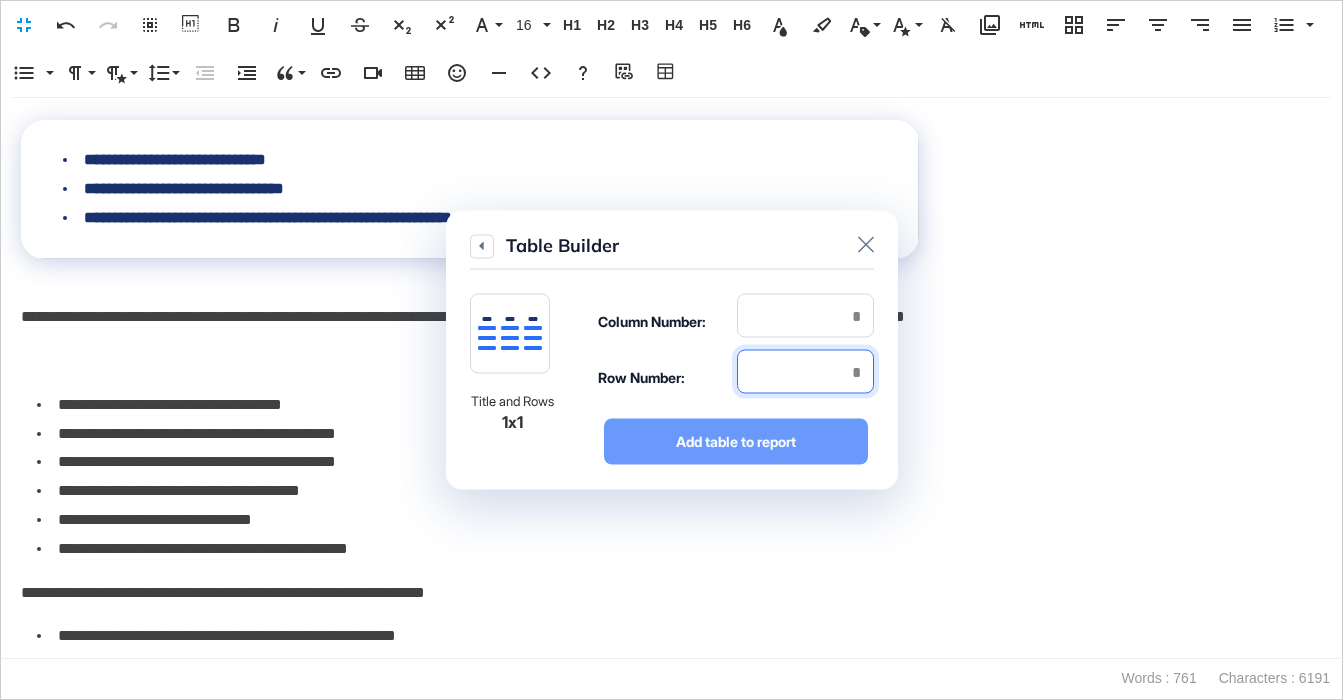 type on "*" 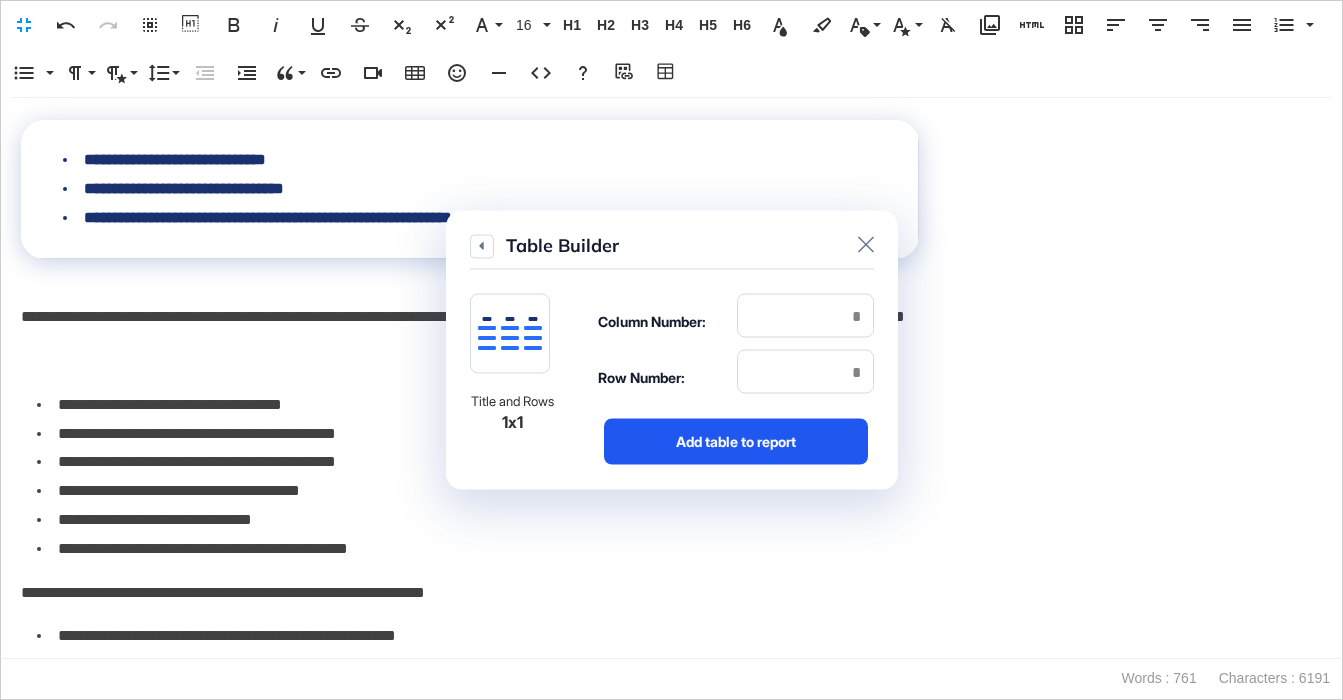 click on "Add table to report" at bounding box center [736, 442] 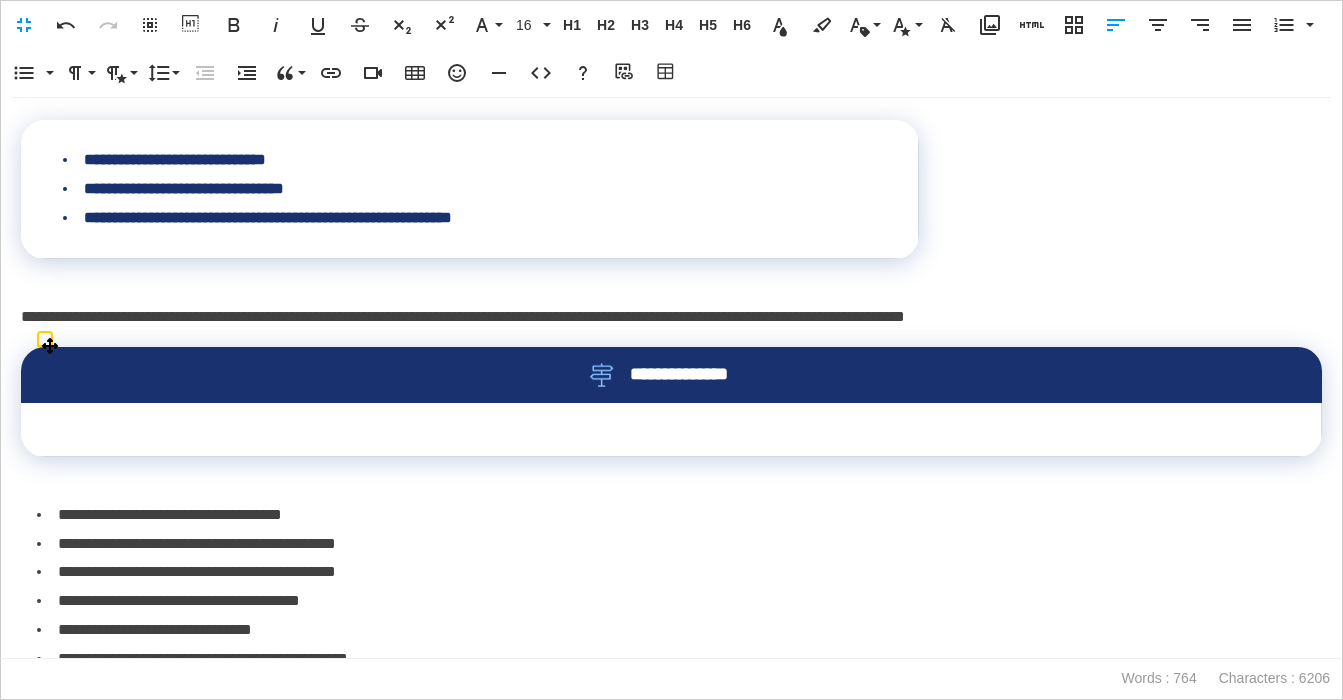 click on "**********" at bounding box center [671, 375] 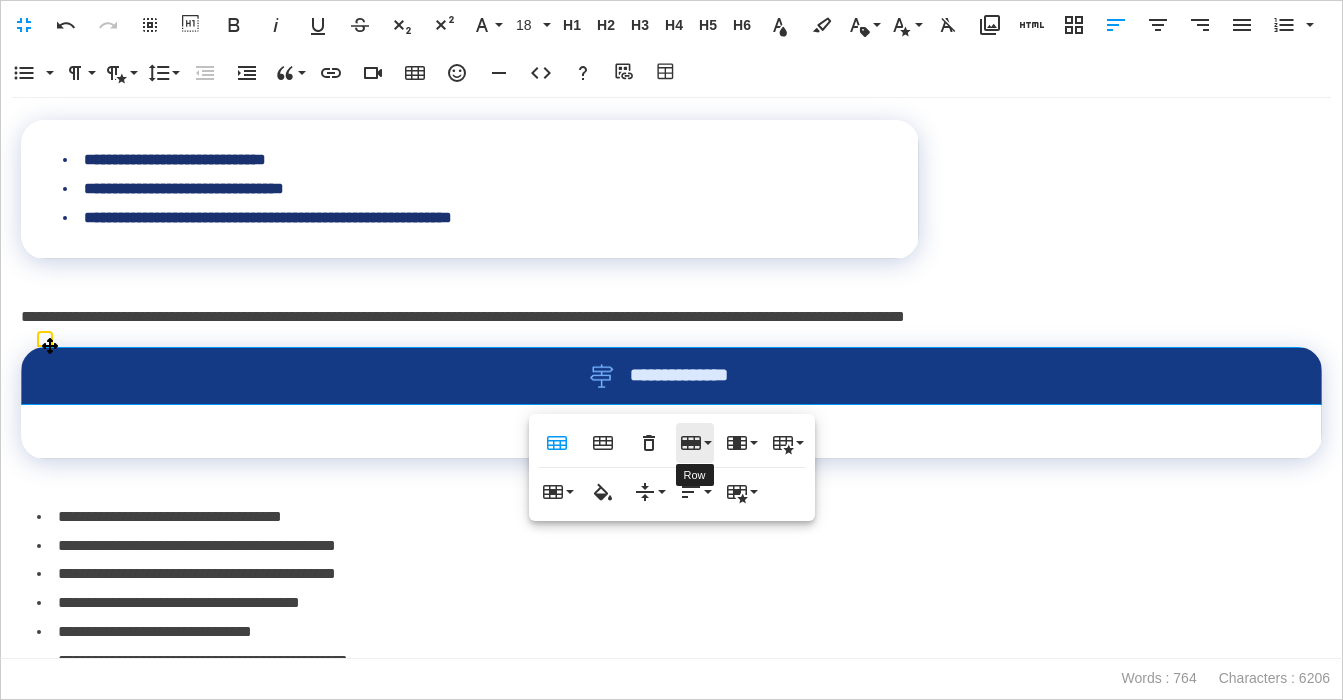 click on "Row" at bounding box center [695, 443] 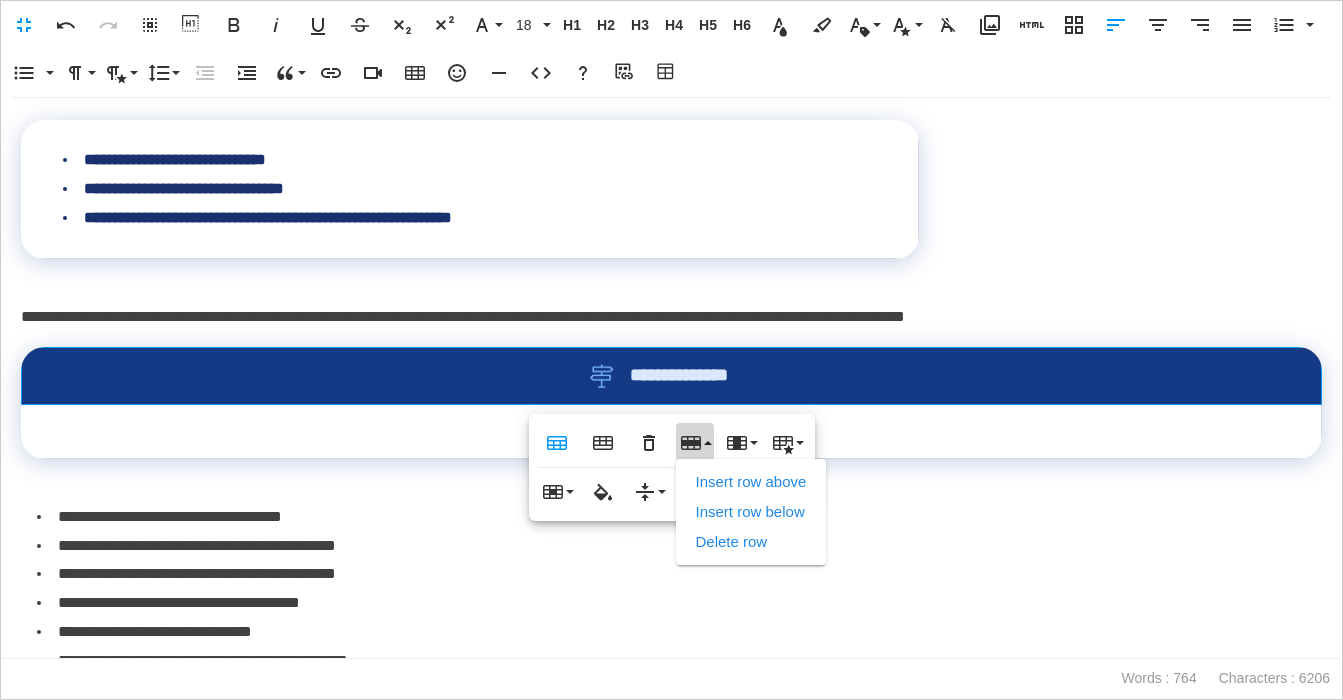 click on "Delete row" at bounding box center (751, 542) 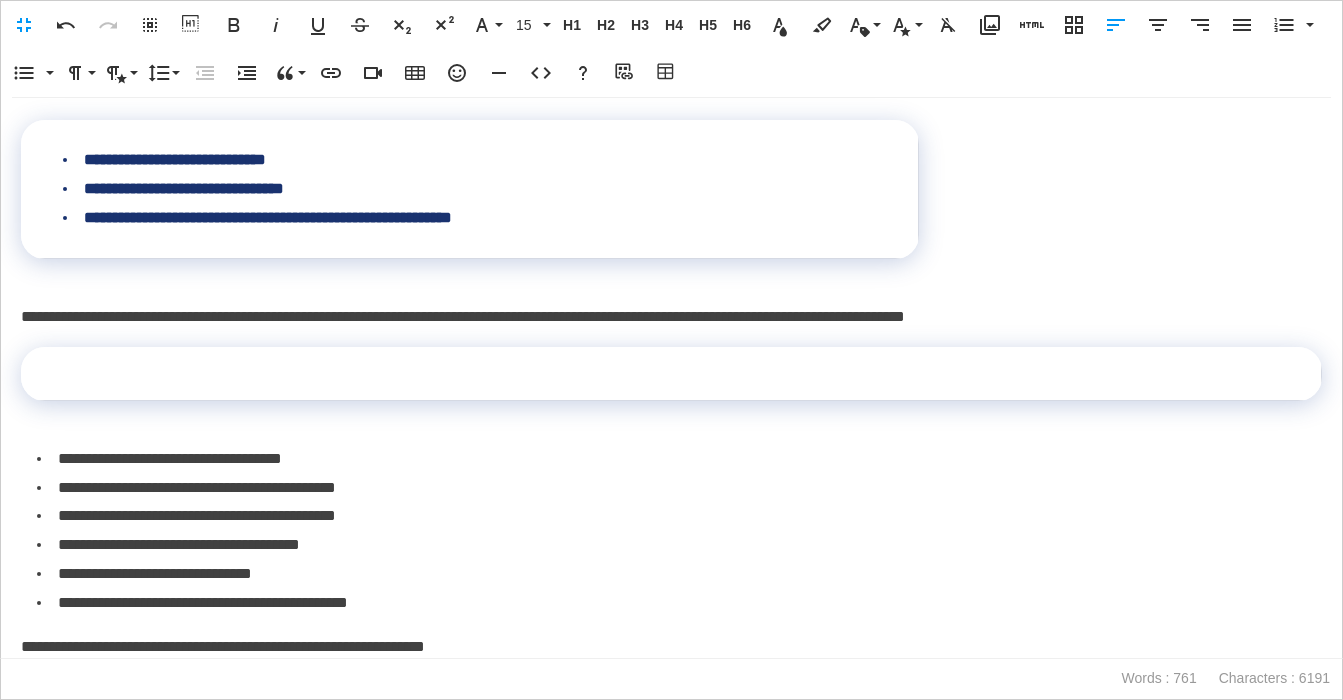 scroll, scrollTop: 835, scrollLeft: 0, axis: vertical 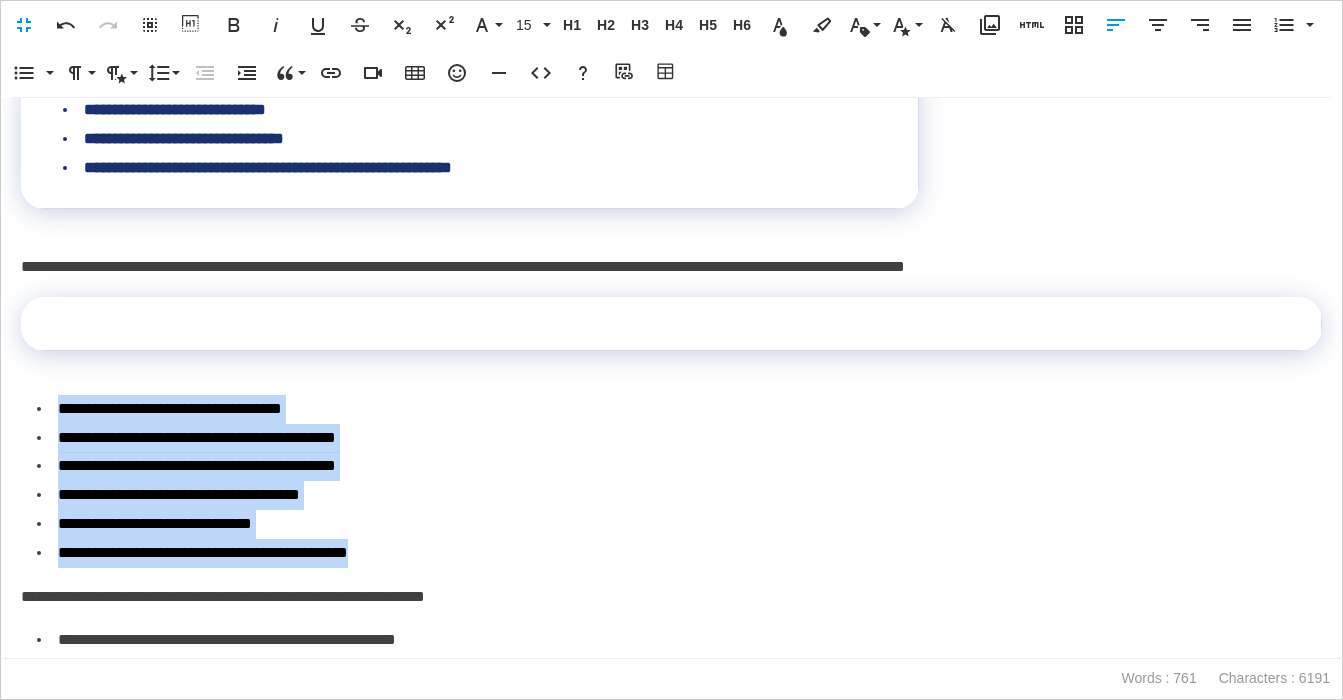 drag, startPoint x: 413, startPoint y: 552, endPoint x: 24, endPoint y: 418, distance: 411.43286 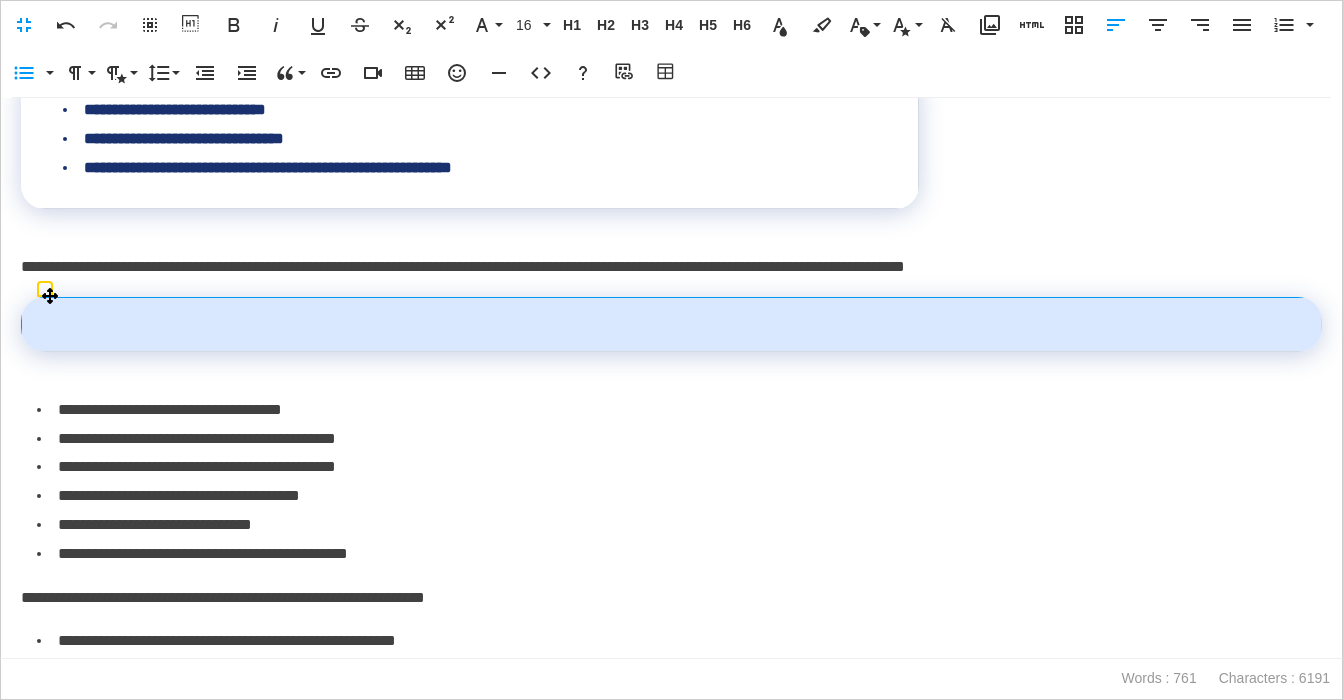 click at bounding box center [672, 324] 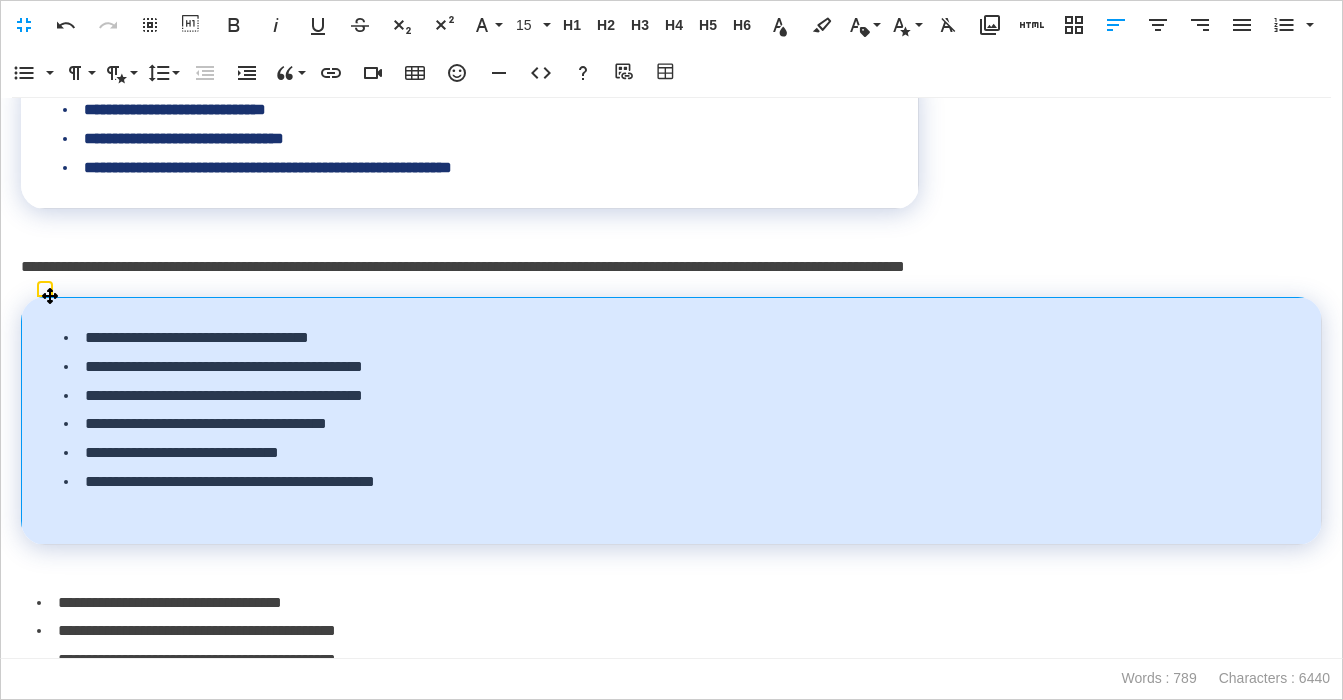 click on "**********" at bounding box center (672, 420) 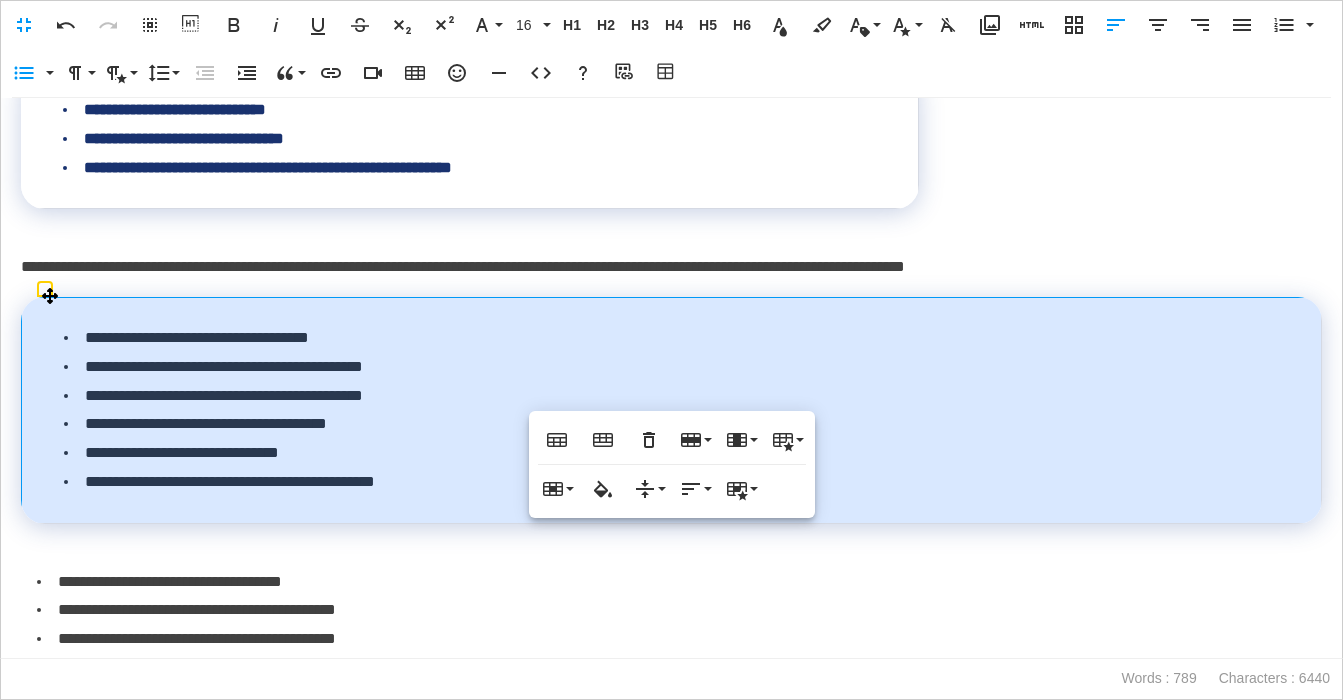 scroll, scrollTop: 981, scrollLeft: 0, axis: vertical 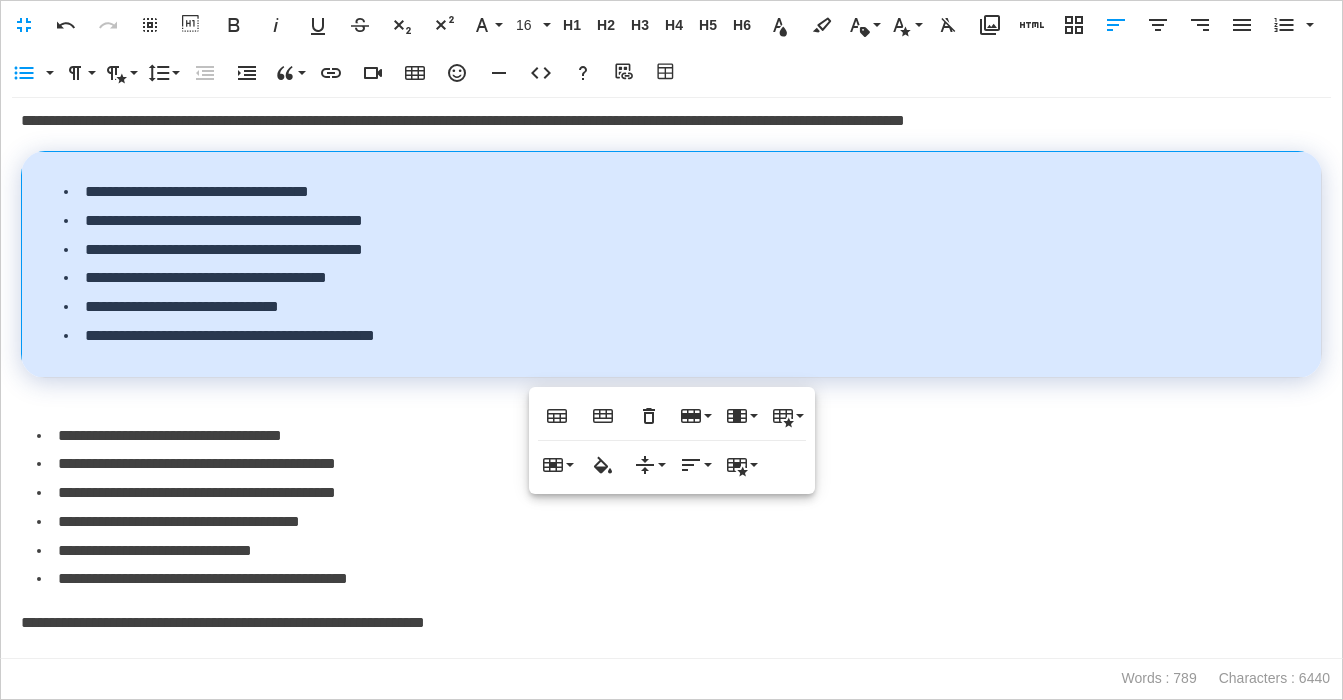 click on "**********" at bounding box center [679, 551] 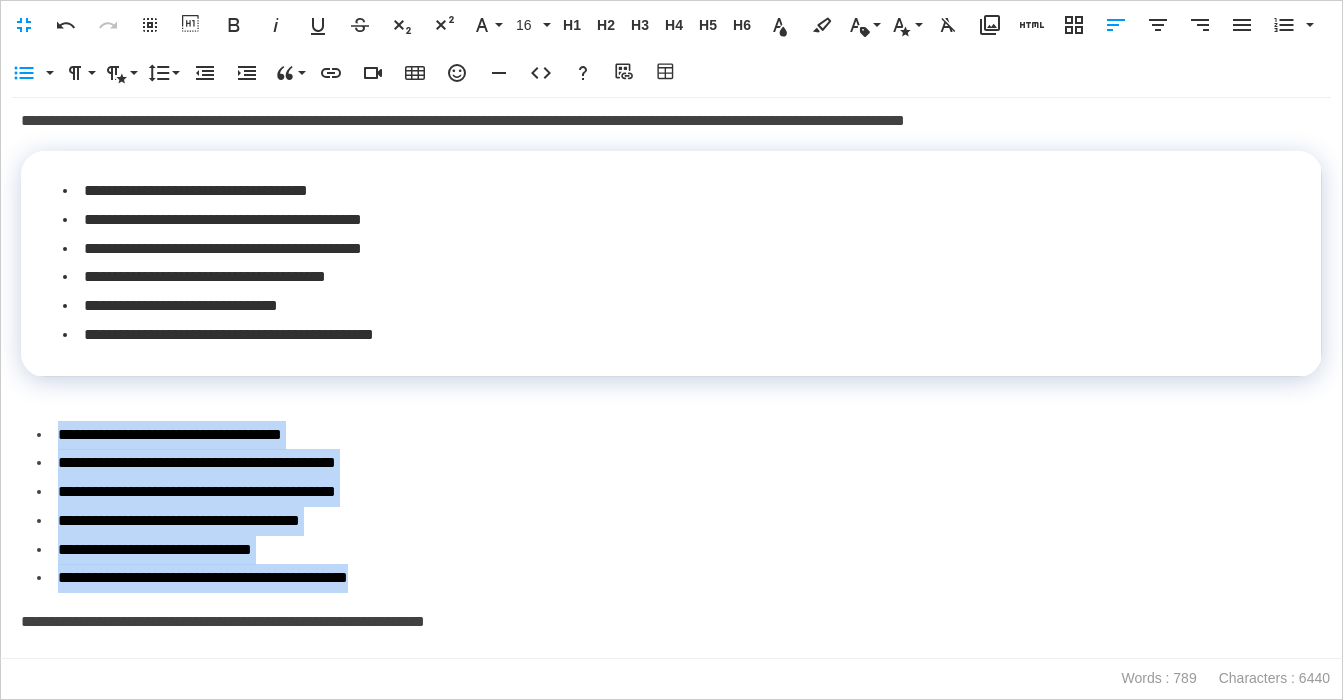 drag, startPoint x: 463, startPoint y: 580, endPoint x: 12, endPoint y: 440, distance: 472.22983 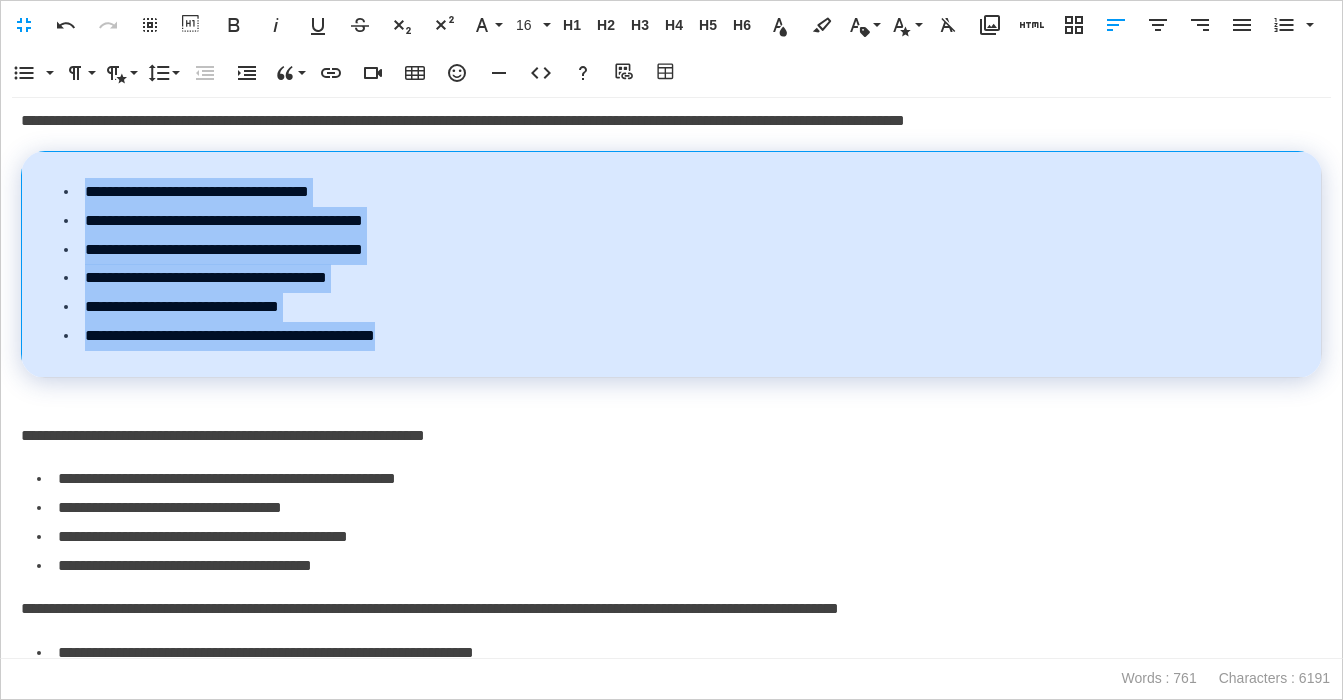drag, startPoint x: 451, startPoint y: 334, endPoint x: 98, endPoint y: 165, distance: 391.3694 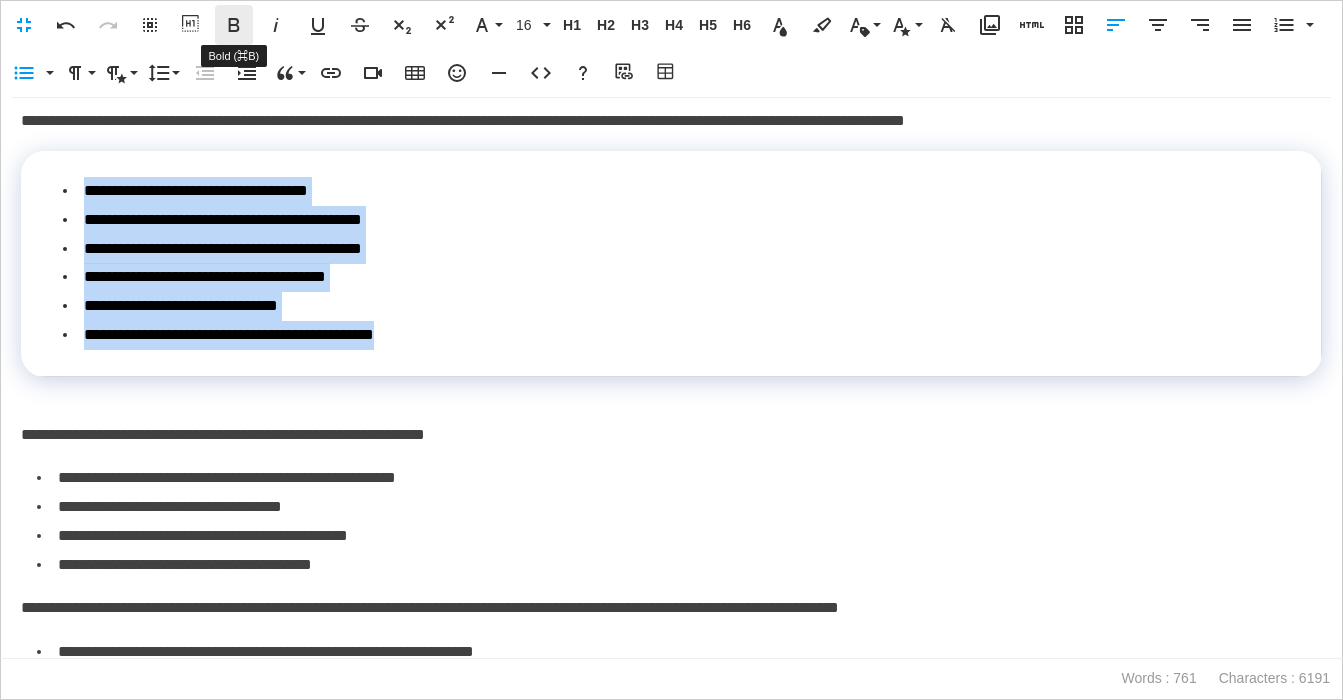 click on "Bold" at bounding box center [234, 25] 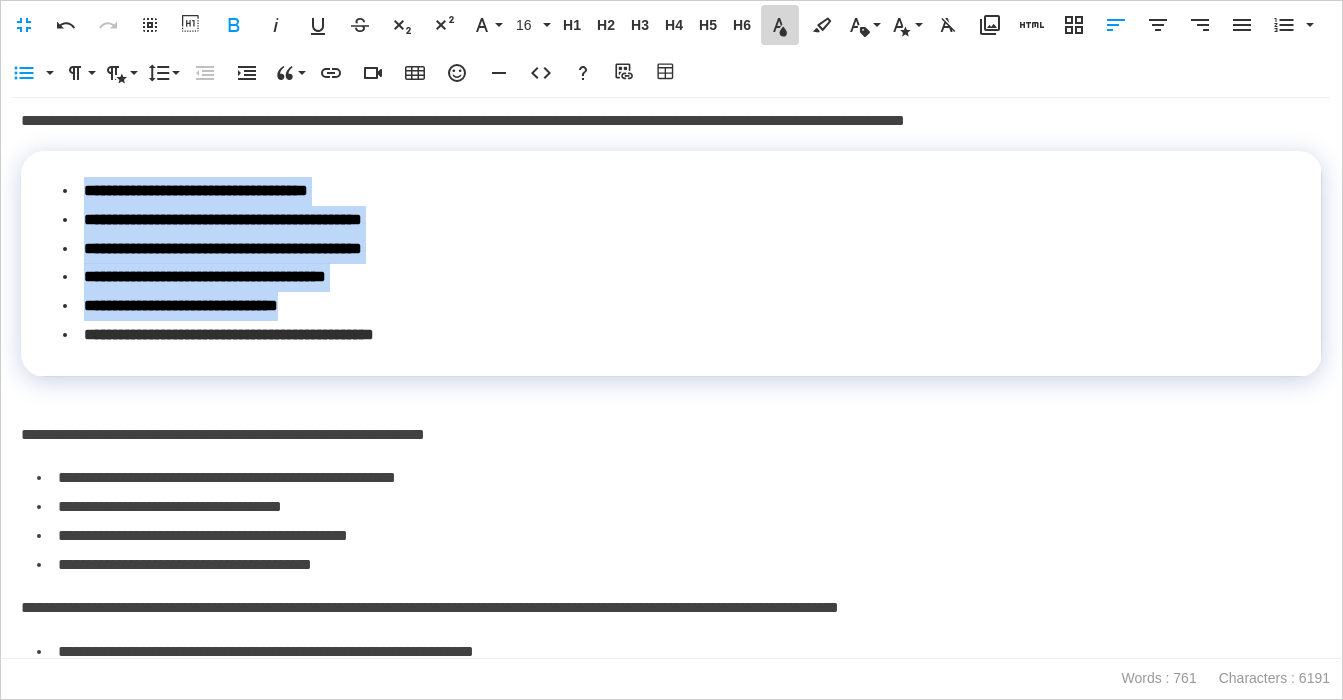 click 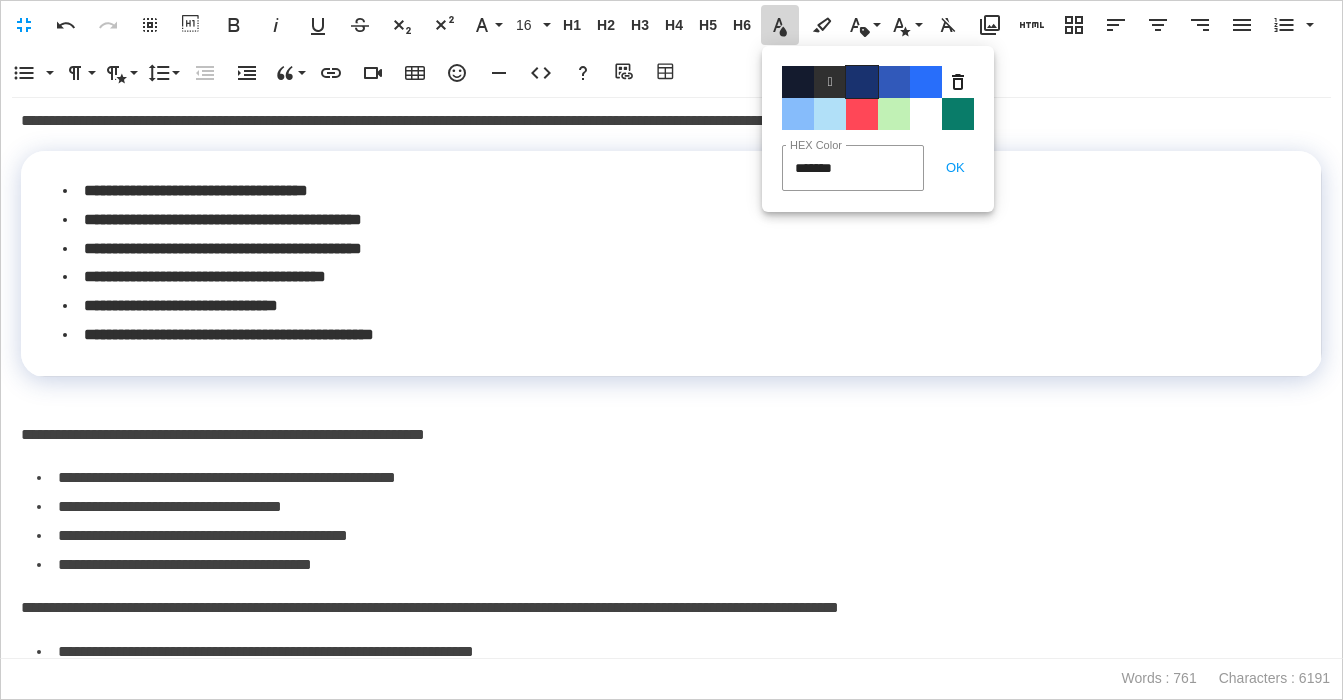 click on "Color#19326F" at bounding box center [862, 82] 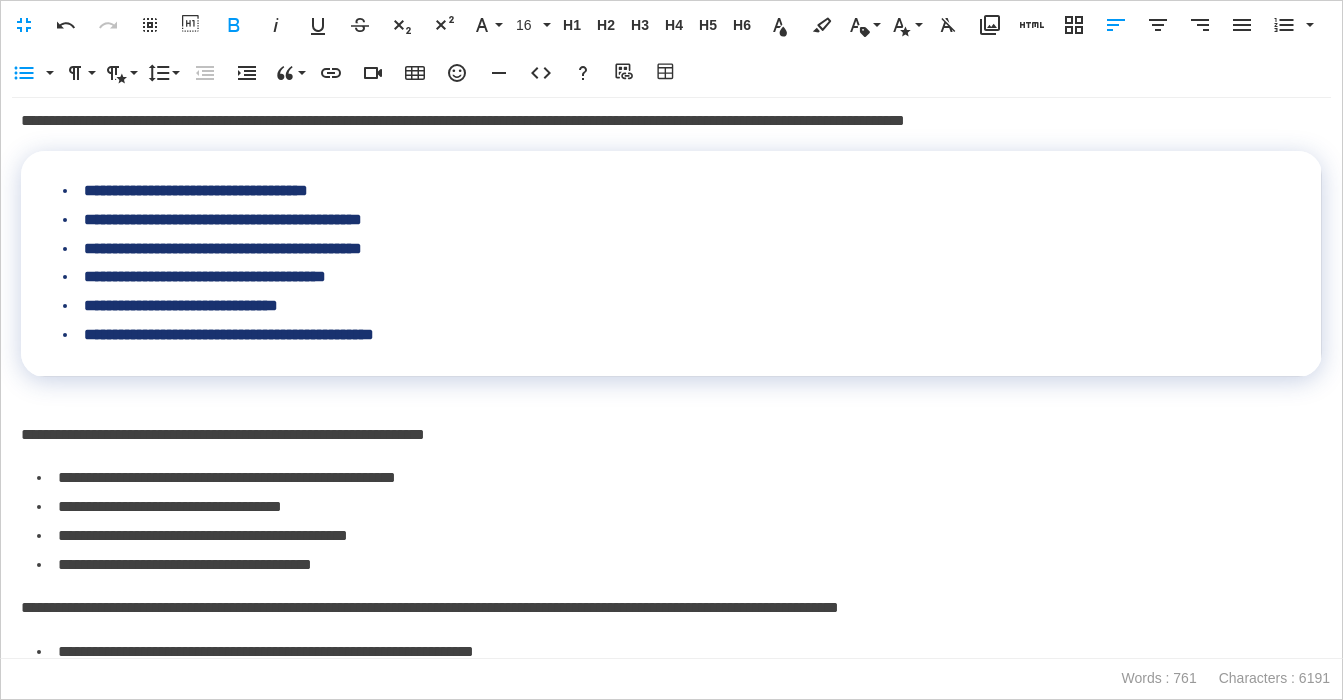 click on "**********" at bounding box center [671, 435] 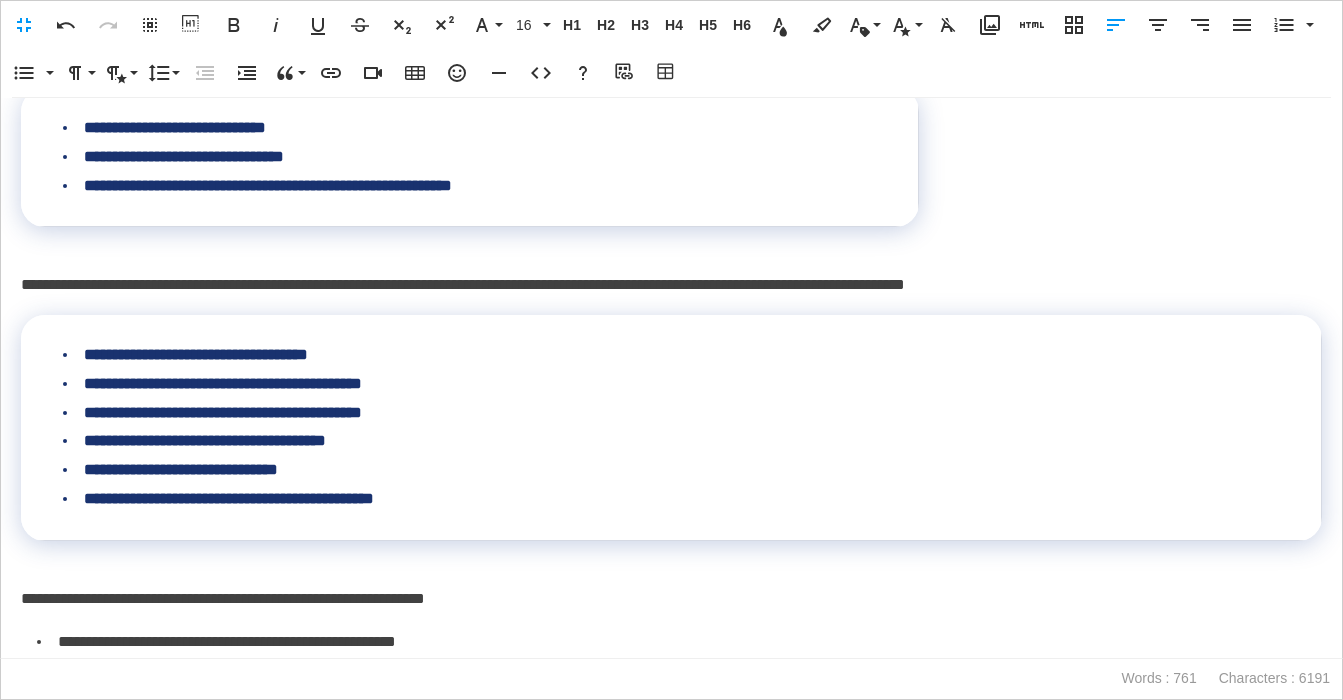 scroll, scrollTop: 814, scrollLeft: 0, axis: vertical 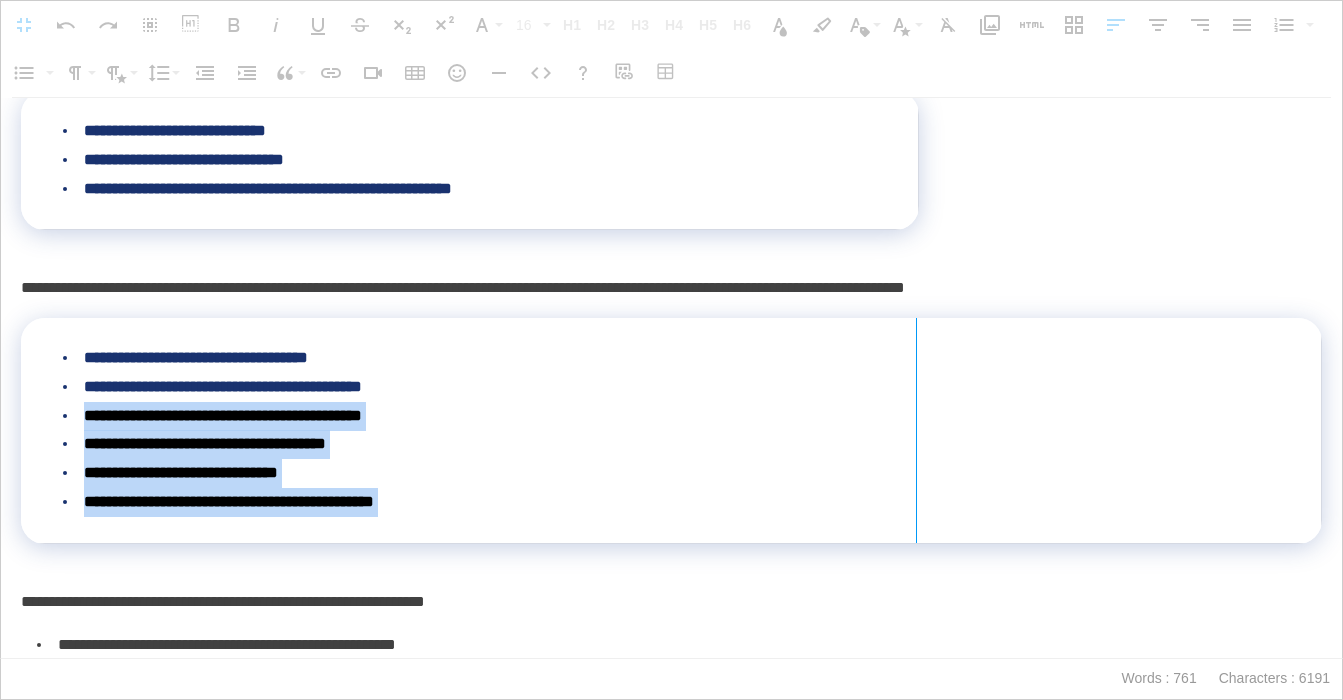 drag, startPoint x: 1319, startPoint y: 373, endPoint x: 915, endPoint y: 347, distance: 404.83575 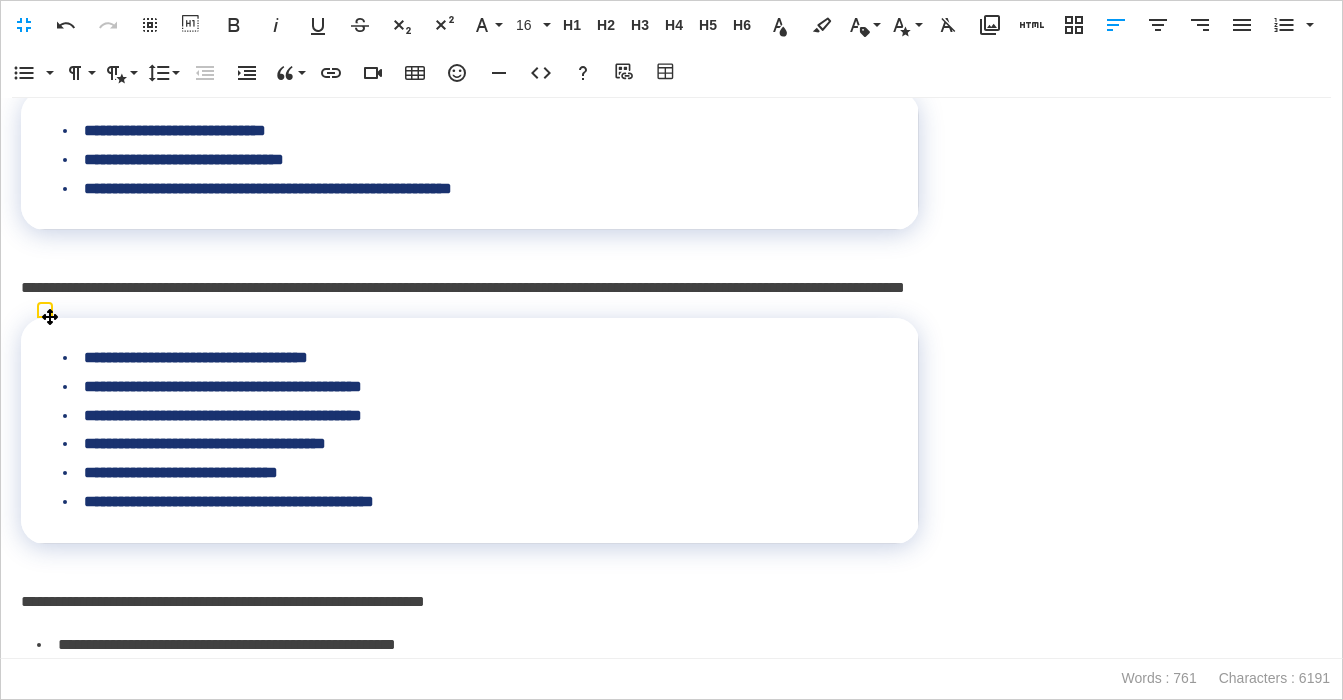 scroll, scrollTop: 1121, scrollLeft: 0, axis: vertical 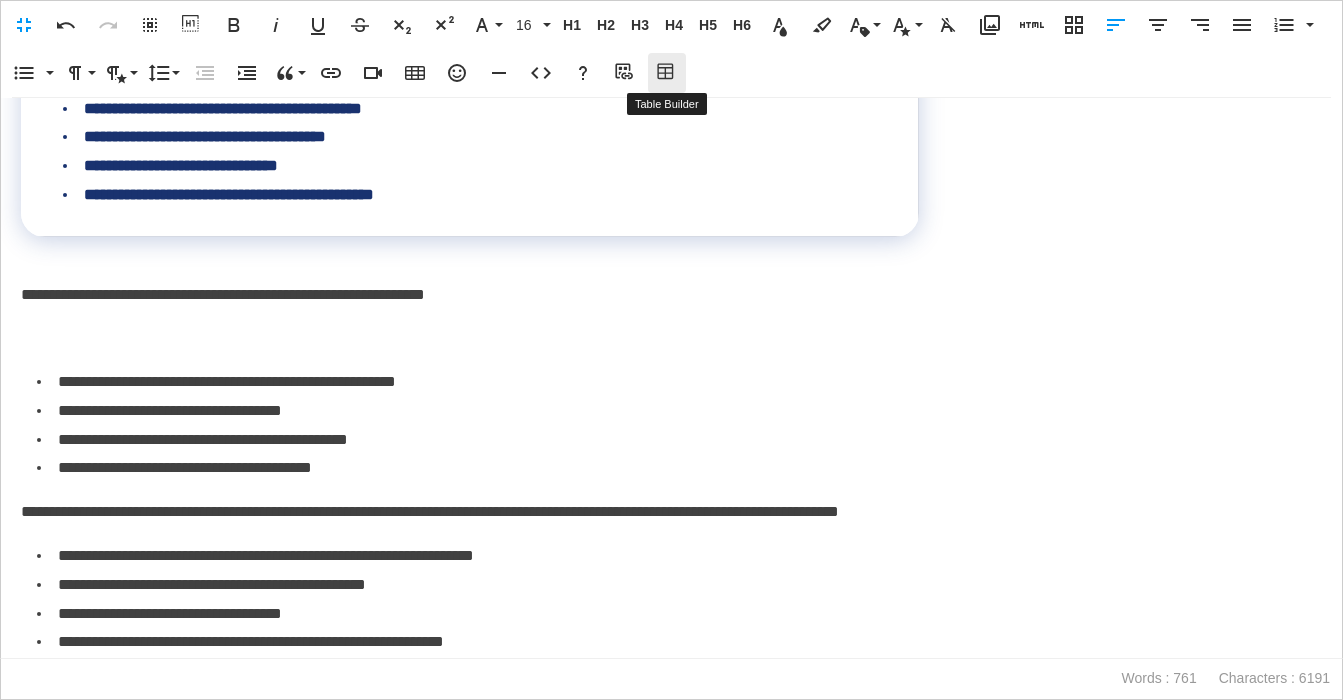 click 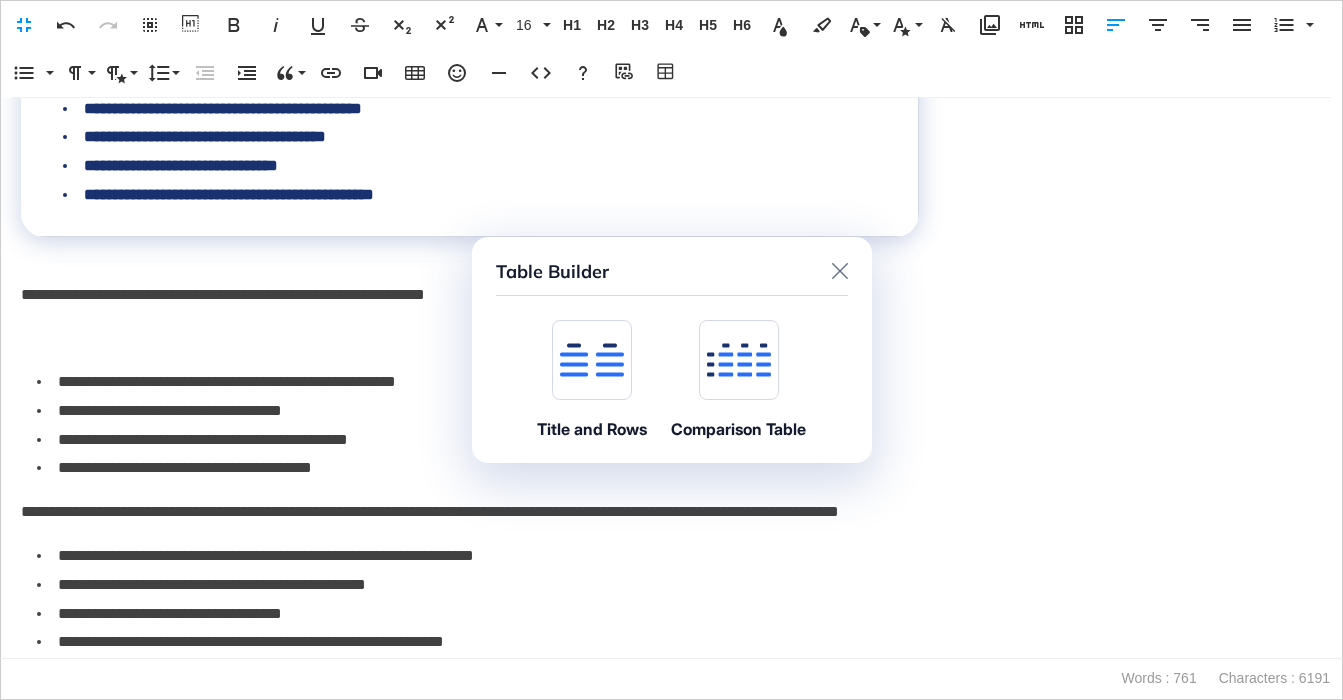 click at bounding box center [592, 360] 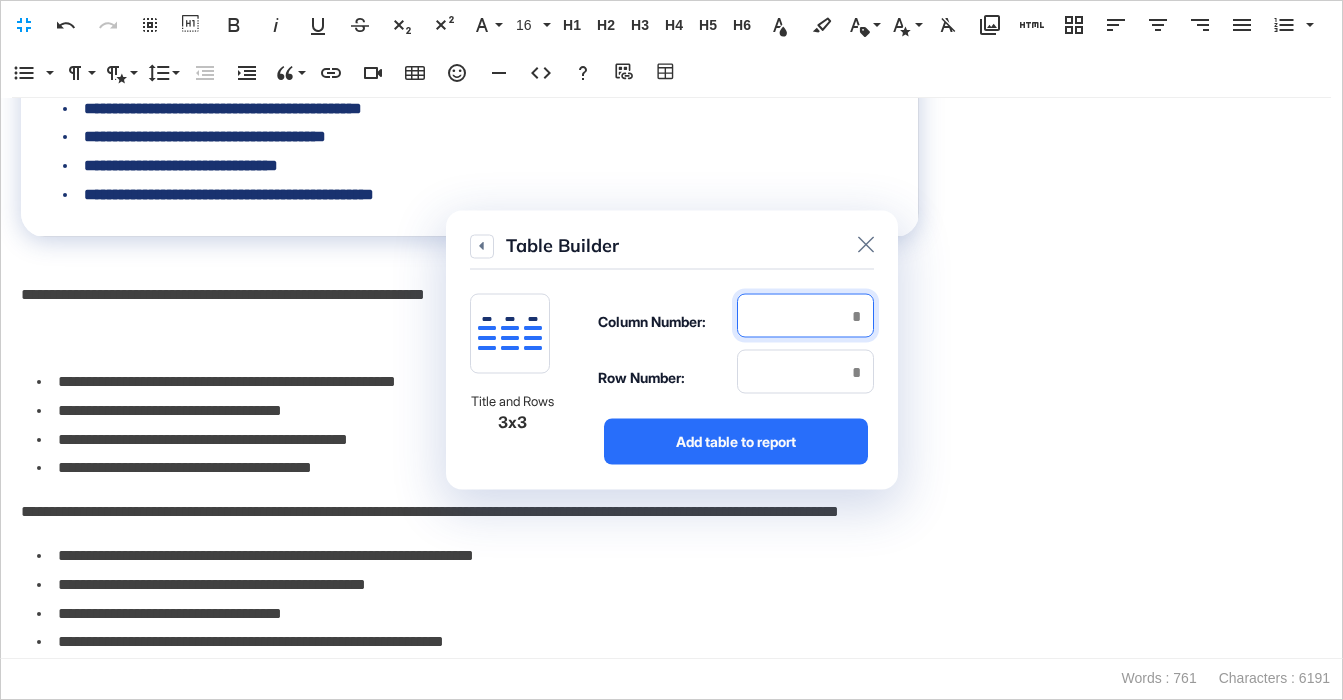 click at bounding box center [805, 316] 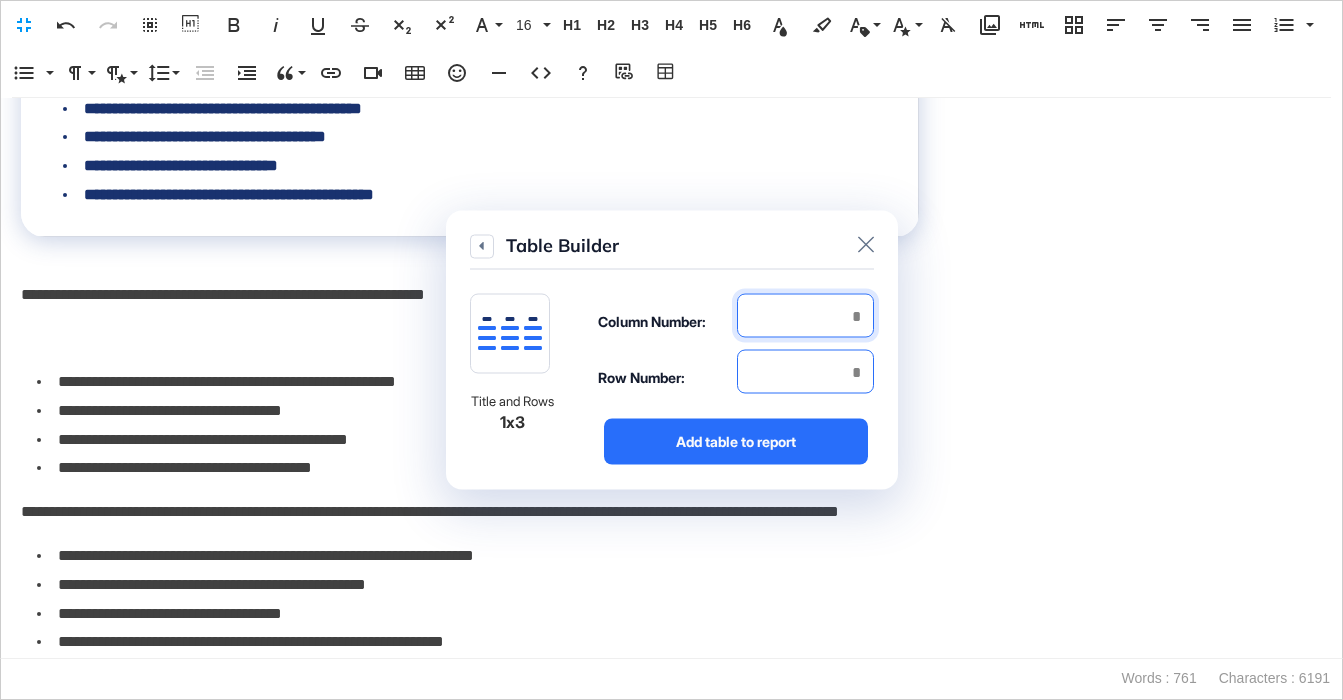 type on "*" 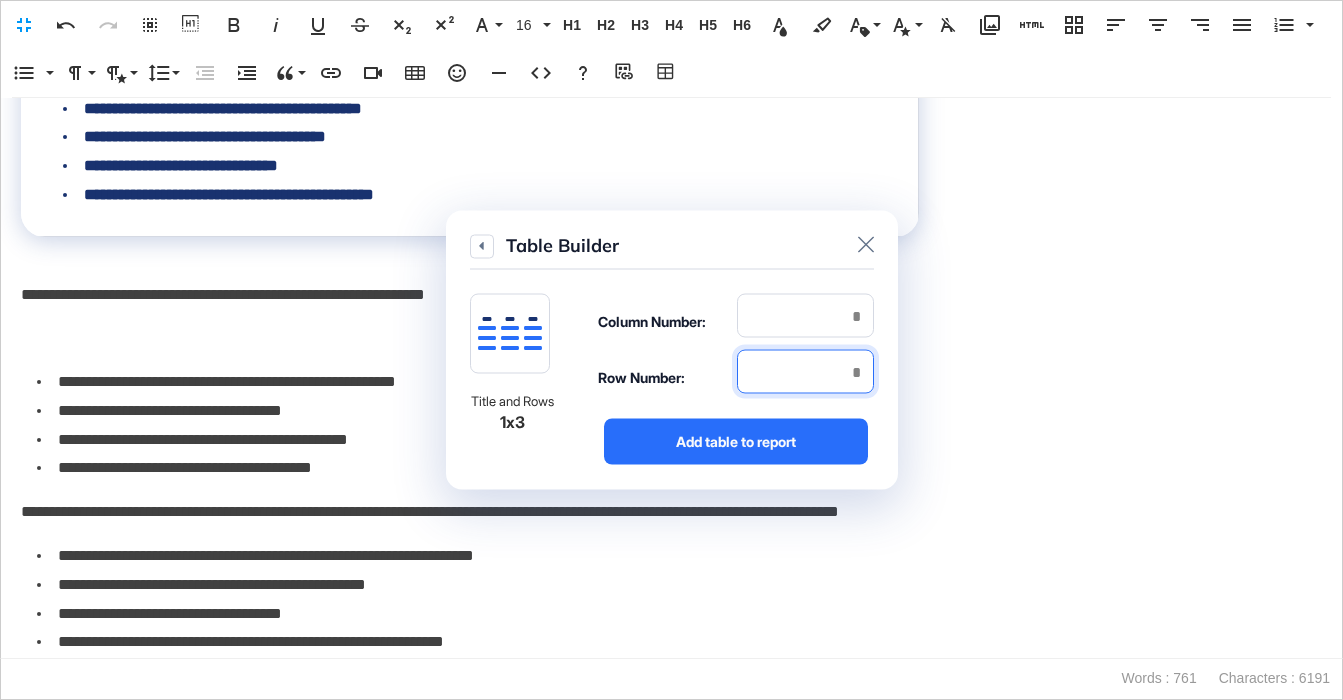 click at bounding box center [805, 372] 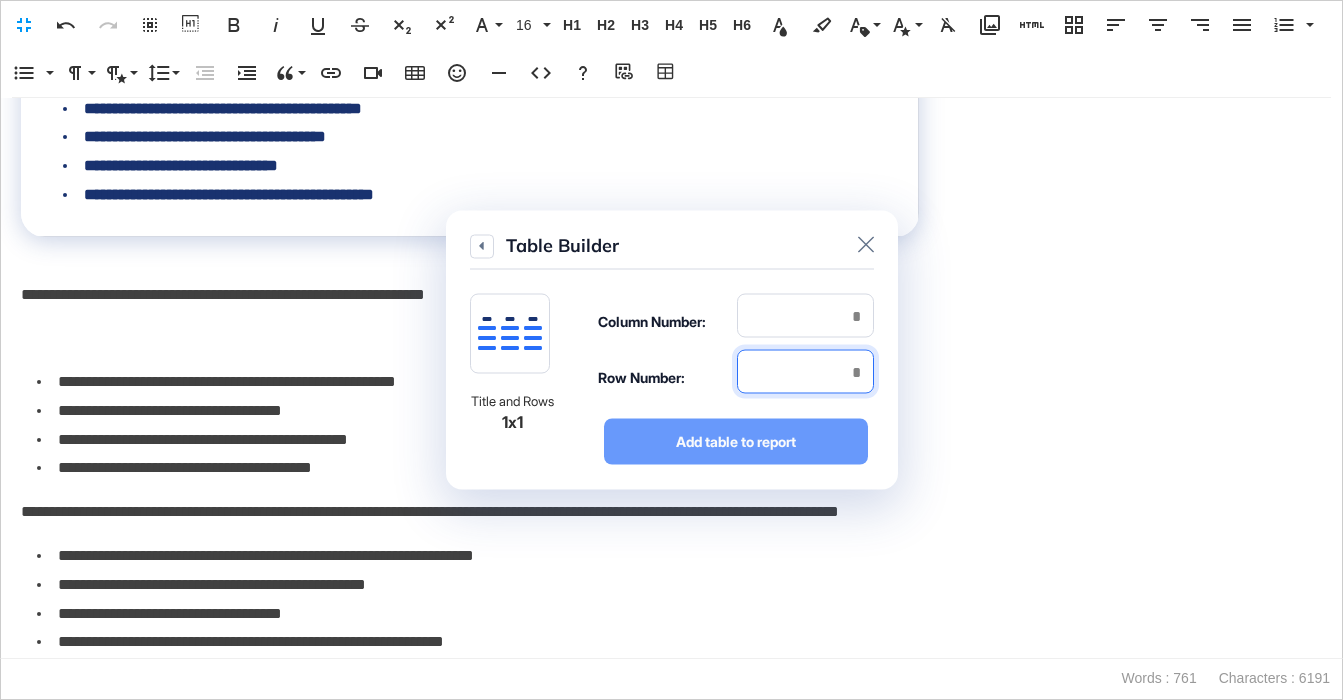 type on "*" 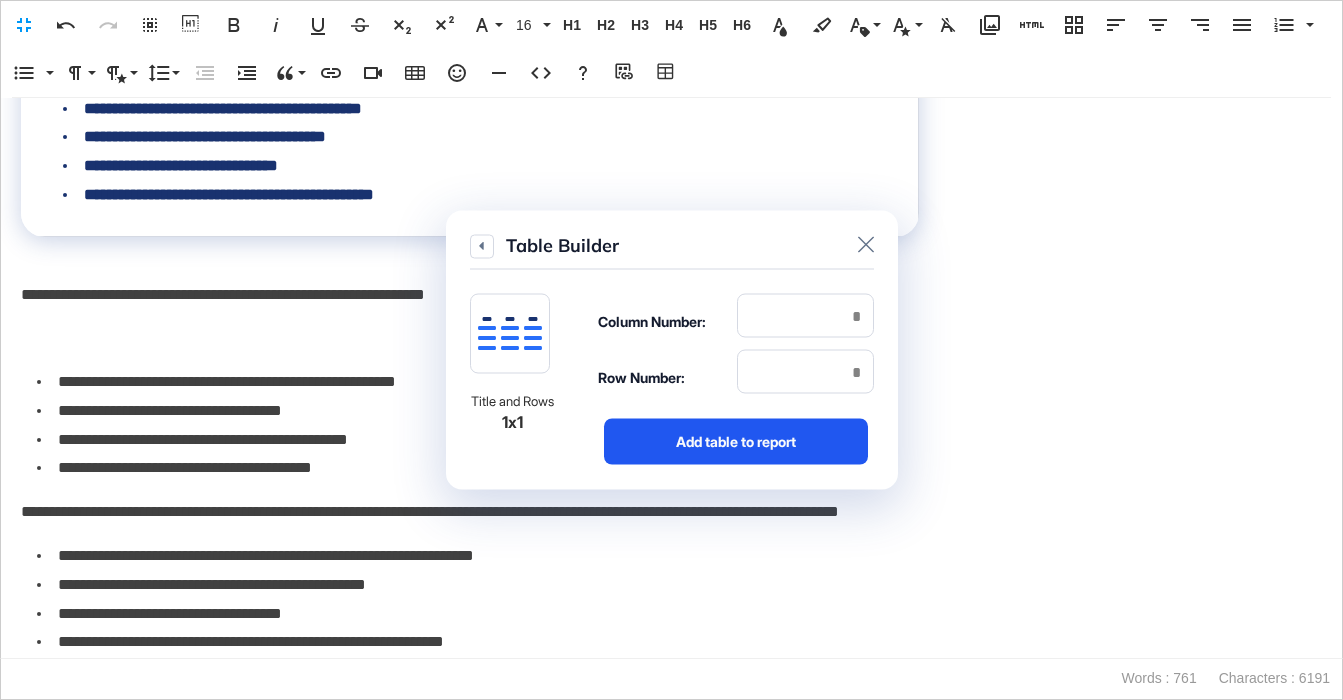 click on "Add table to report" at bounding box center [736, 442] 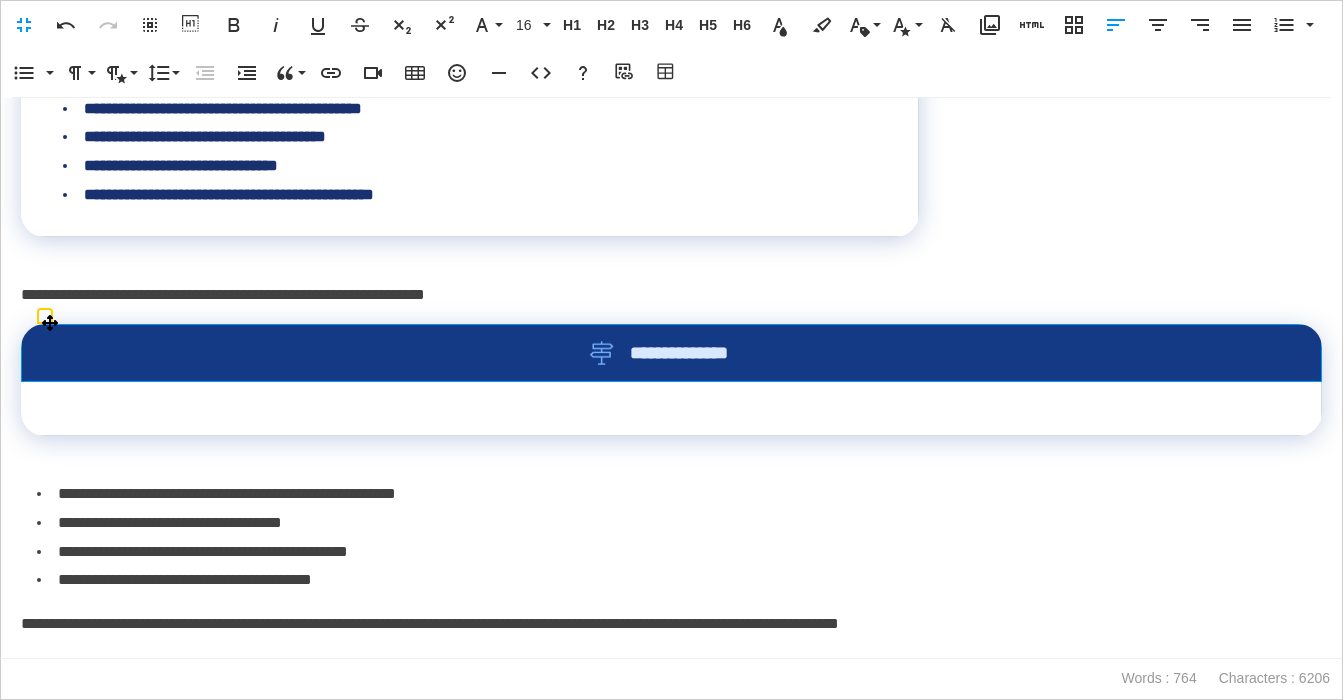 click on "**********" at bounding box center [671, 353] 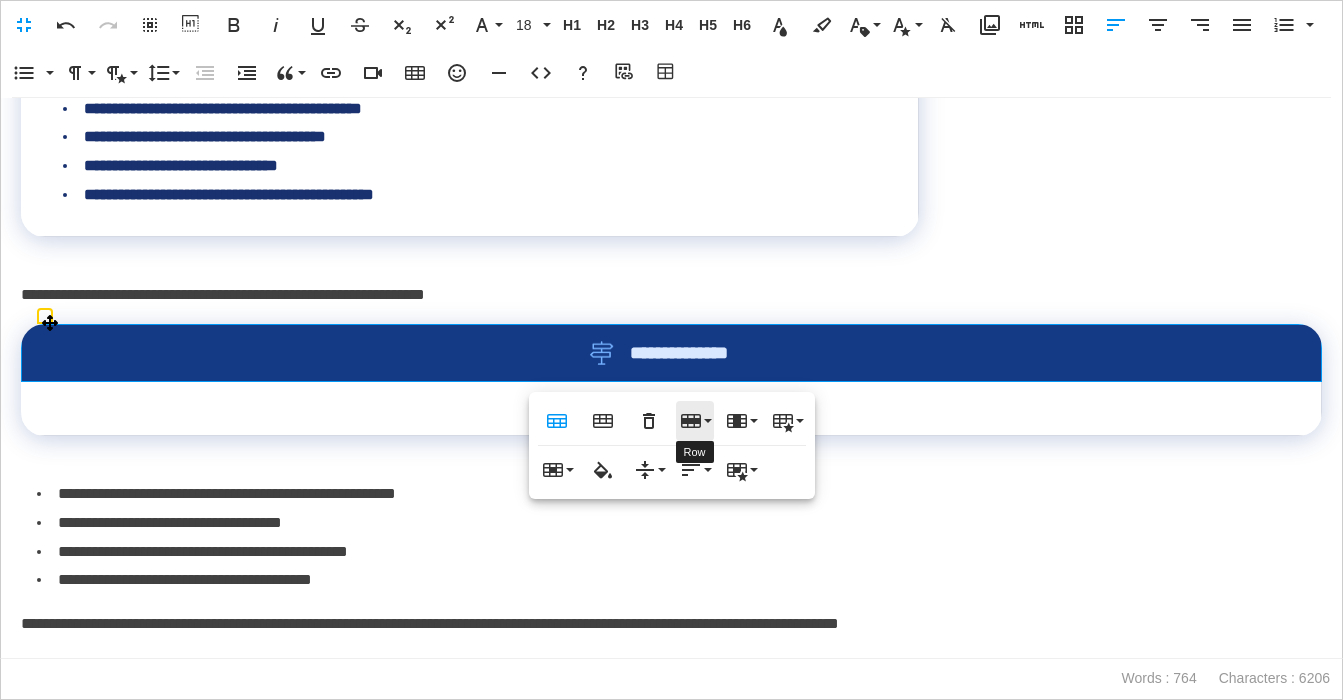 click 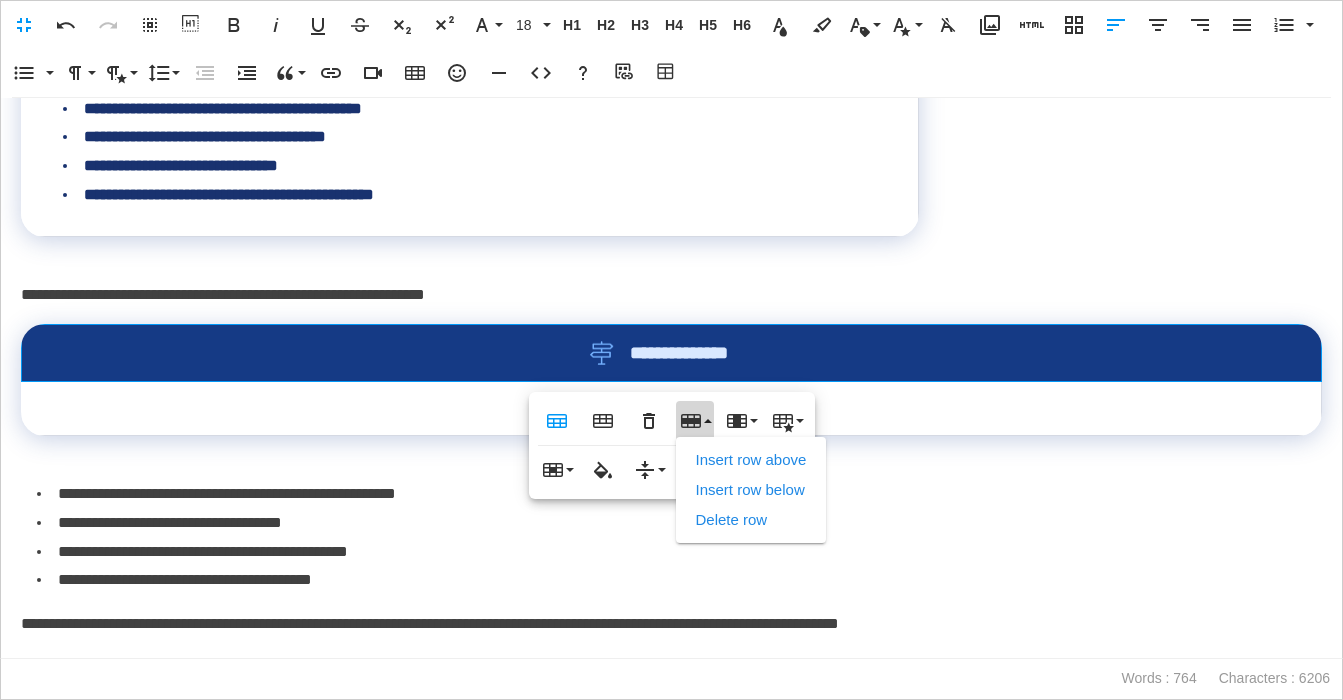 click on "Delete row" at bounding box center (751, 520) 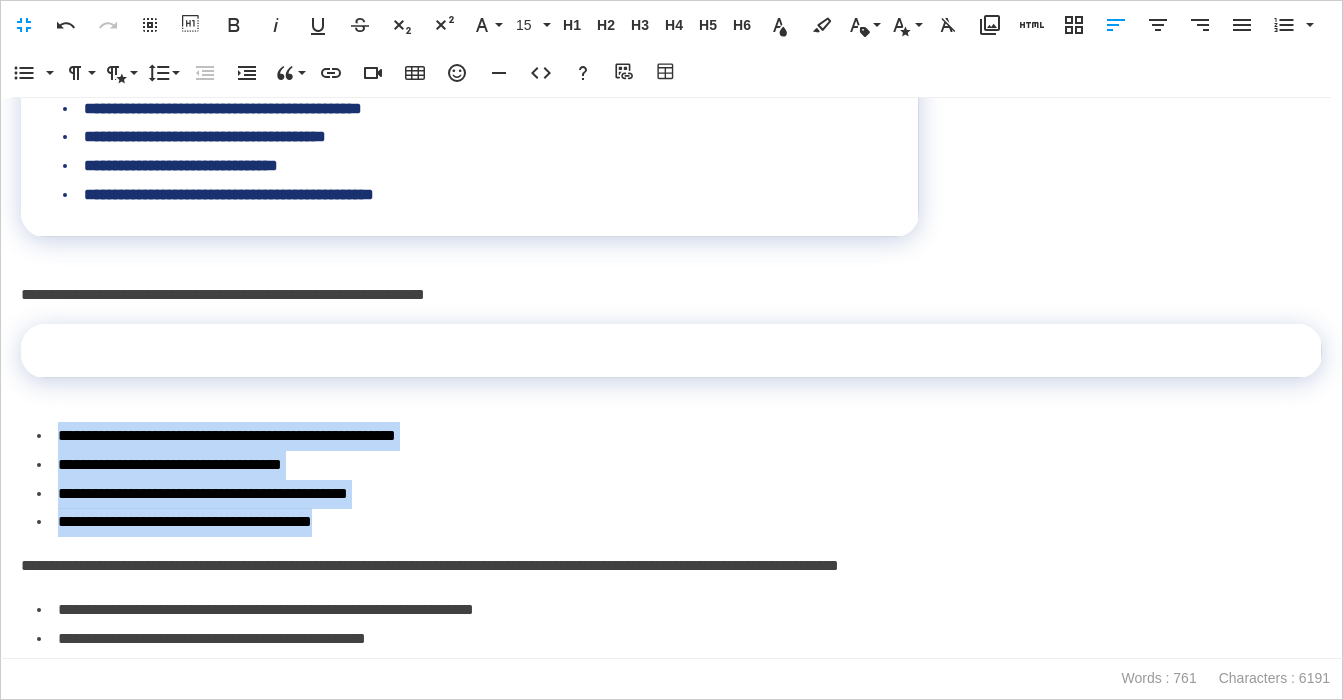 drag, startPoint x: 399, startPoint y: 514, endPoint x: 43, endPoint y: 423, distance: 367.4466 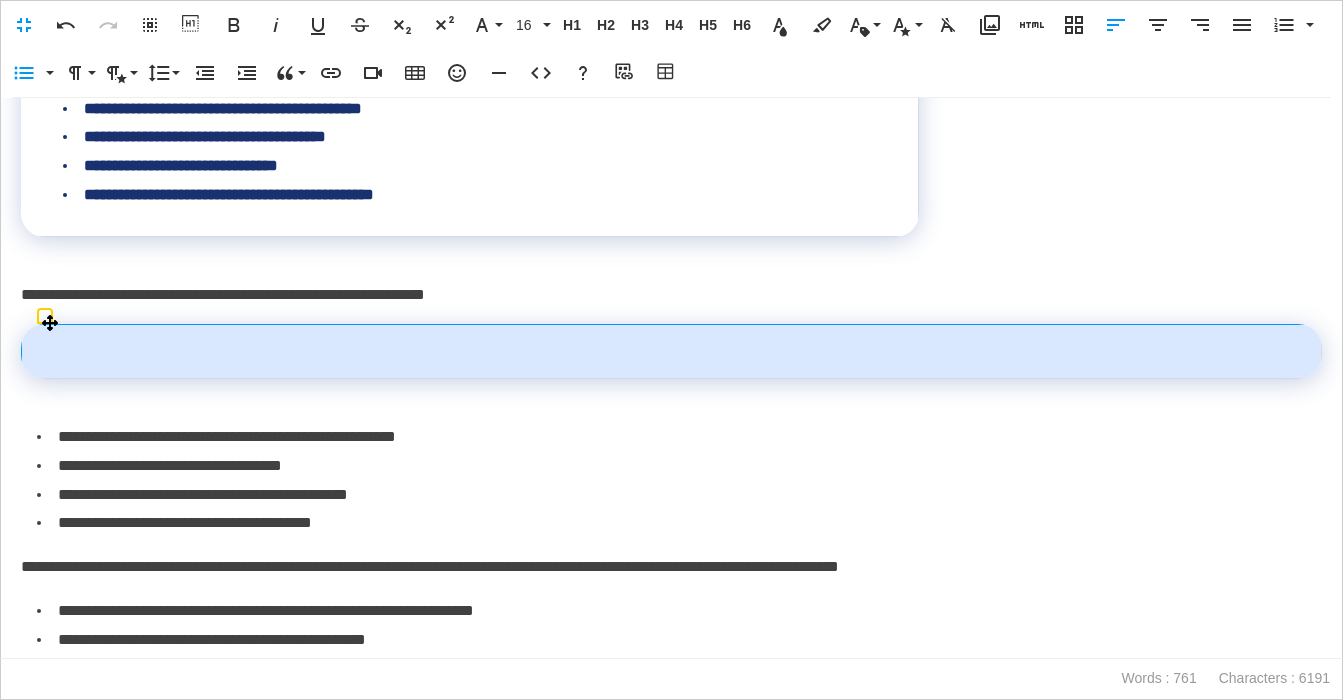 click at bounding box center [672, 352] 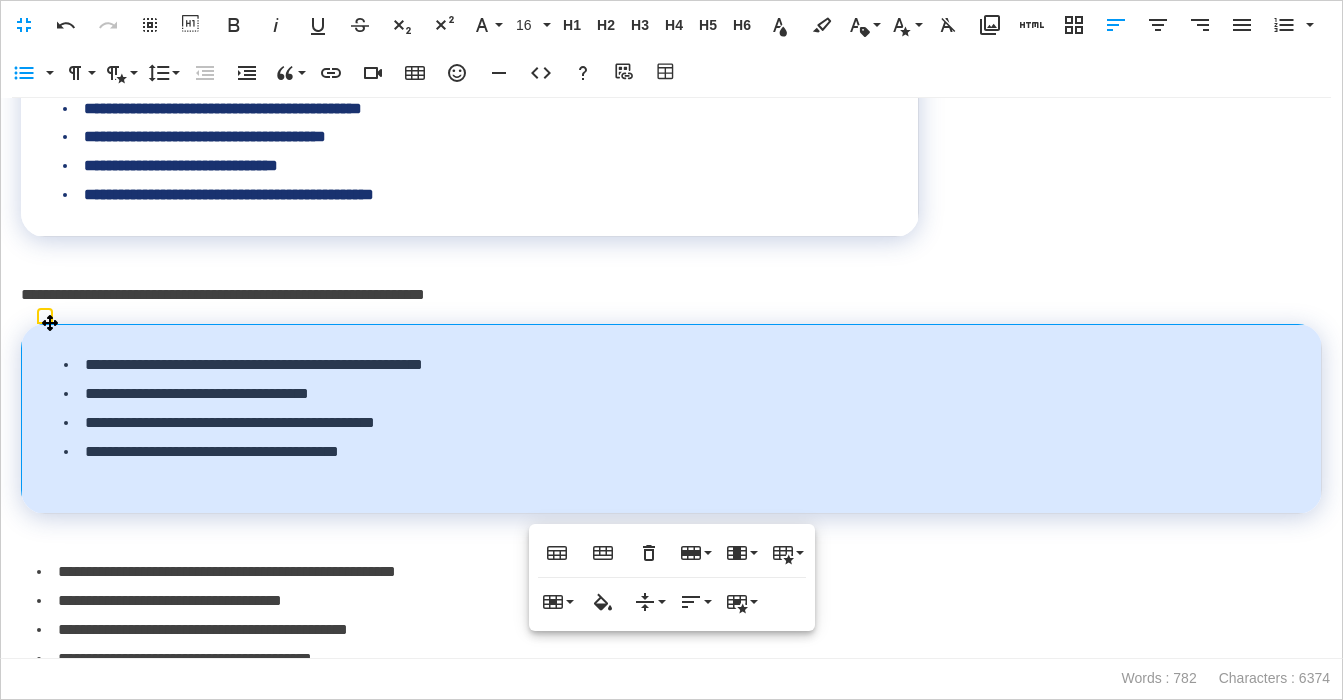 click on "**********" at bounding box center (672, 419) 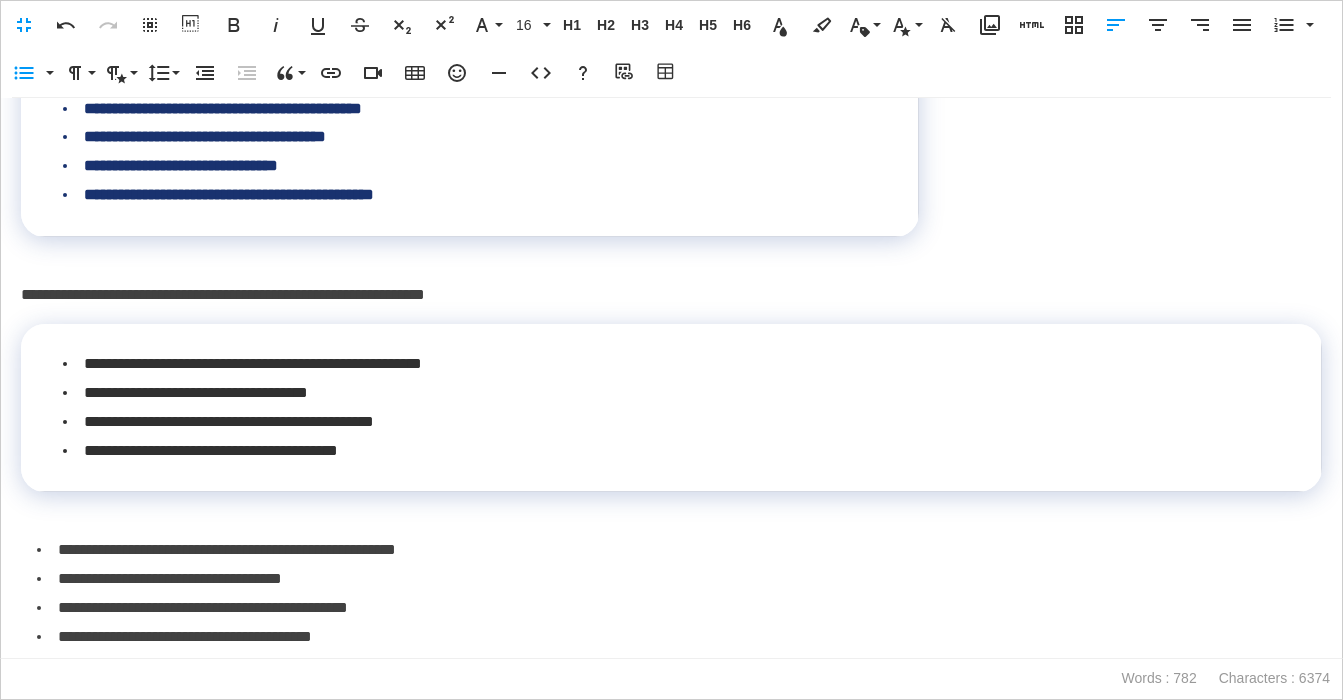 click on "**********" at bounding box center [679, 550] 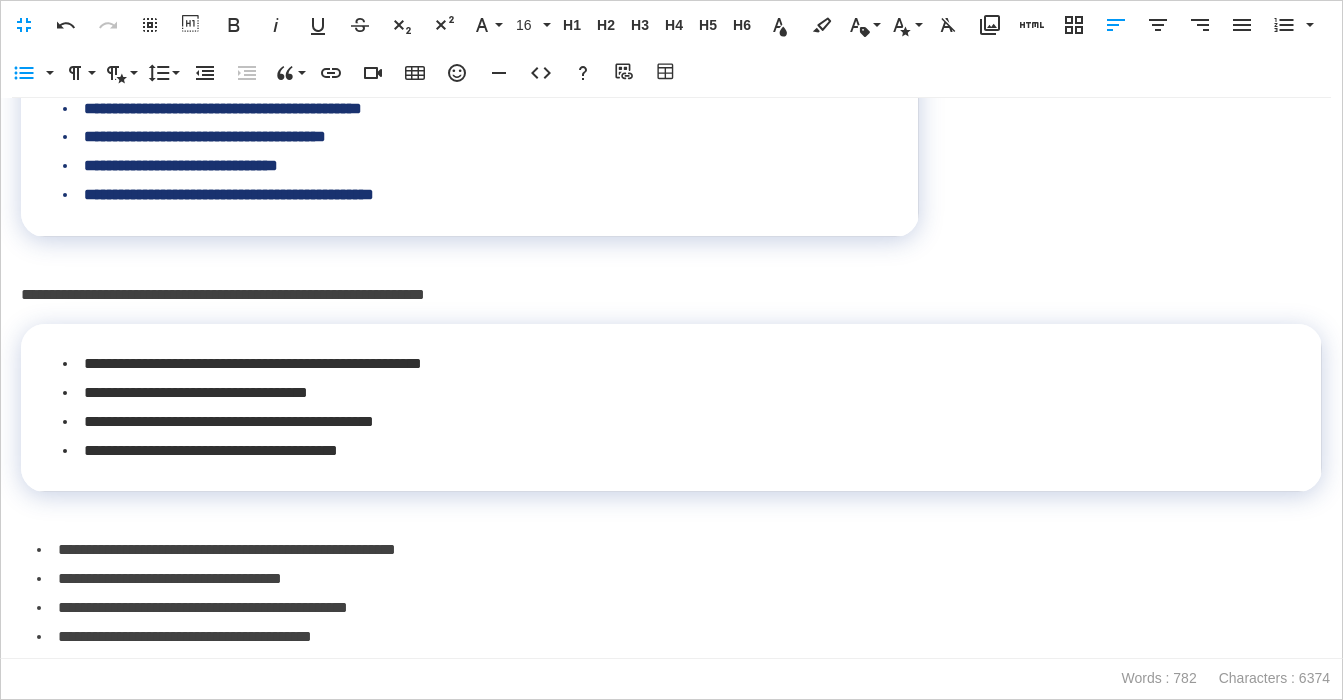 scroll, scrollTop: 1200, scrollLeft: 0, axis: vertical 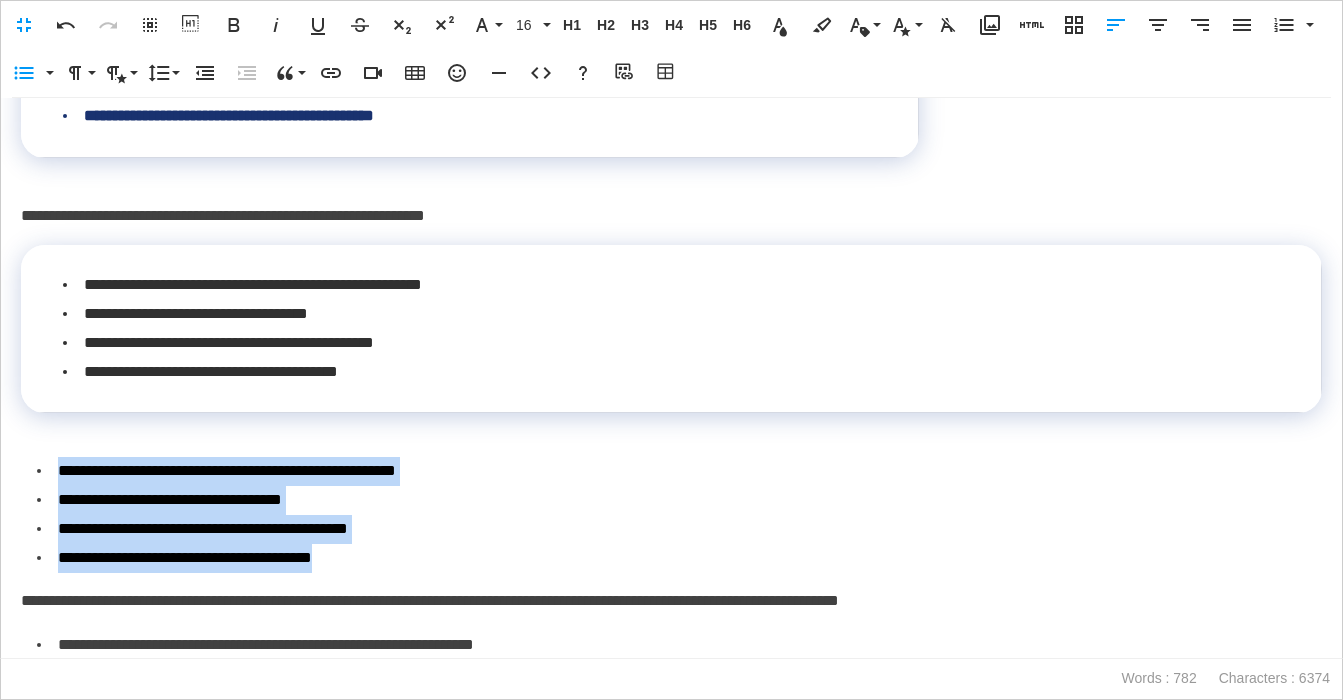 drag, startPoint x: 415, startPoint y: 562, endPoint x: 5, endPoint y: 476, distance: 418.92242 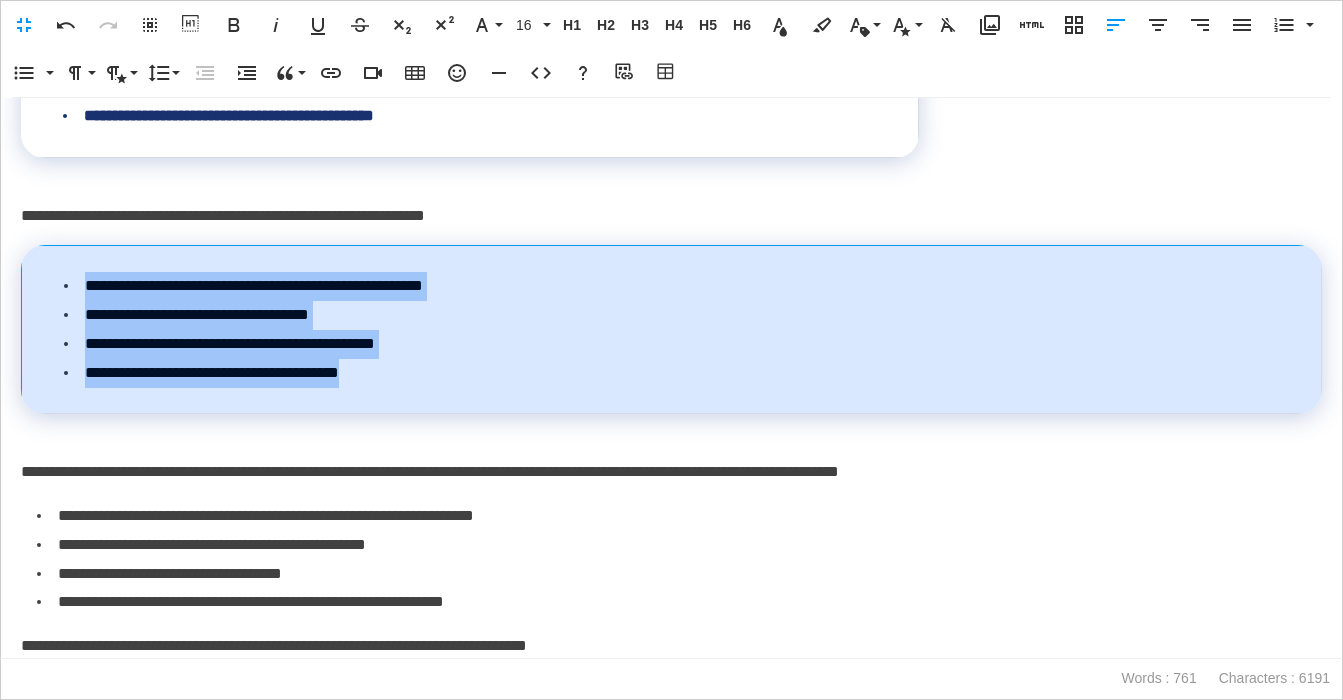 drag, startPoint x: 416, startPoint y: 371, endPoint x: 72, endPoint y: 278, distance: 356.34955 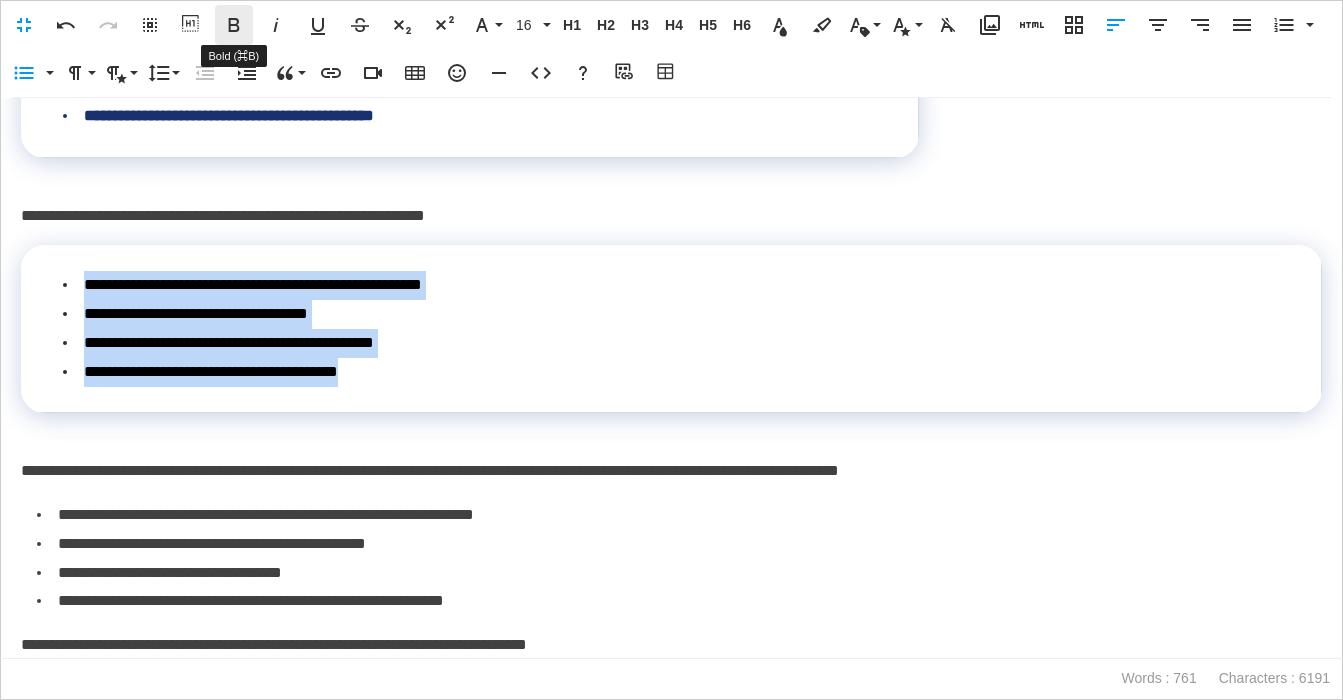 click 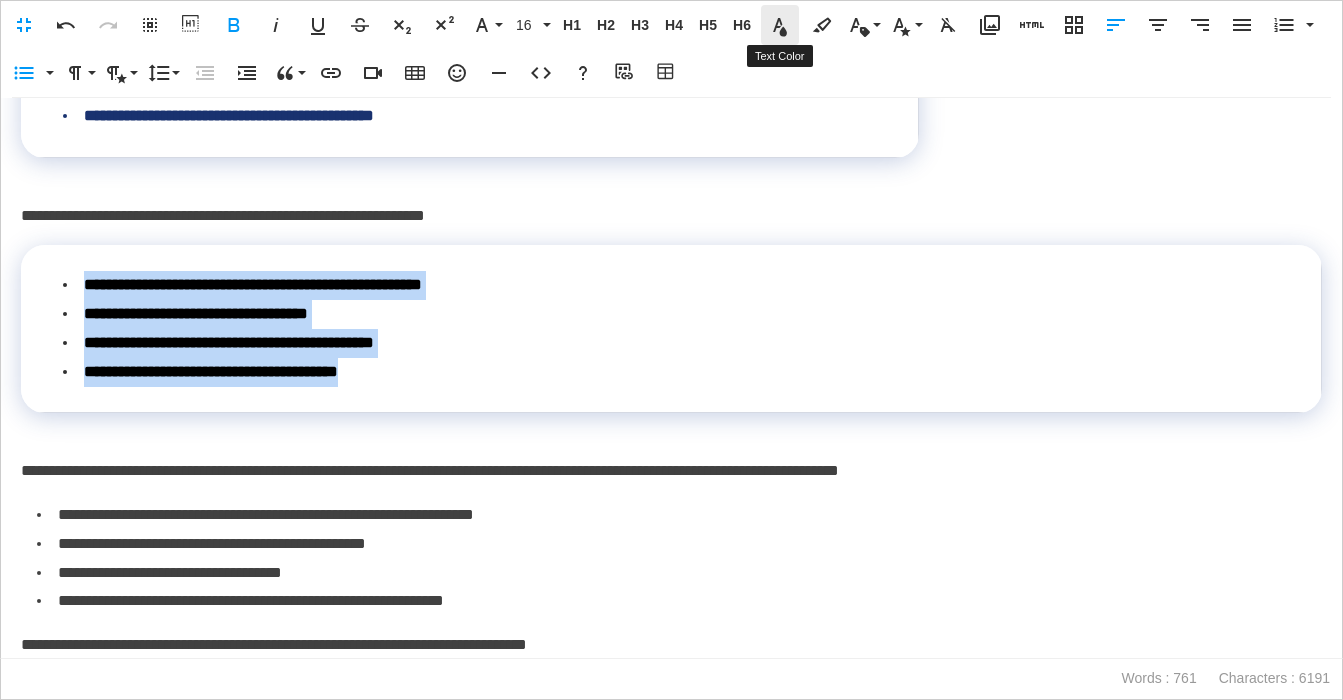 click 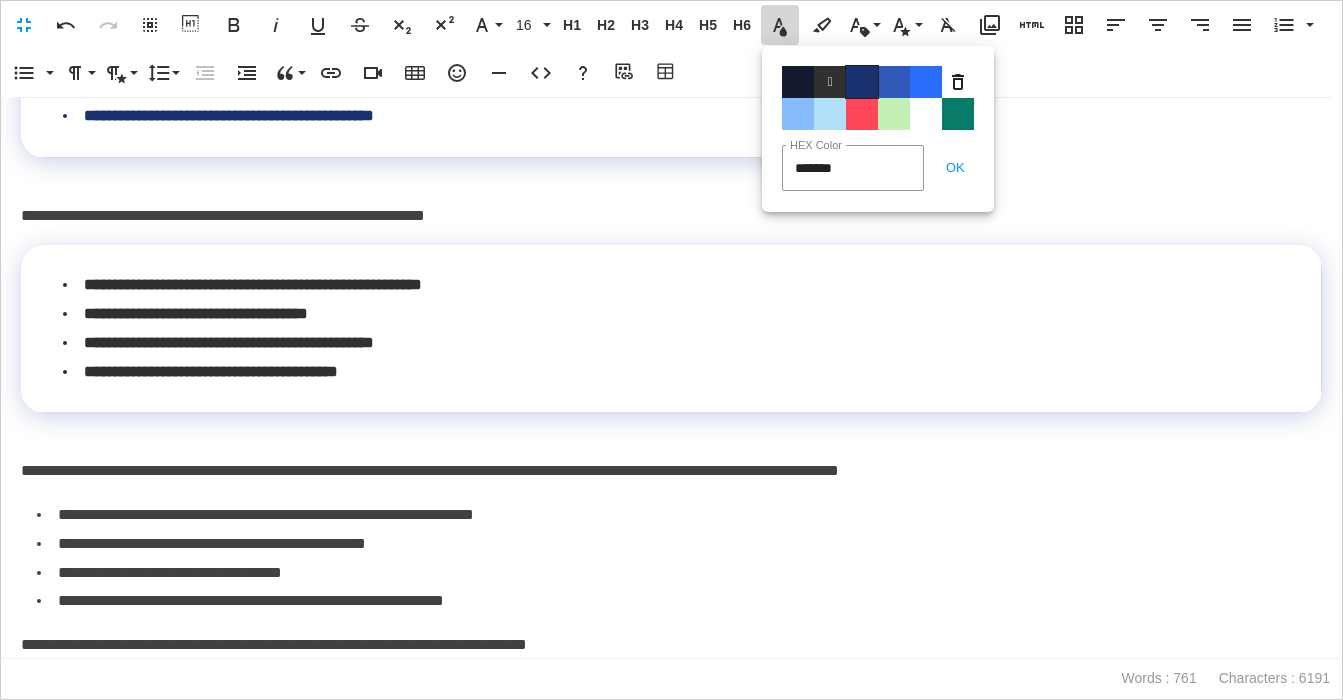 click on "Color#19326F" at bounding box center [862, 82] 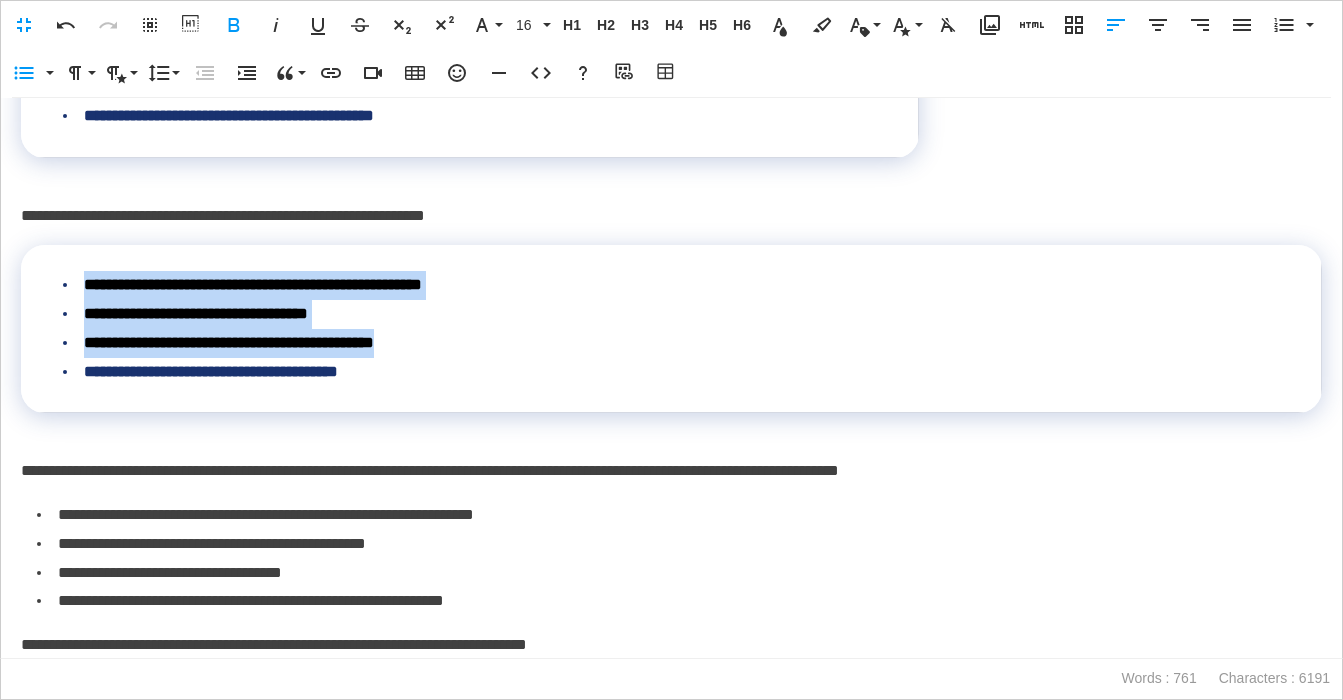 click on "**********" at bounding box center [671, 216] 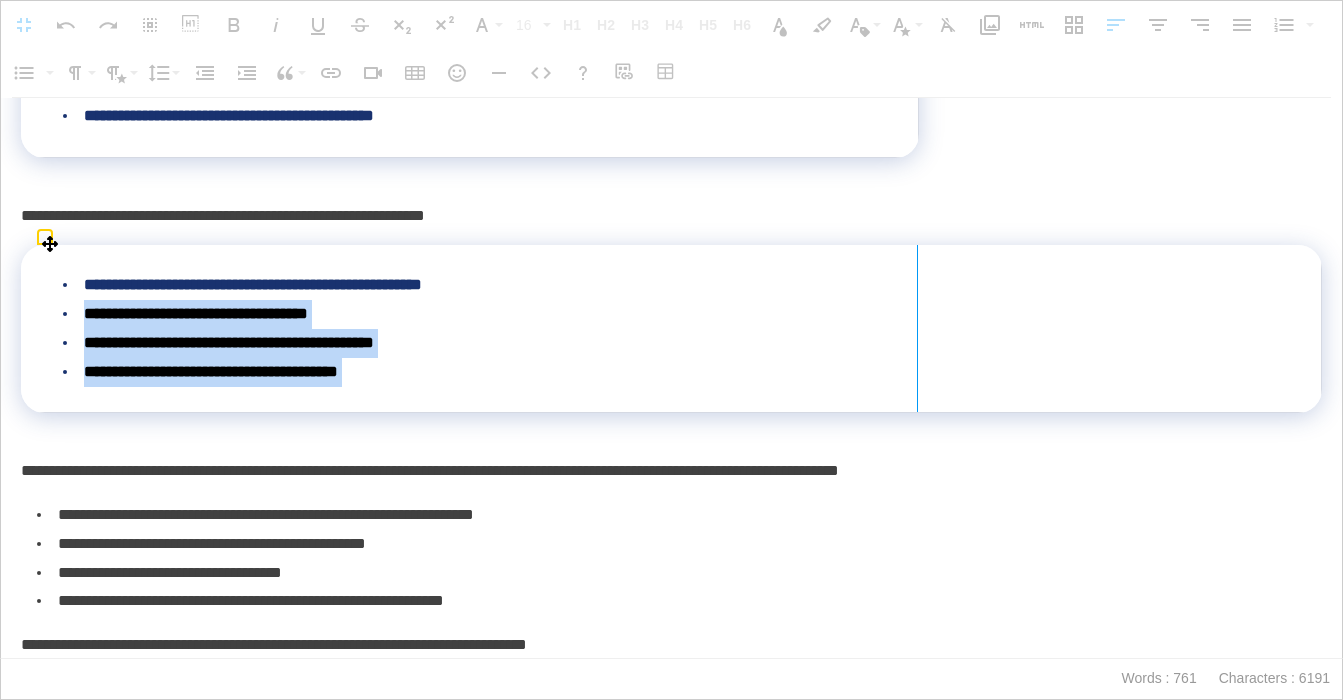 drag, startPoint x: 1316, startPoint y: 280, endPoint x: 912, endPoint y: 255, distance: 404.77277 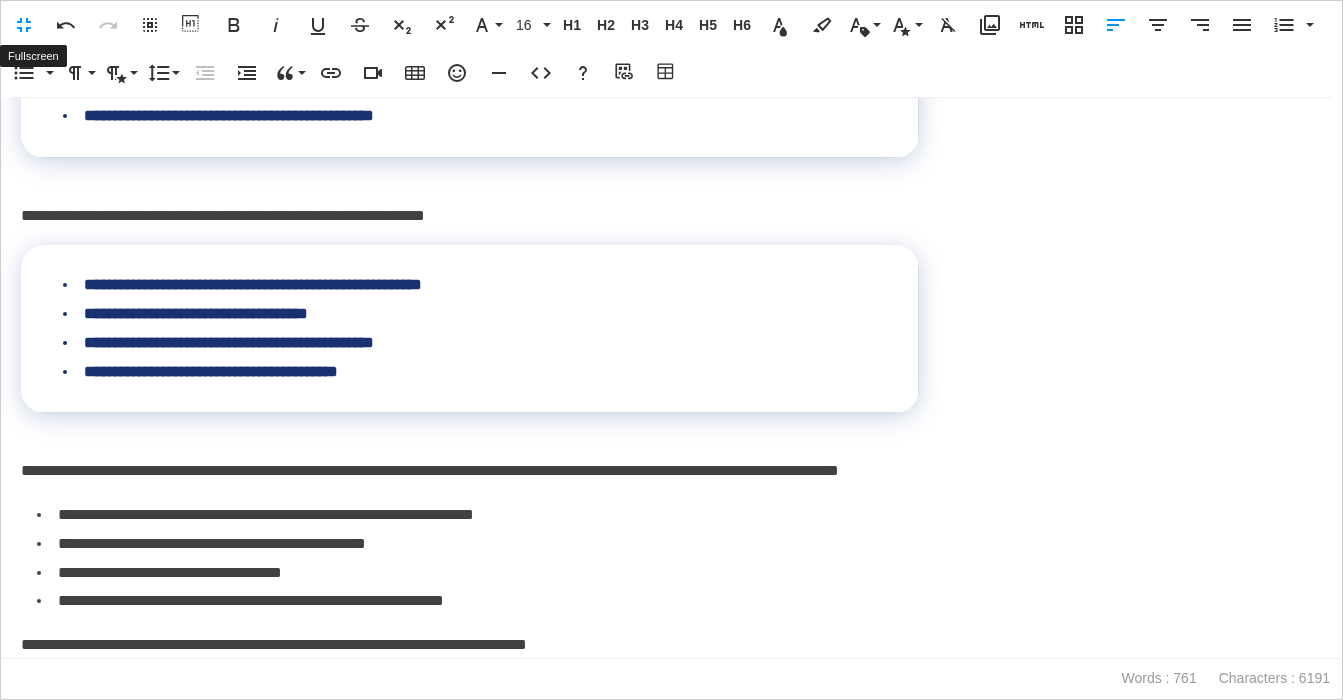 scroll, scrollTop: 1, scrollLeft: 1, axis: both 